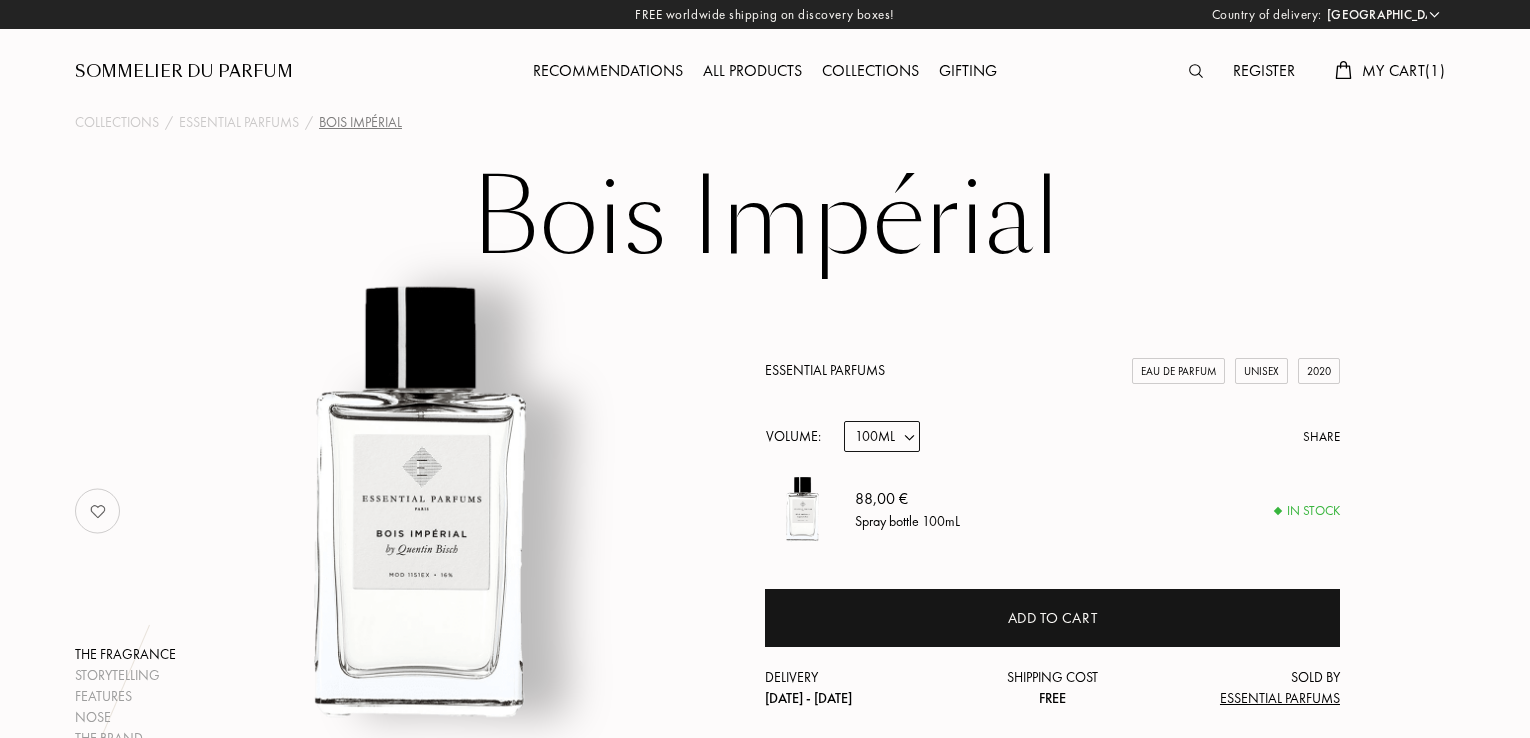 select on "SI" 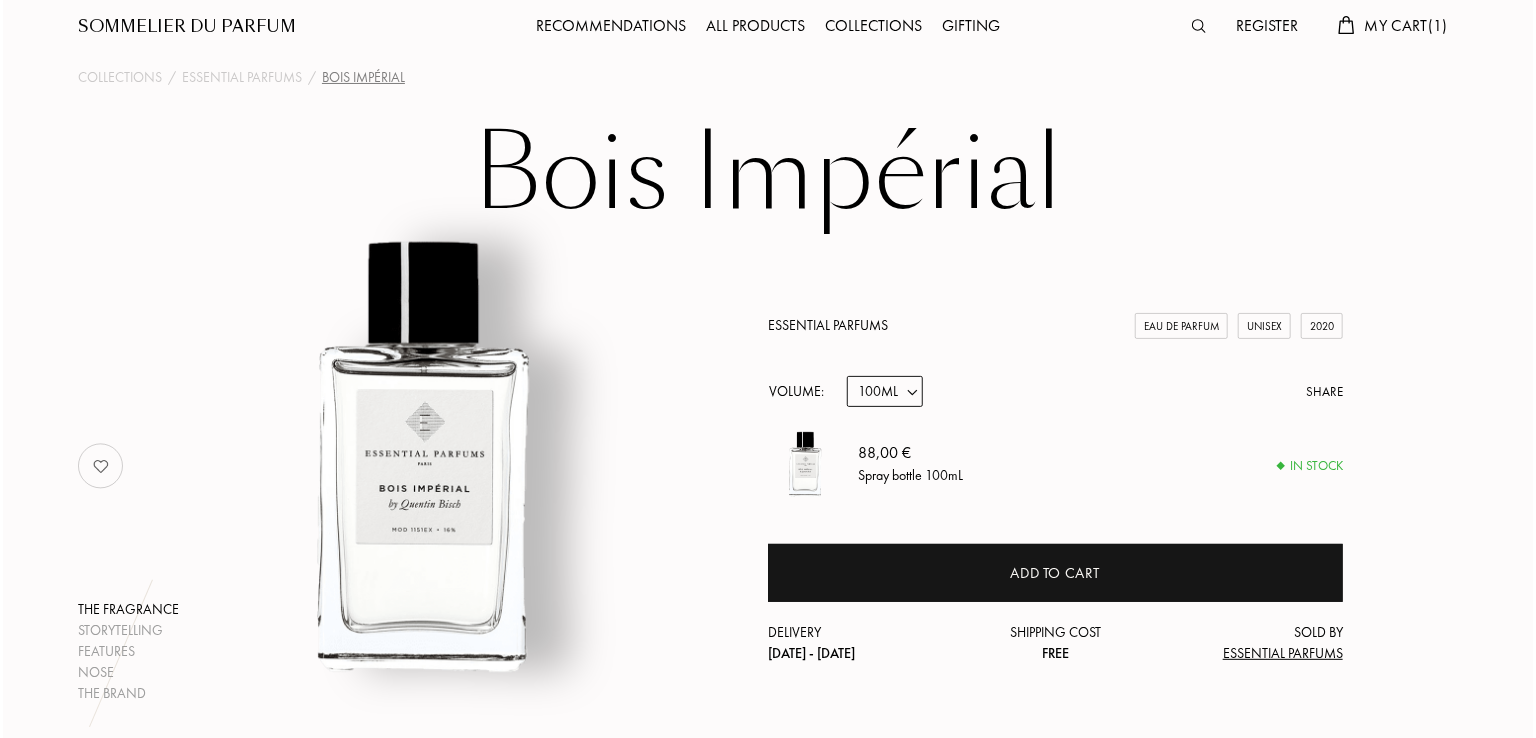 scroll, scrollTop: 0, scrollLeft: 0, axis: both 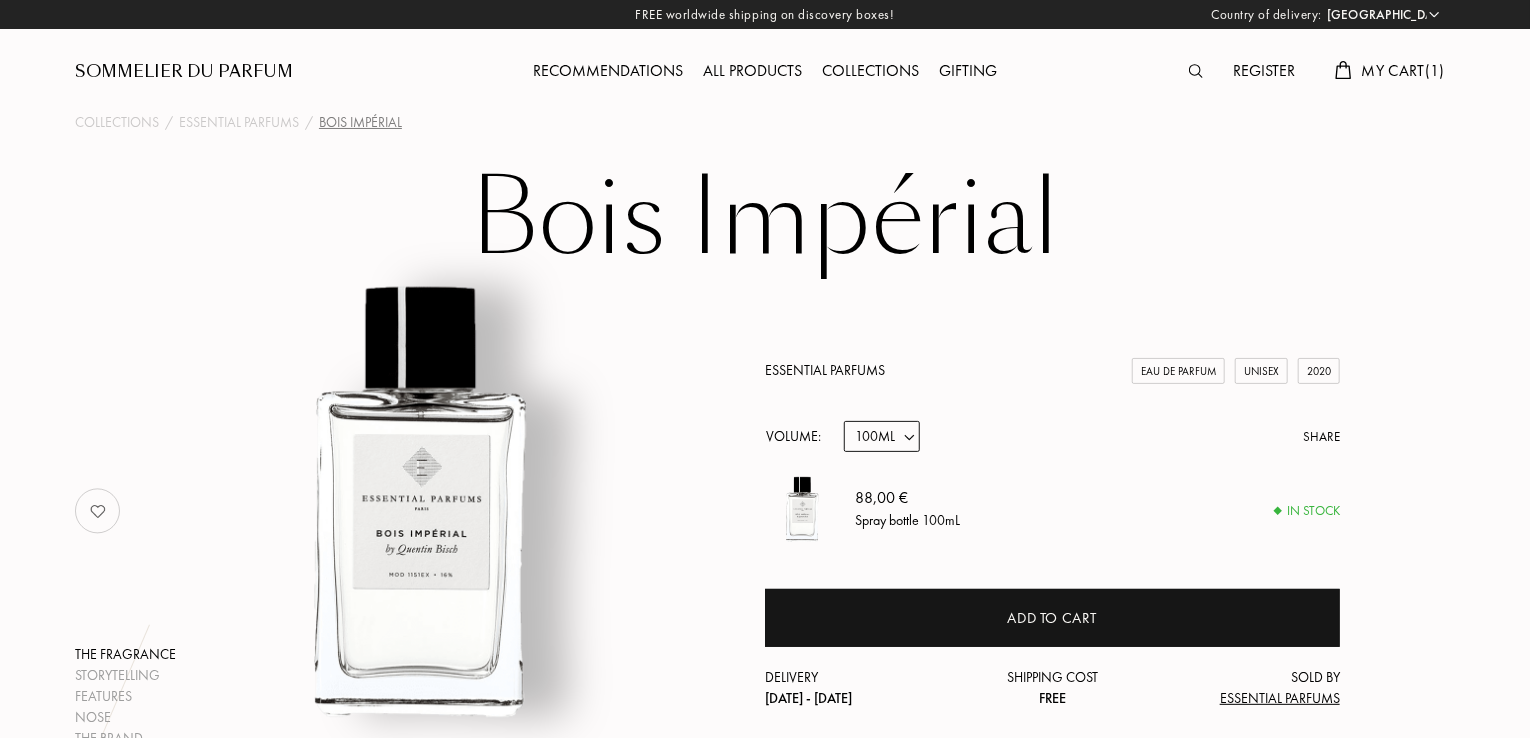 click on "My Cart  ( 1 )" at bounding box center [1403, 70] 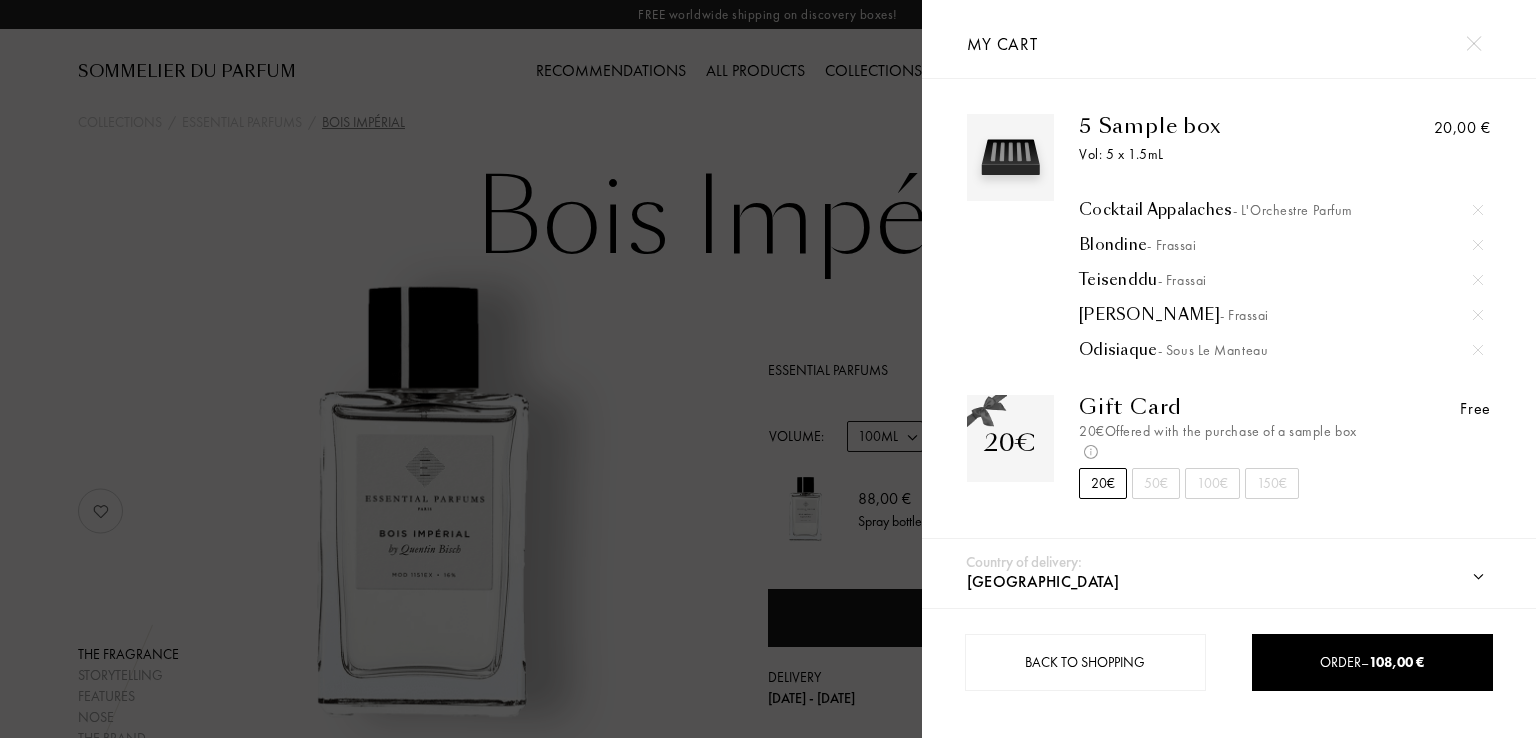 click on "Teisenddu  - Frassai" at bounding box center (1281, 280) 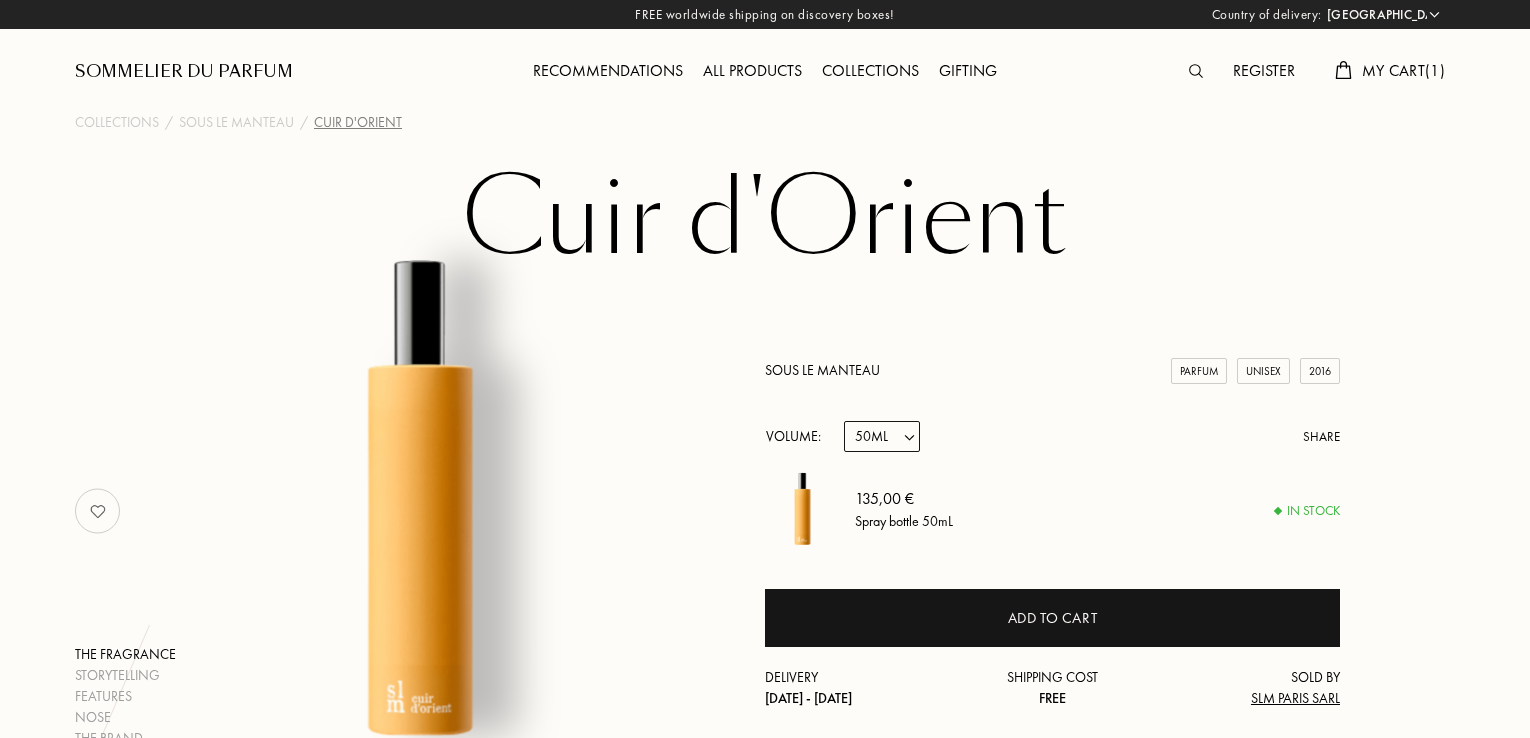 select on "SI" 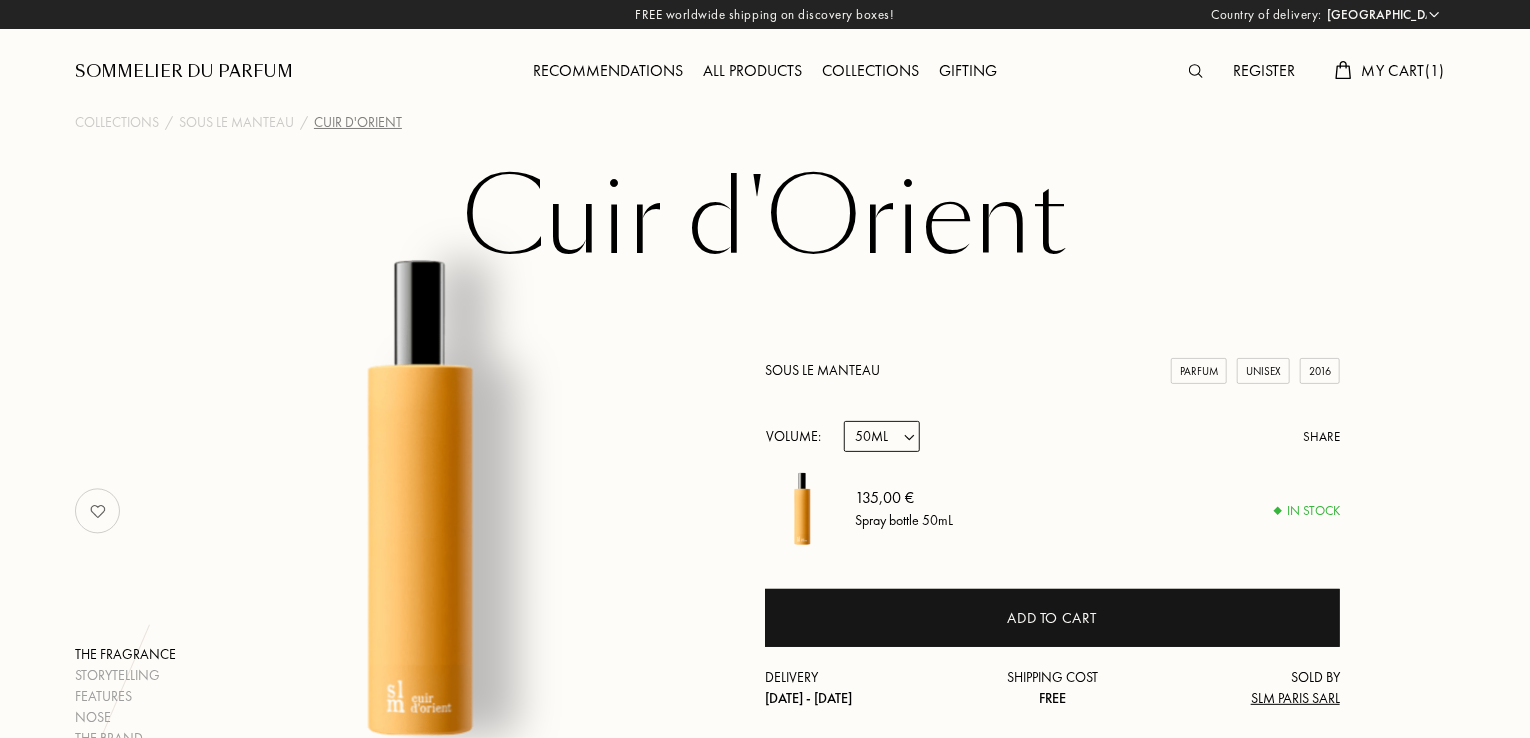 click on "My Cart  ( 1 )" at bounding box center [1403, 70] 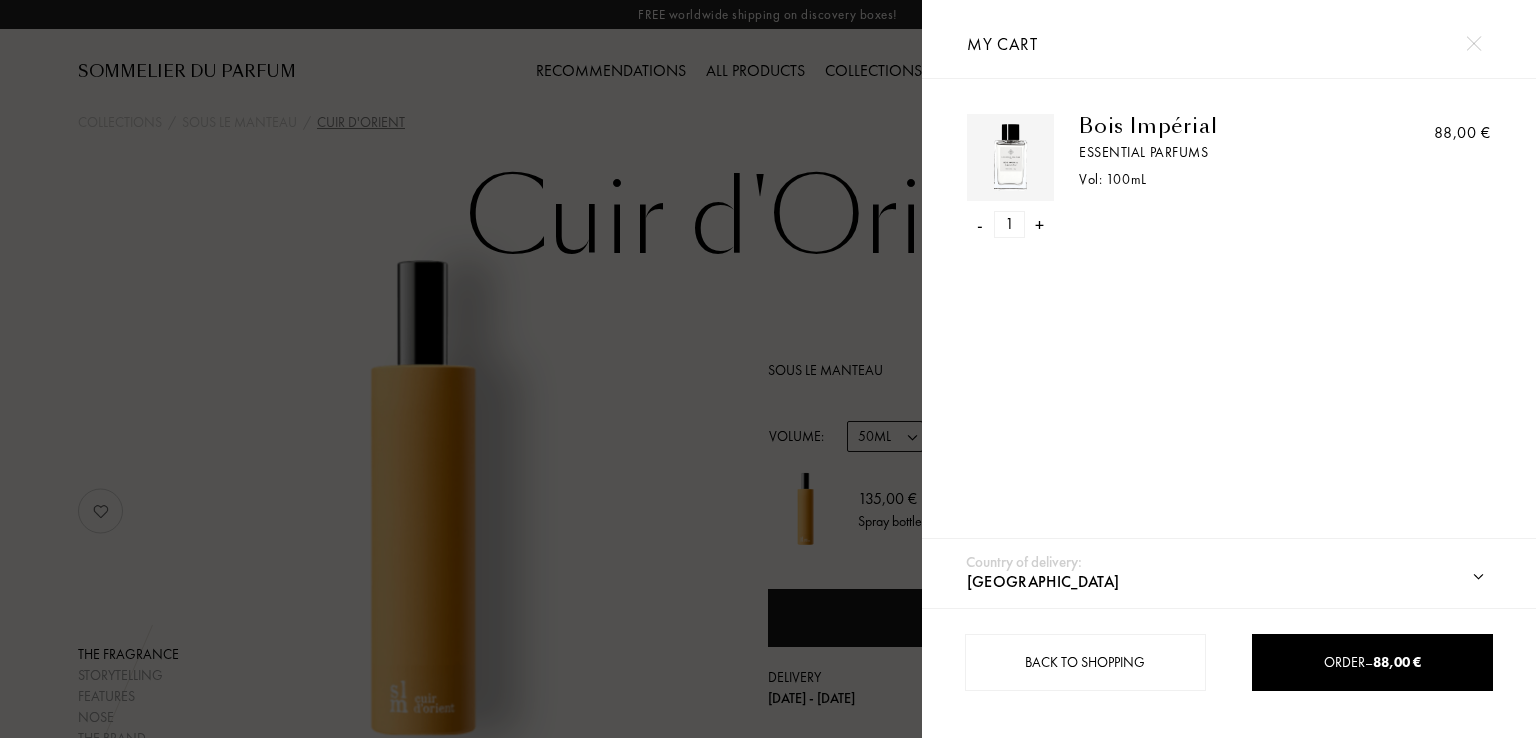 click at bounding box center (461, 369) 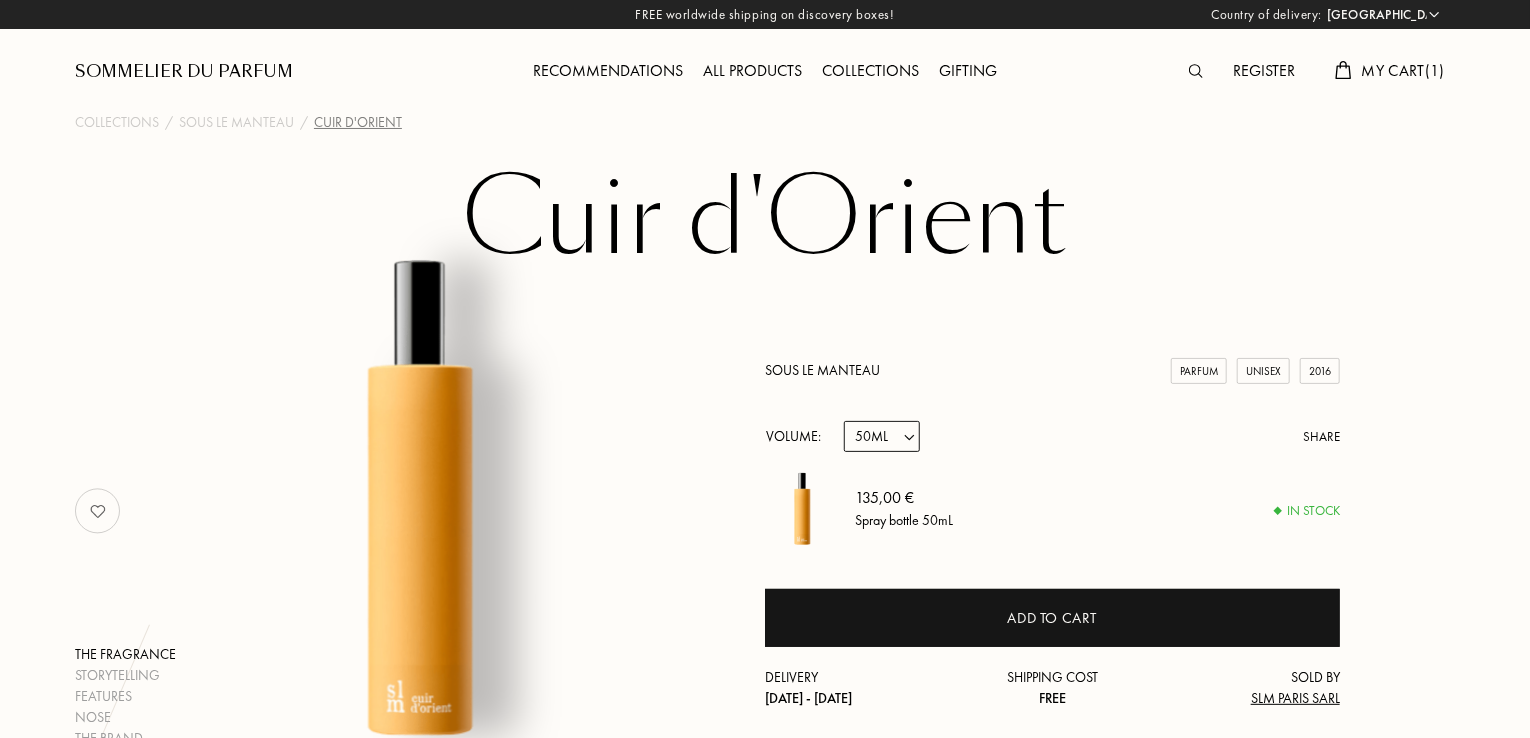 click on "All products" at bounding box center (752, 72) 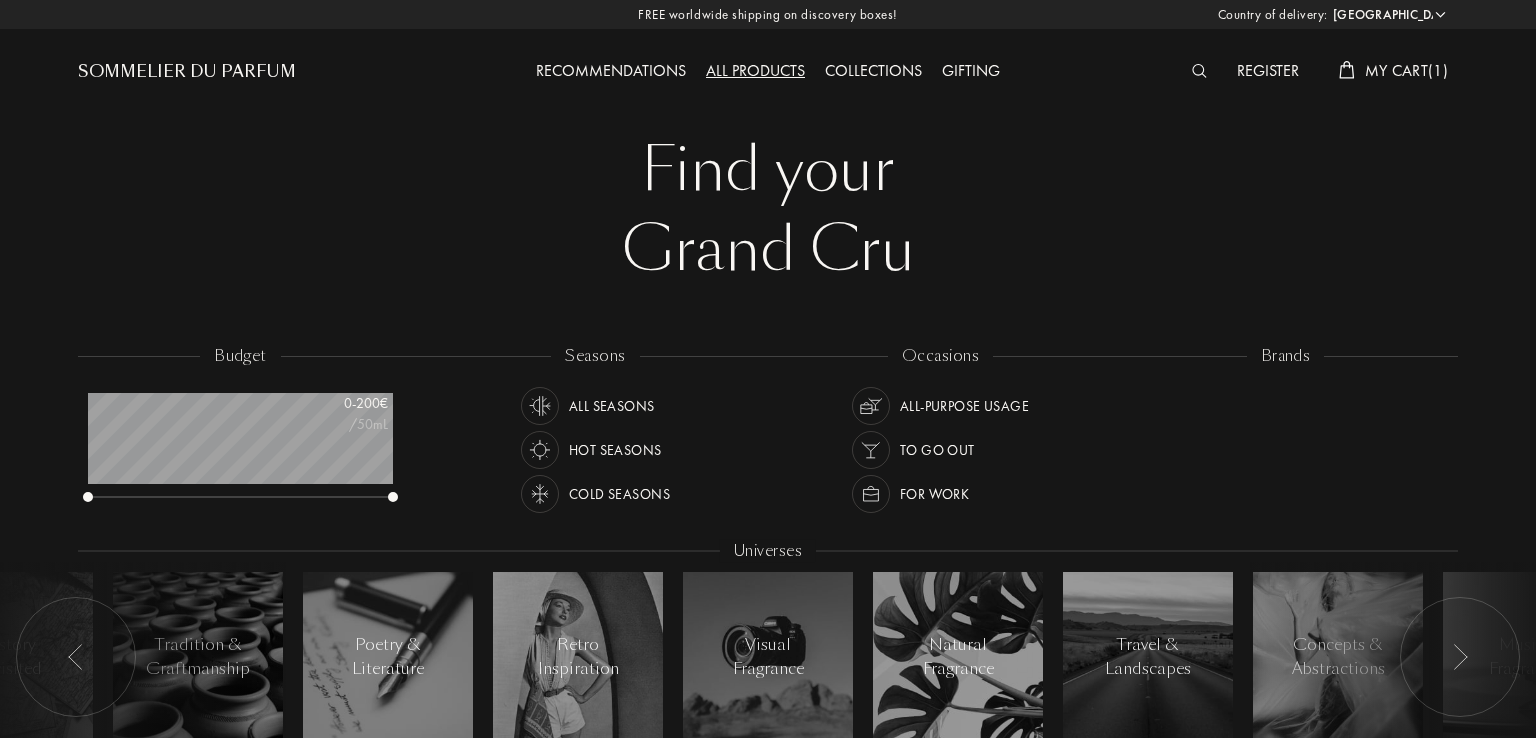 select on "SI" 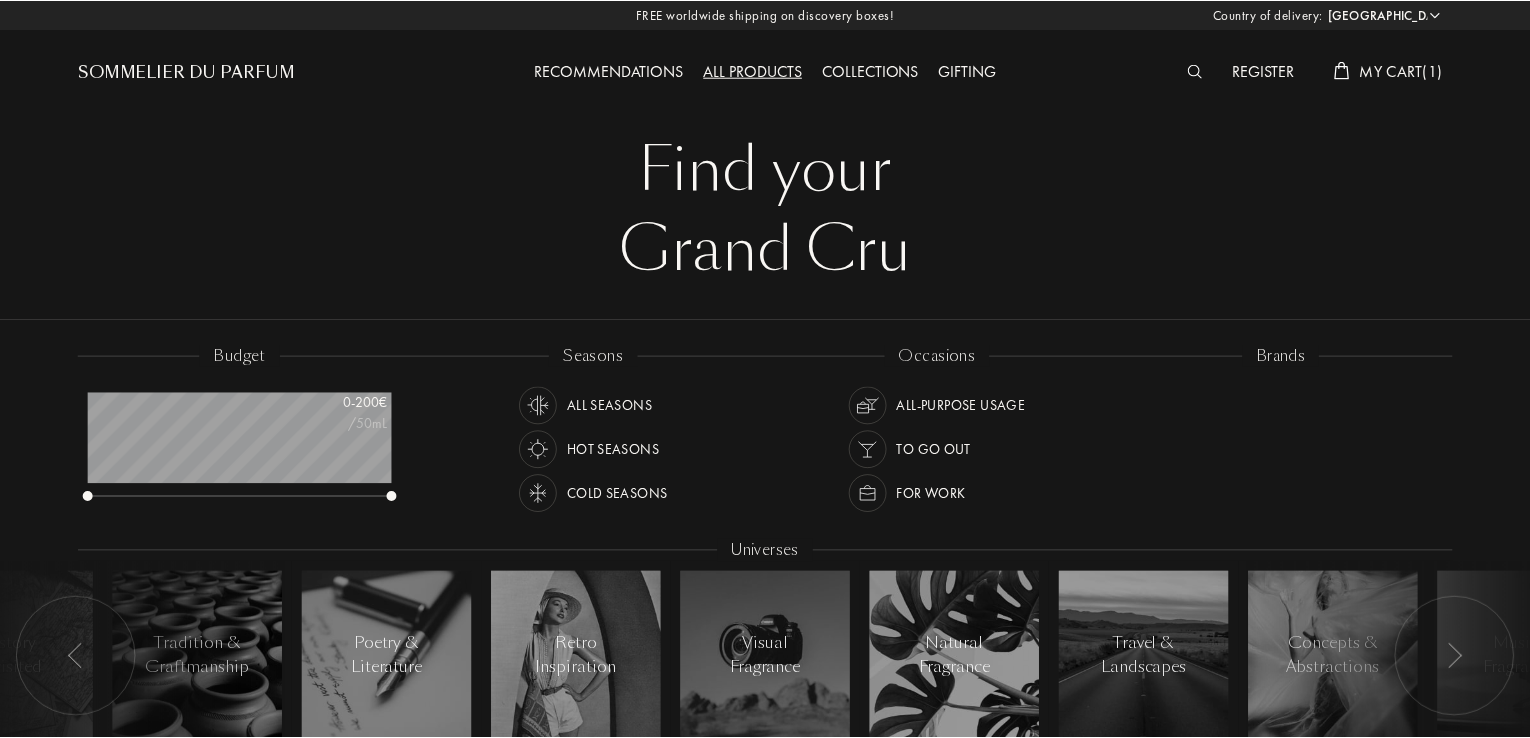 scroll, scrollTop: 0, scrollLeft: 0, axis: both 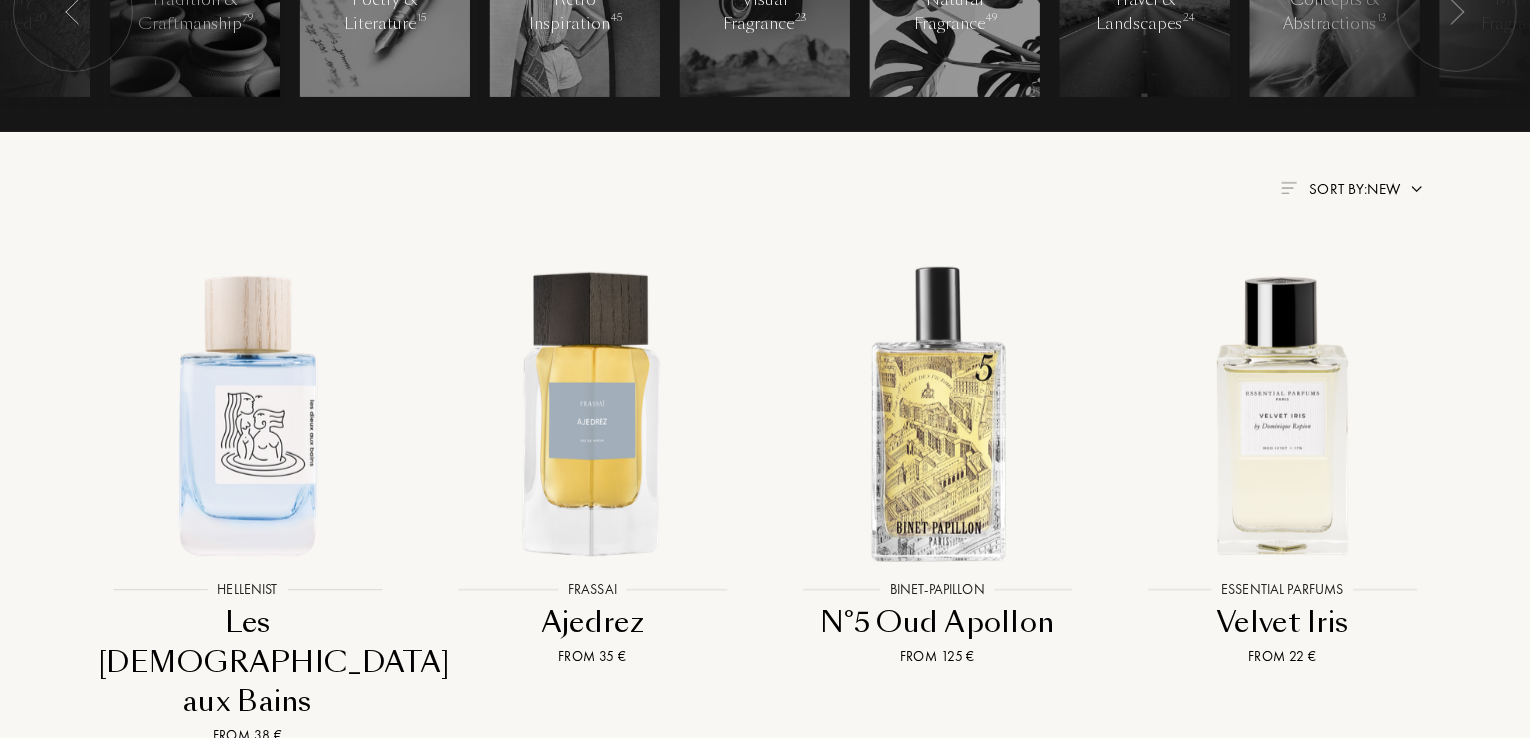 click on "Sort by:  New" at bounding box center (1355, 189) 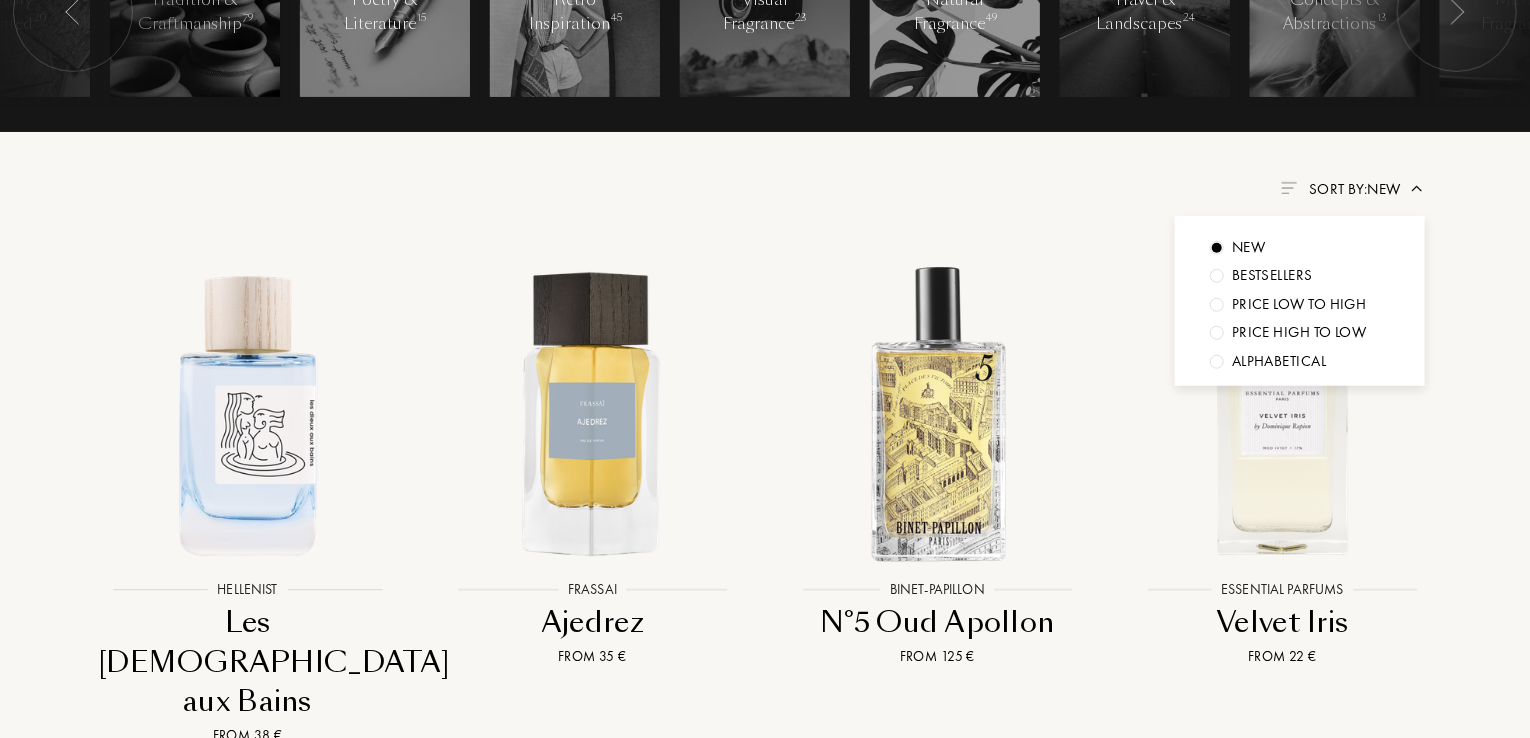 click on "Price low to high" at bounding box center (1248, 247) 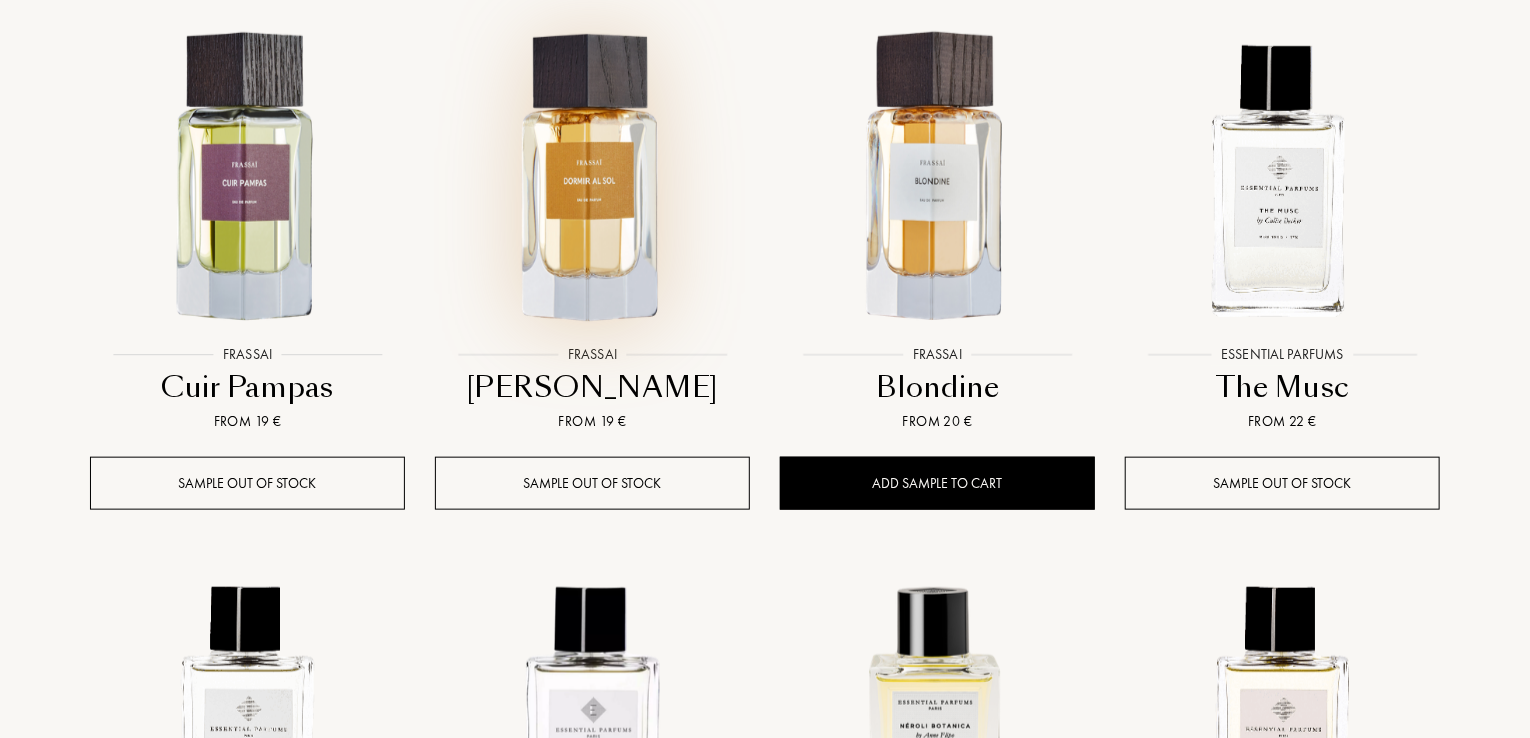 scroll, scrollTop: 886, scrollLeft: 0, axis: vertical 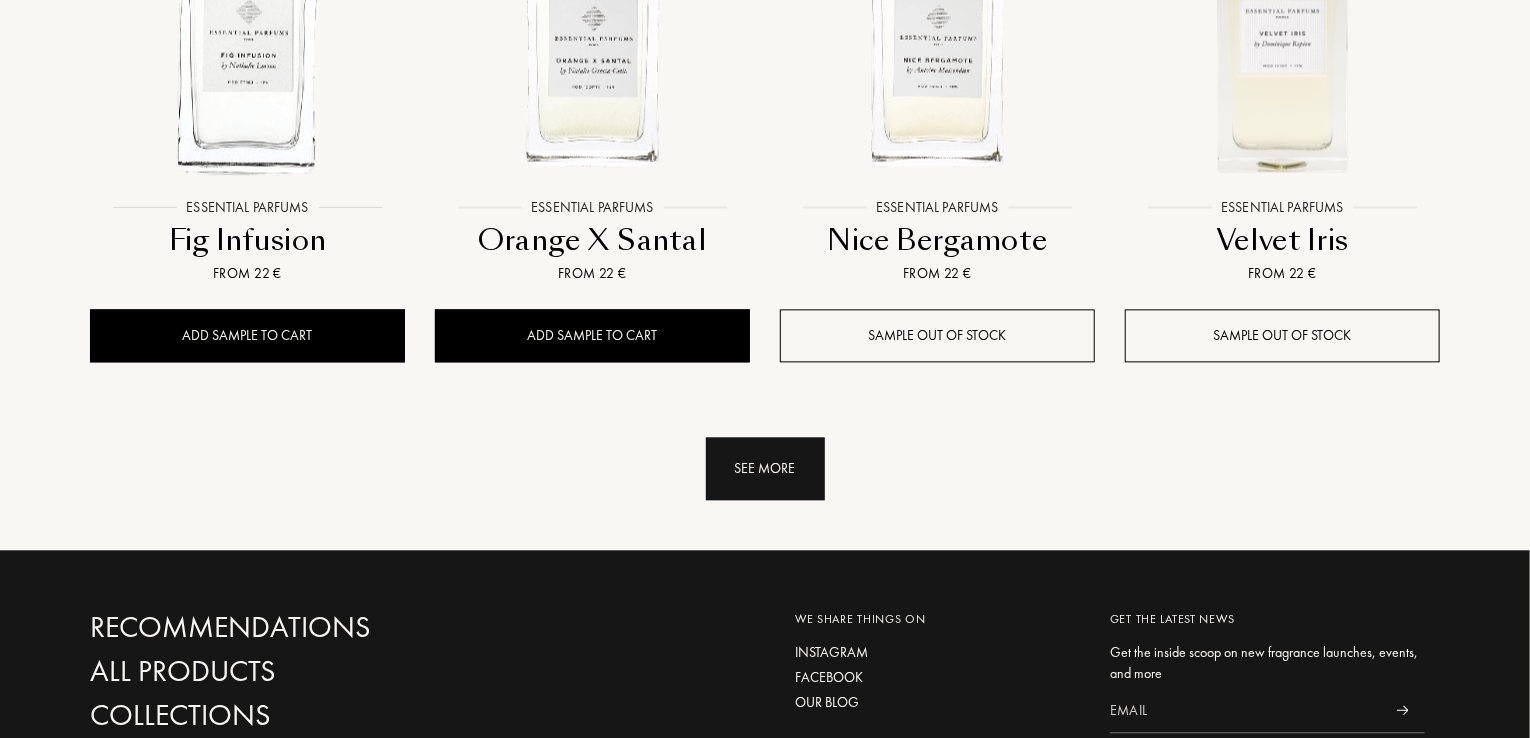 click on "See more" at bounding box center [765, 468] 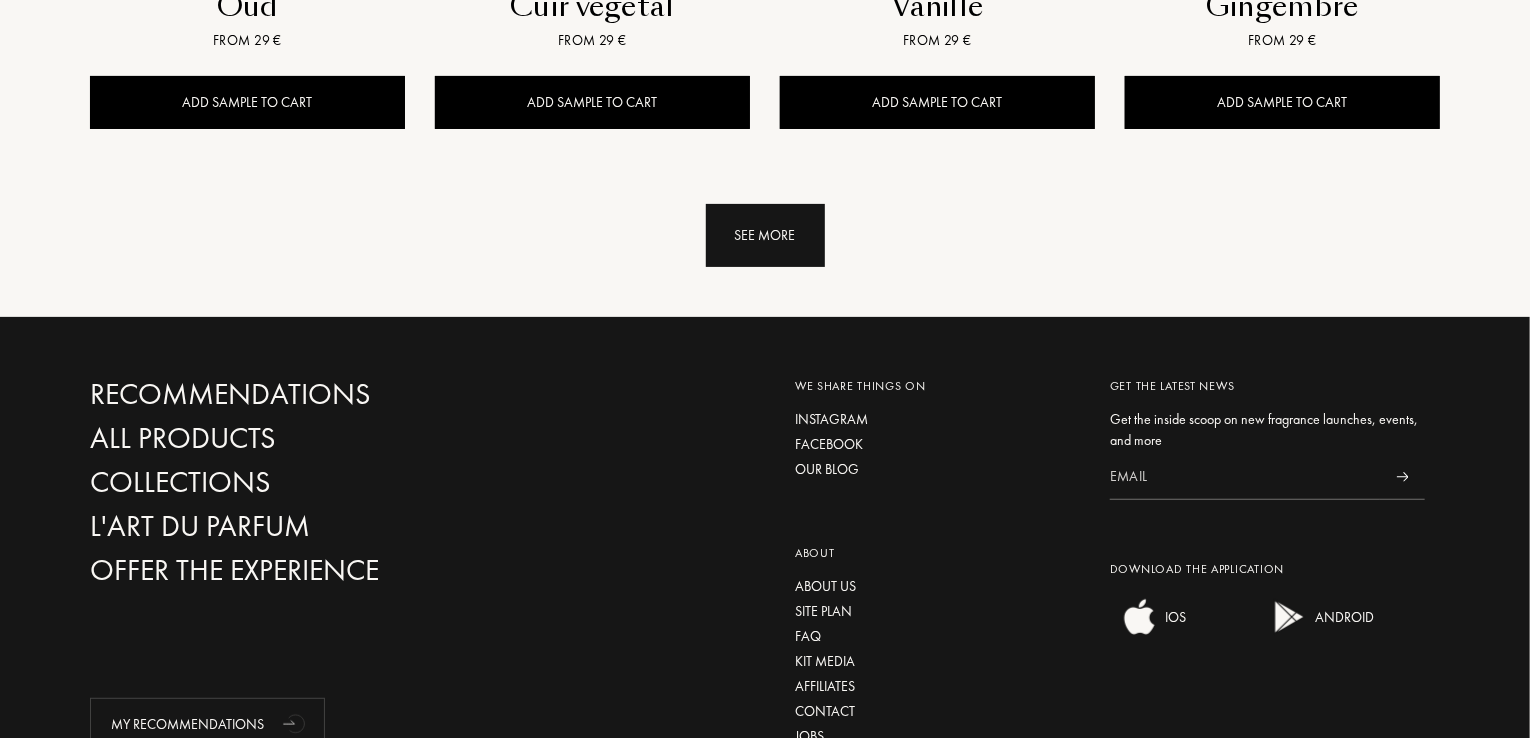 scroll, scrollTop: 3978, scrollLeft: 0, axis: vertical 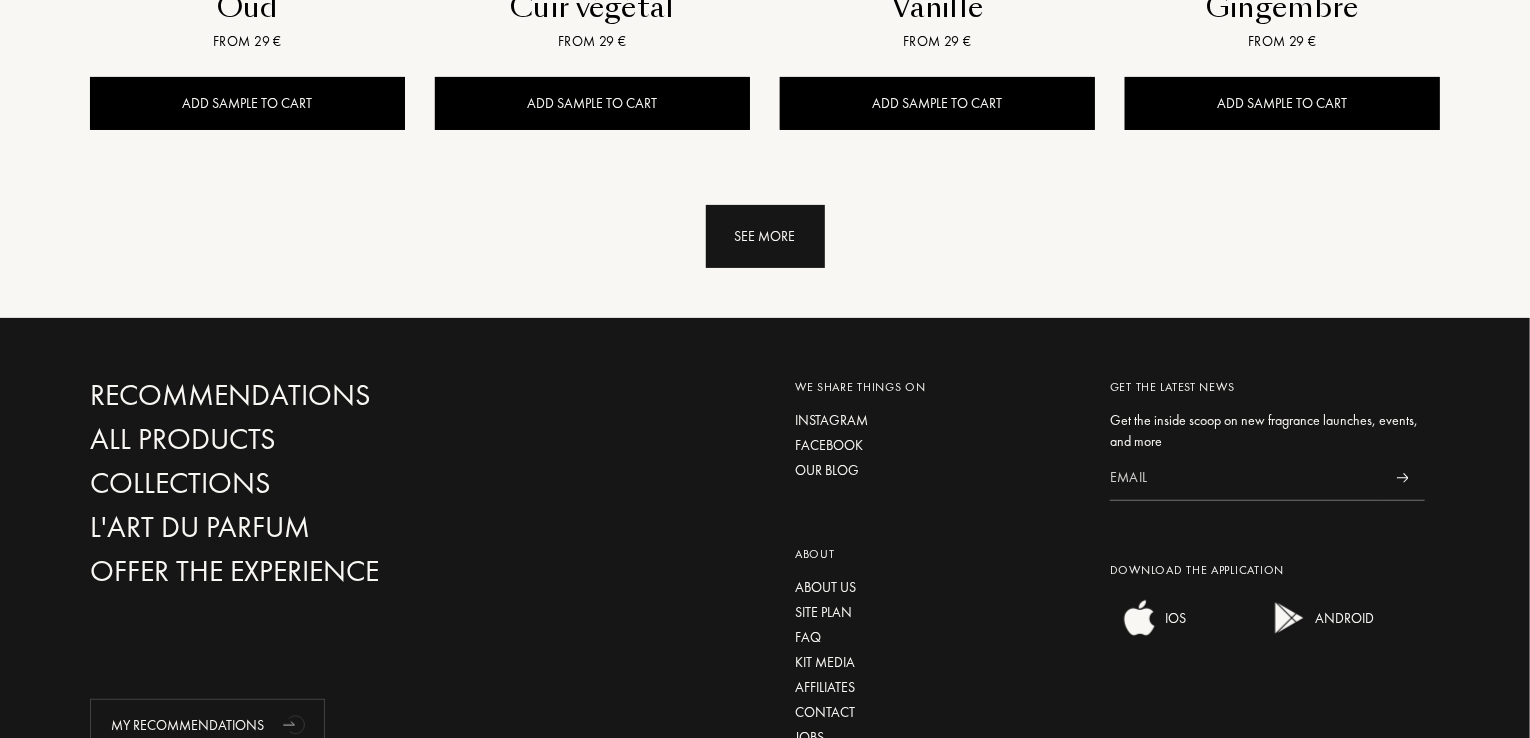 click on "See more" at bounding box center [765, 236] 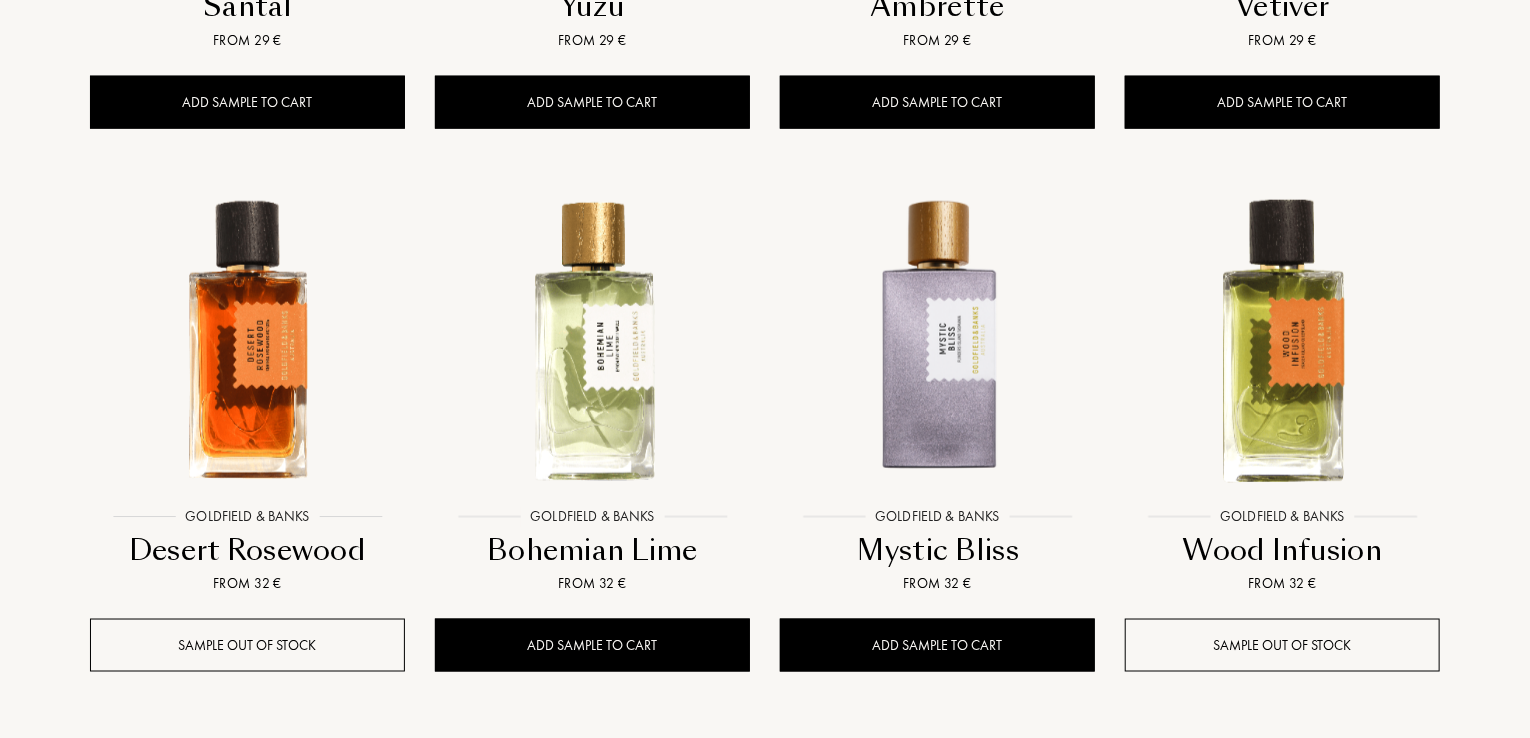 scroll, scrollTop: 5230, scrollLeft: 0, axis: vertical 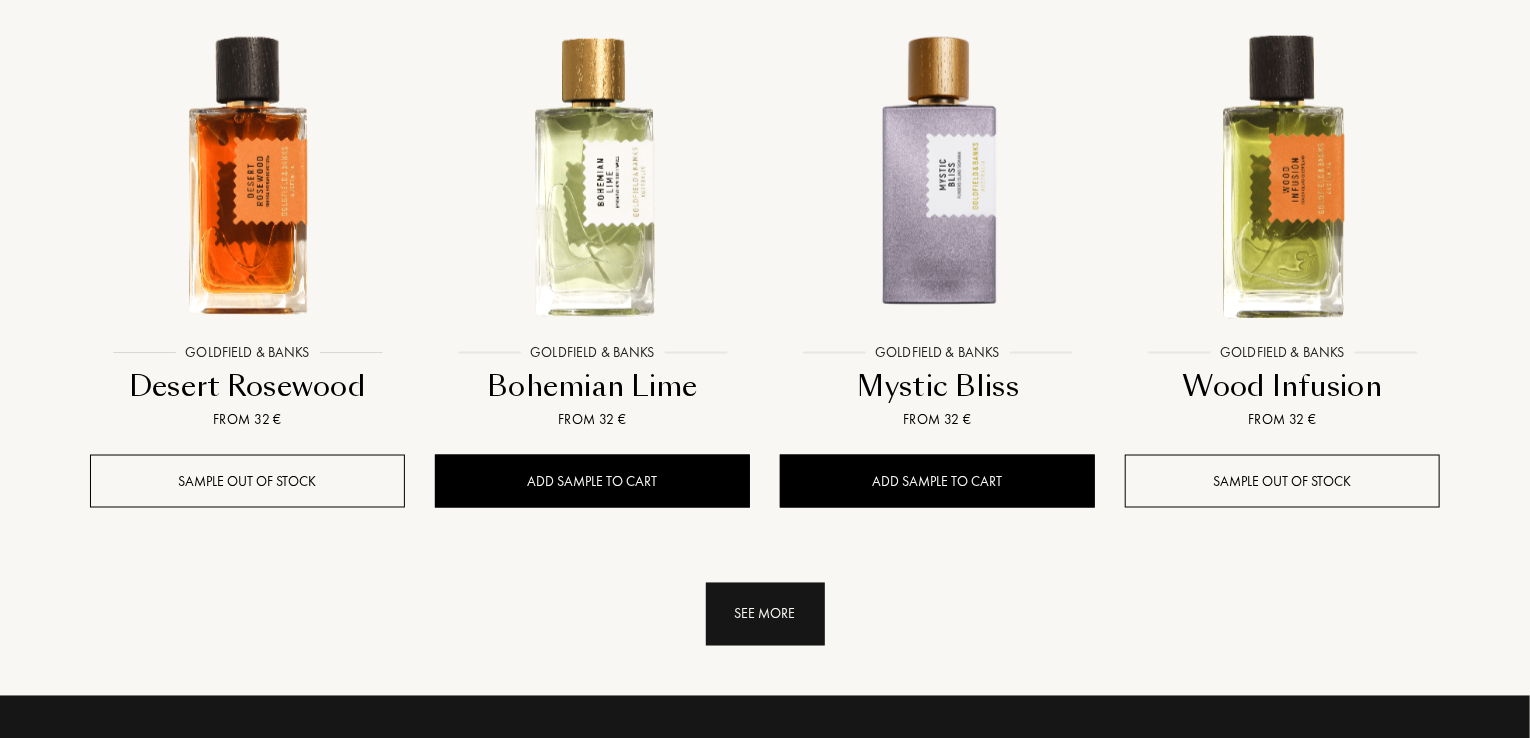 click on "See more" at bounding box center [765, 614] 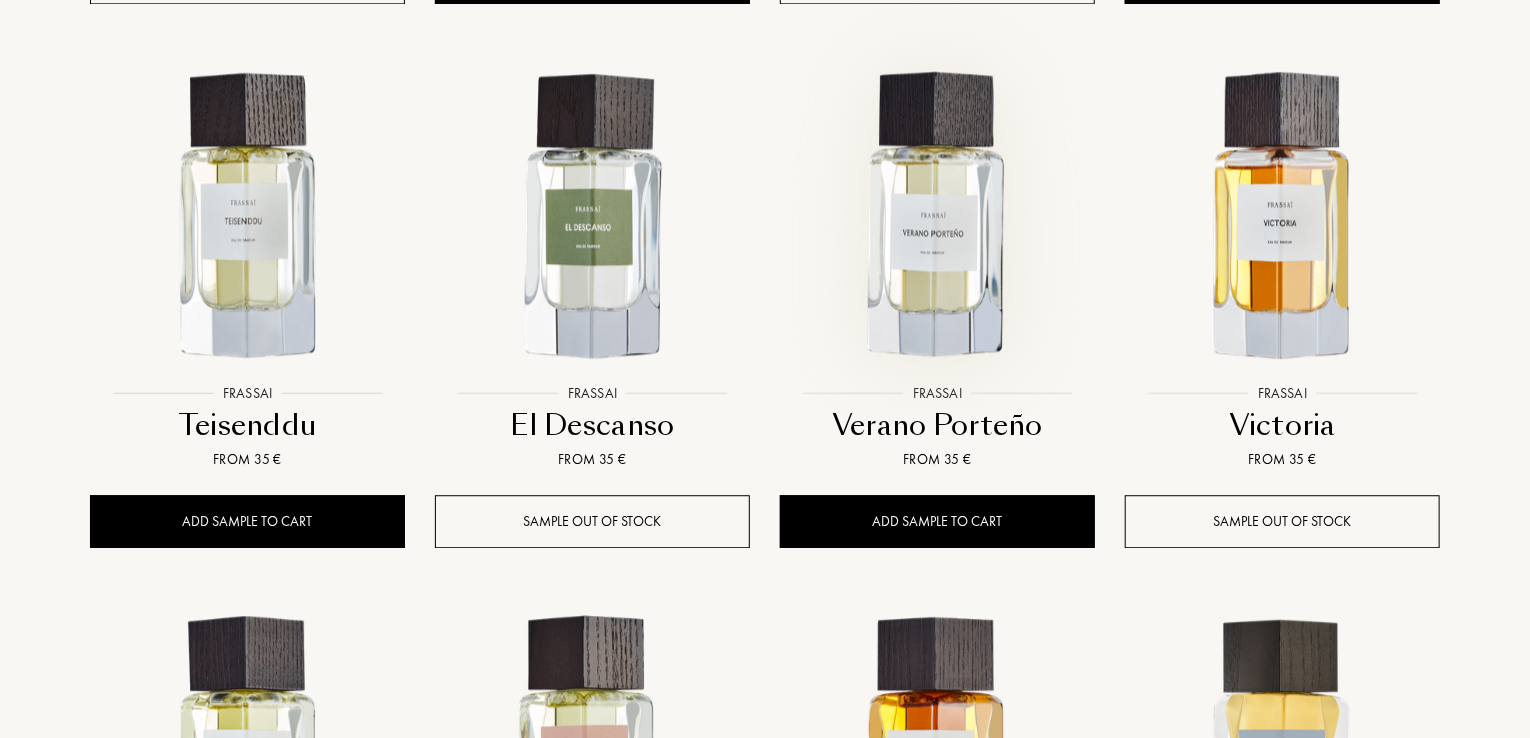 scroll, scrollTop: 6280, scrollLeft: 0, axis: vertical 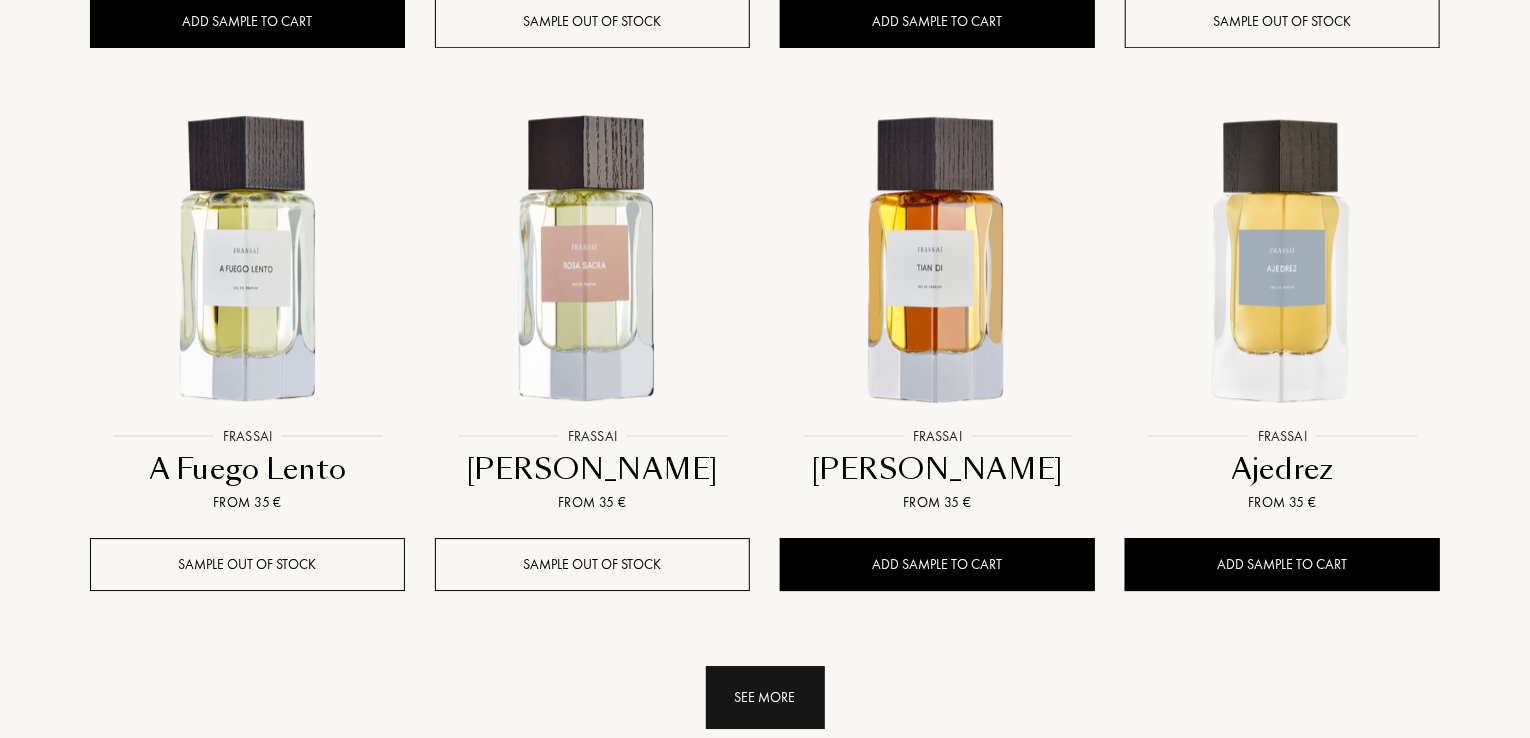 click on "See more" at bounding box center (765, 697) 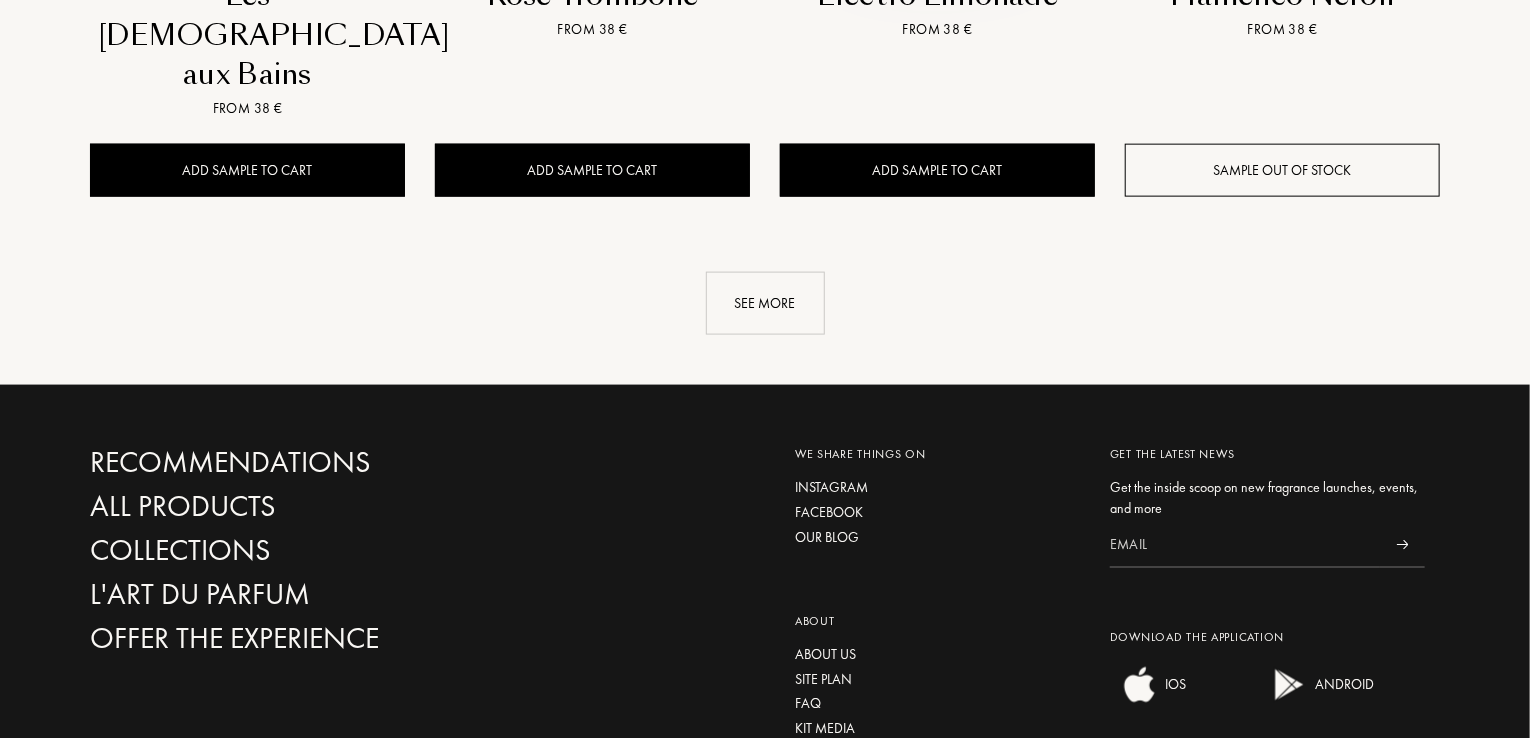 scroll, scrollTop: 8866, scrollLeft: 0, axis: vertical 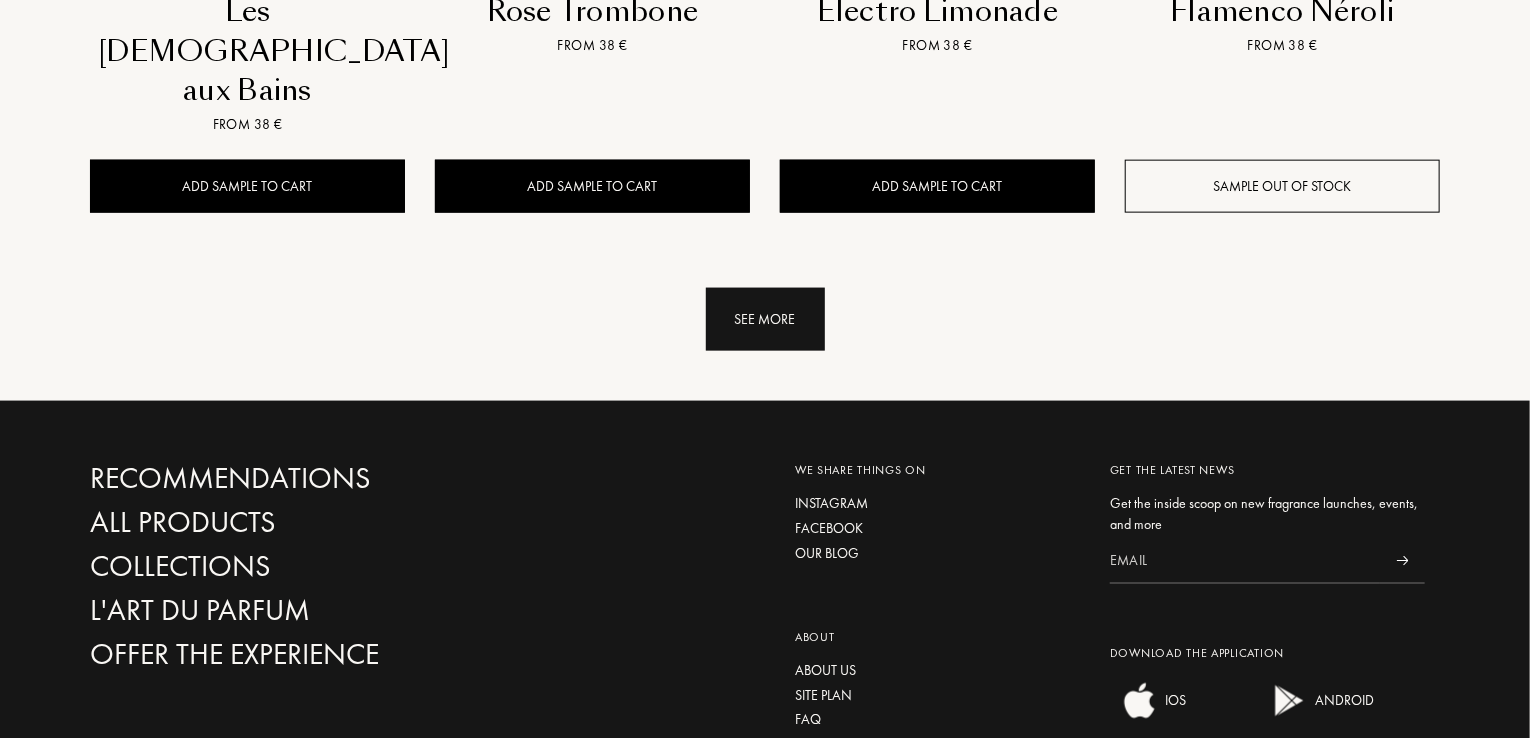 click on "See more" at bounding box center [765, 319] 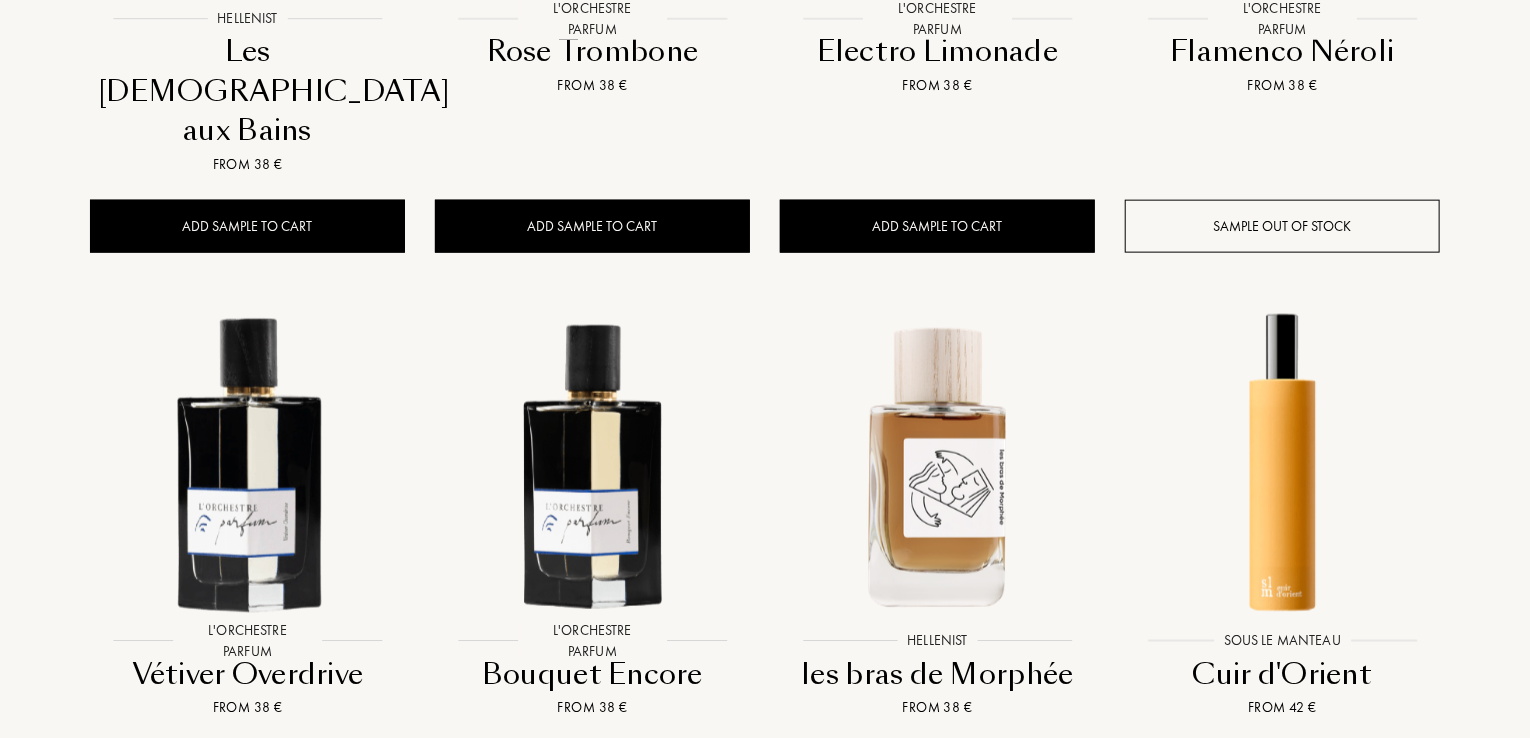 scroll, scrollTop: 8828, scrollLeft: 0, axis: vertical 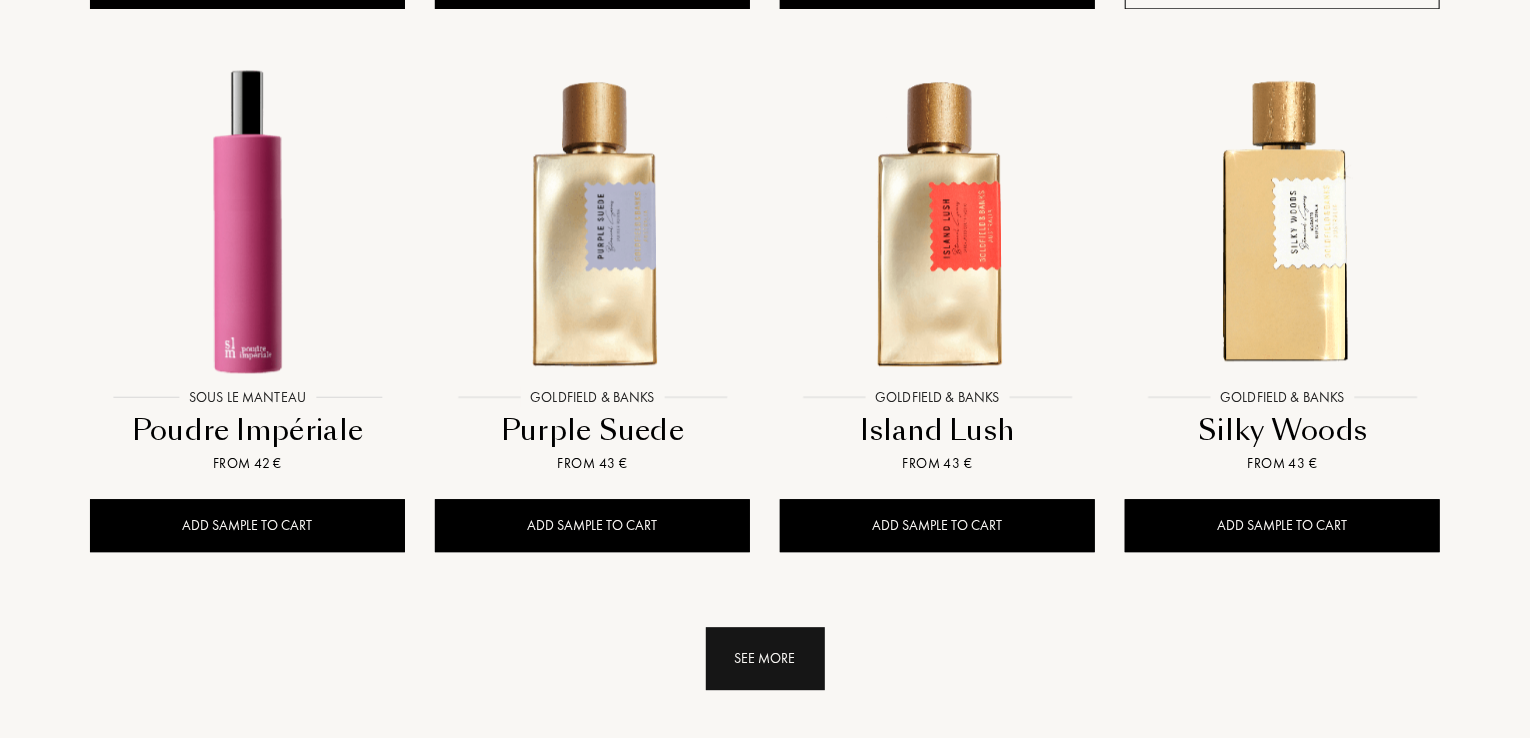 click on "See more" at bounding box center (765, 658) 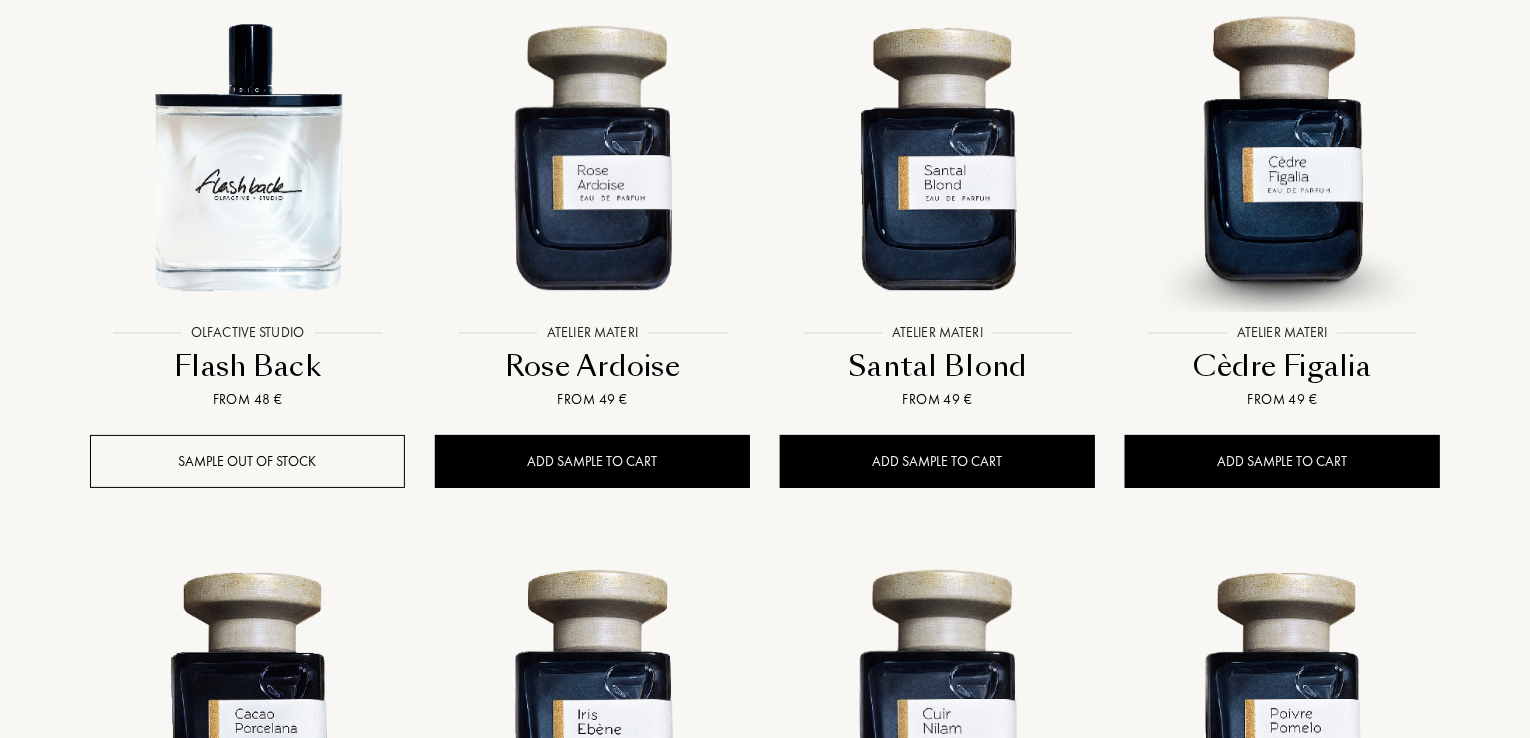 scroll, scrollTop: 11372, scrollLeft: 0, axis: vertical 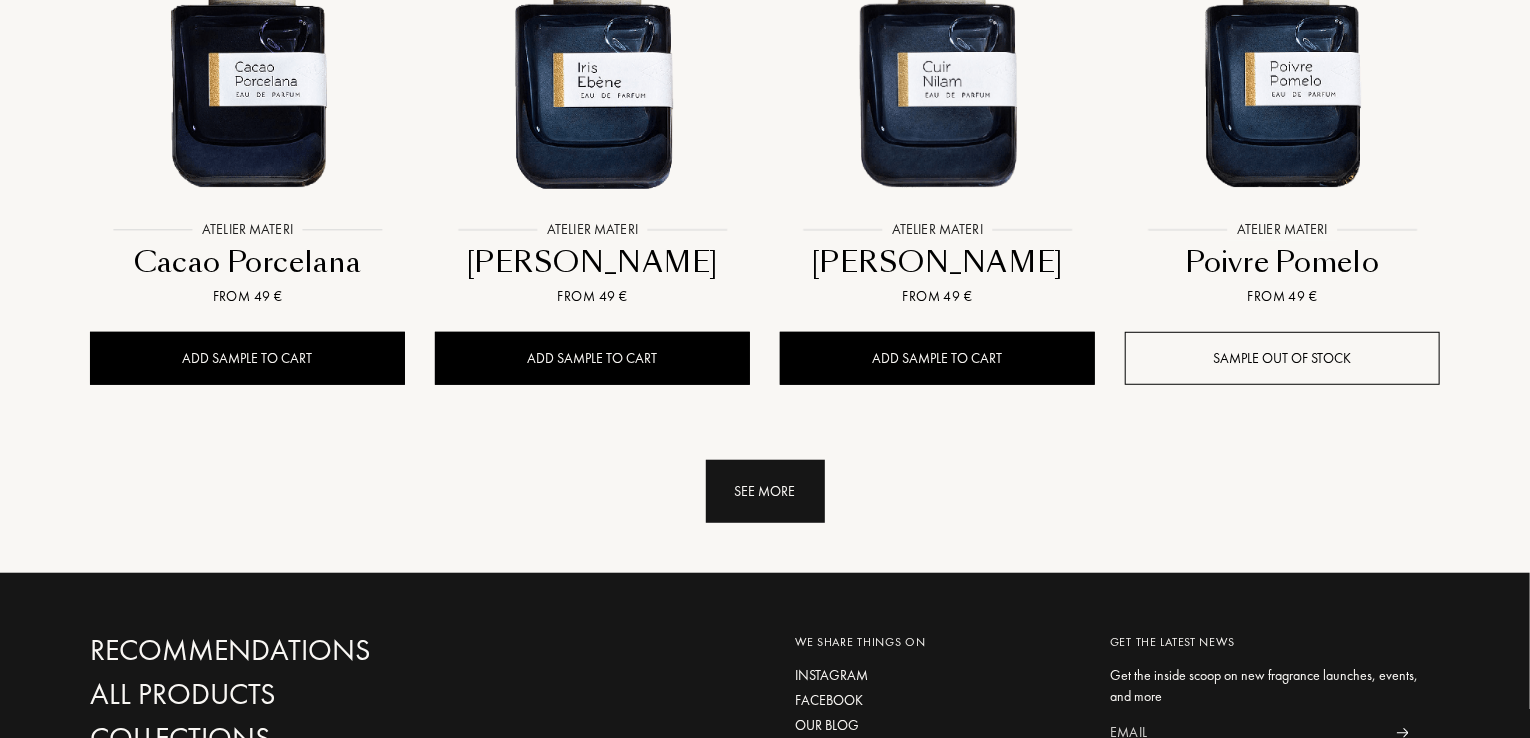 click on "See more" at bounding box center (765, 491) 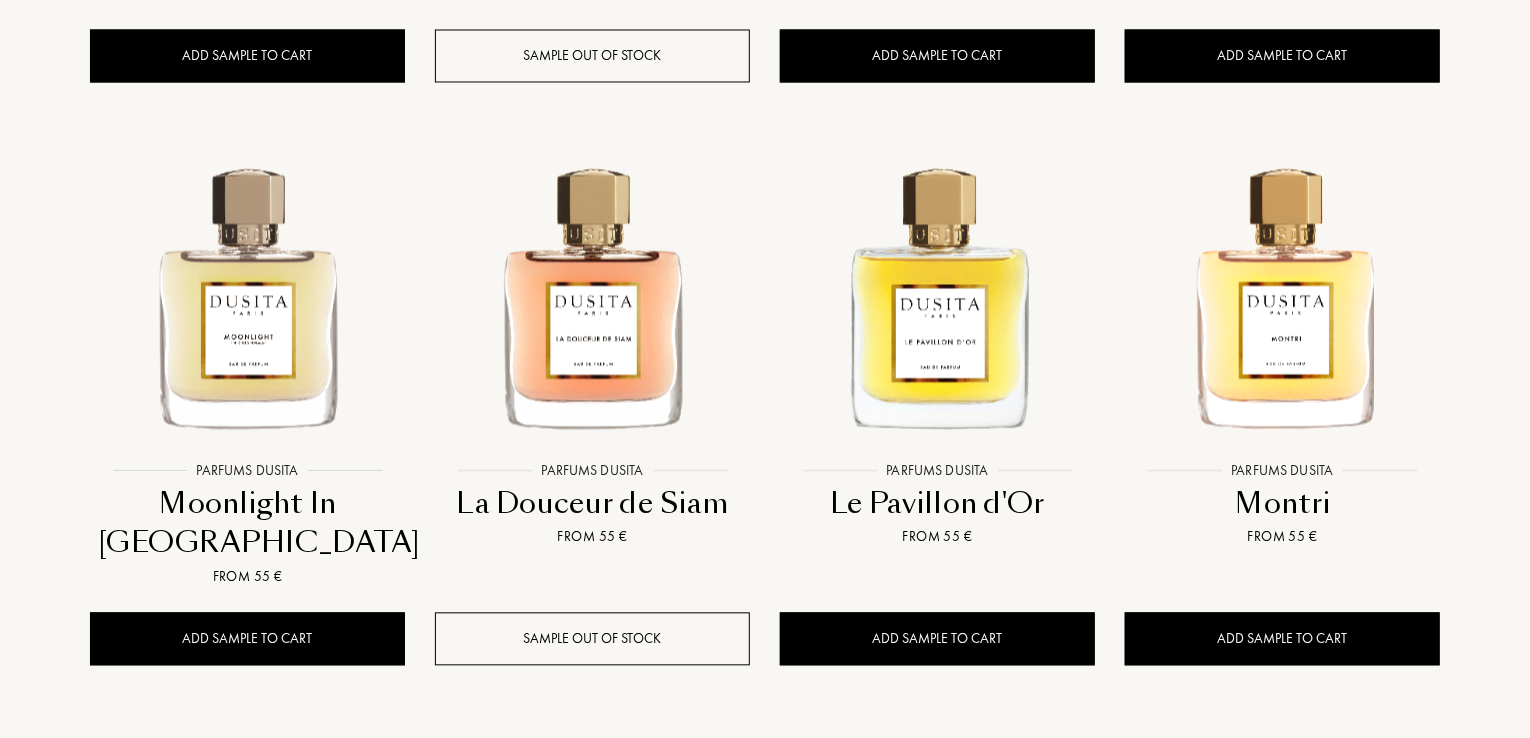 scroll, scrollTop: 13387, scrollLeft: 0, axis: vertical 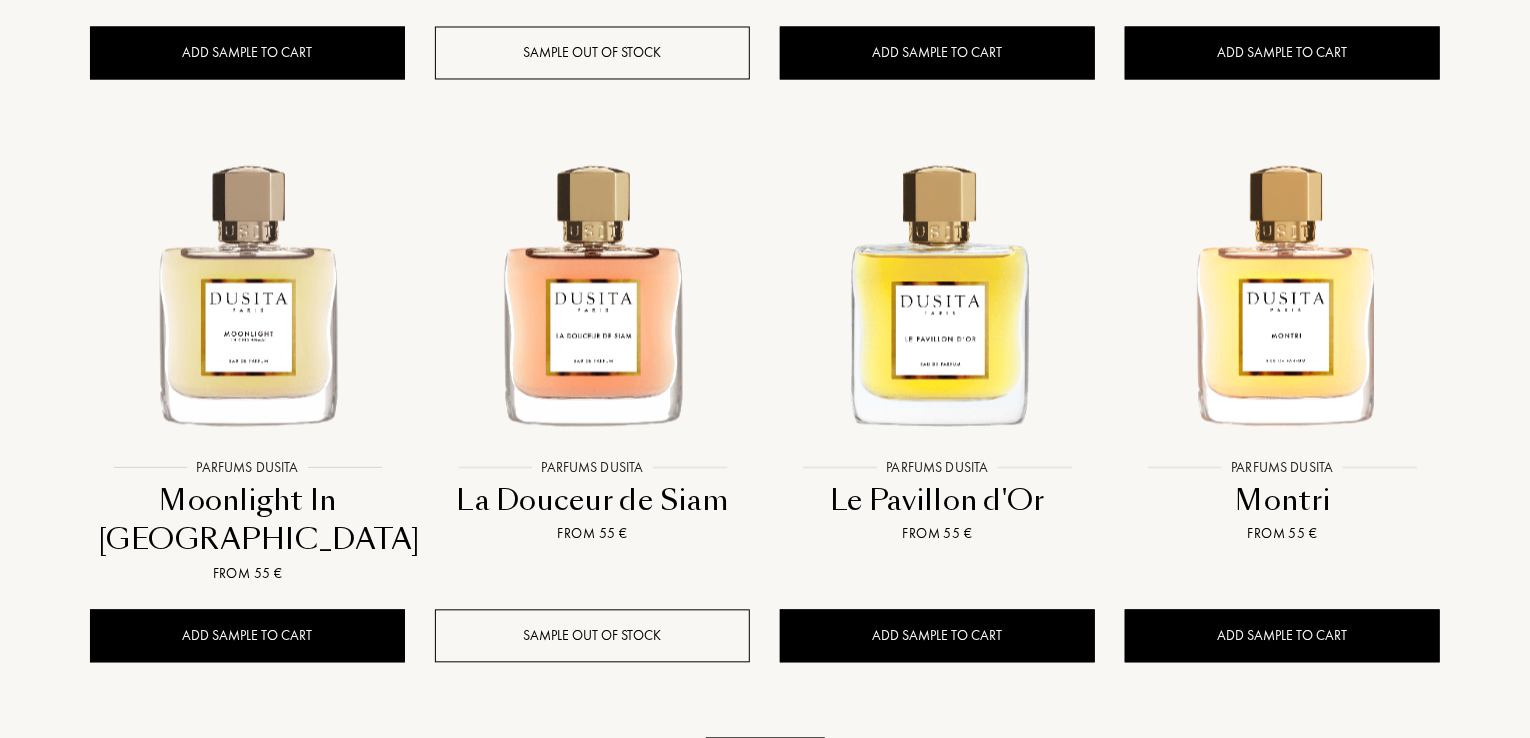 click on "See more" at bounding box center [765, 769] 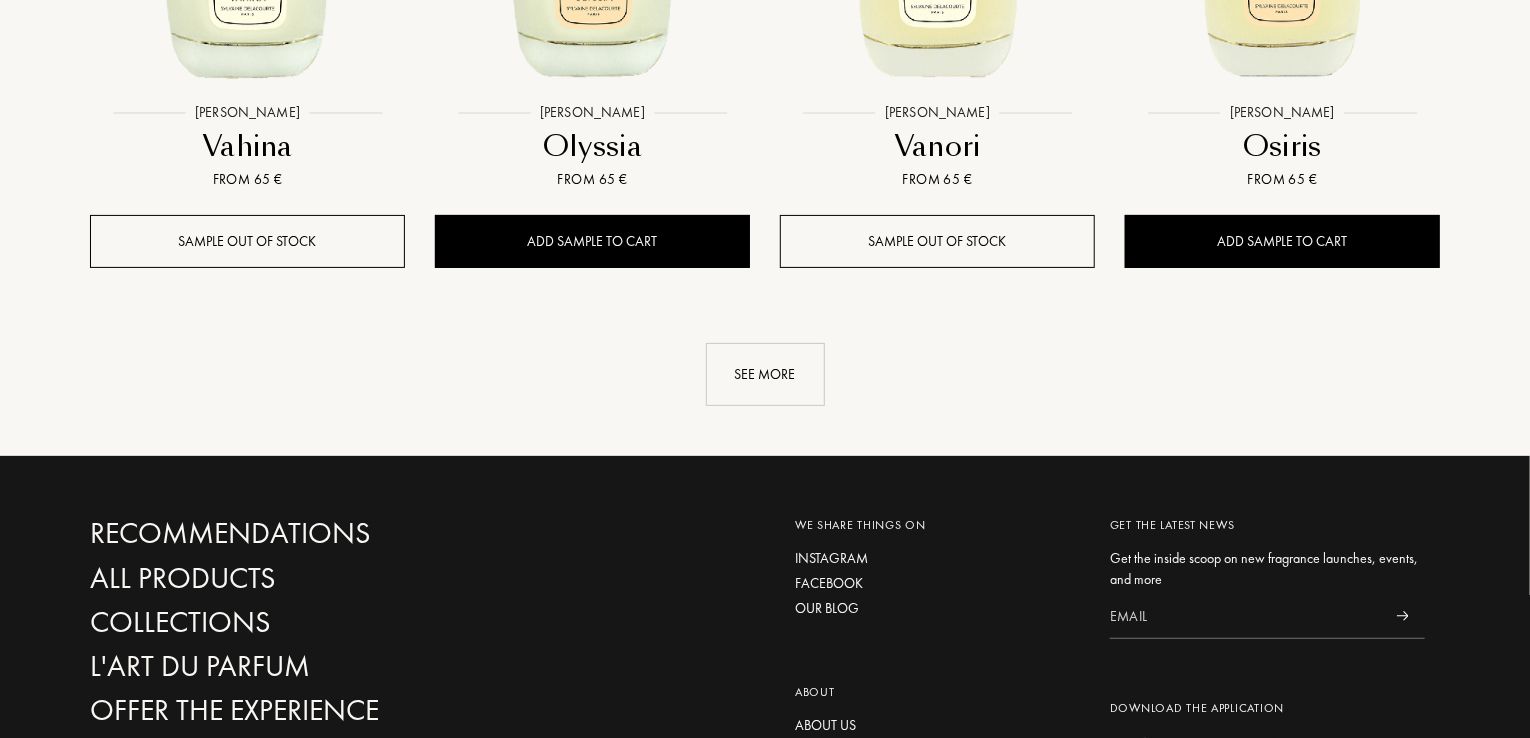scroll, scrollTop: 15427, scrollLeft: 0, axis: vertical 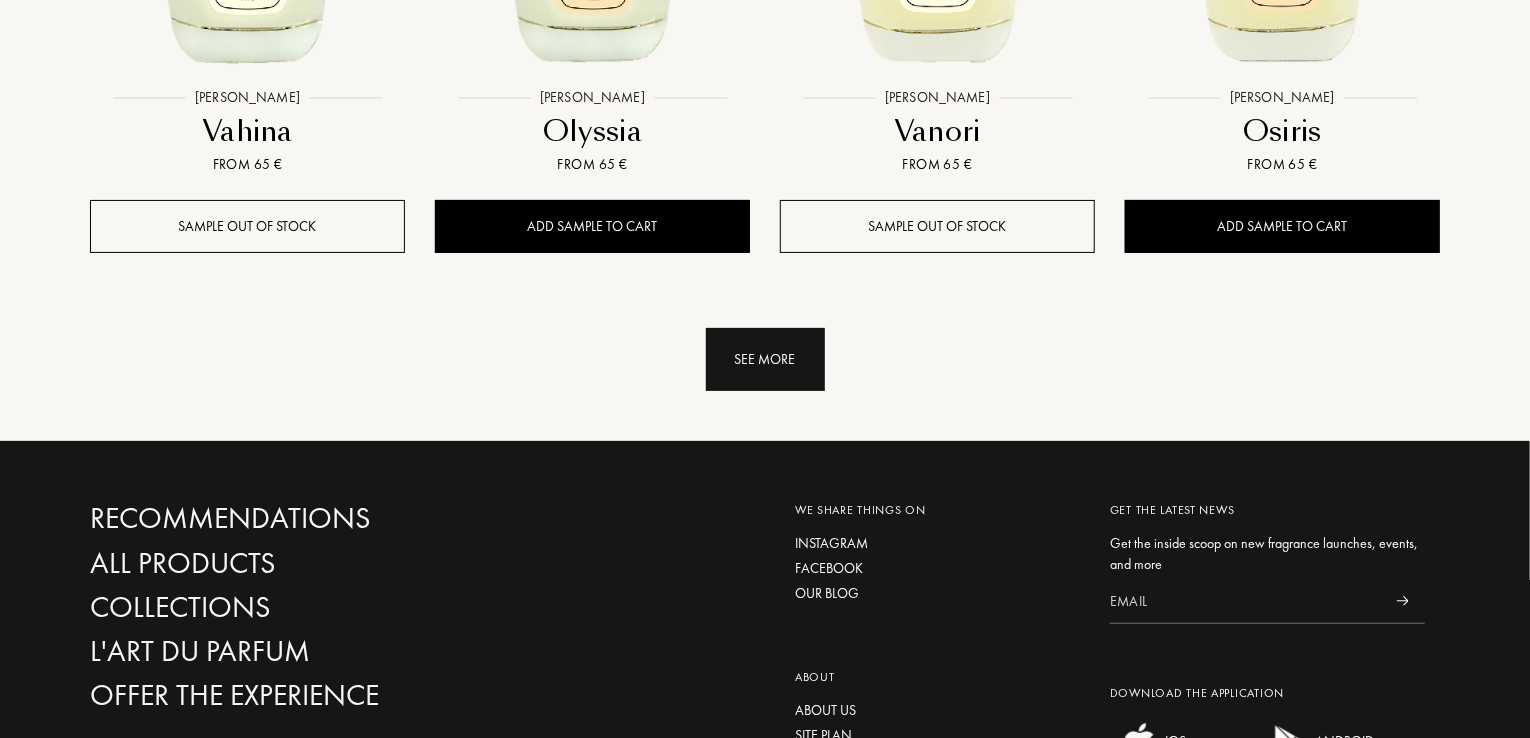click on "See more" at bounding box center (765, 359) 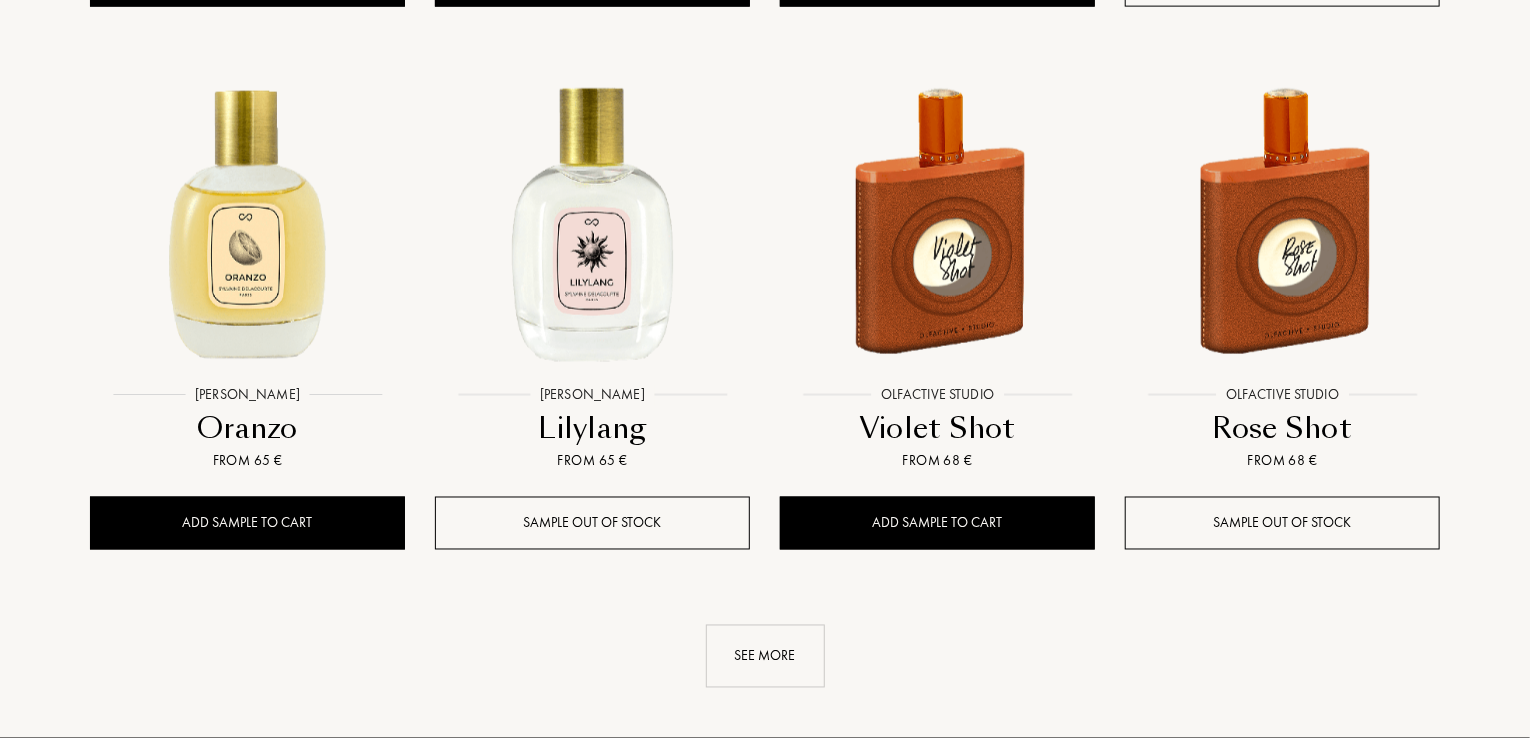 scroll, scrollTop: 16764, scrollLeft: 0, axis: vertical 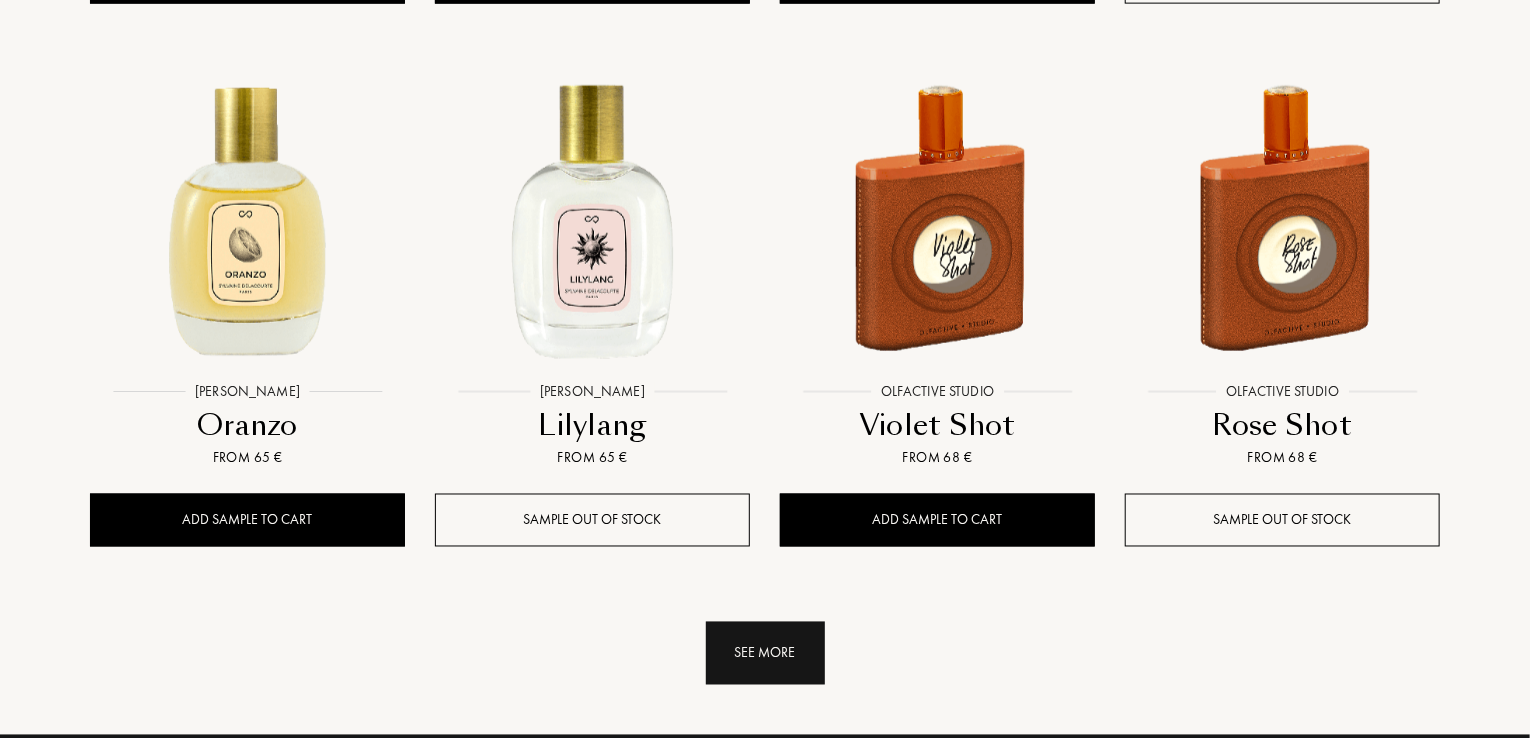click on "See more" at bounding box center (765, 653) 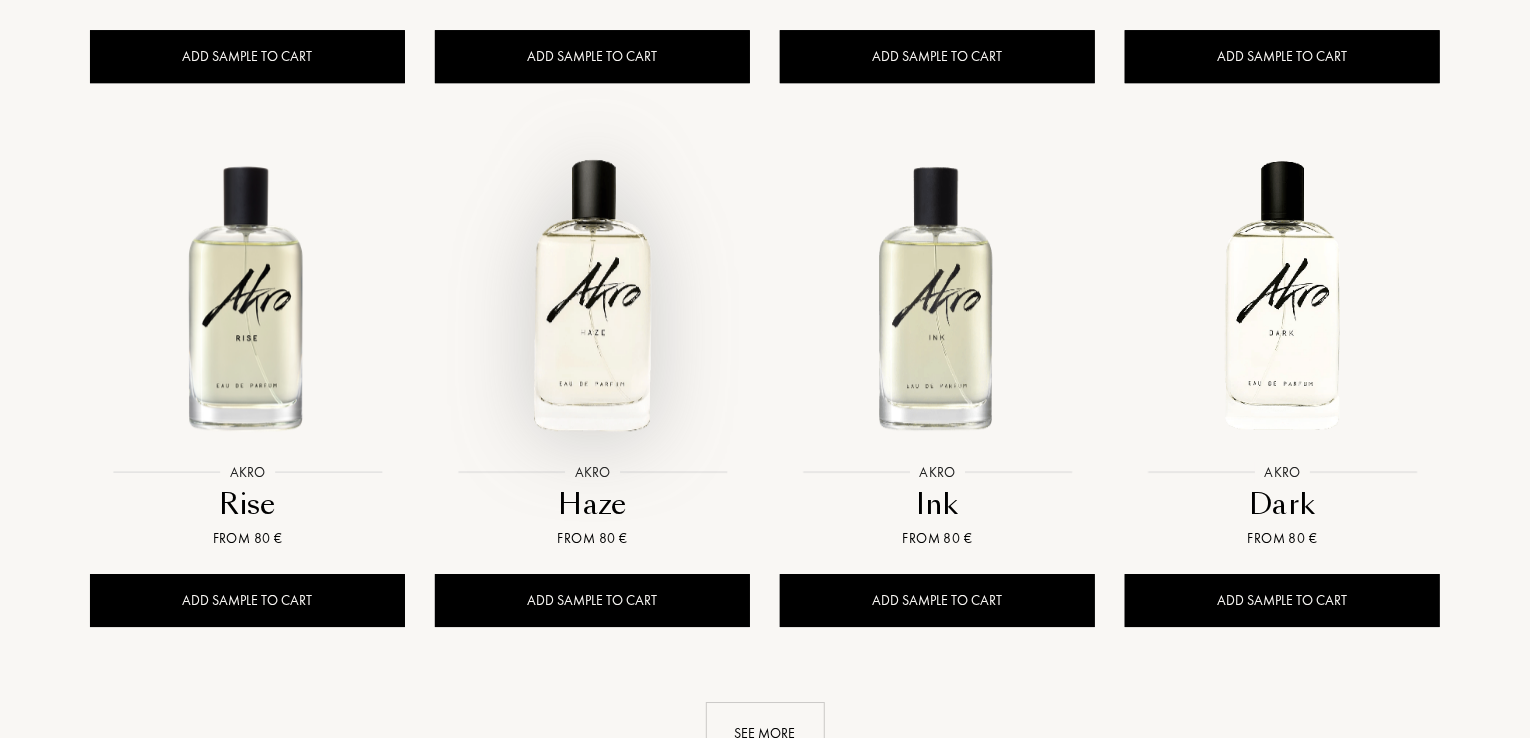 scroll, scrollTop: 18390, scrollLeft: 0, axis: vertical 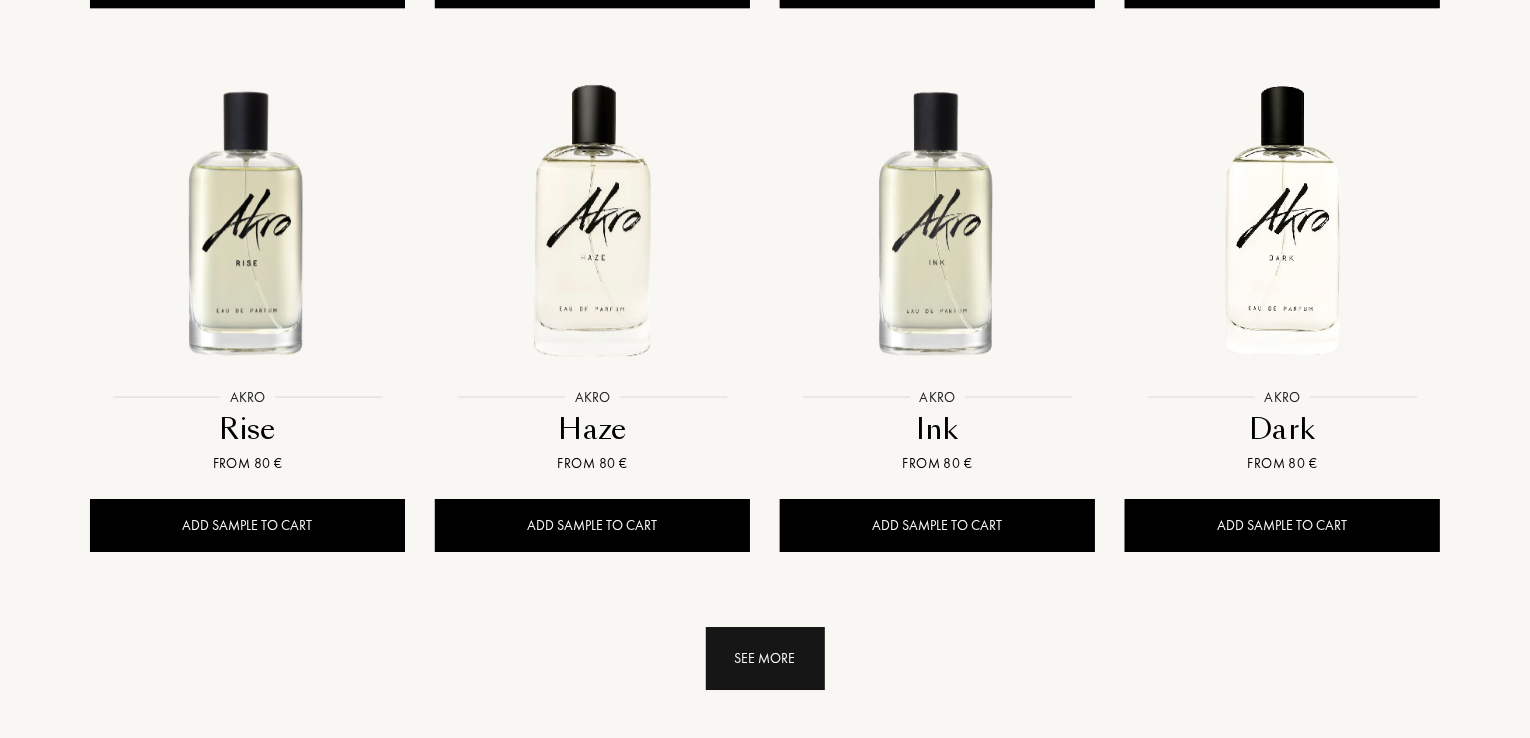 click on "See more" at bounding box center [765, 658] 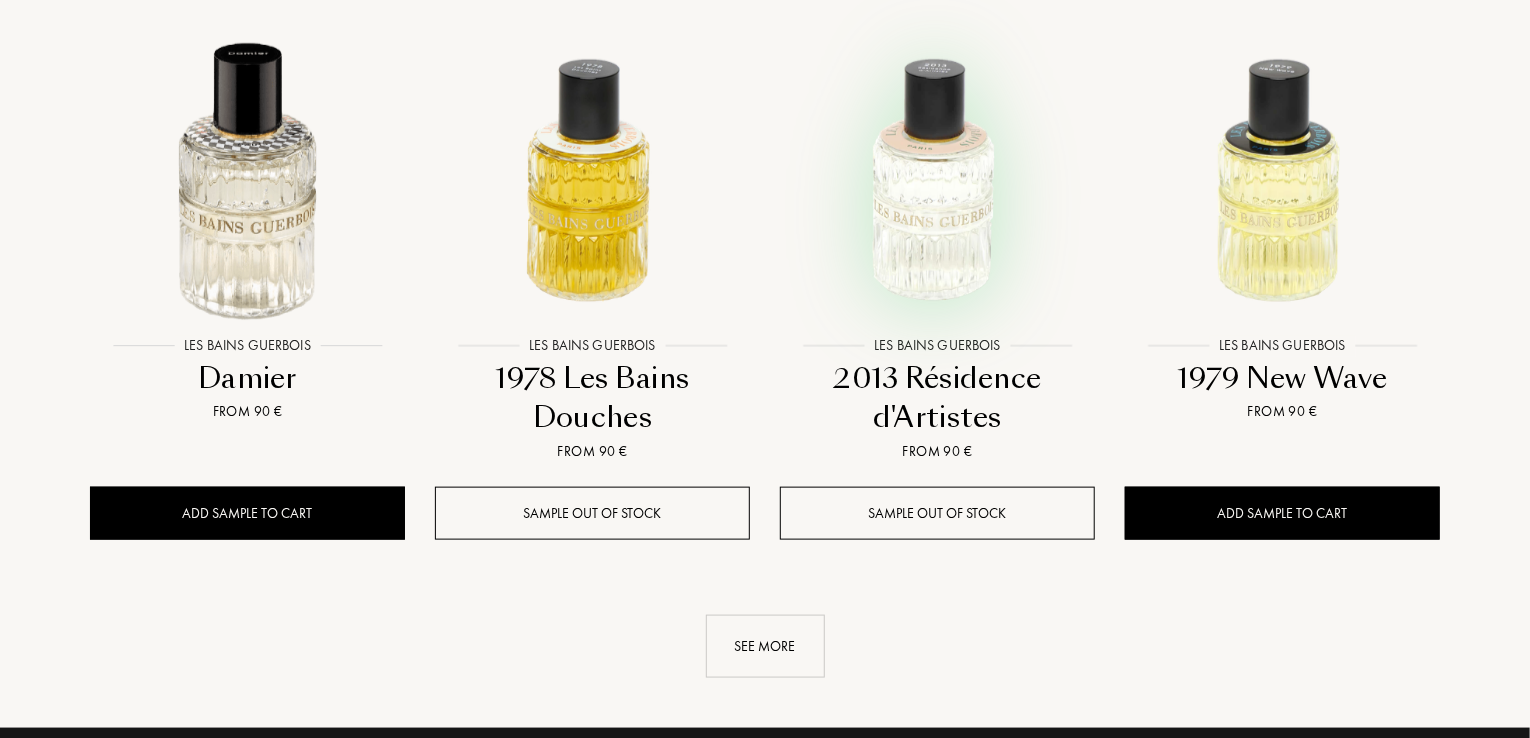 scroll, scrollTop: 20124, scrollLeft: 0, axis: vertical 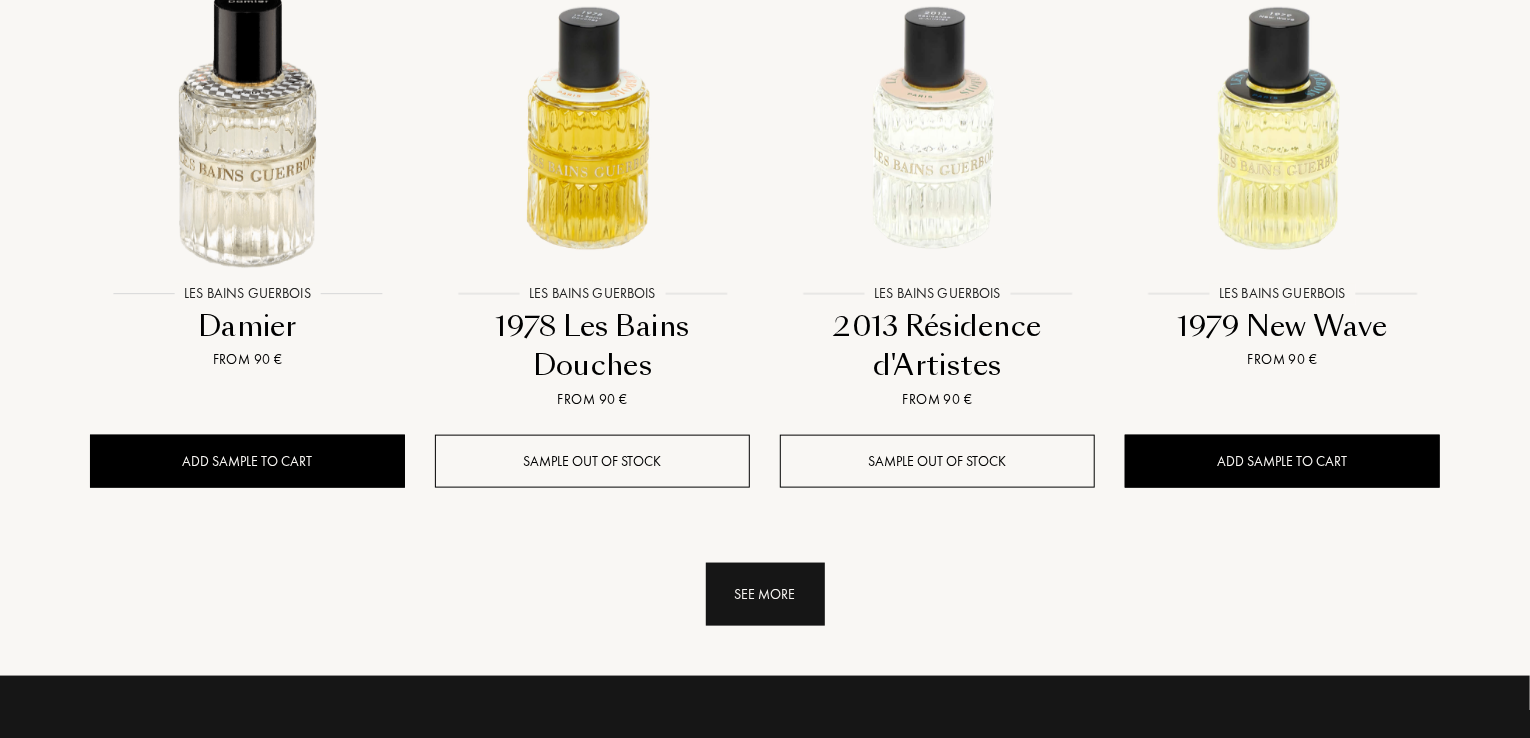click on "See more" at bounding box center (765, 594) 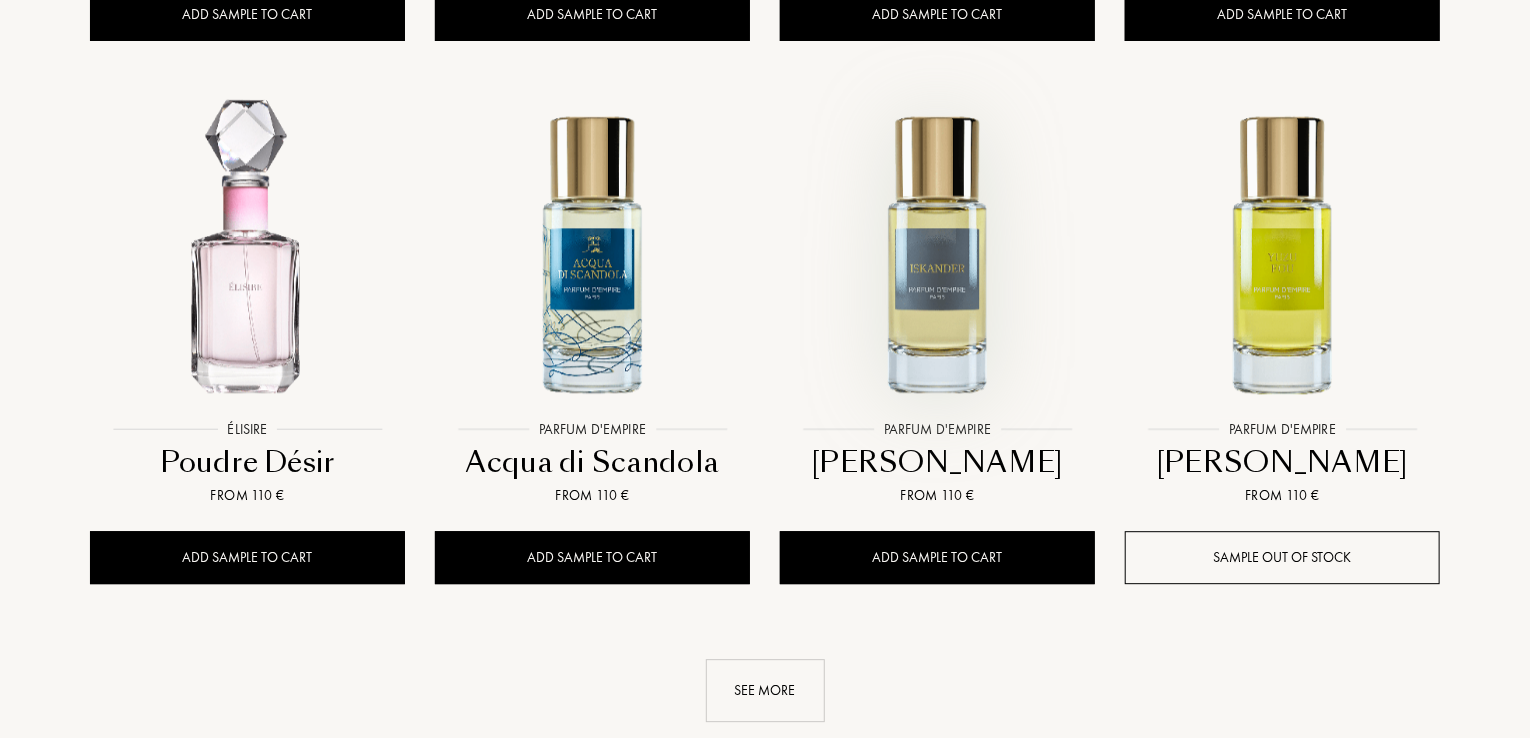 scroll, scrollTop: 21704, scrollLeft: 0, axis: vertical 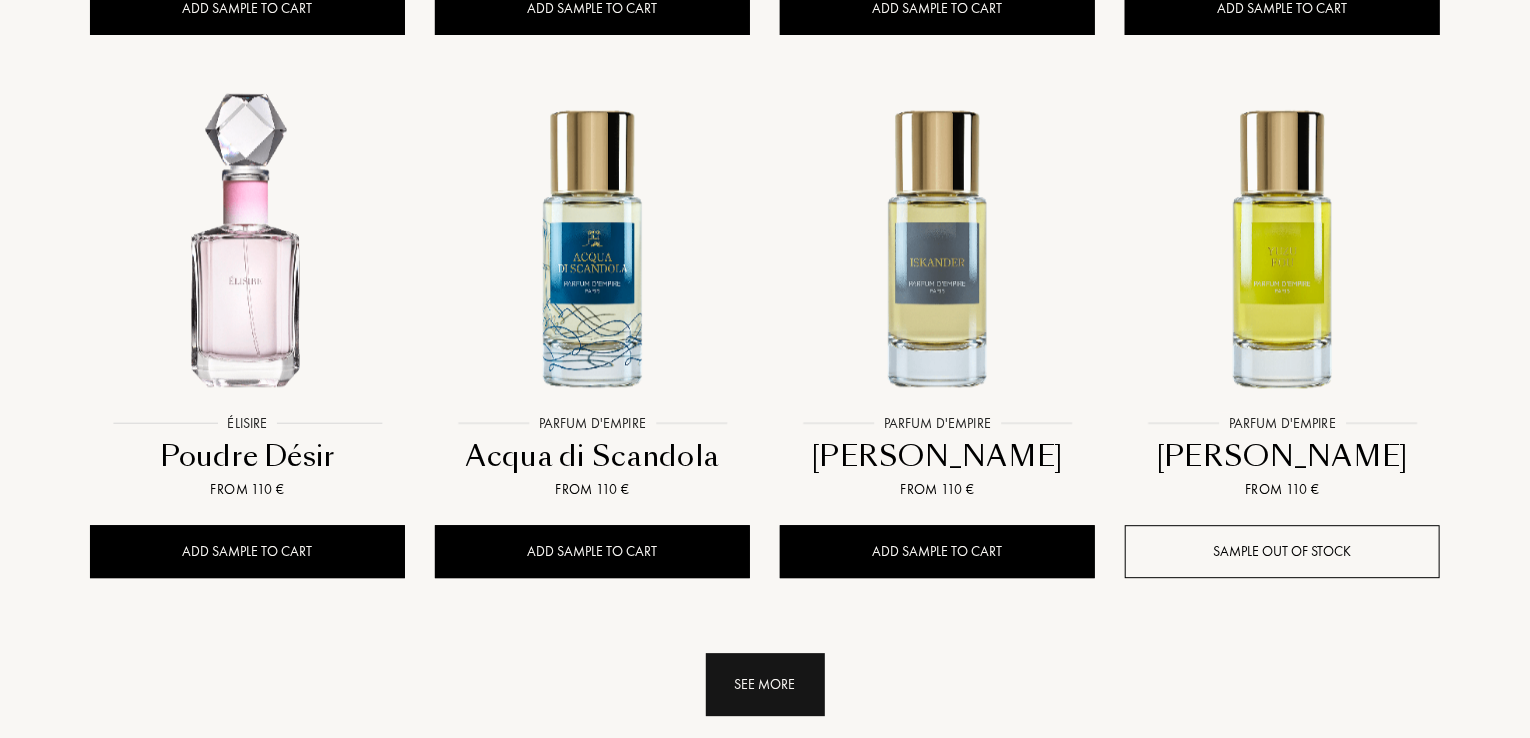 click on "See more" at bounding box center (765, 684) 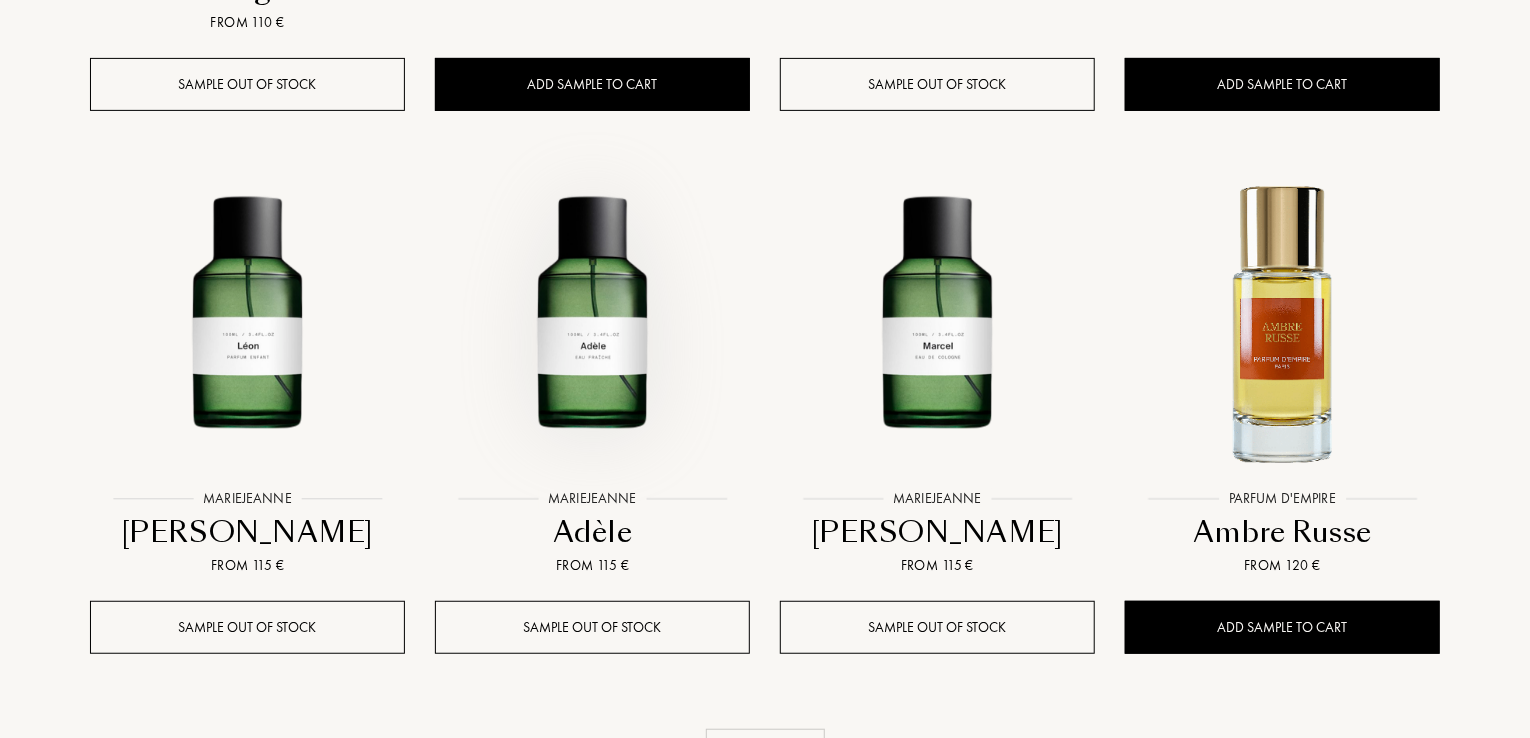 scroll, scrollTop: 23313, scrollLeft: 0, axis: vertical 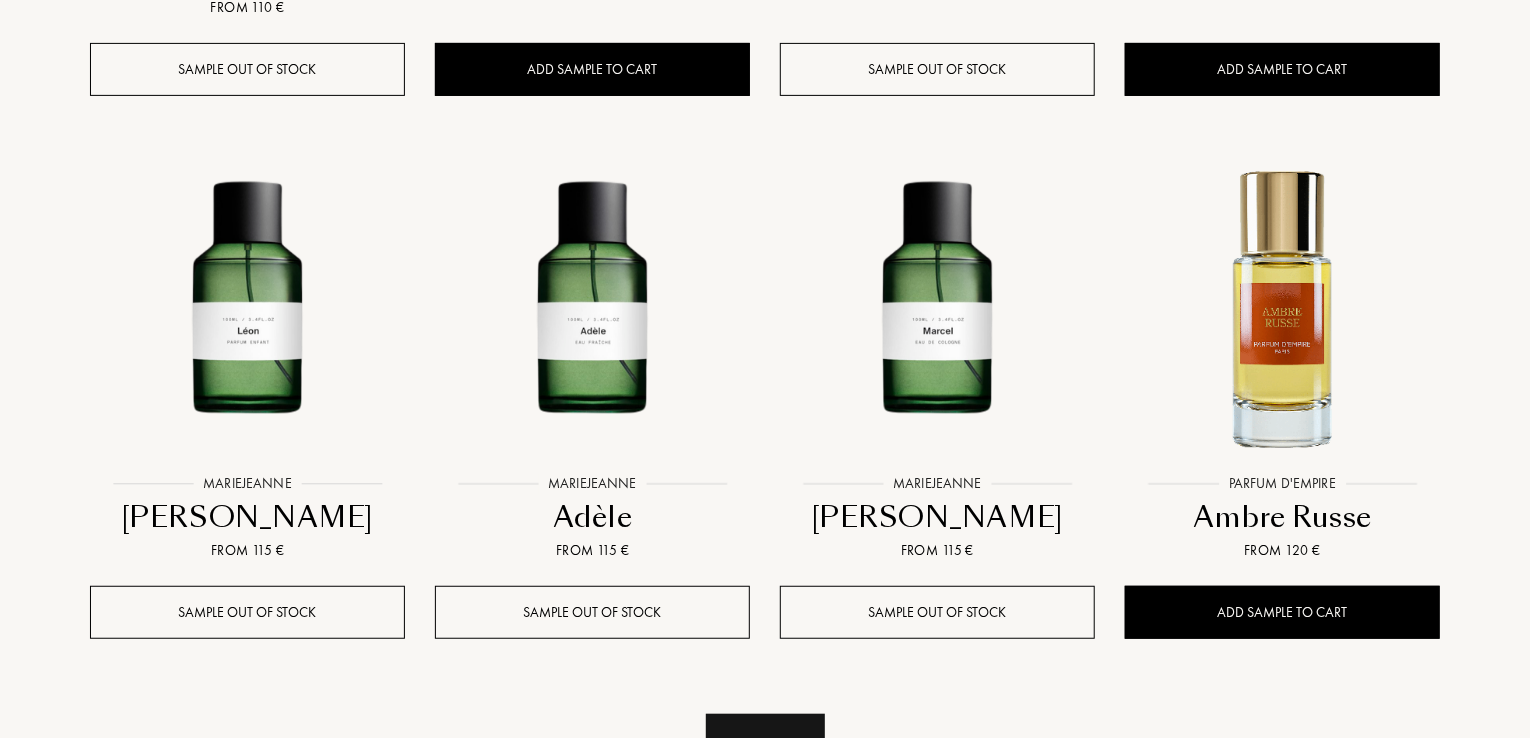 click on "See more" at bounding box center (765, 745) 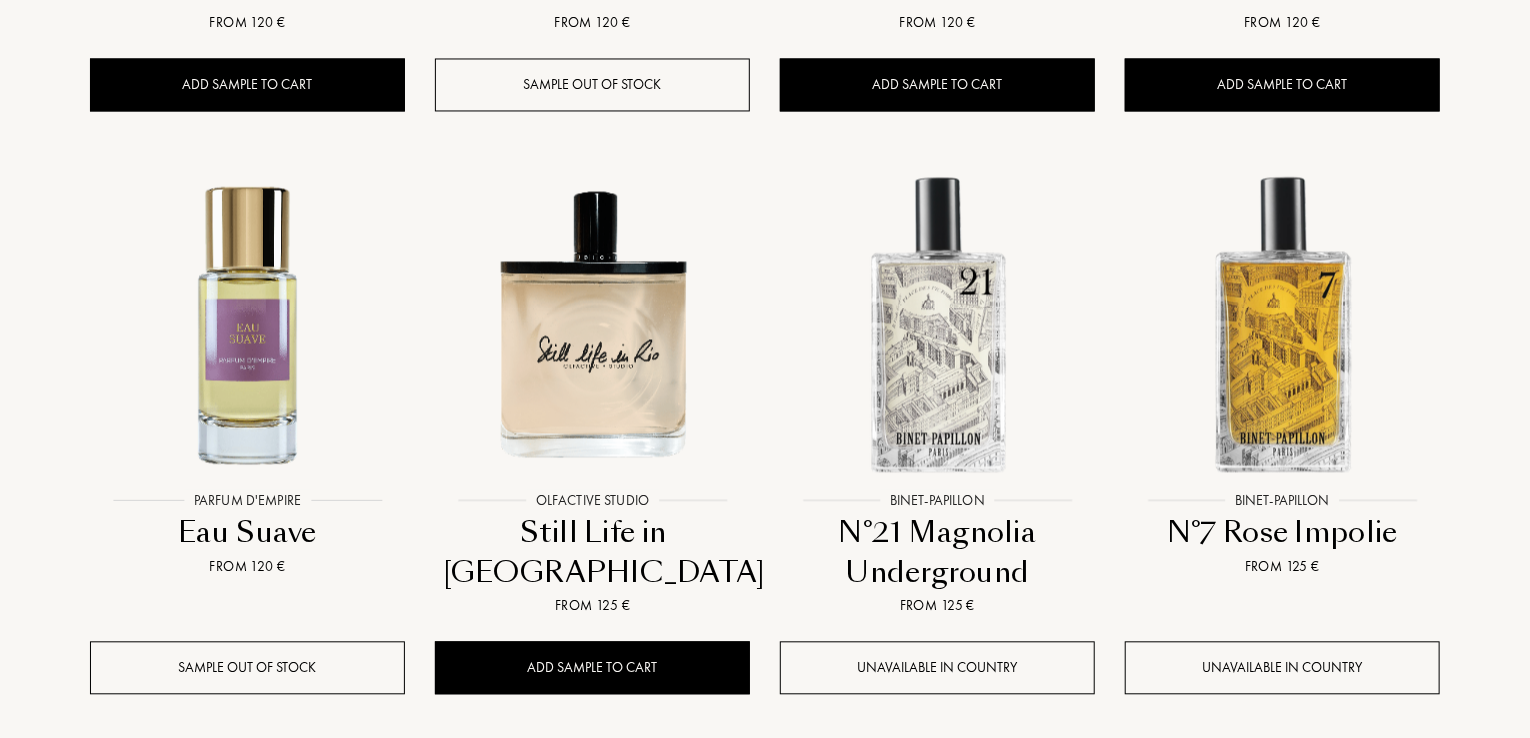 scroll, scrollTop: 25032, scrollLeft: 0, axis: vertical 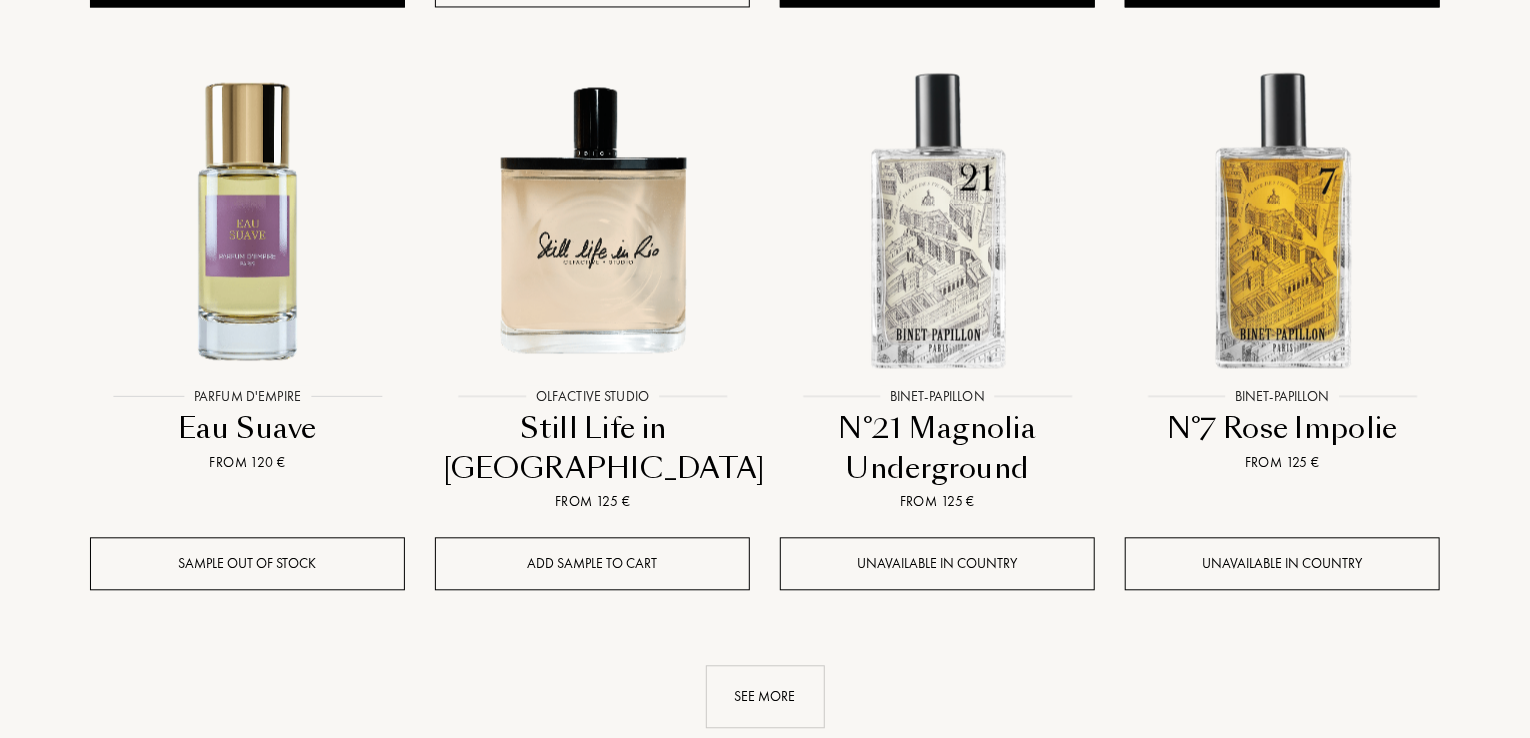 click on "Add sample to cart" at bounding box center [592, 563] 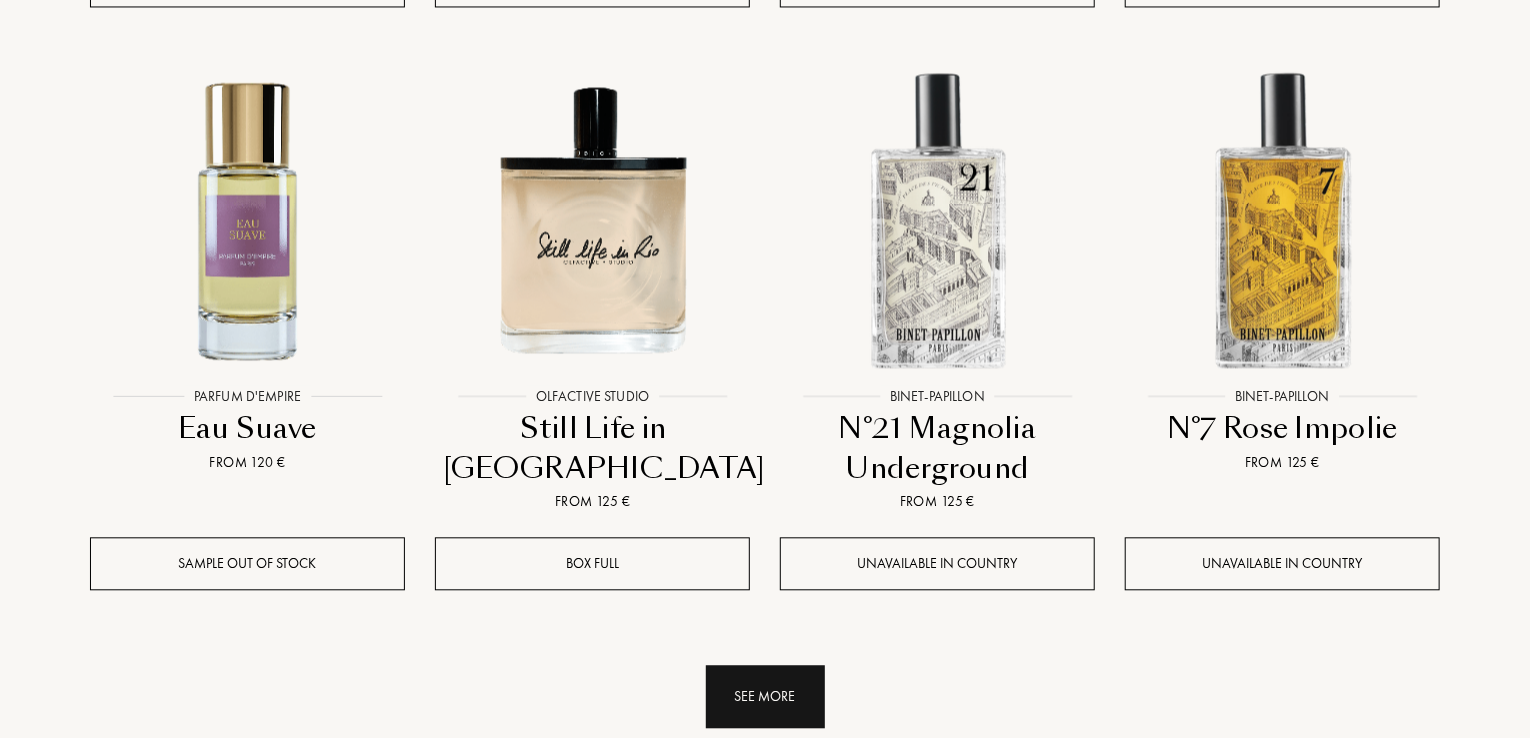 click on "See more" at bounding box center [765, 696] 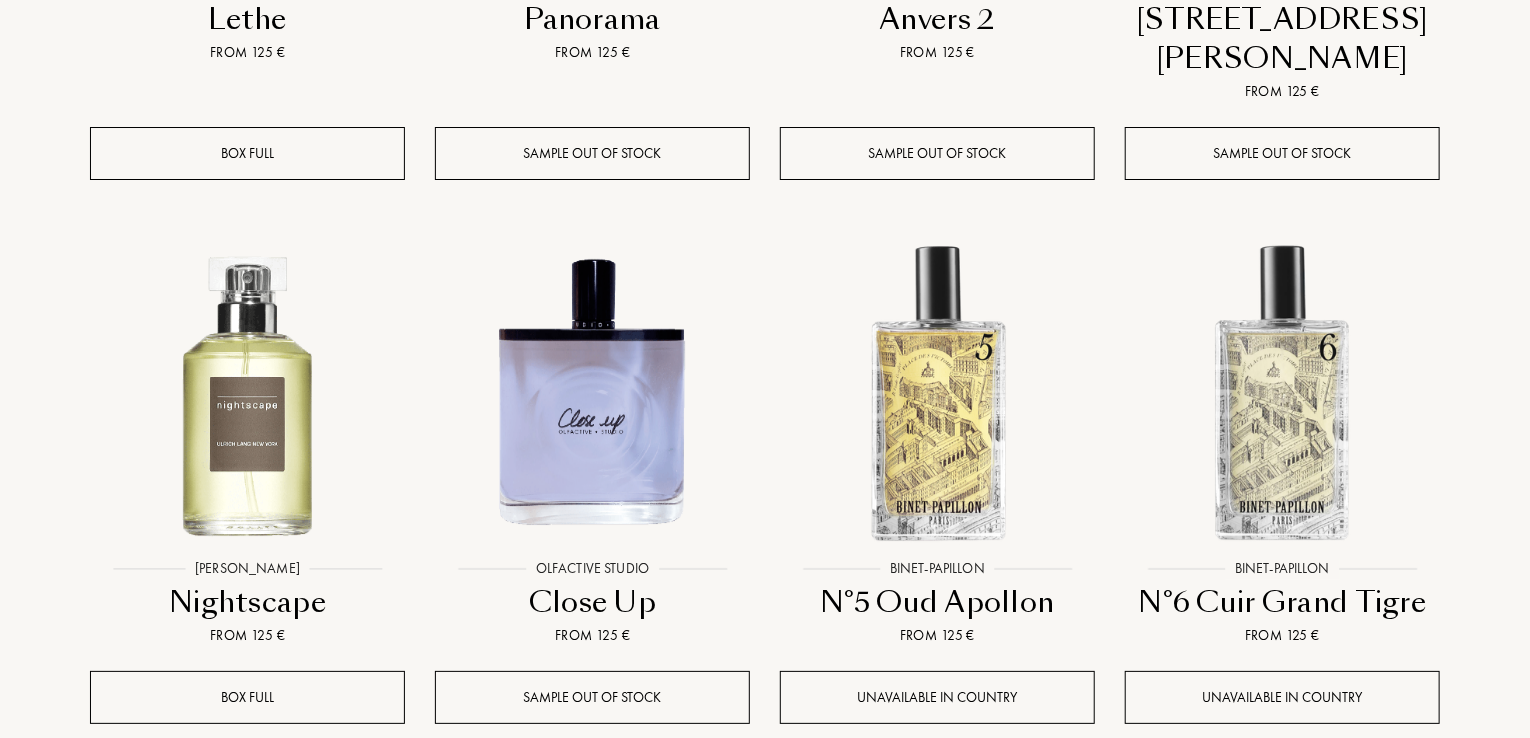 scroll, scrollTop: 26627, scrollLeft: 0, axis: vertical 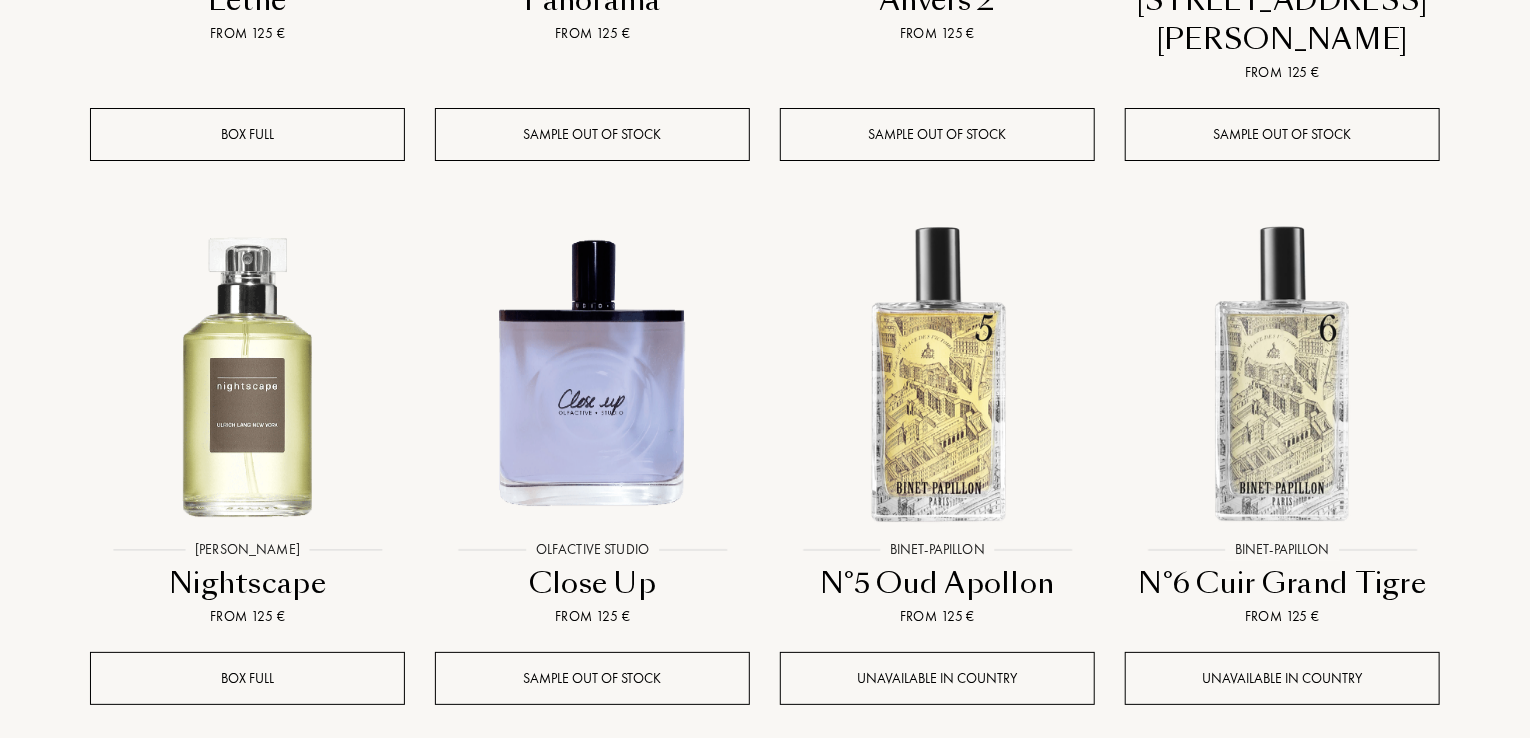 click on "See more" at bounding box center (765, 811) 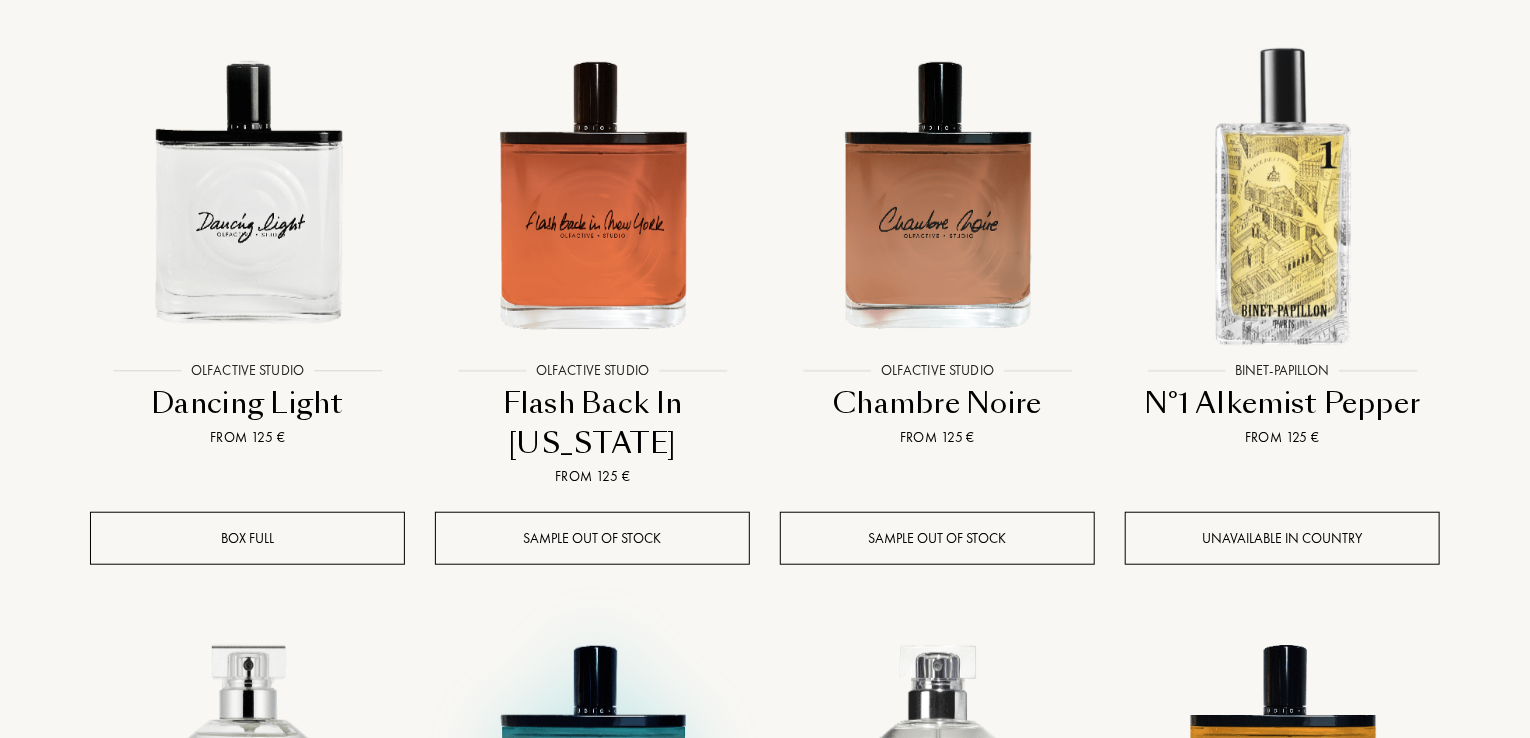 scroll, scrollTop: 27195, scrollLeft: 0, axis: vertical 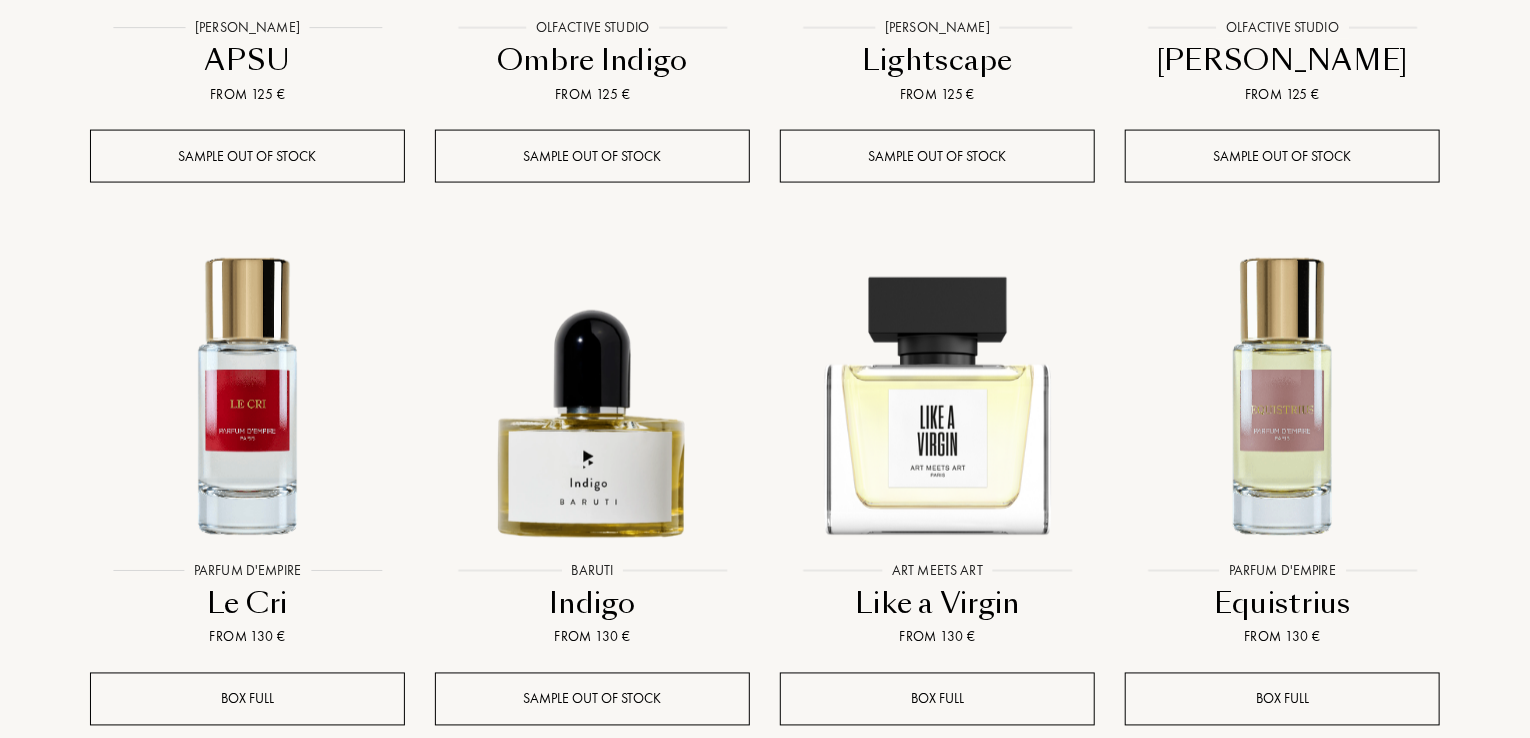click on "See more" at bounding box center [765, 832] 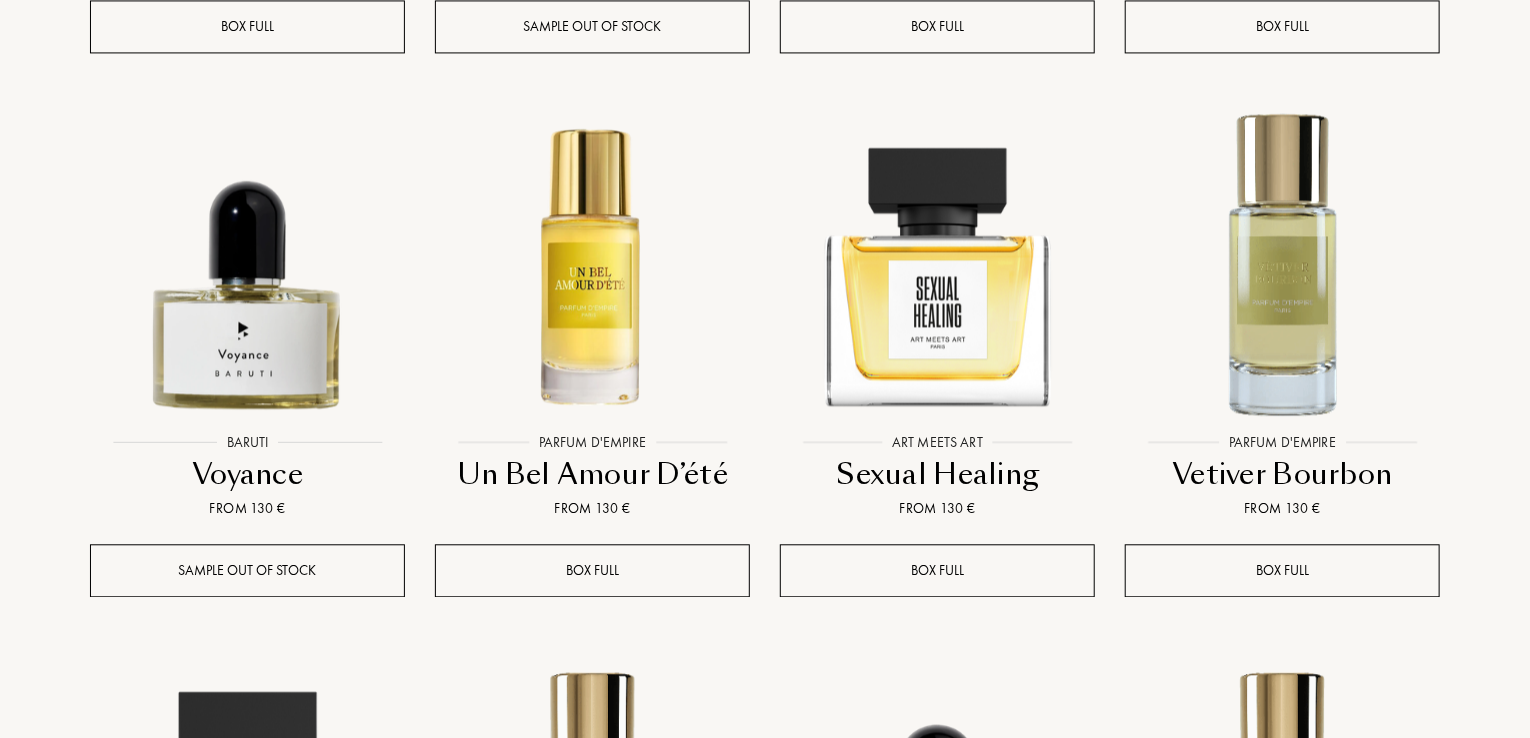 scroll, scrollTop: 28952, scrollLeft: 0, axis: vertical 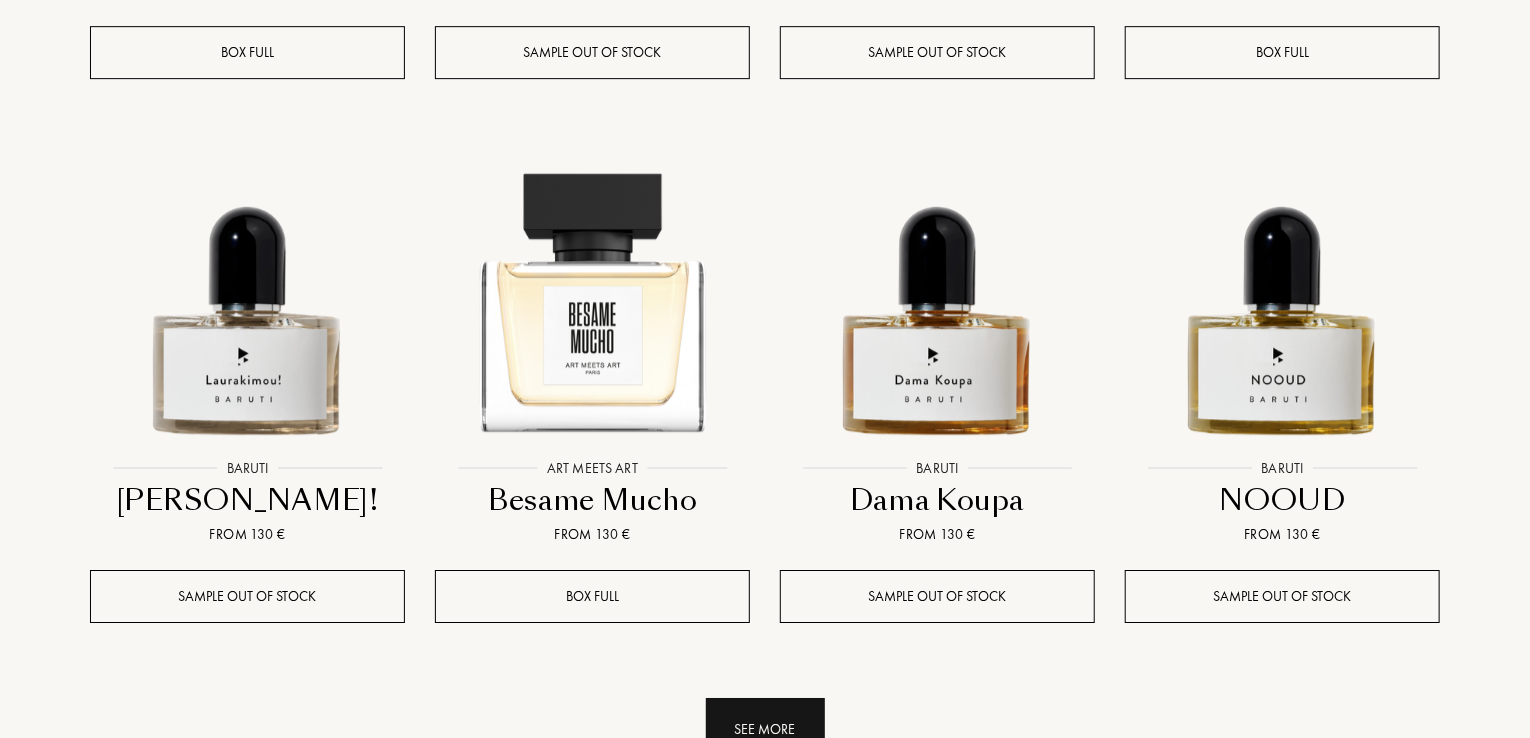 click on "See more" at bounding box center (765, 729) 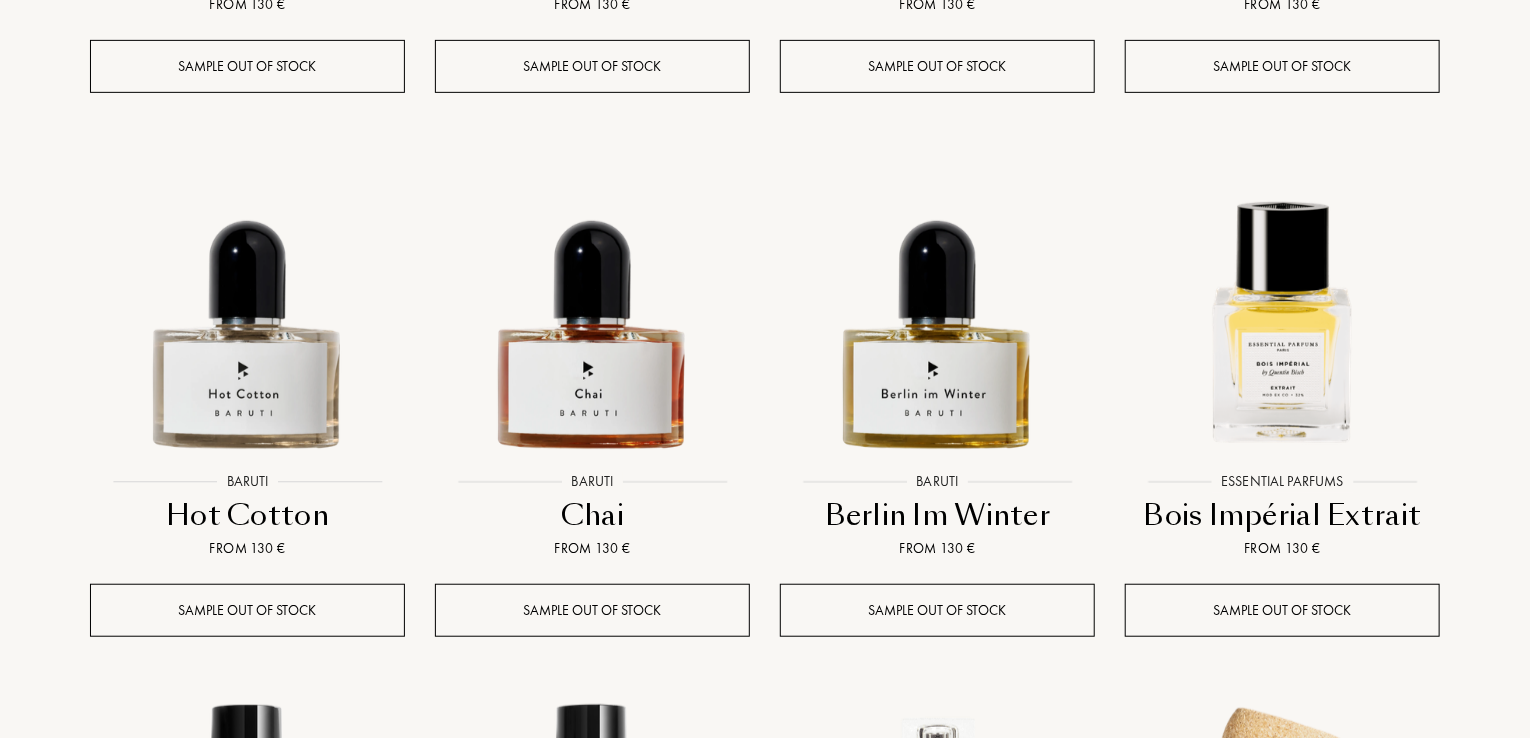 scroll, scrollTop: 31092, scrollLeft: 0, axis: vertical 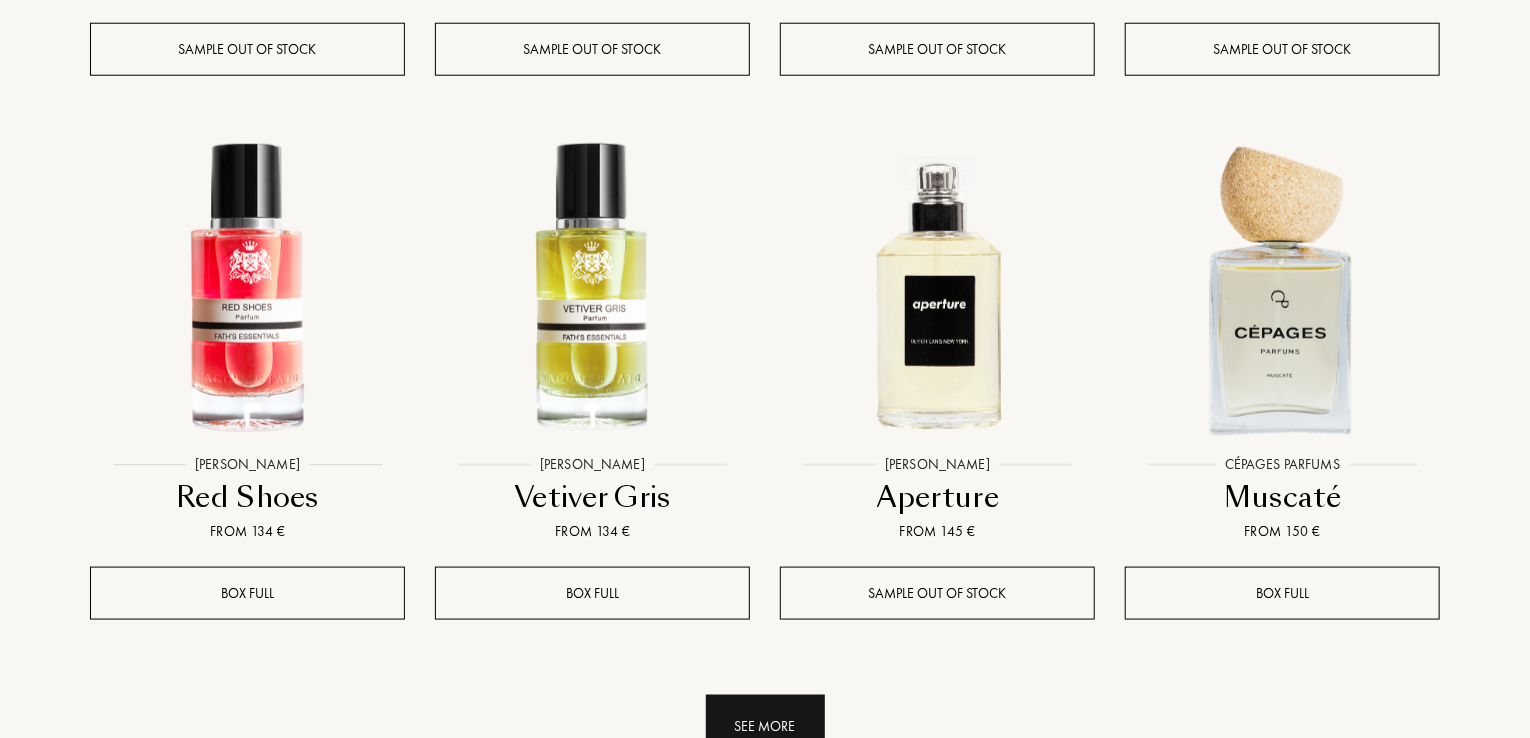 click on "See more" at bounding box center (765, 726) 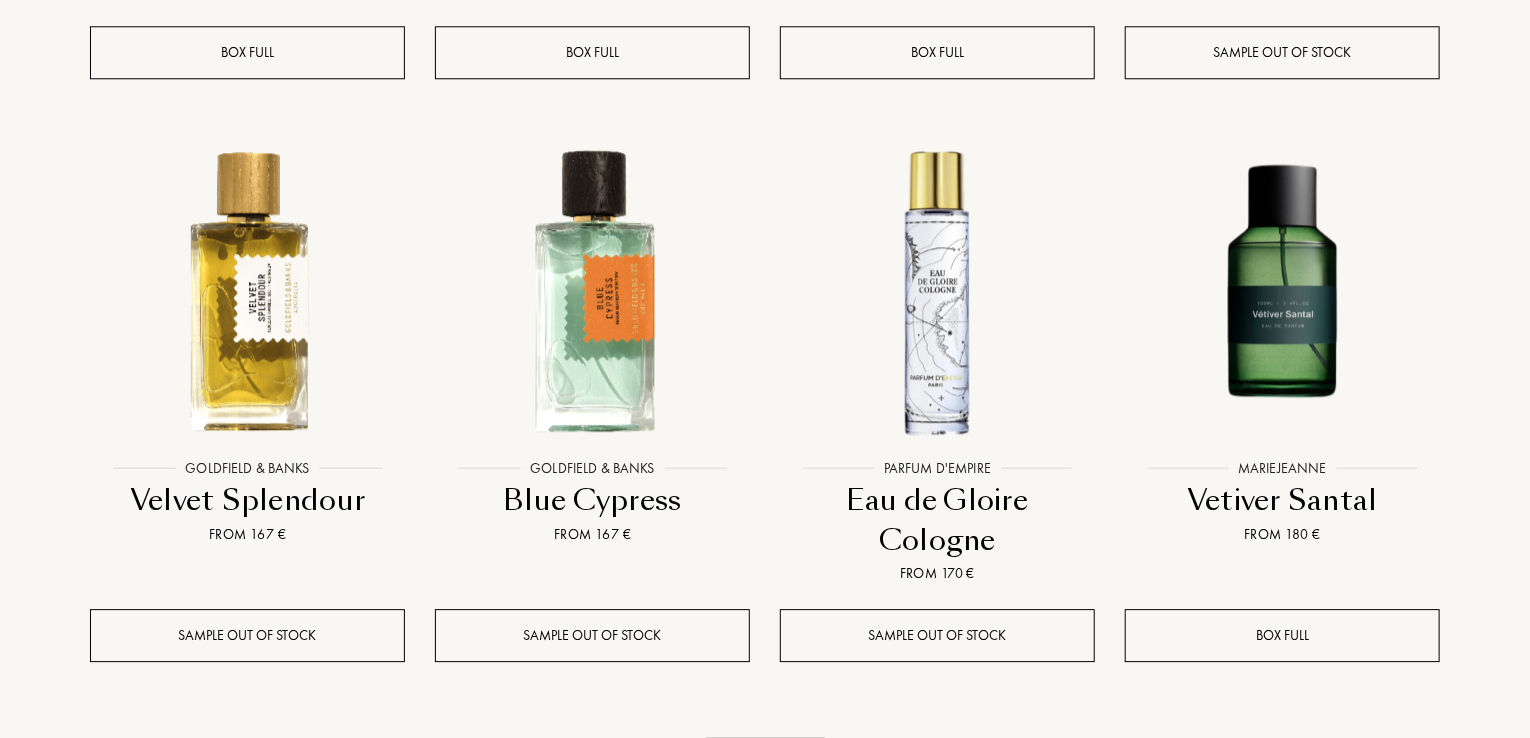 scroll, scrollTop: 33316, scrollLeft: 0, axis: vertical 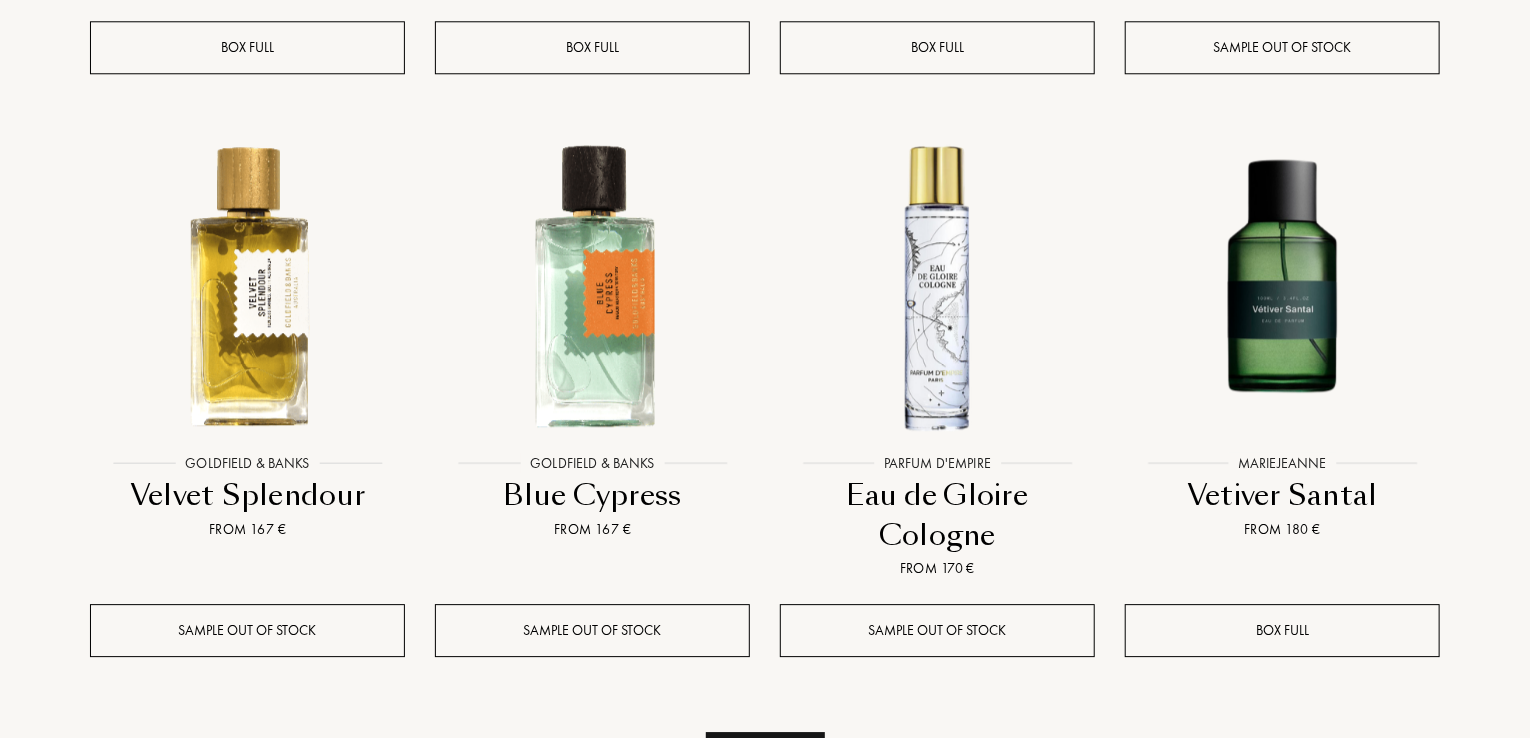 click on "See more" at bounding box center (765, 763) 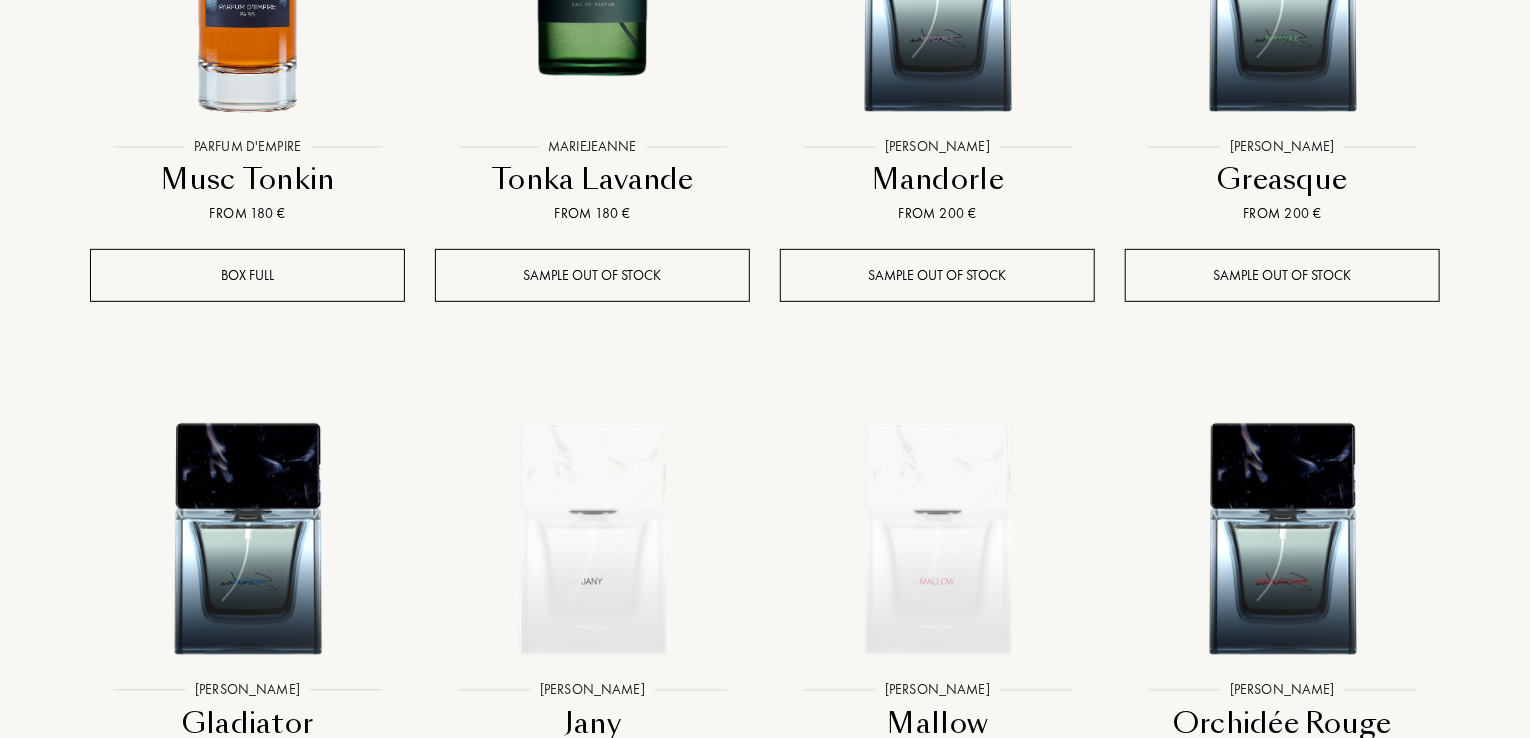 scroll, scrollTop: 34903, scrollLeft: 0, axis: vertical 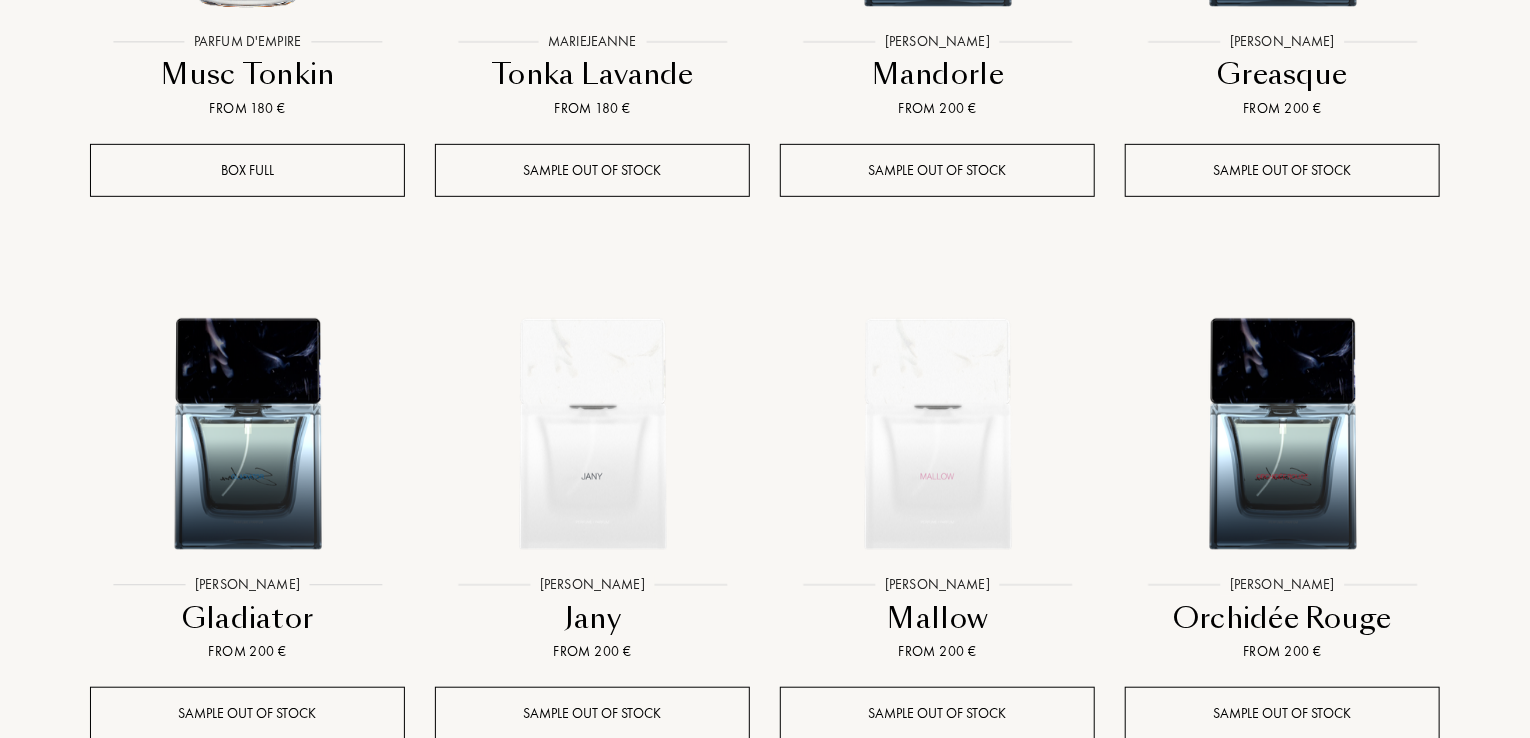 click on "See more" at bounding box center [765, 846] 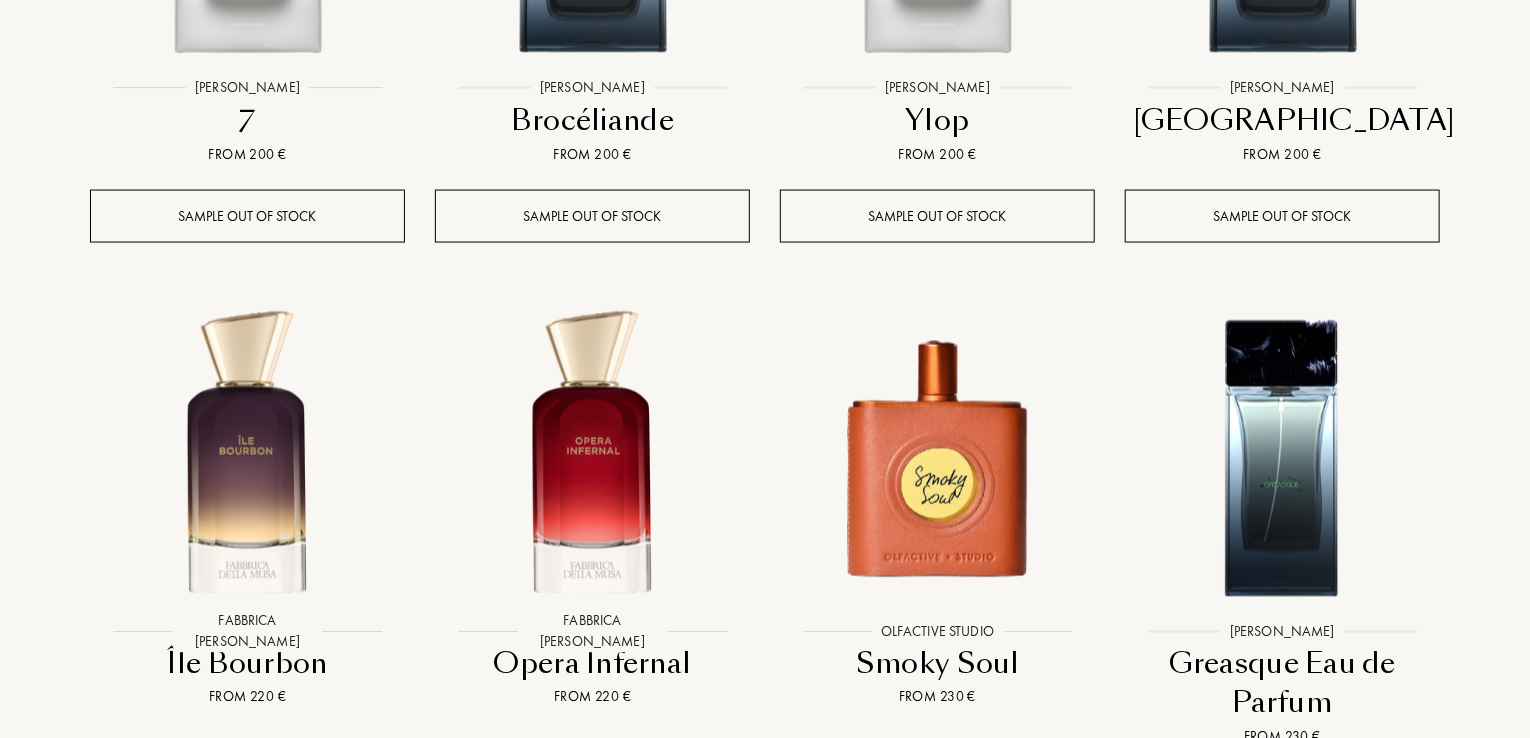 scroll, scrollTop: 35992, scrollLeft: 0, axis: vertical 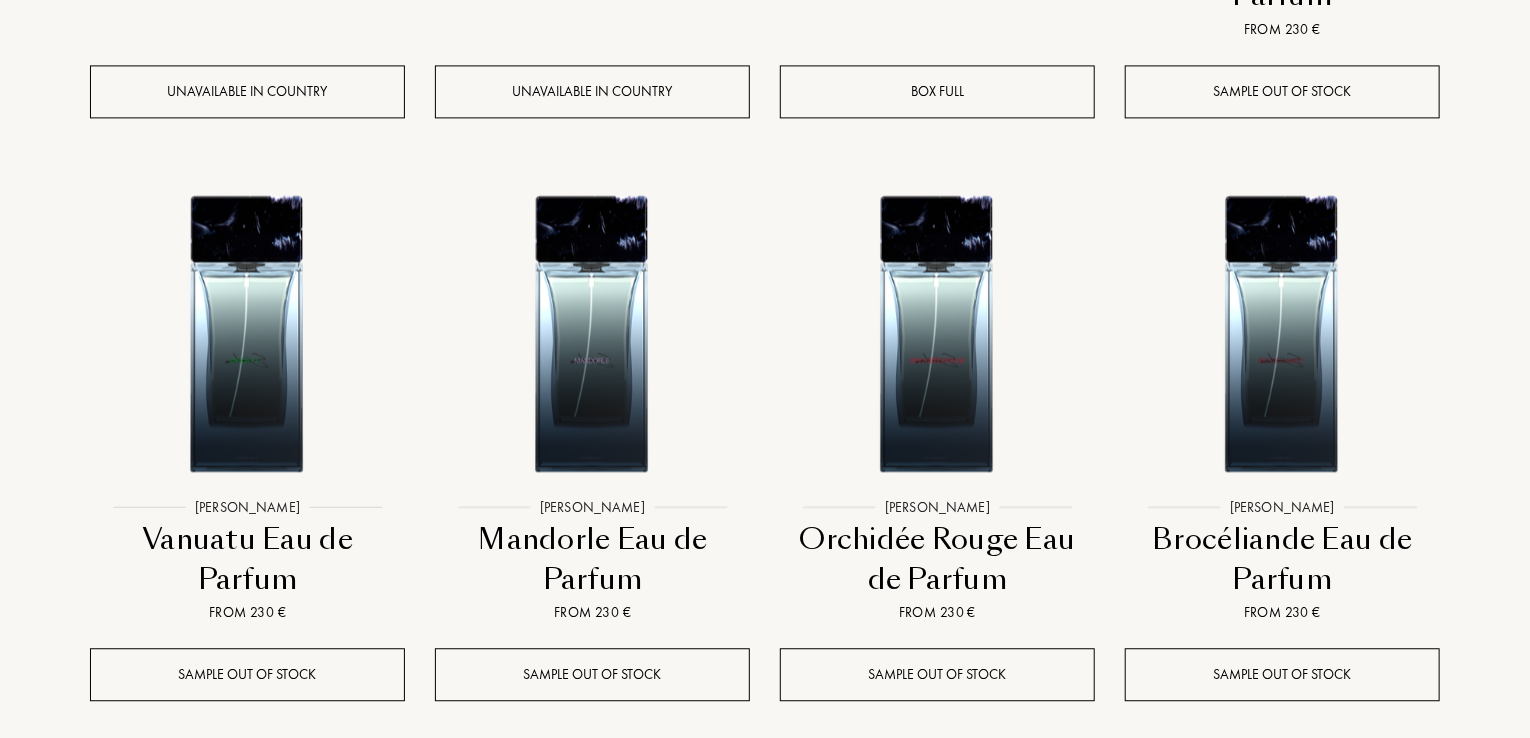 click on "See more" at bounding box center [765, 807] 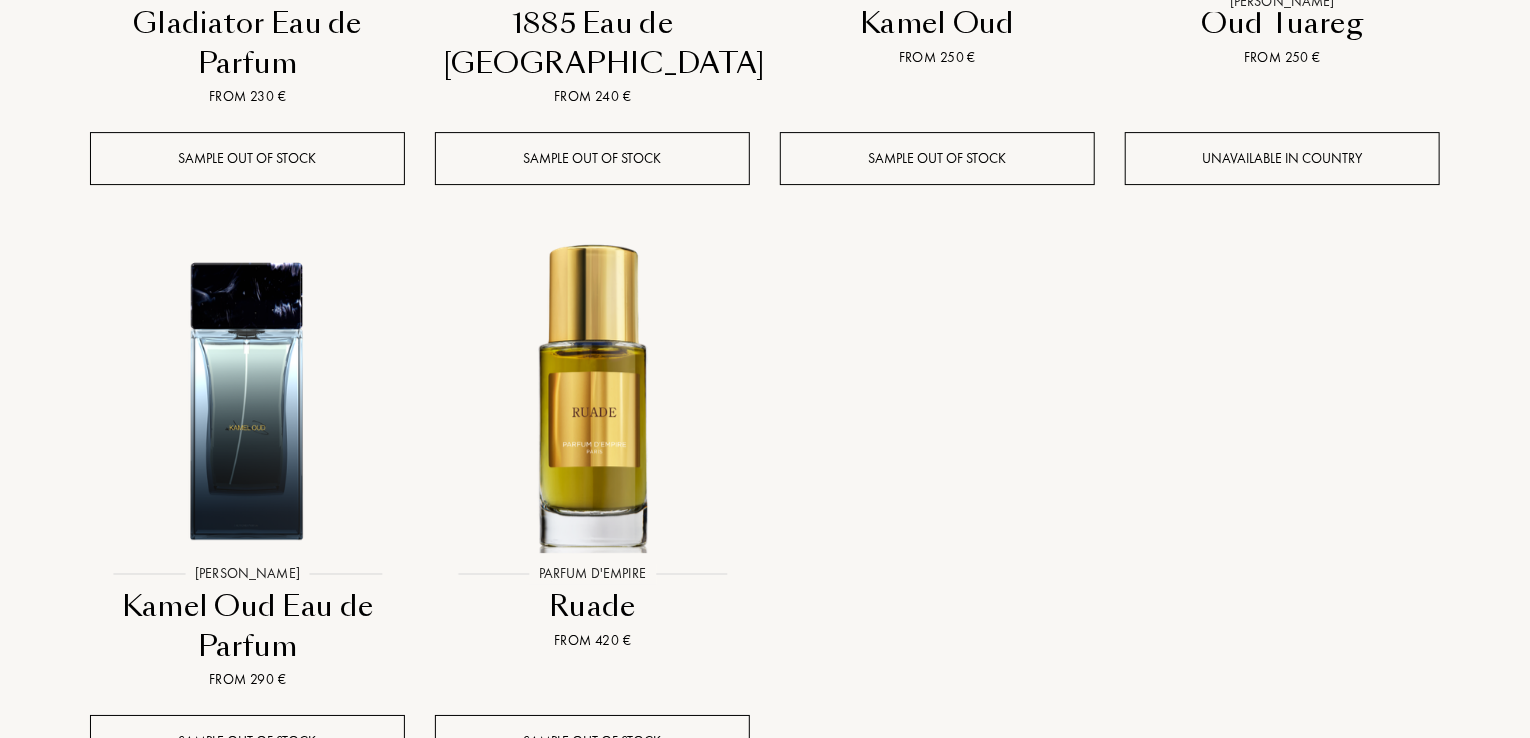 scroll, scrollTop: 37796, scrollLeft: 0, axis: vertical 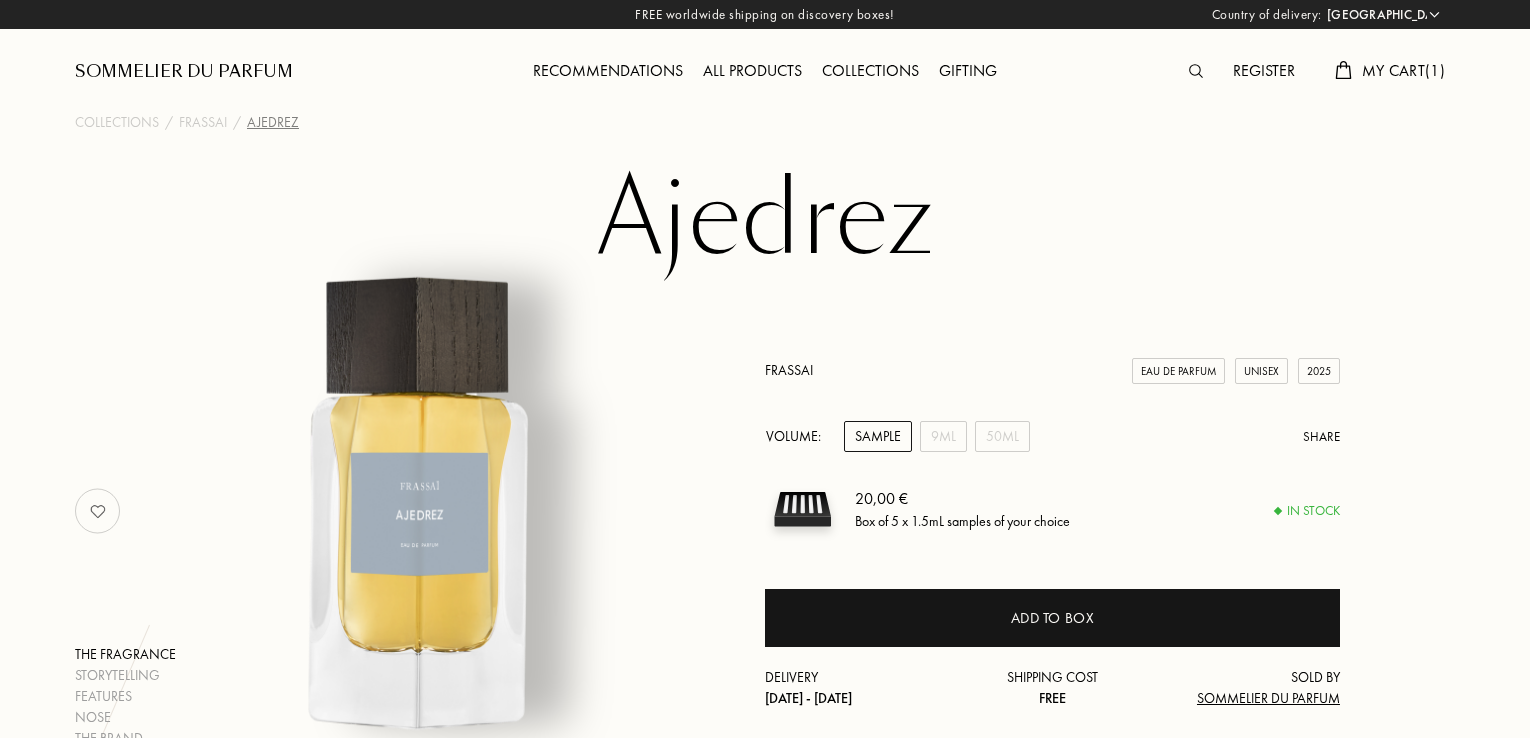 select on "SI" 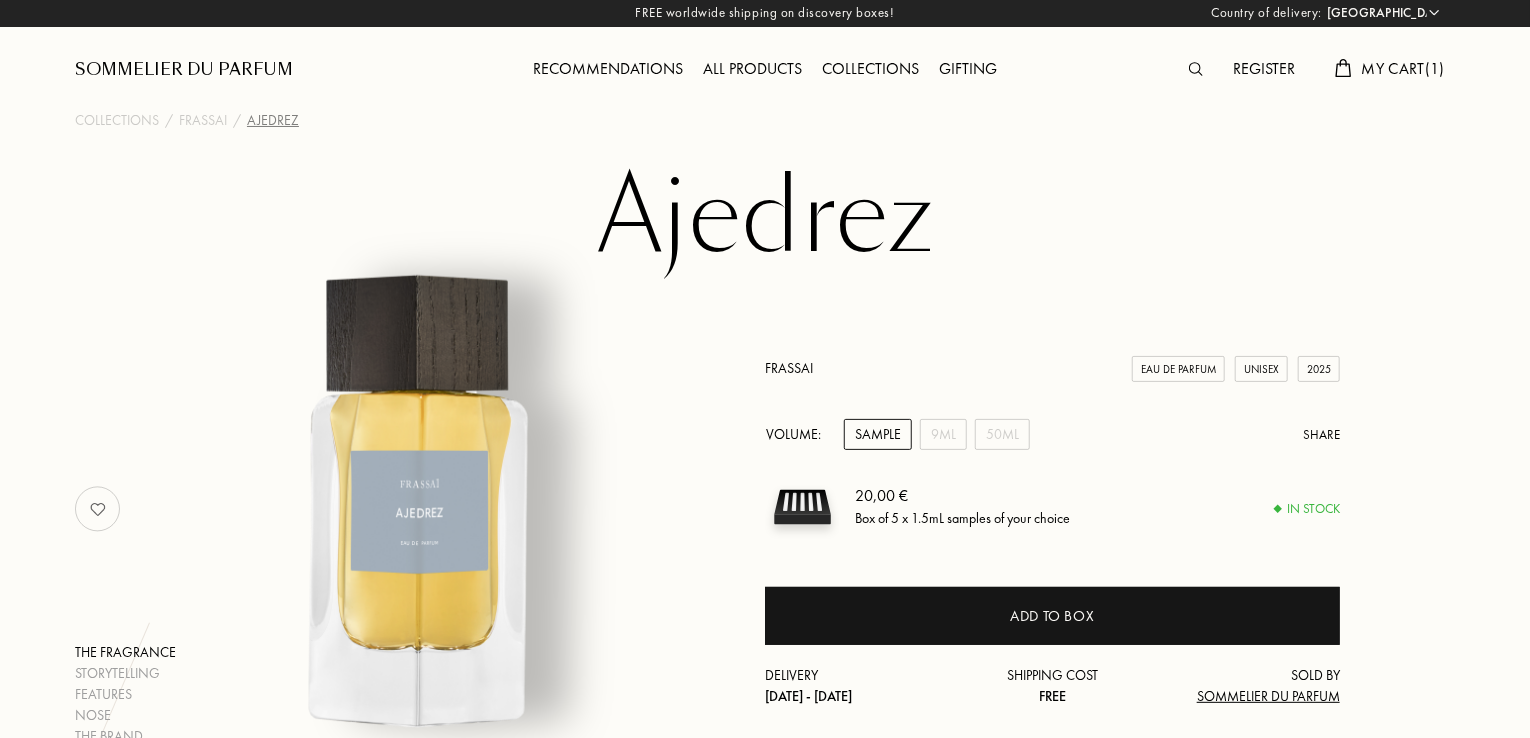 scroll, scrollTop: 0, scrollLeft: 0, axis: both 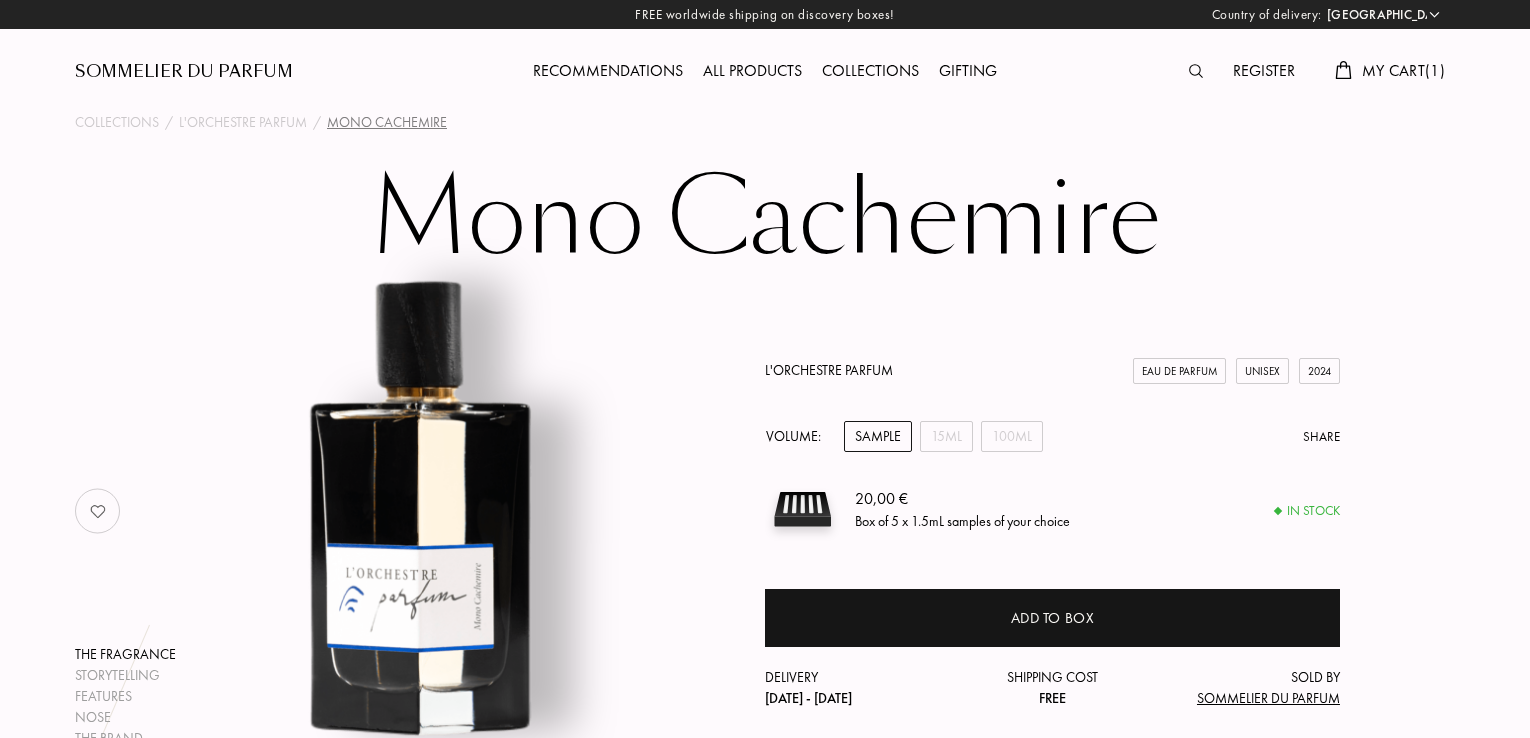 select on "SI" 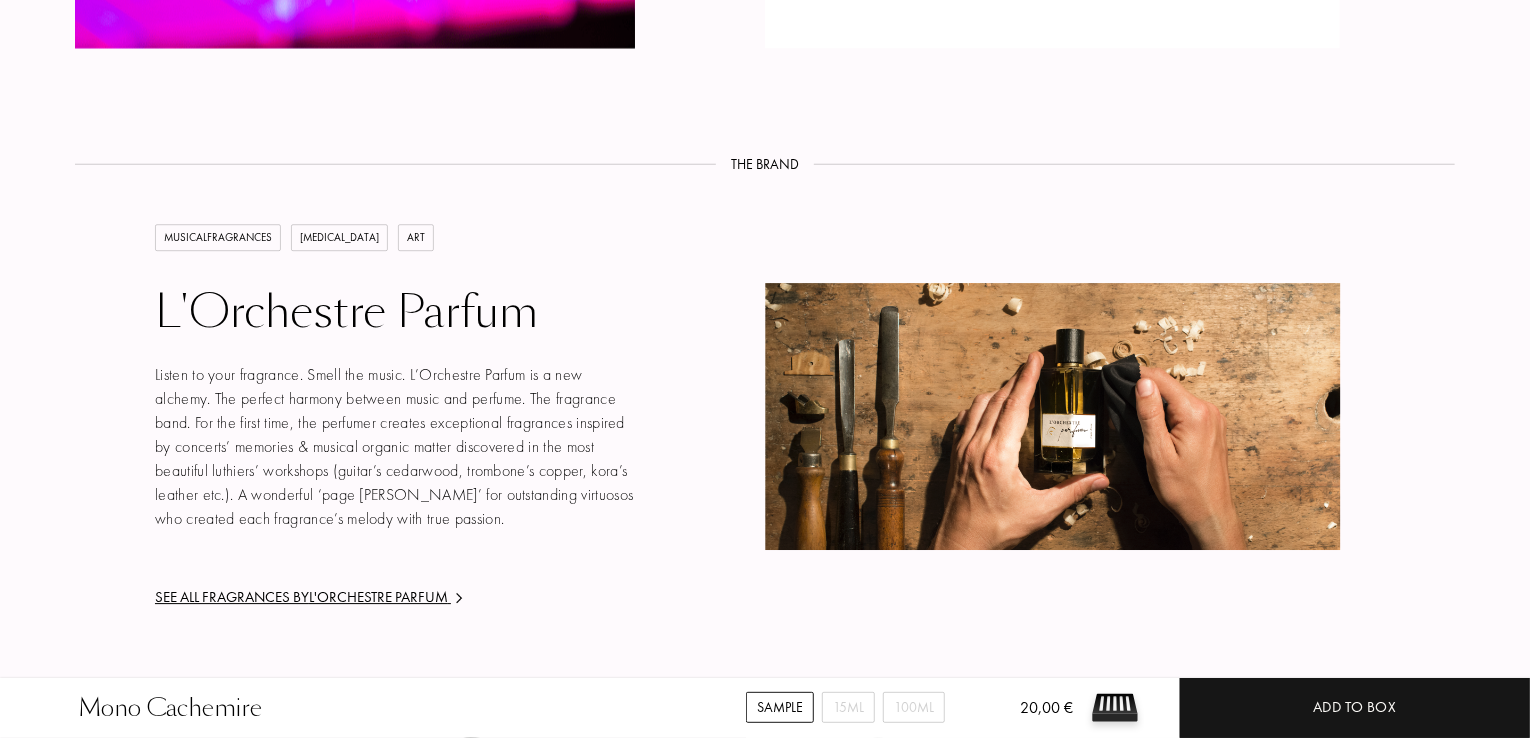 scroll, scrollTop: 2792, scrollLeft: 0, axis: vertical 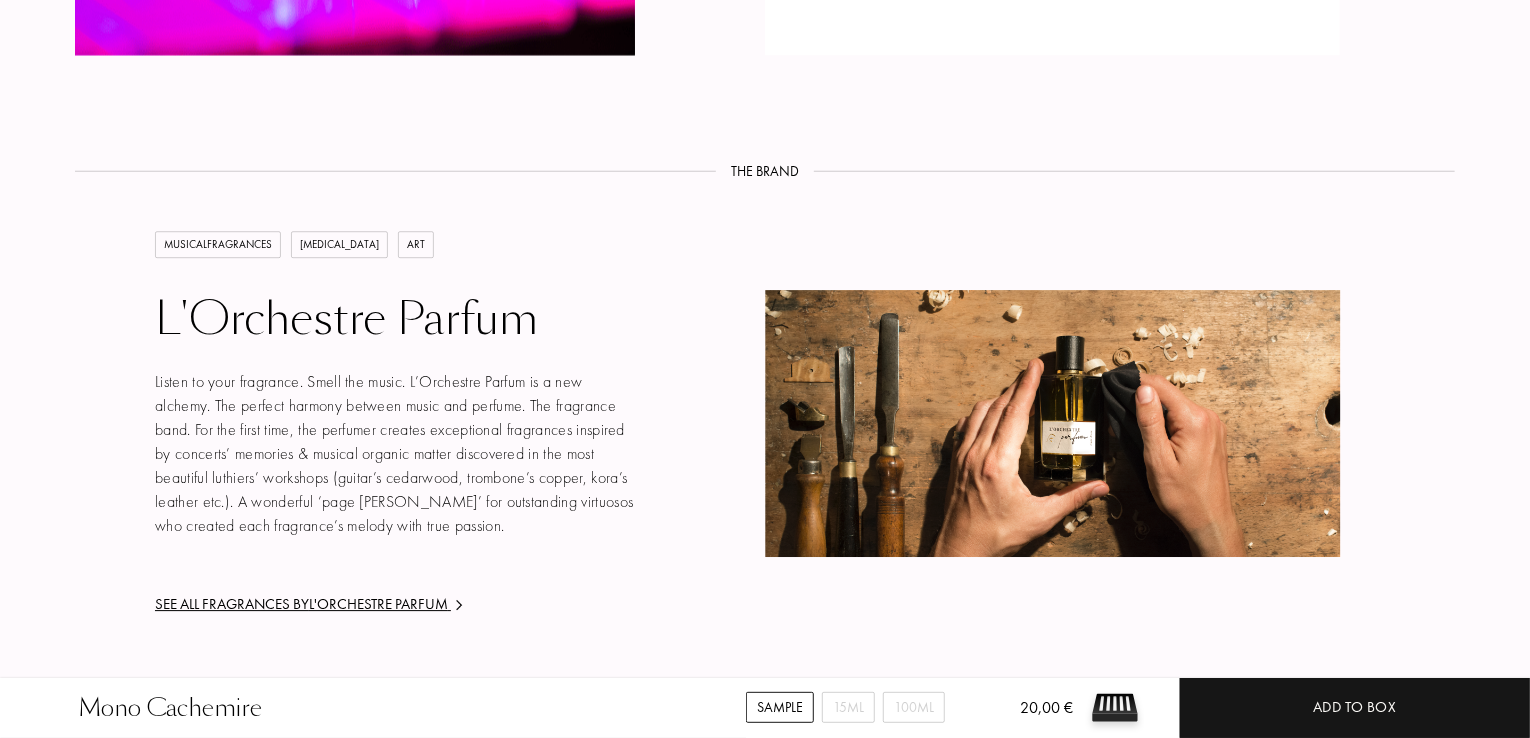 click on "L'Orchestre Parfum" at bounding box center [395, 319] 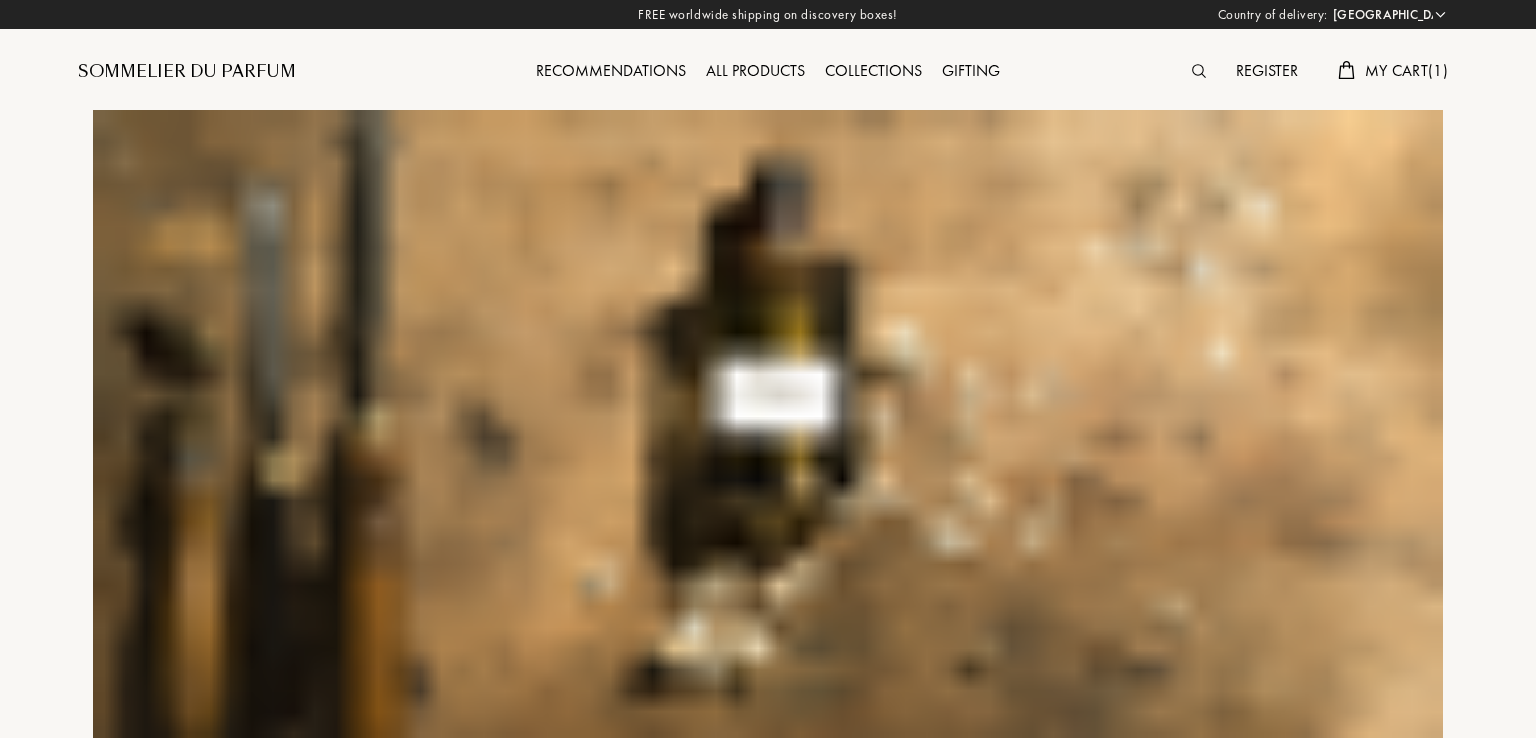 select on "SI" 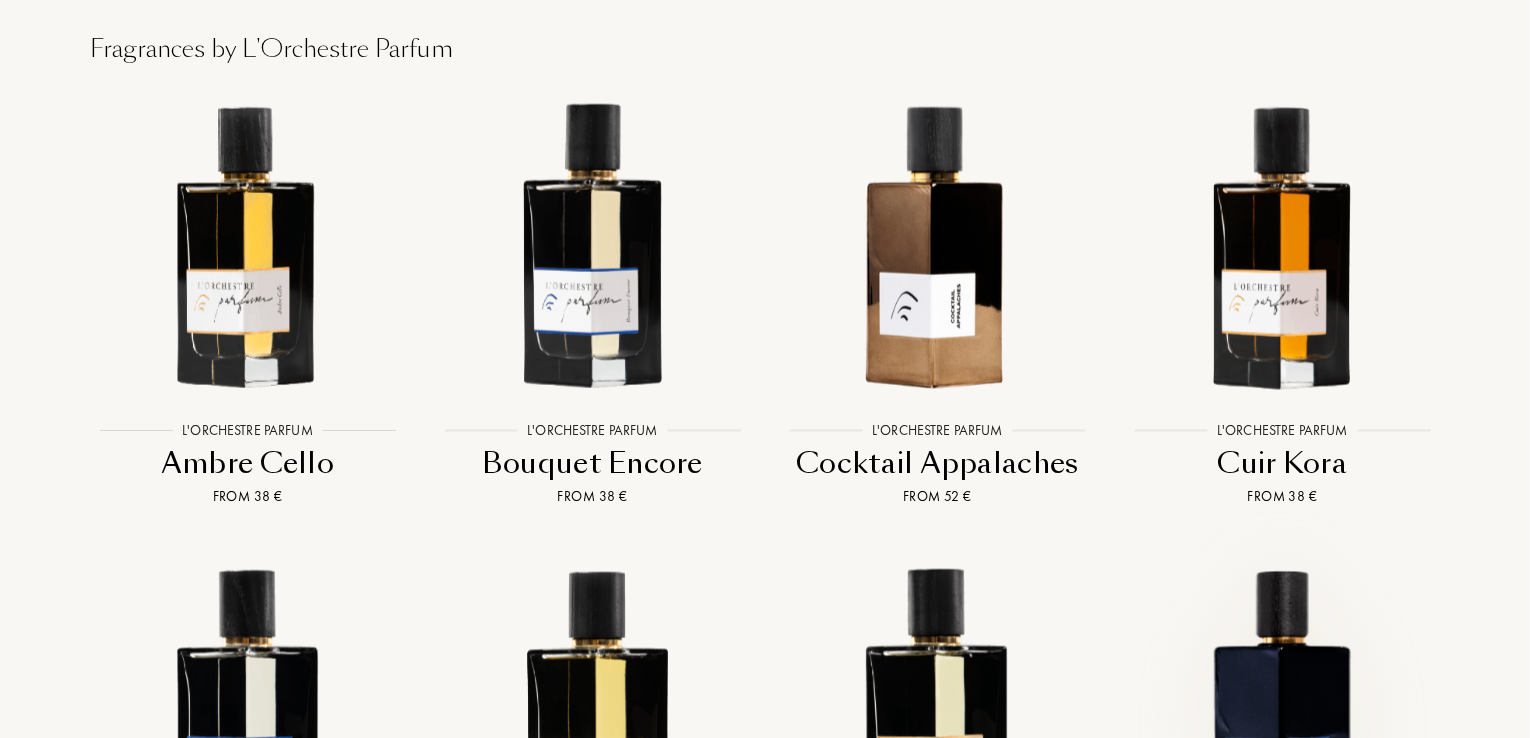 scroll, scrollTop: 1580, scrollLeft: 0, axis: vertical 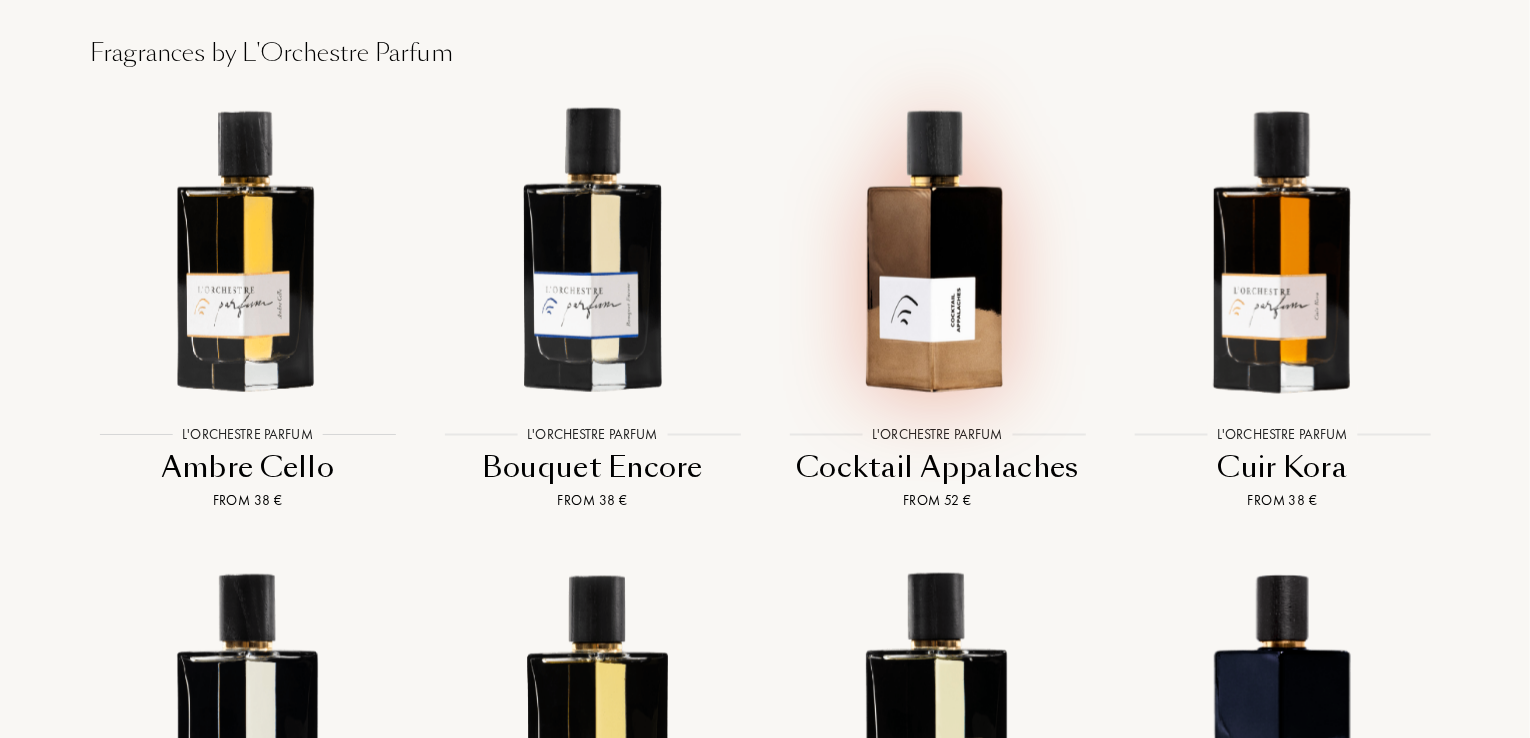 click at bounding box center (937, 248) 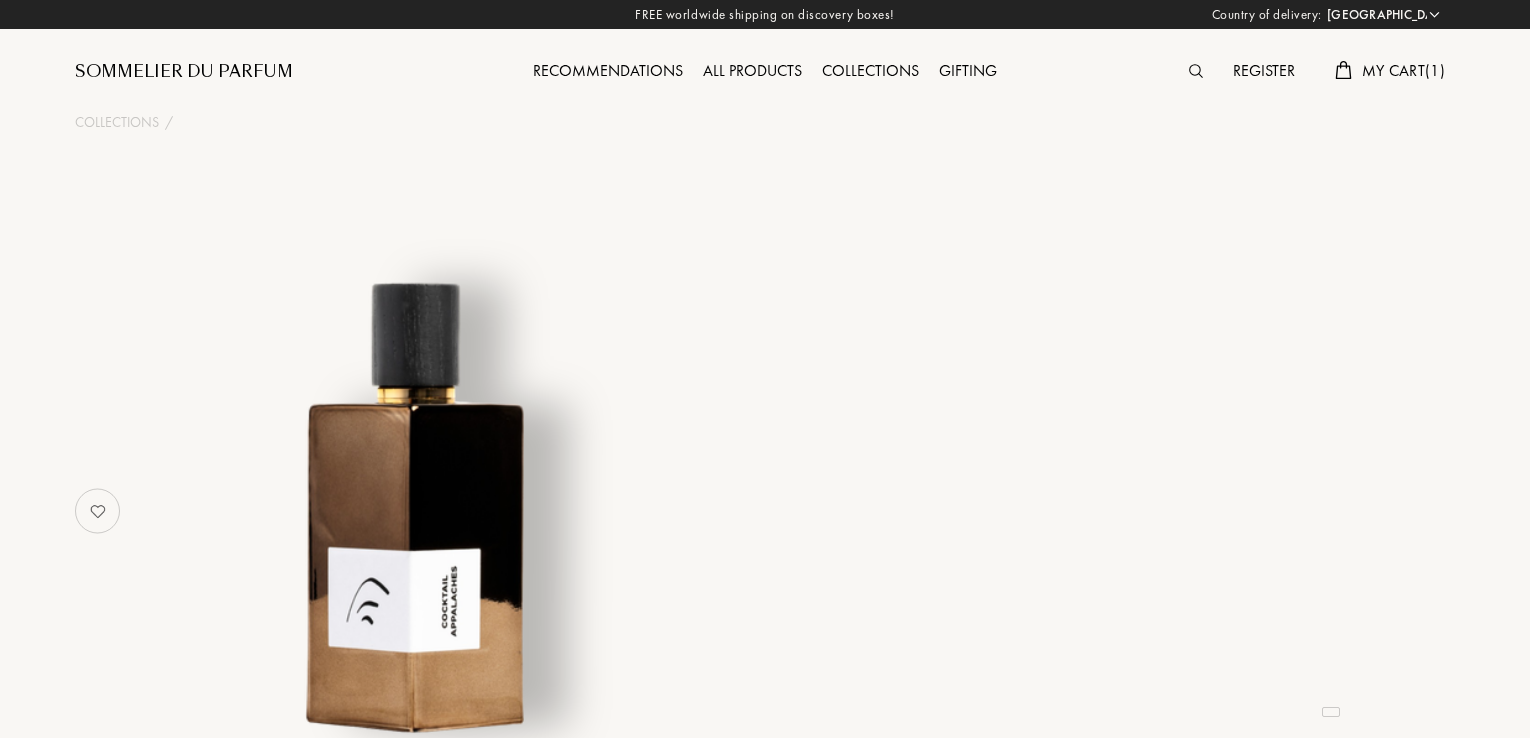 select on "SI" 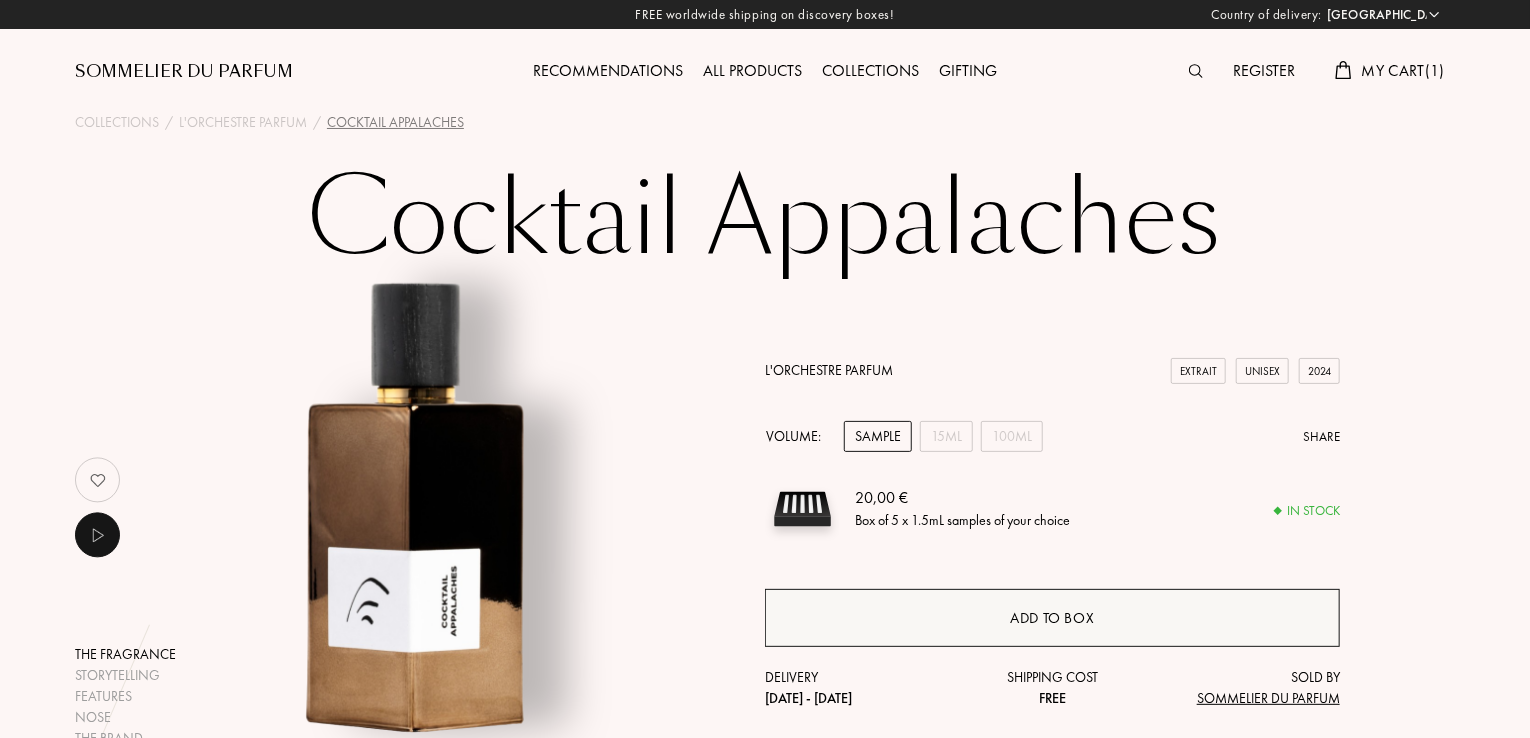 click on "Add to box" at bounding box center (1052, 618) 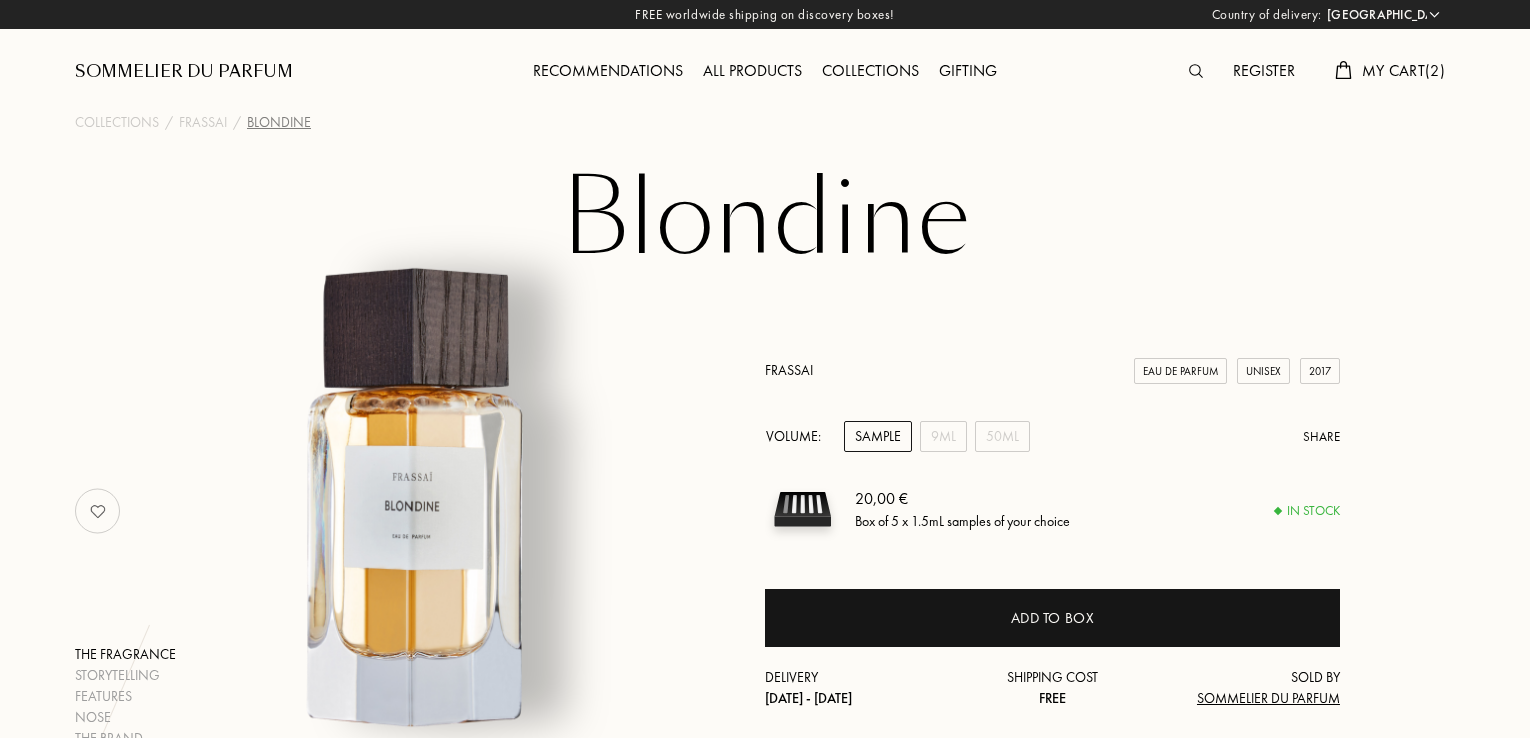 select on "SI" 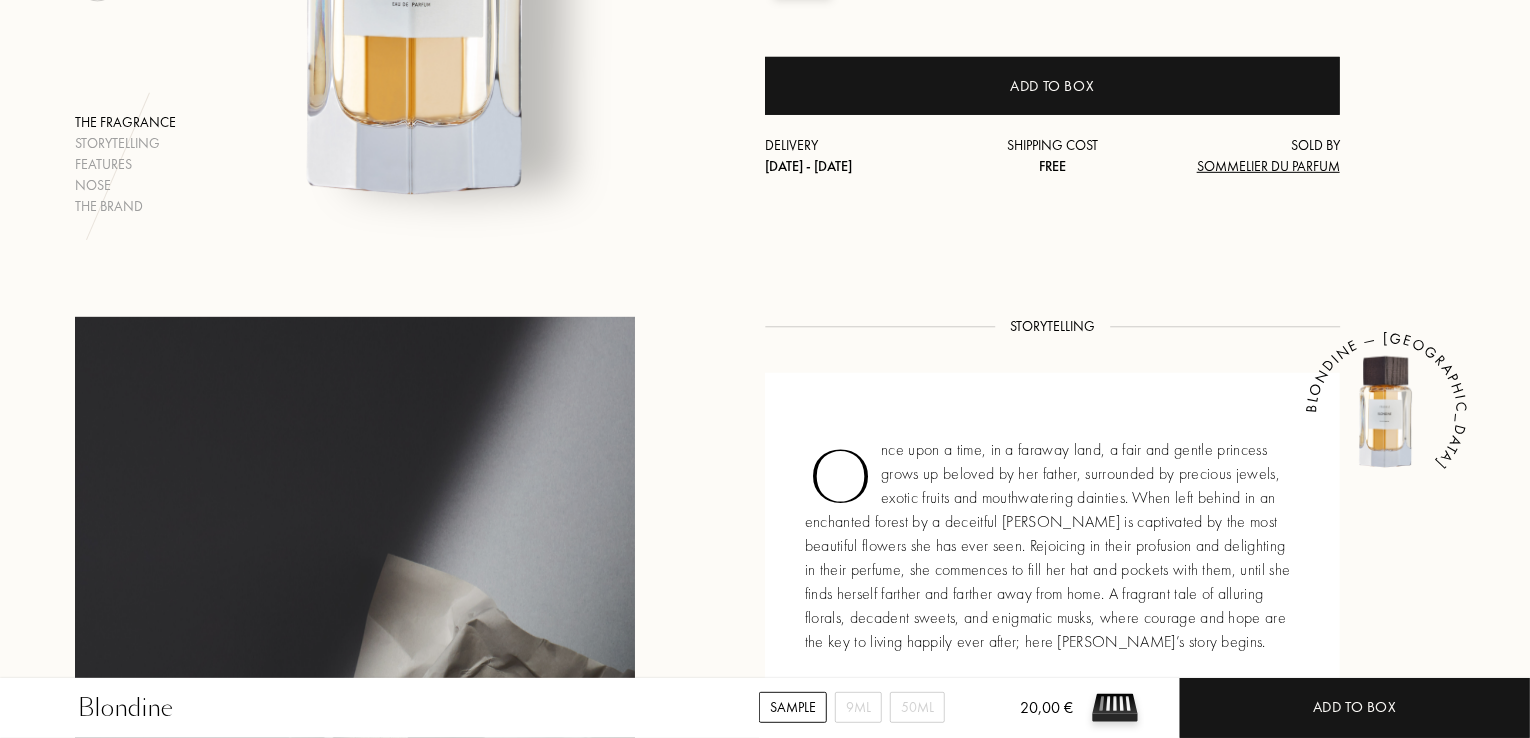 scroll, scrollTop: 93, scrollLeft: 0, axis: vertical 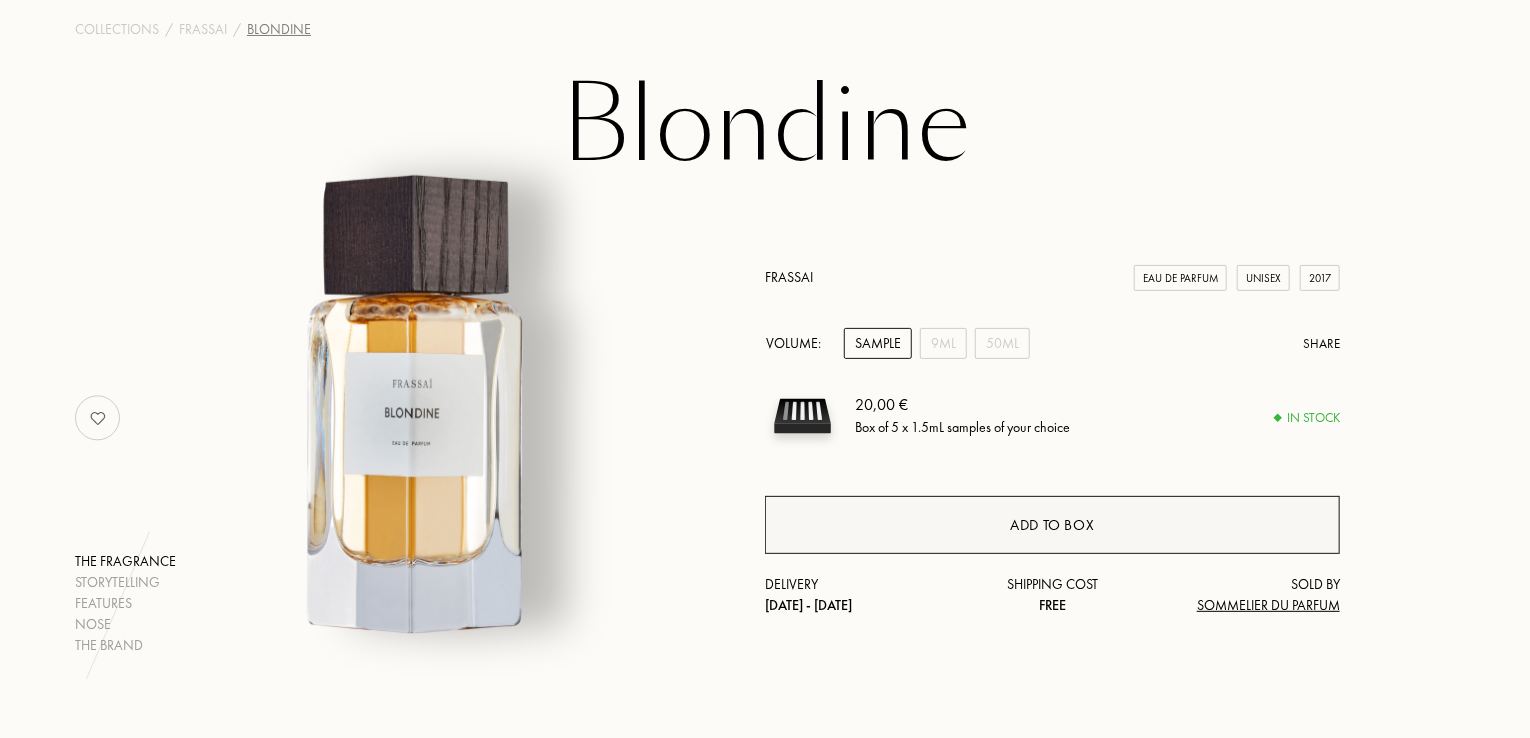 click on "Add to box" at bounding box center [1052, 525] 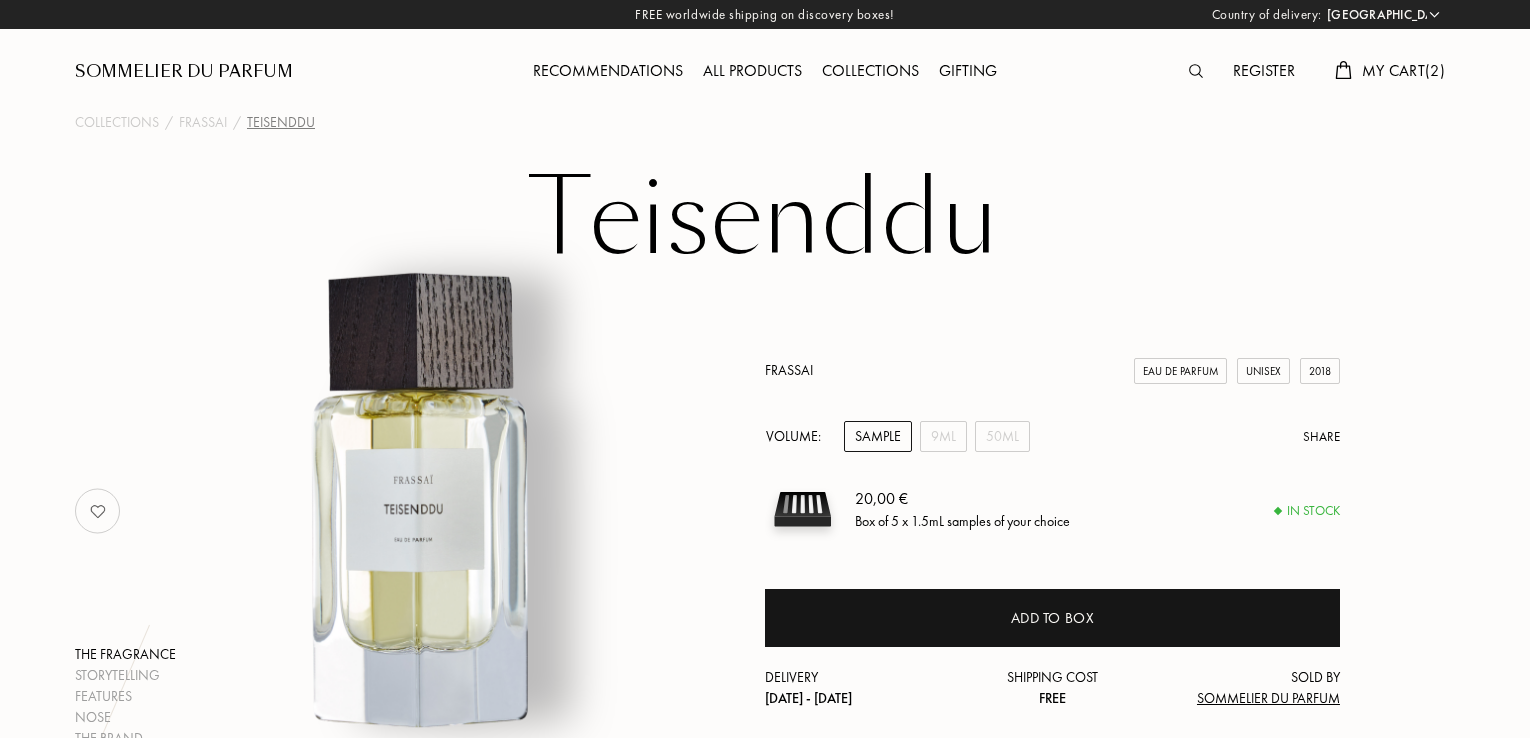 select on "SI" 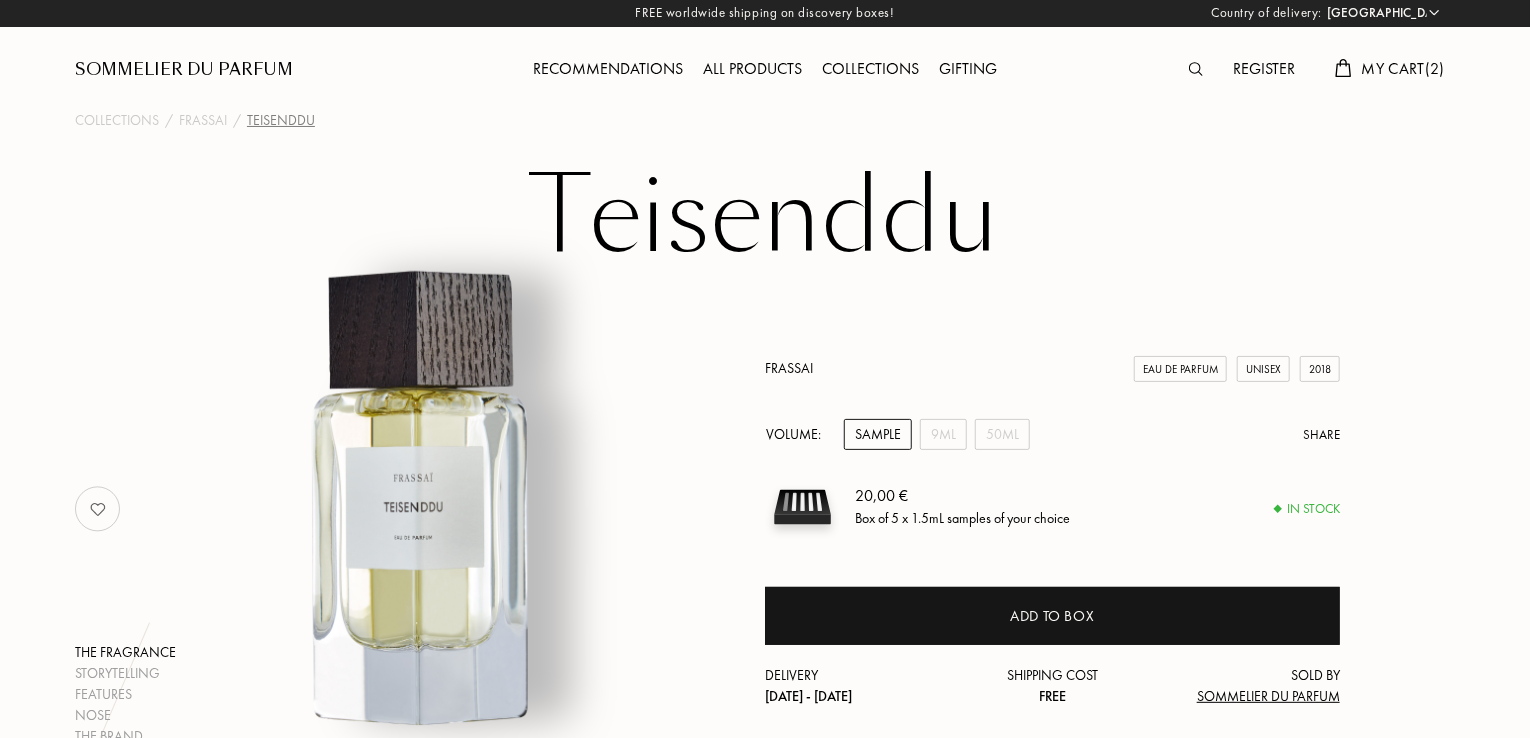 scroll, scrollTop: 0, scrollLeft: 0, axis: both 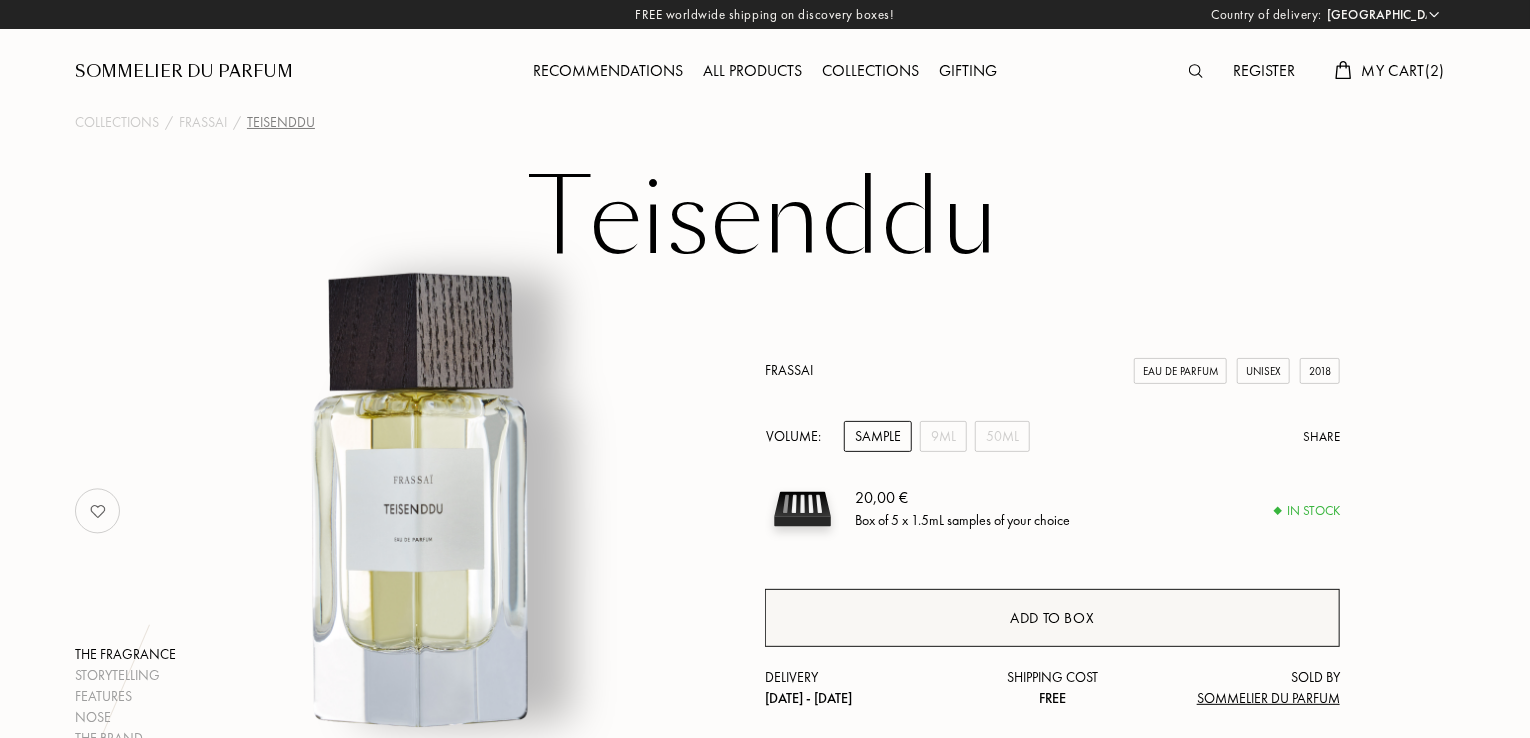 click on "Add to box" at bounding box center (1052, 618) 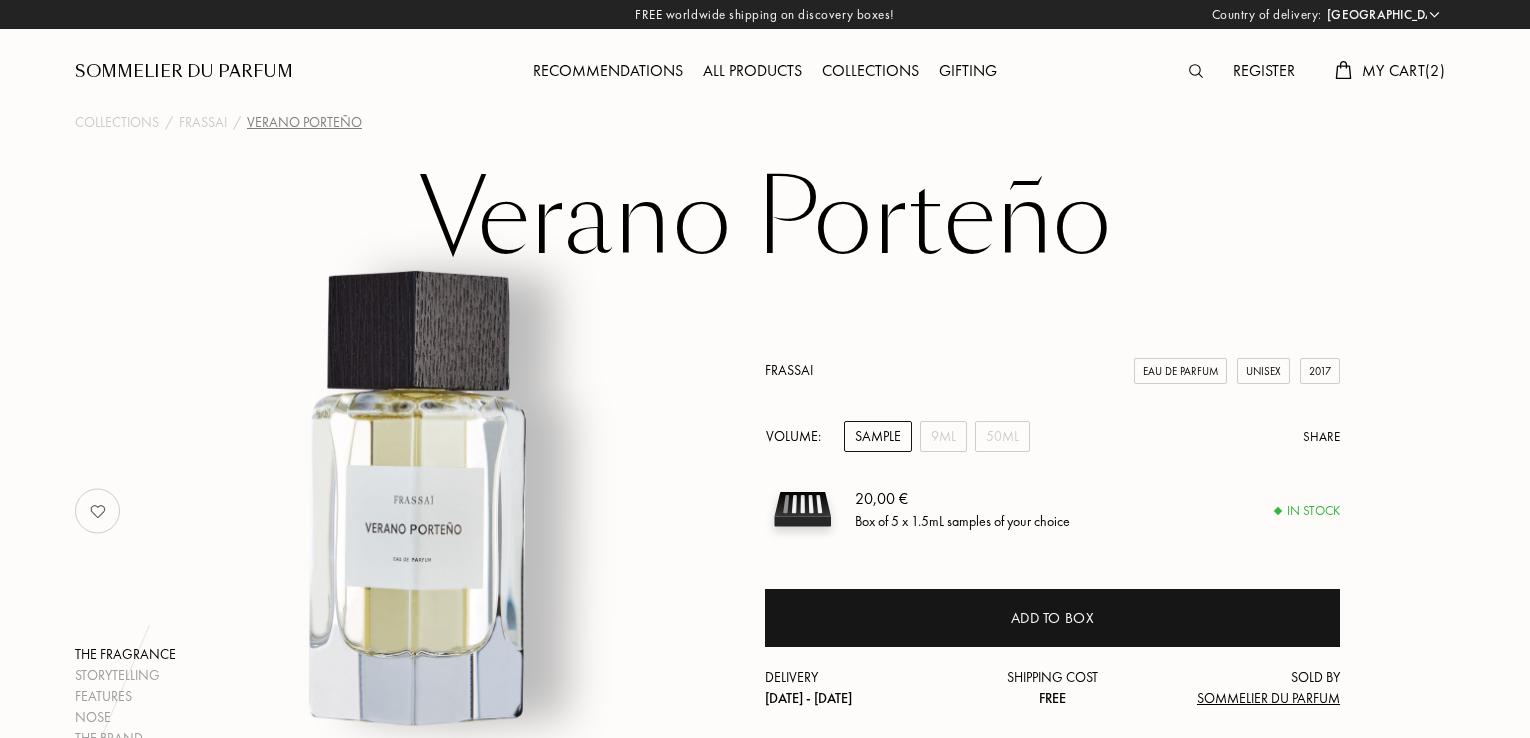 select on "SI" 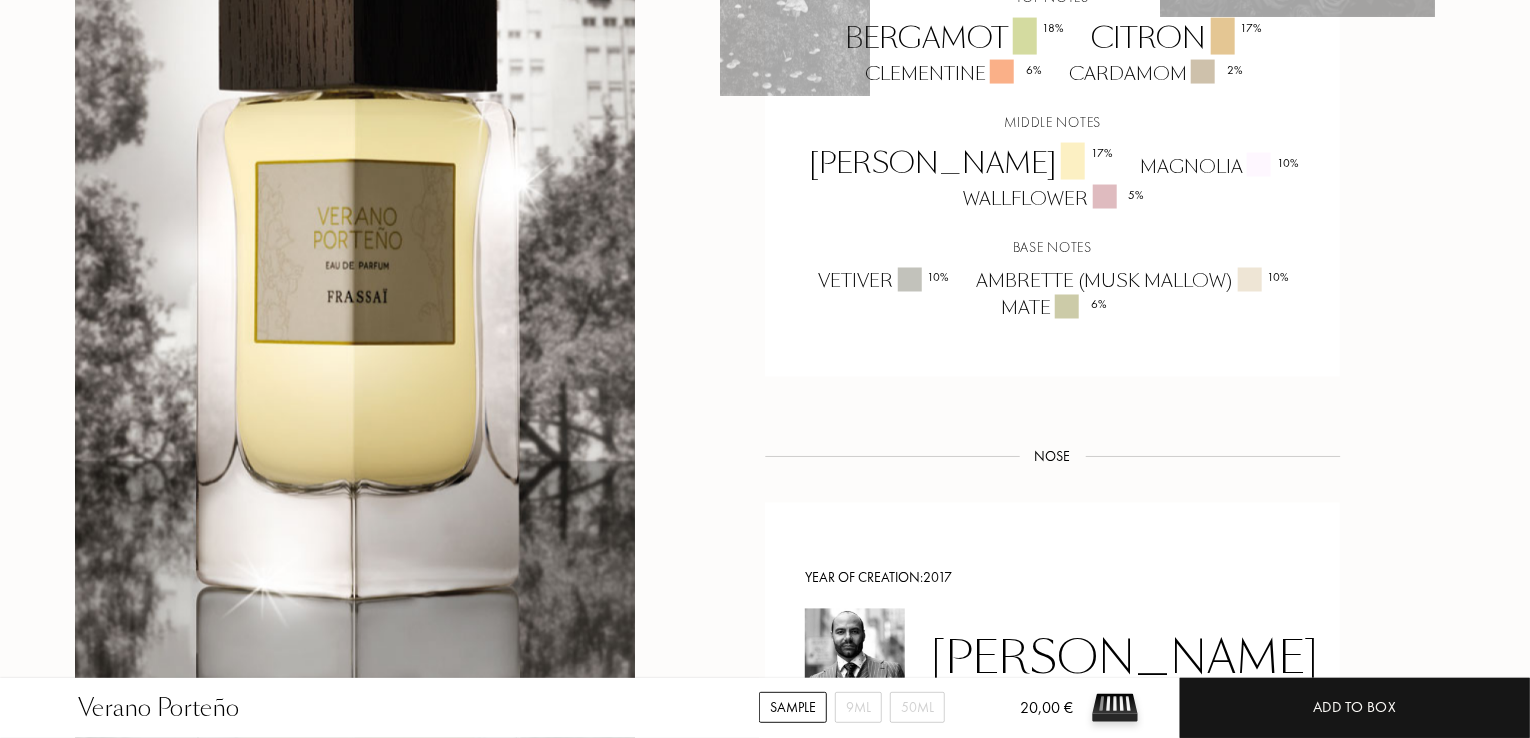 scroll, scrollTop: 1548, scrollLeft: 0, axis: vertical 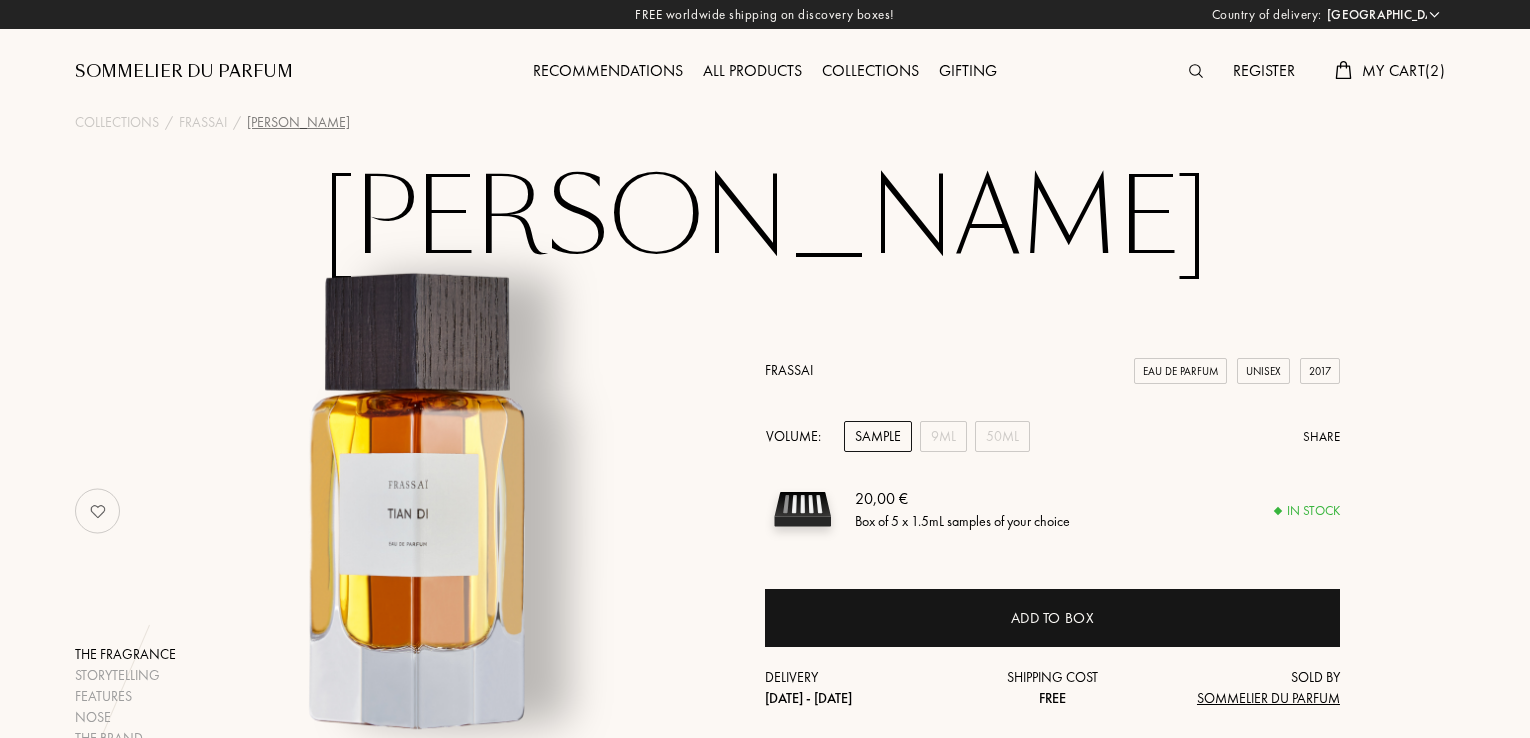 select on "SI" 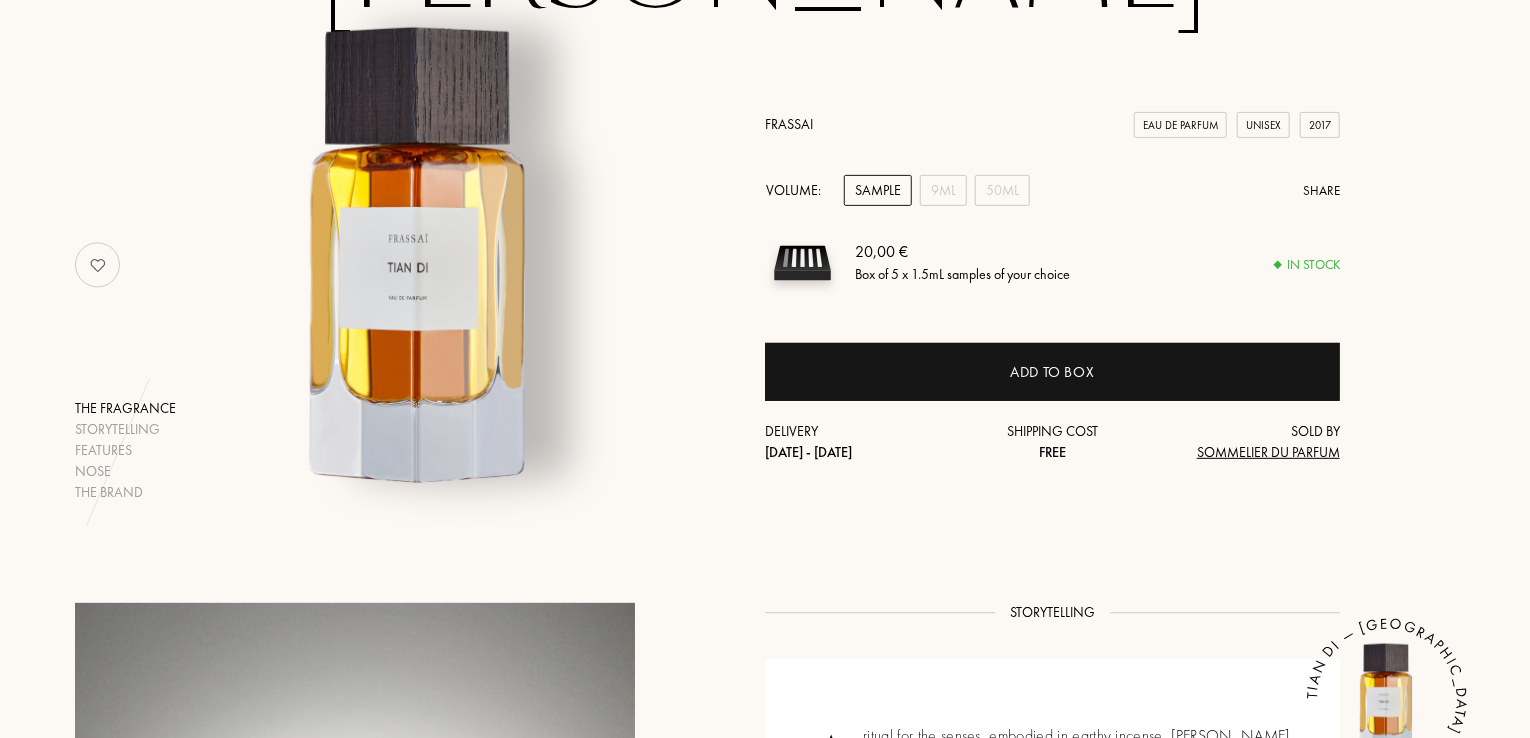scroll, scrollTop: 243, scrollLeft: 0, axis: vertical 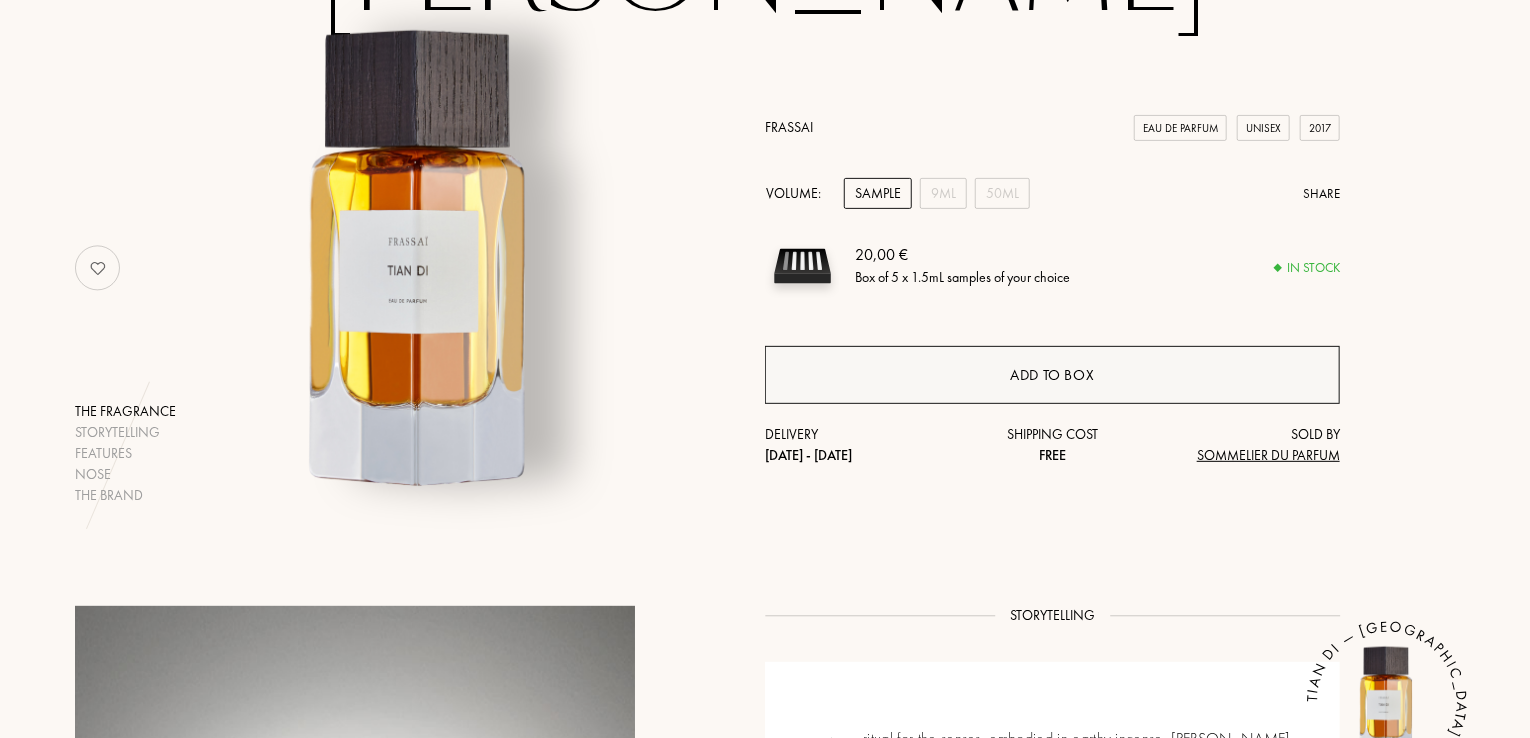 click on "Add to box" at bounding box center [1053, 375] 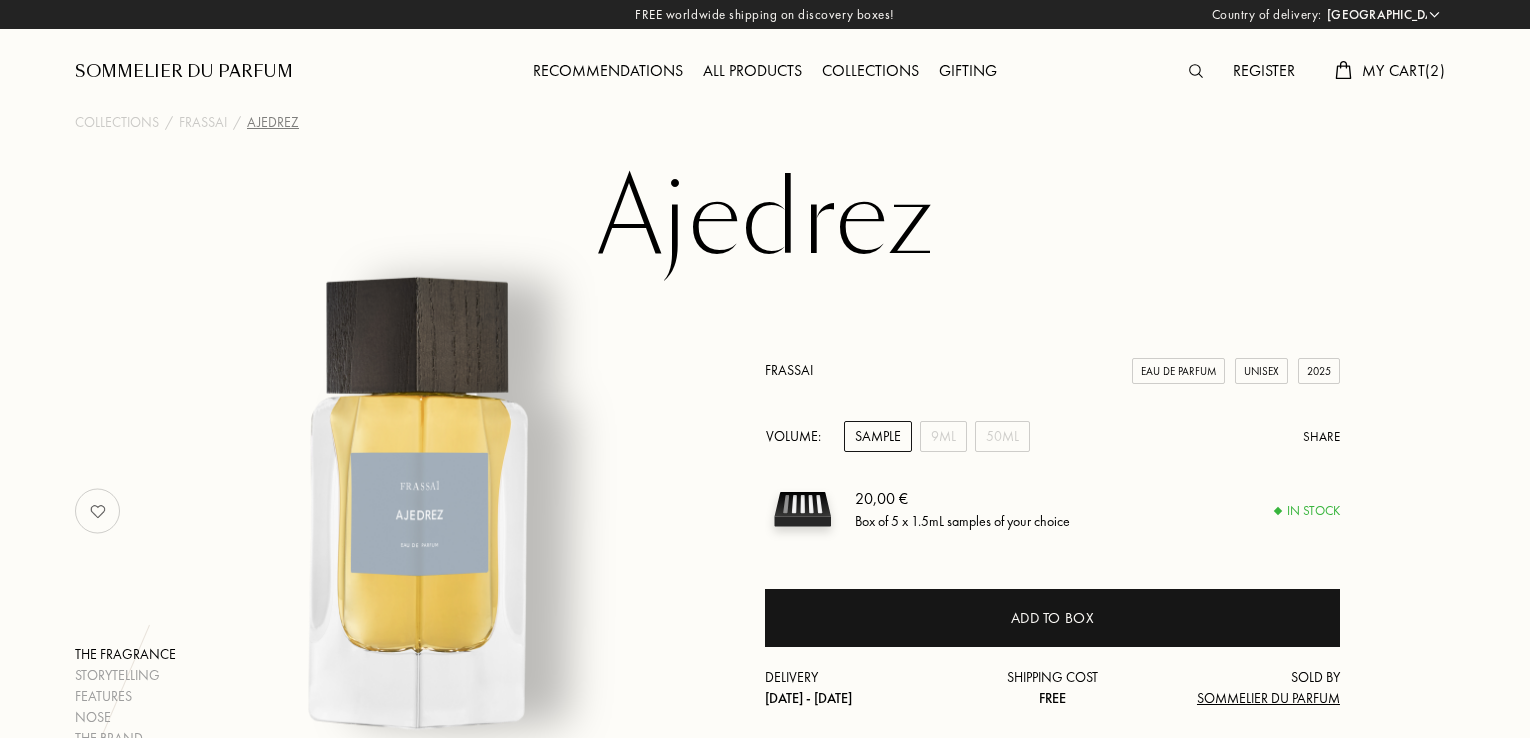 select on "SI" 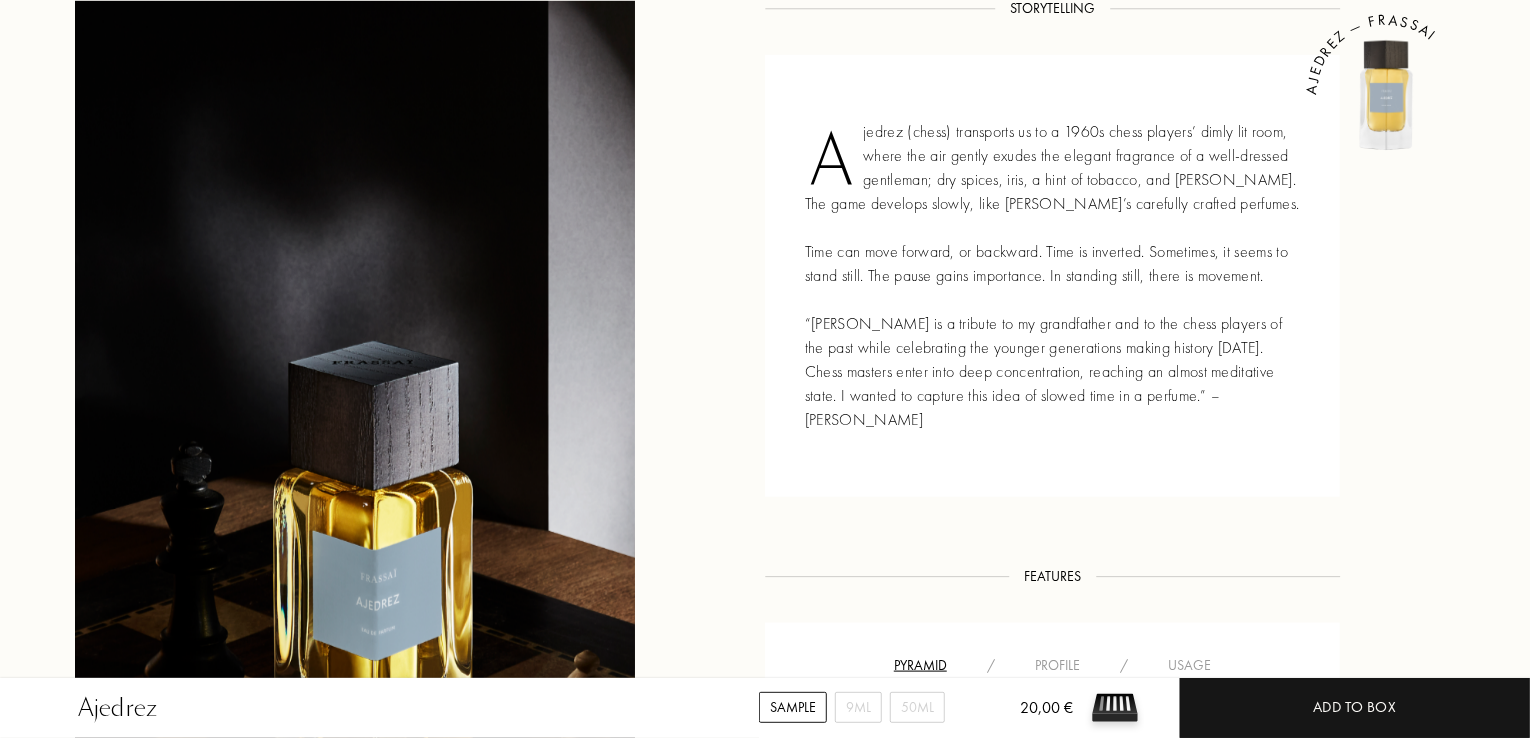 scroll, scrollTop: 838, scrollLeft: 0, axis: vertical 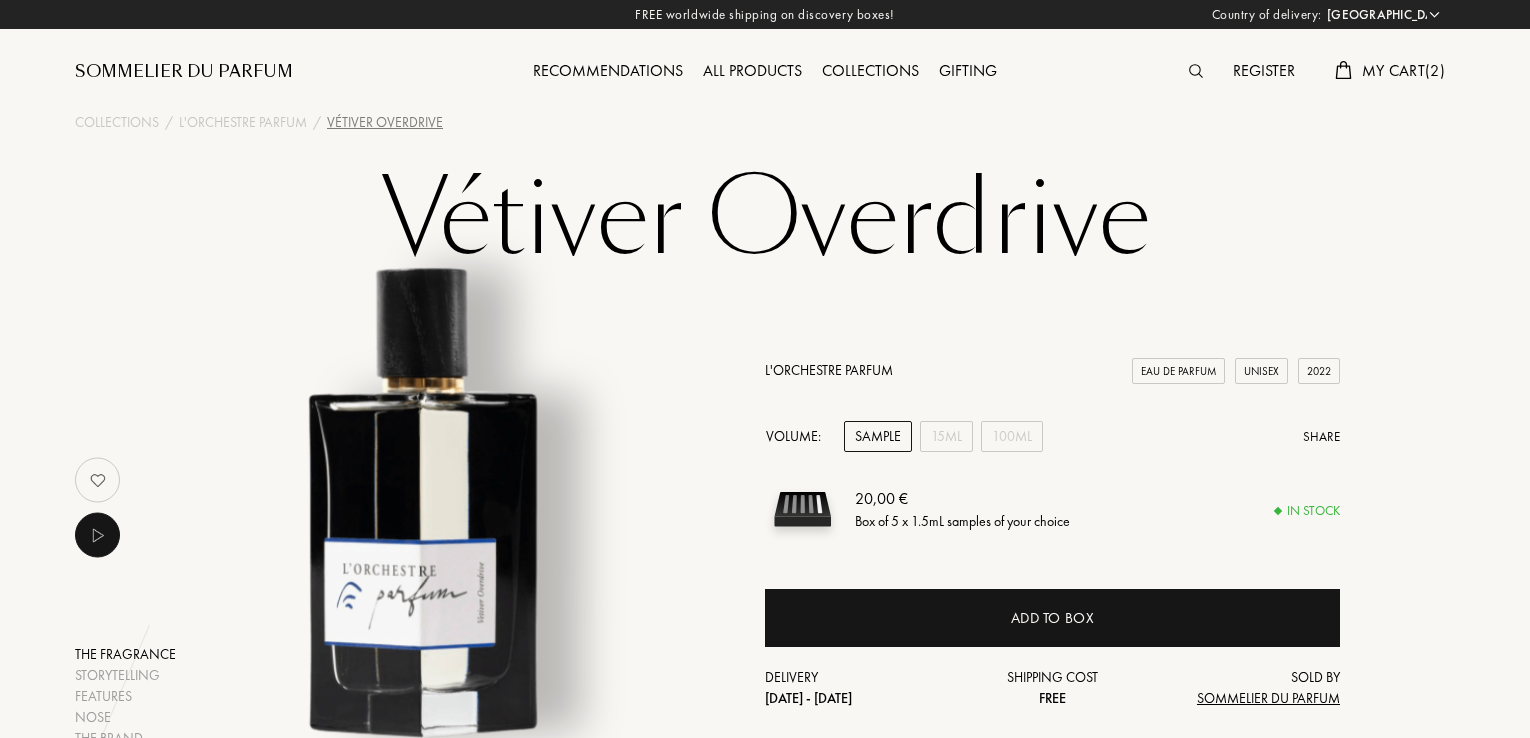 select on "SI" 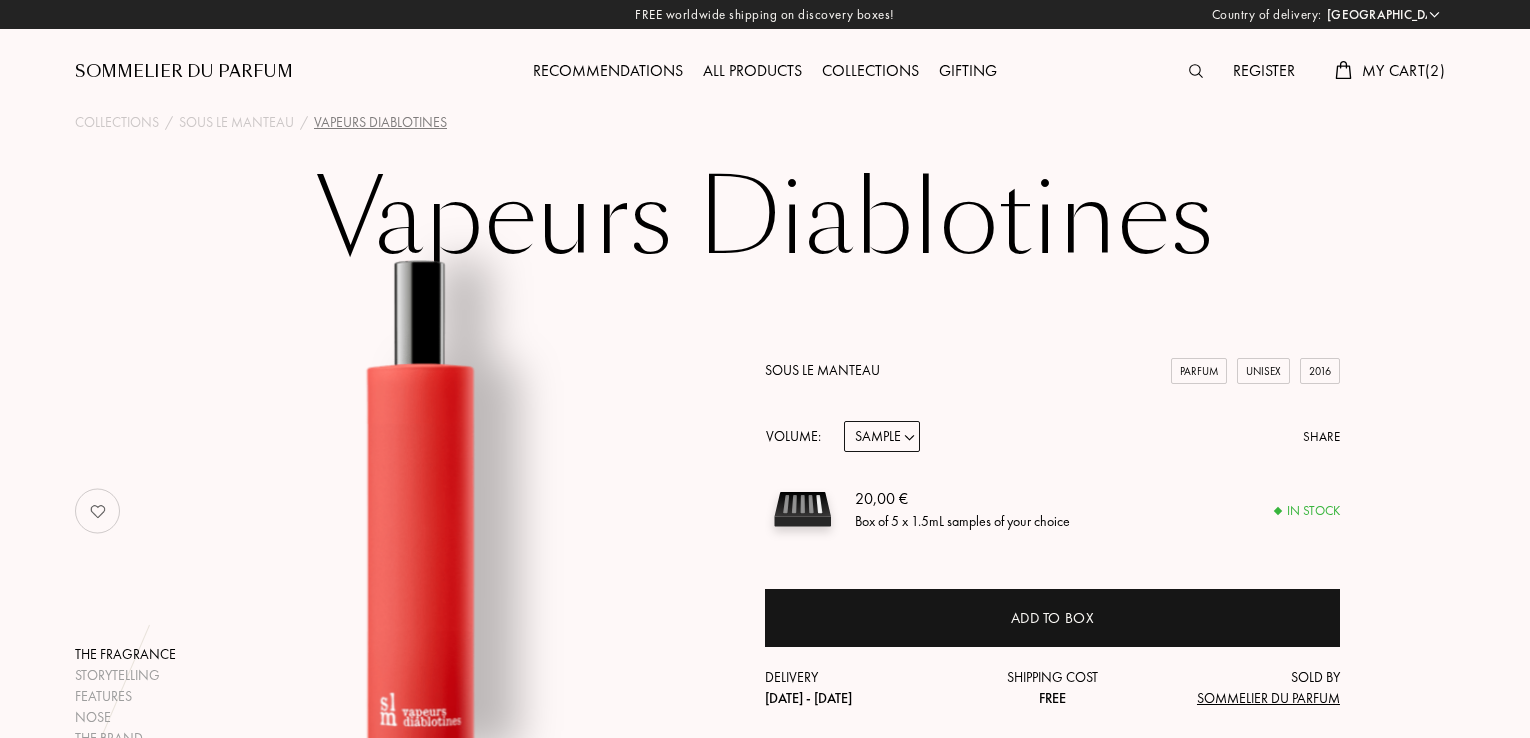 select on "SI" 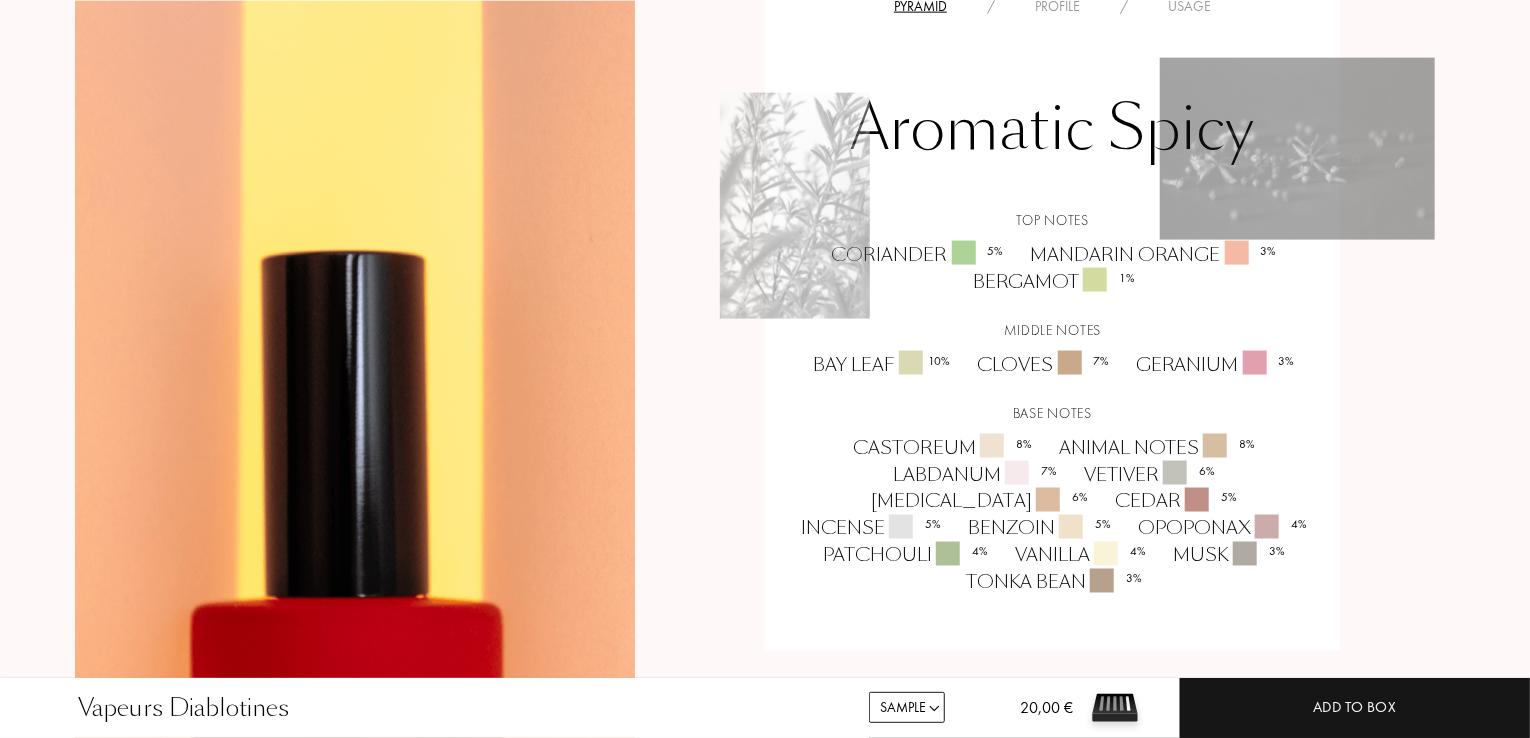 scroll, scrollTop: 1408, scrollLeft: 0, axis: vertical 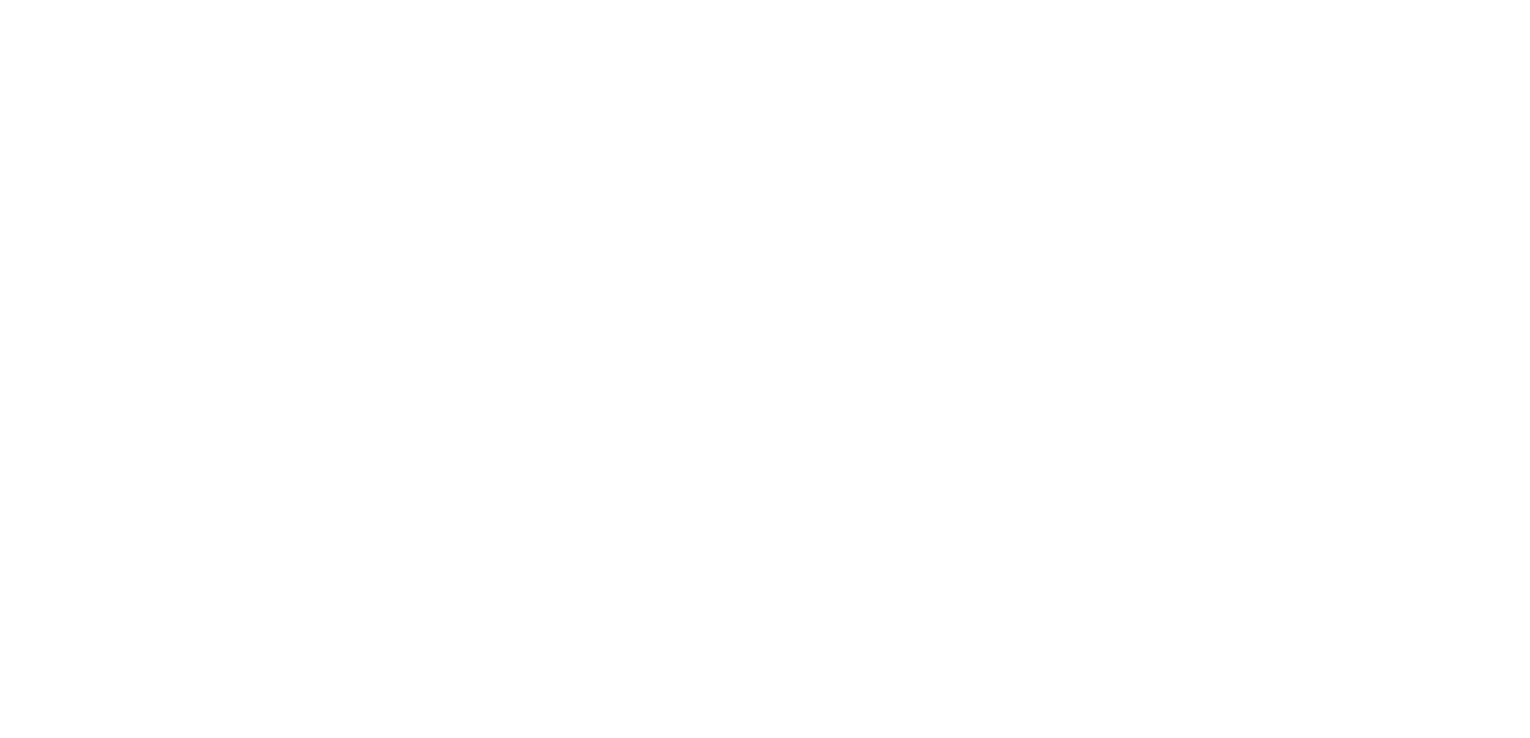 select on "SI" 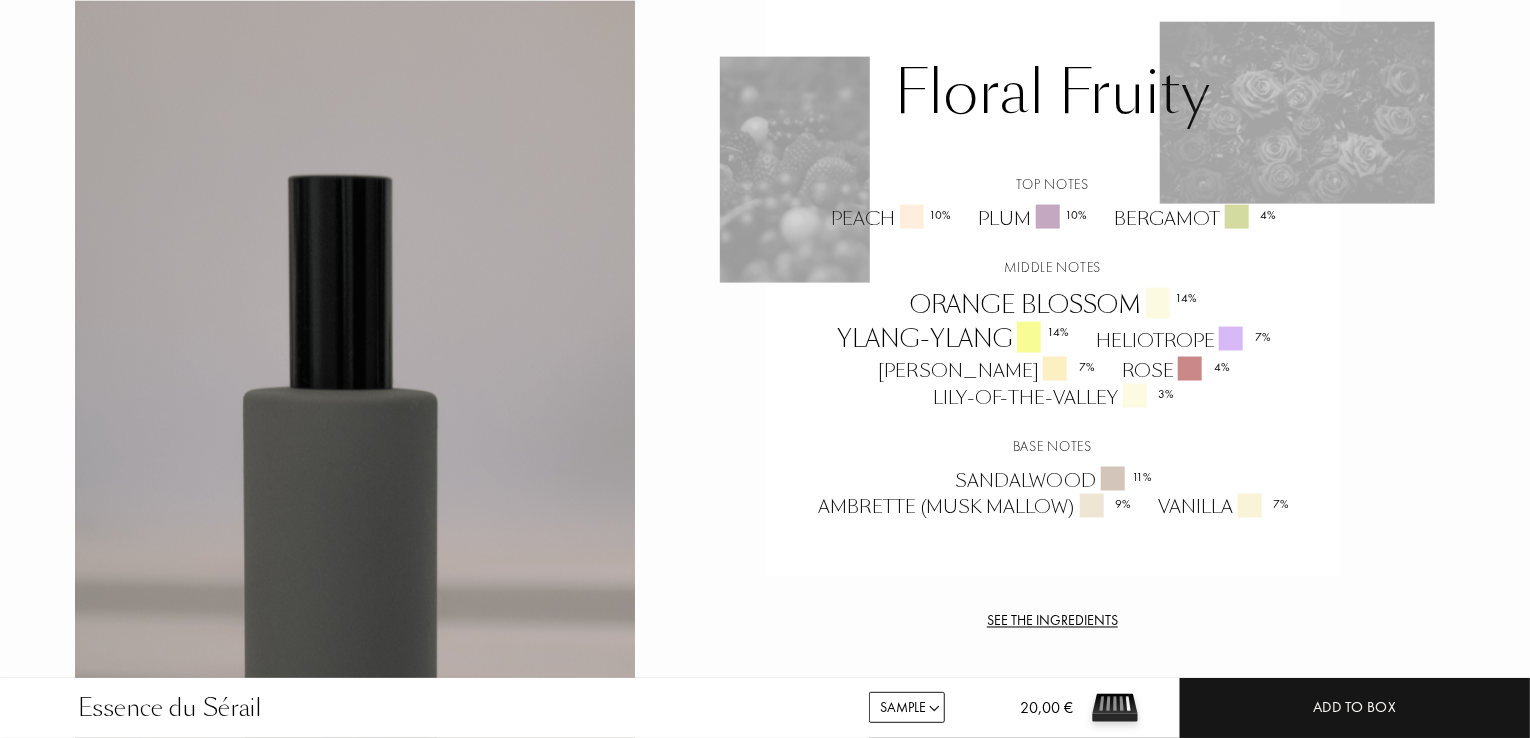 scroll, scrollTop: 1404, scrollLeft: 0, axis: vertical 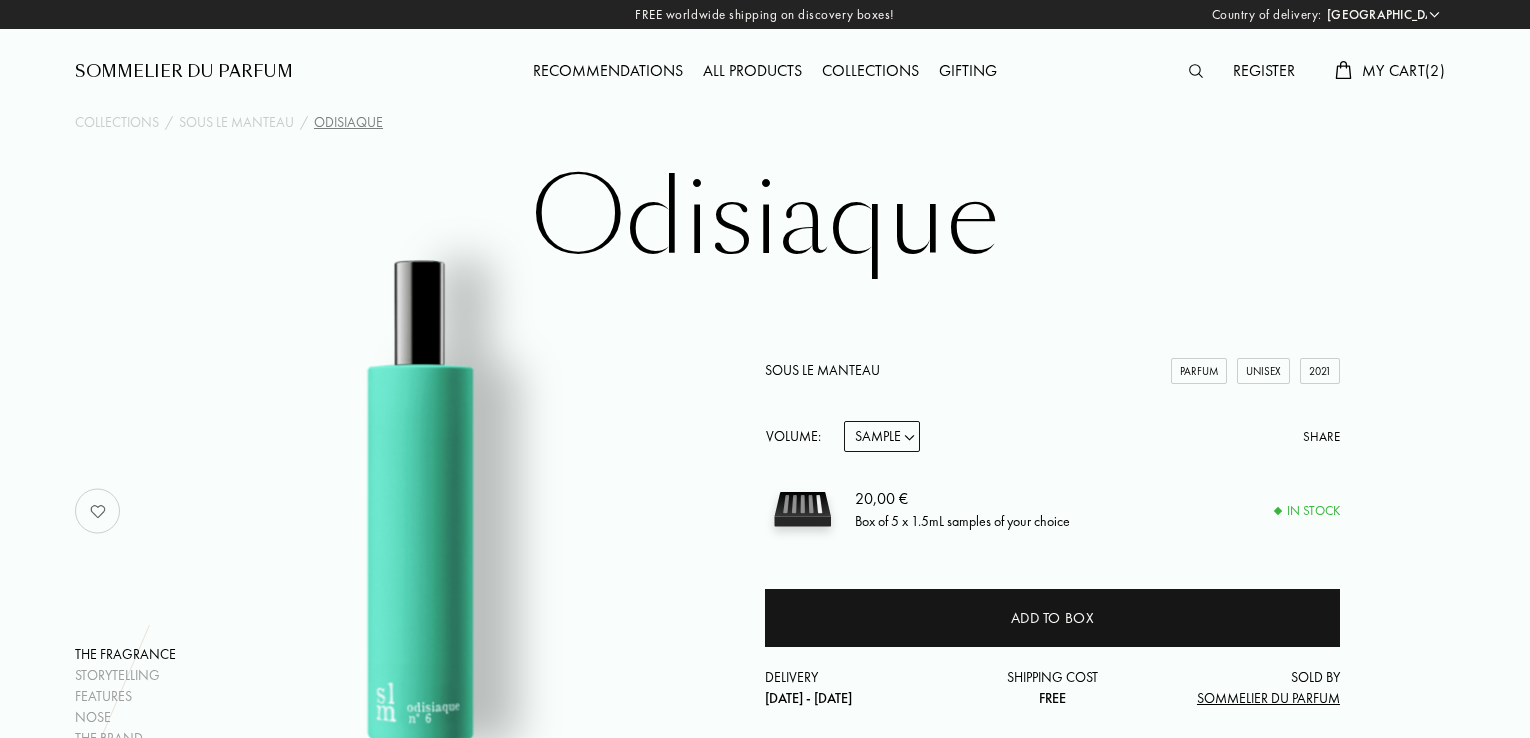 select on "SI" 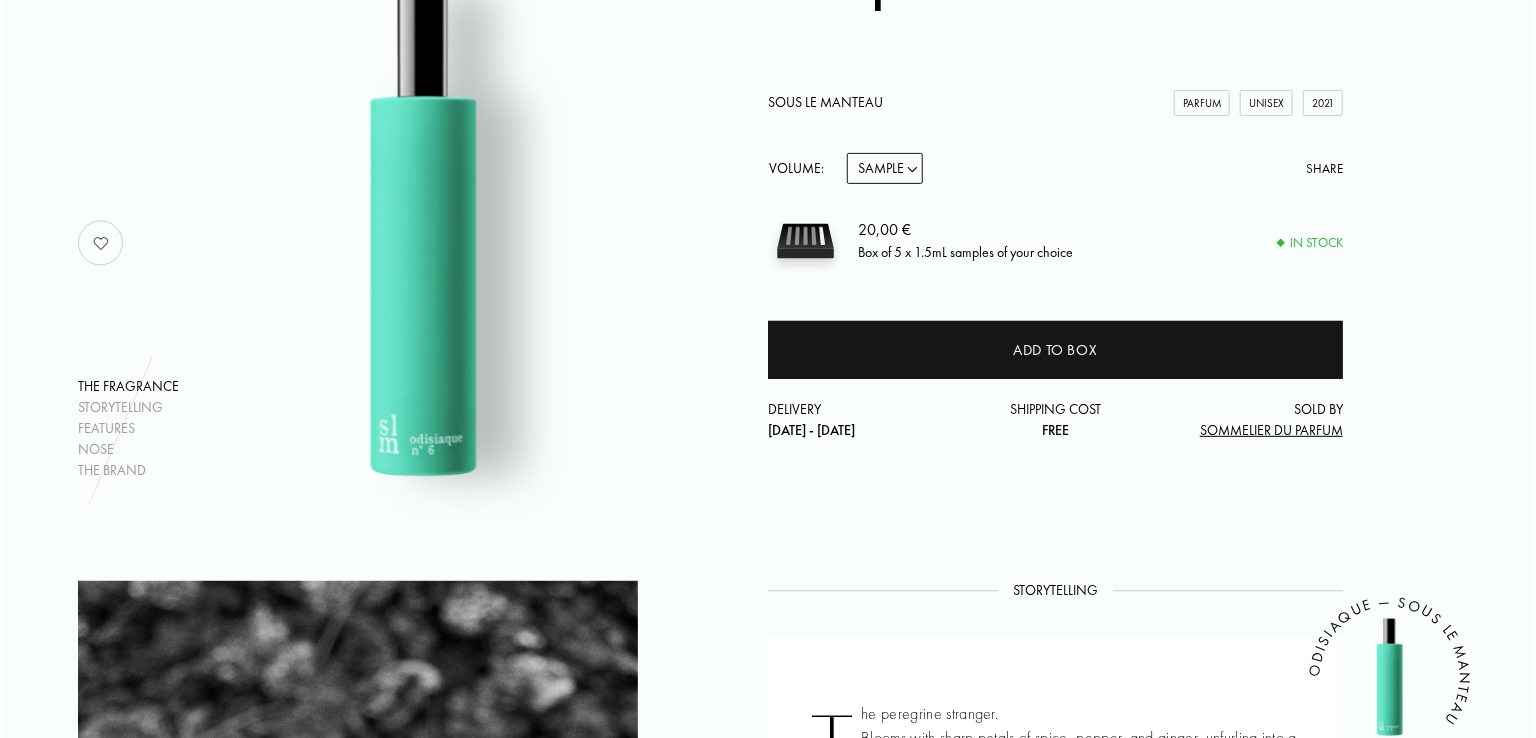 scroll, scrollTop: 248, scrollLeft: 0, axis: vertical 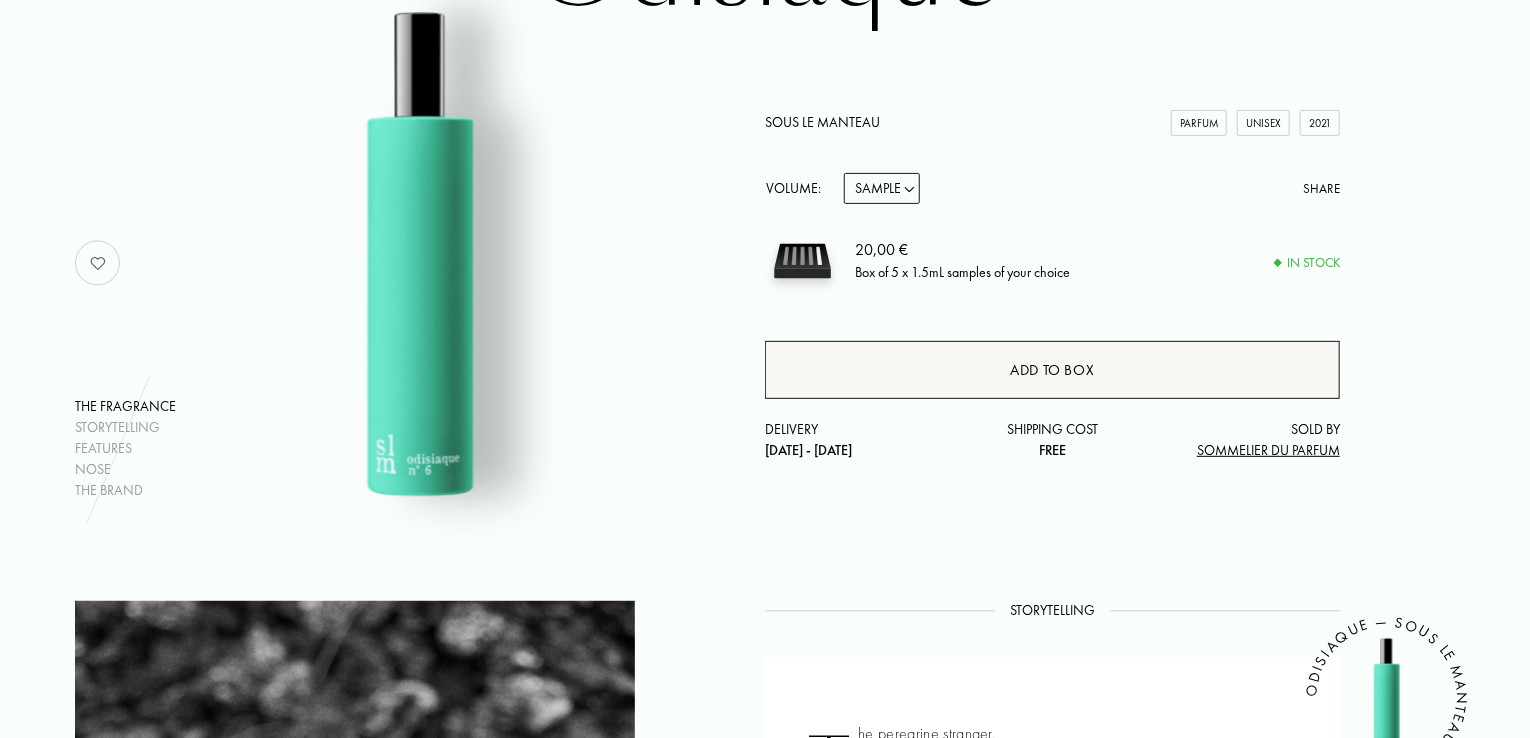 click on "Add to box" at bounding box center (1052, 370) 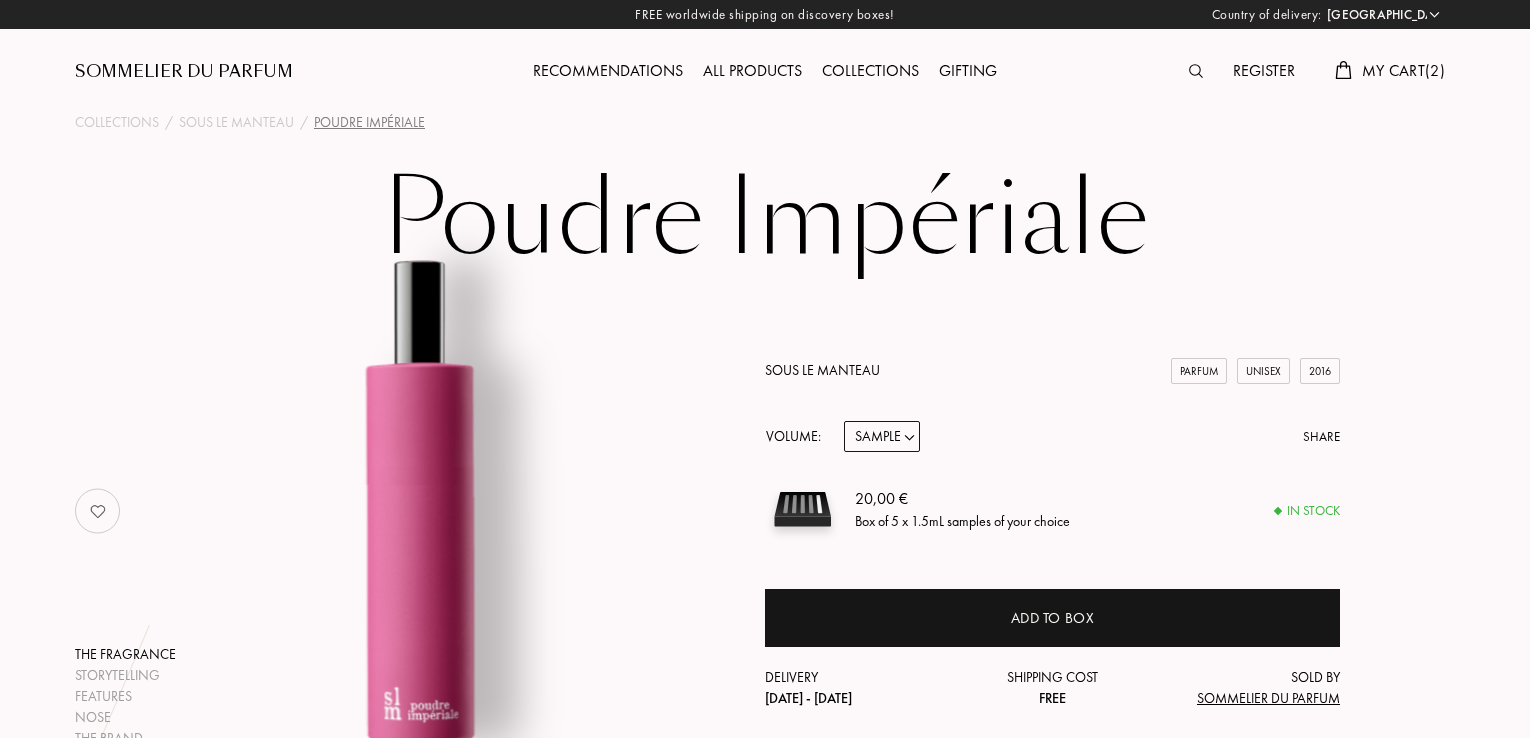 select on "SI" 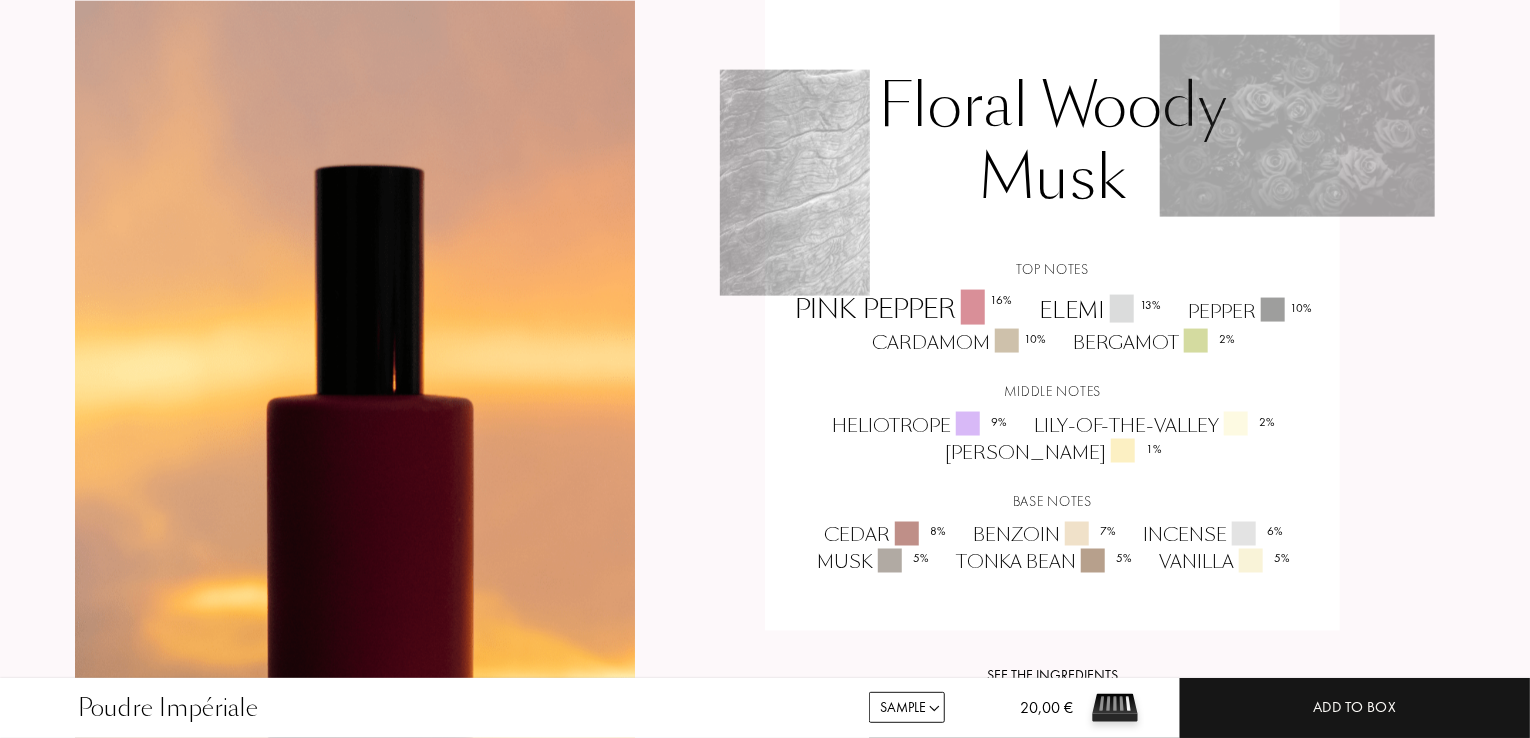 scroll, scrollTop: 1392, scrollLeft: 0, axis: vertical 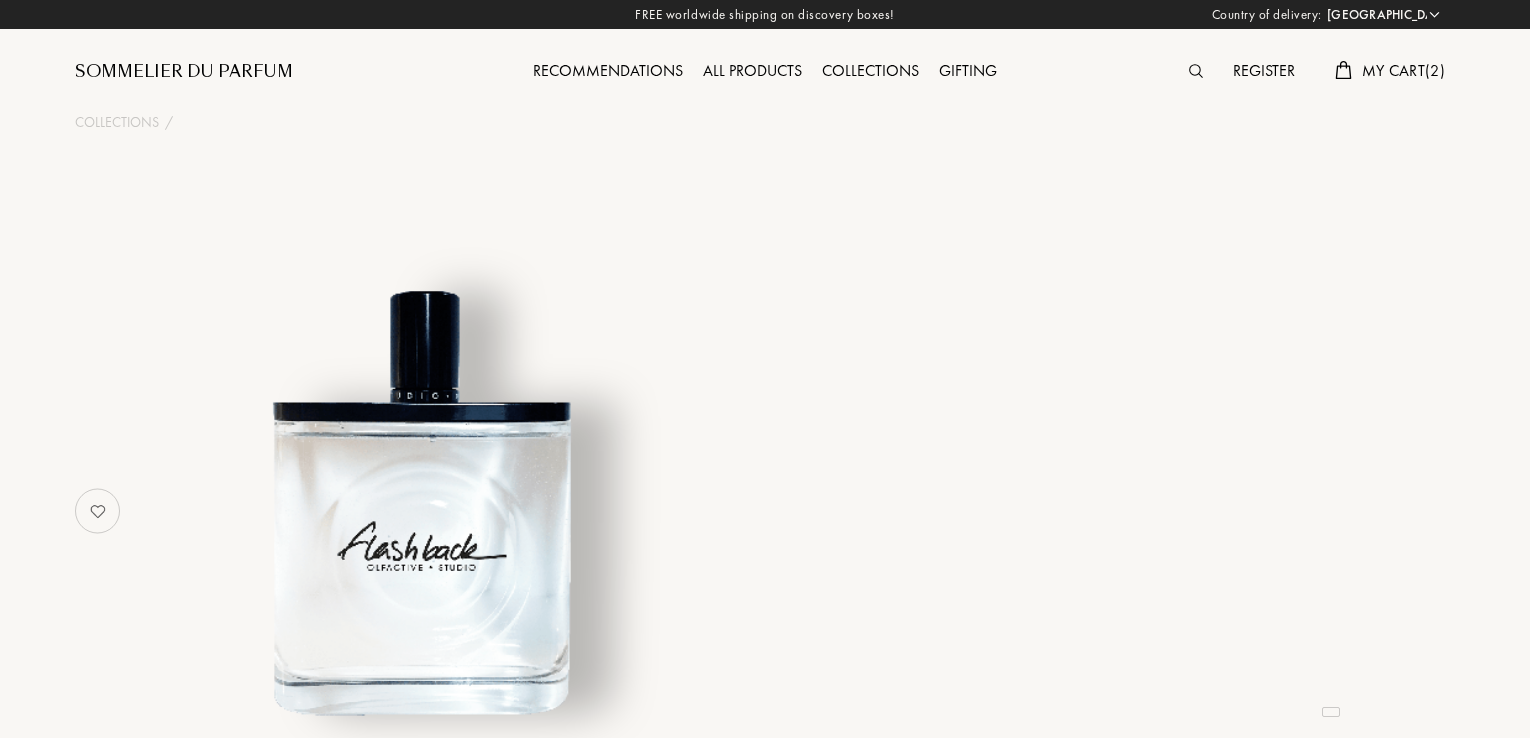 select on "SI" 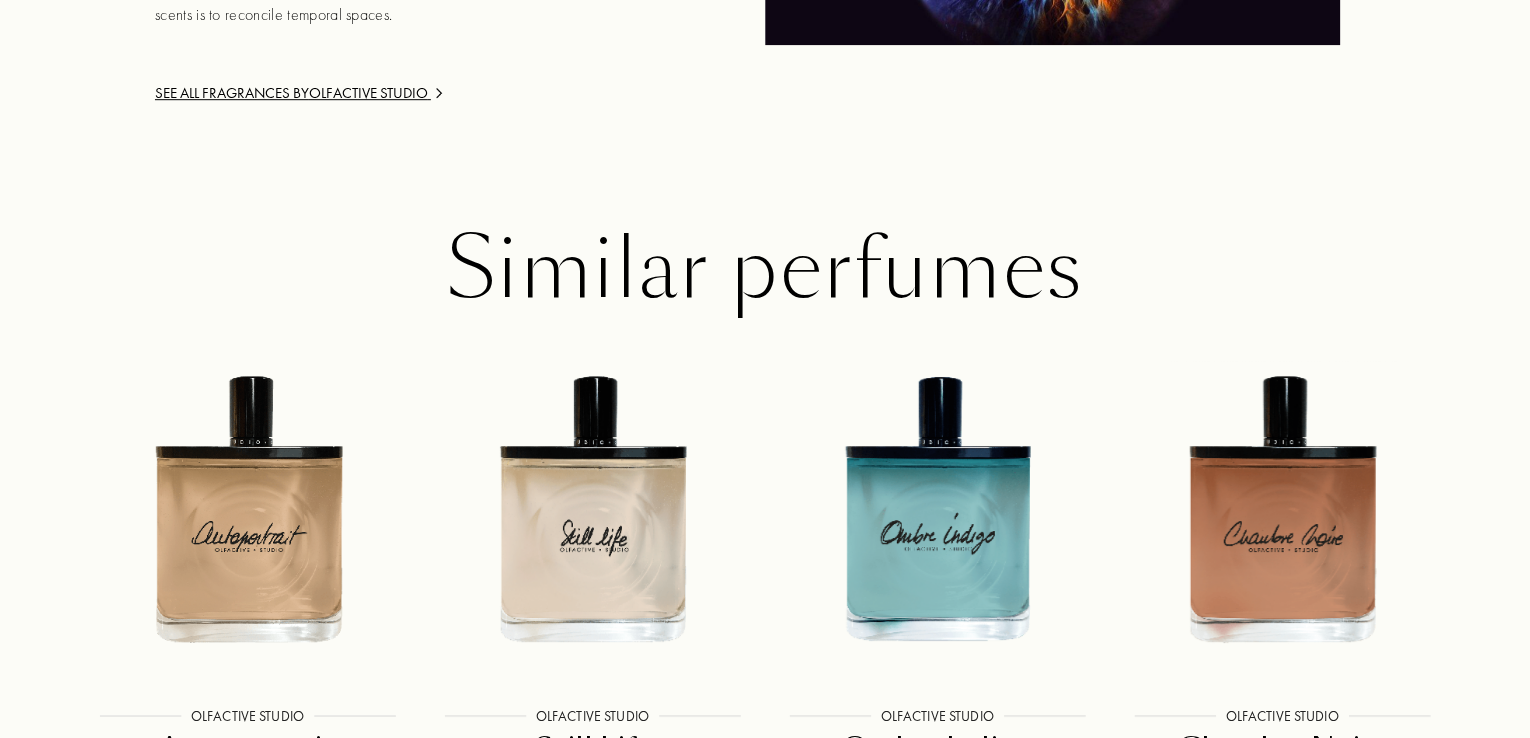 scroll, scrollTop: 2644, scrollLeft: 0, axis: vertical 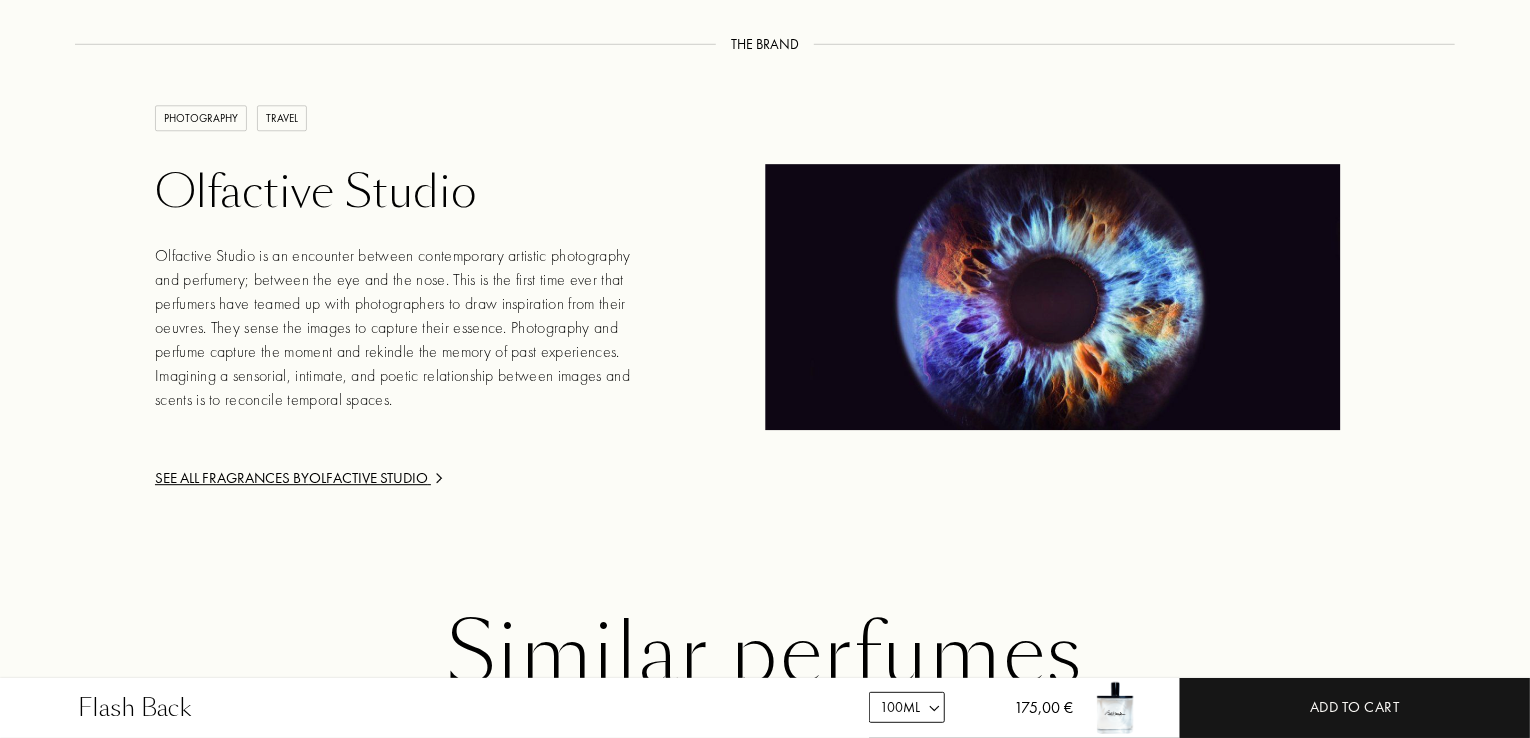 click on "Olfactive Studio is an encounter between contemporary artistic photography and perfumery; between the eye and the nose. This is the first time ever that perfumers have teamed up with photographers to draw inspiration from their oeuvres. They sense the images to capture their essence. Photography and perfume capture the moment and rekindle the memory of past experiences. Imagining a sensorial, intimate, and poetic relationship between images and scents is to reconcile temporal spaces." at bounding box center (395, 328) 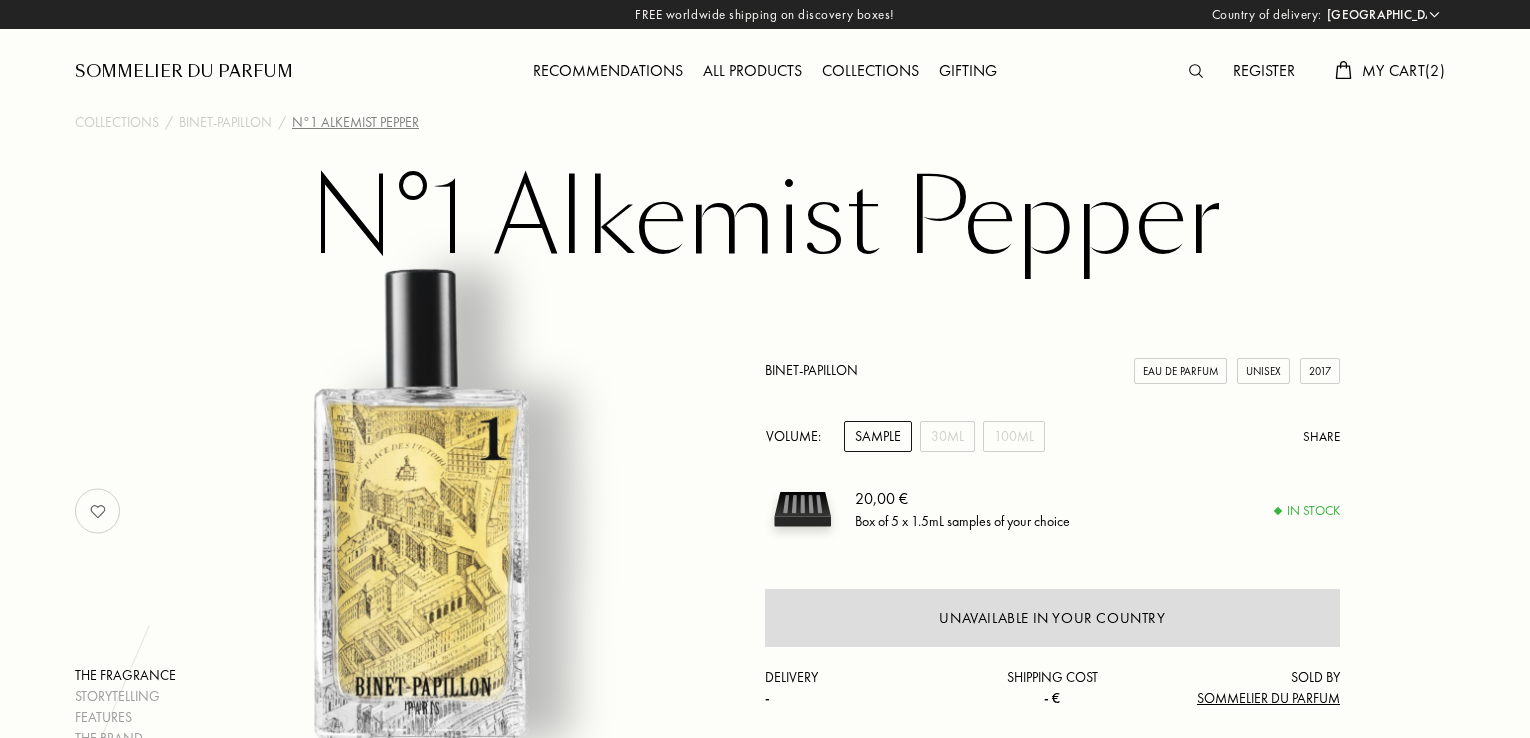 select on "SI" 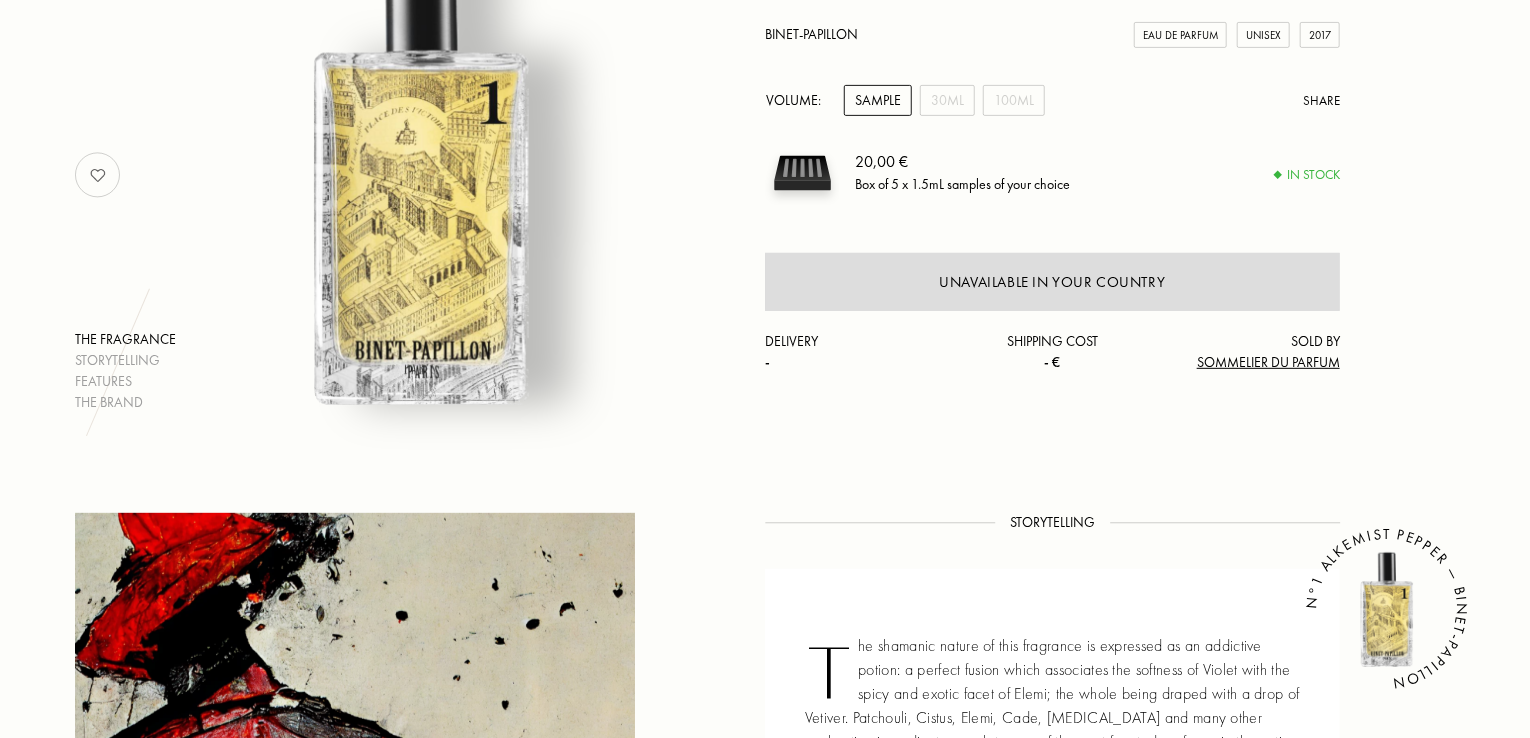 scroll, scrollTop: 357, scrollLeft: 0, axis: vertical 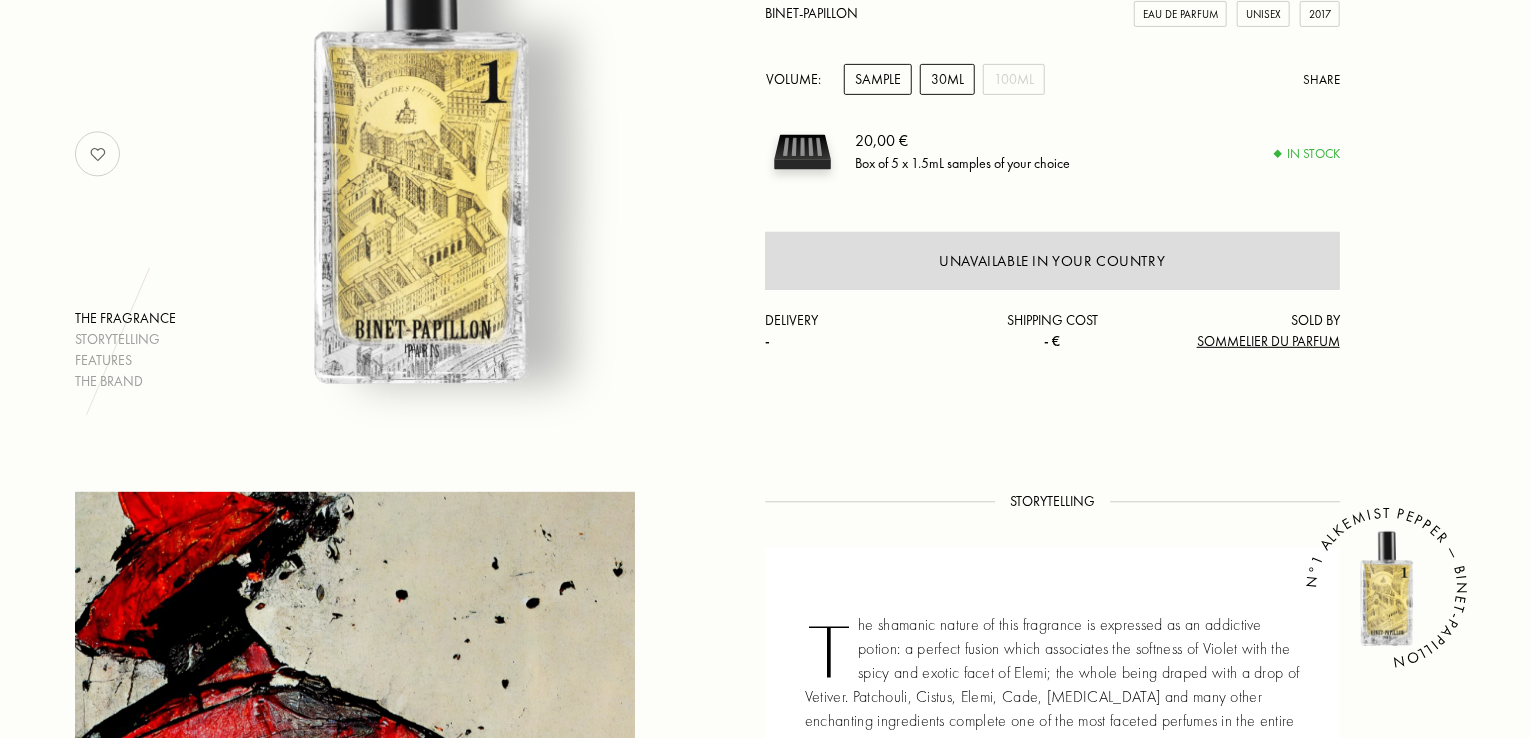 click on "30mL" at bounding box center (947, 79) 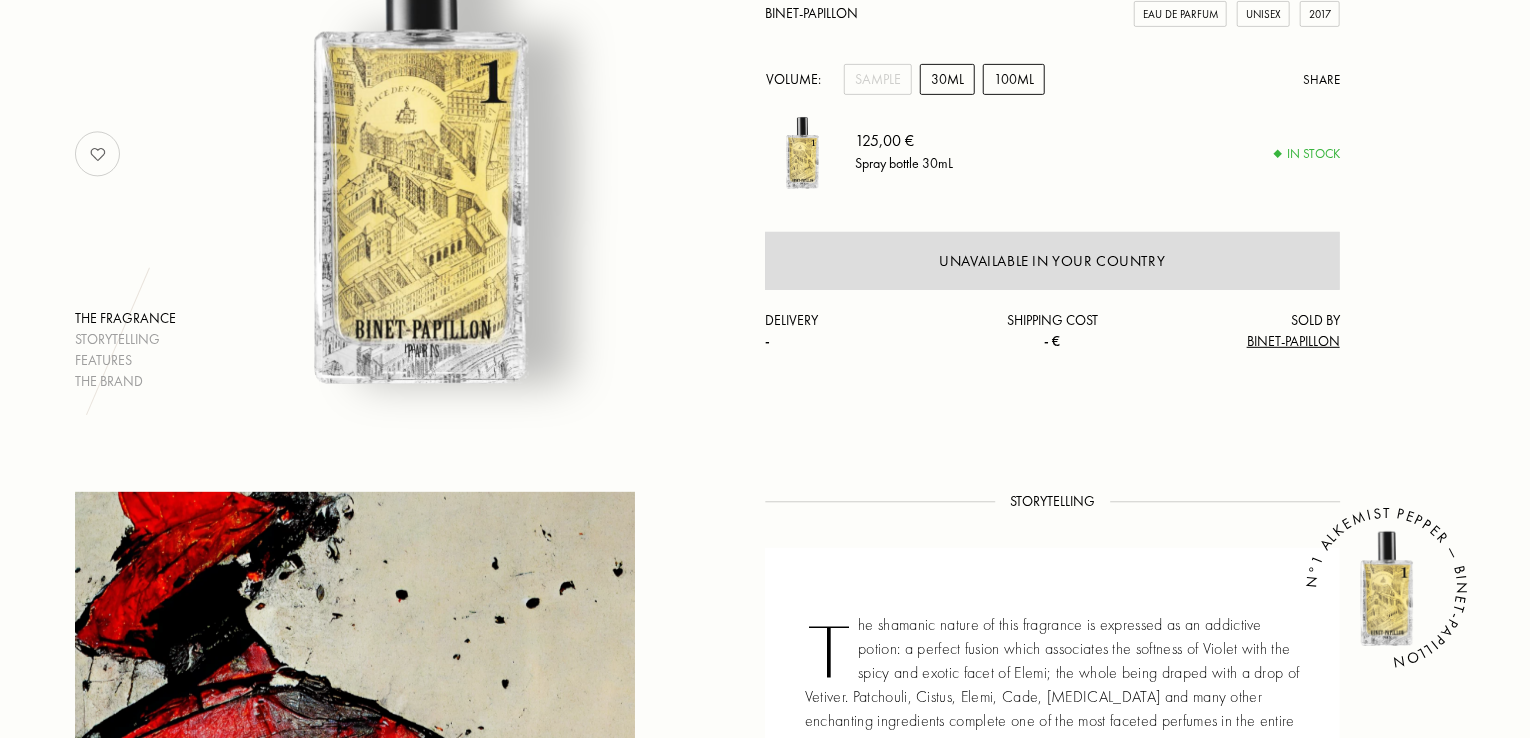 click on "100mL" at bounding box center [1014, 79] 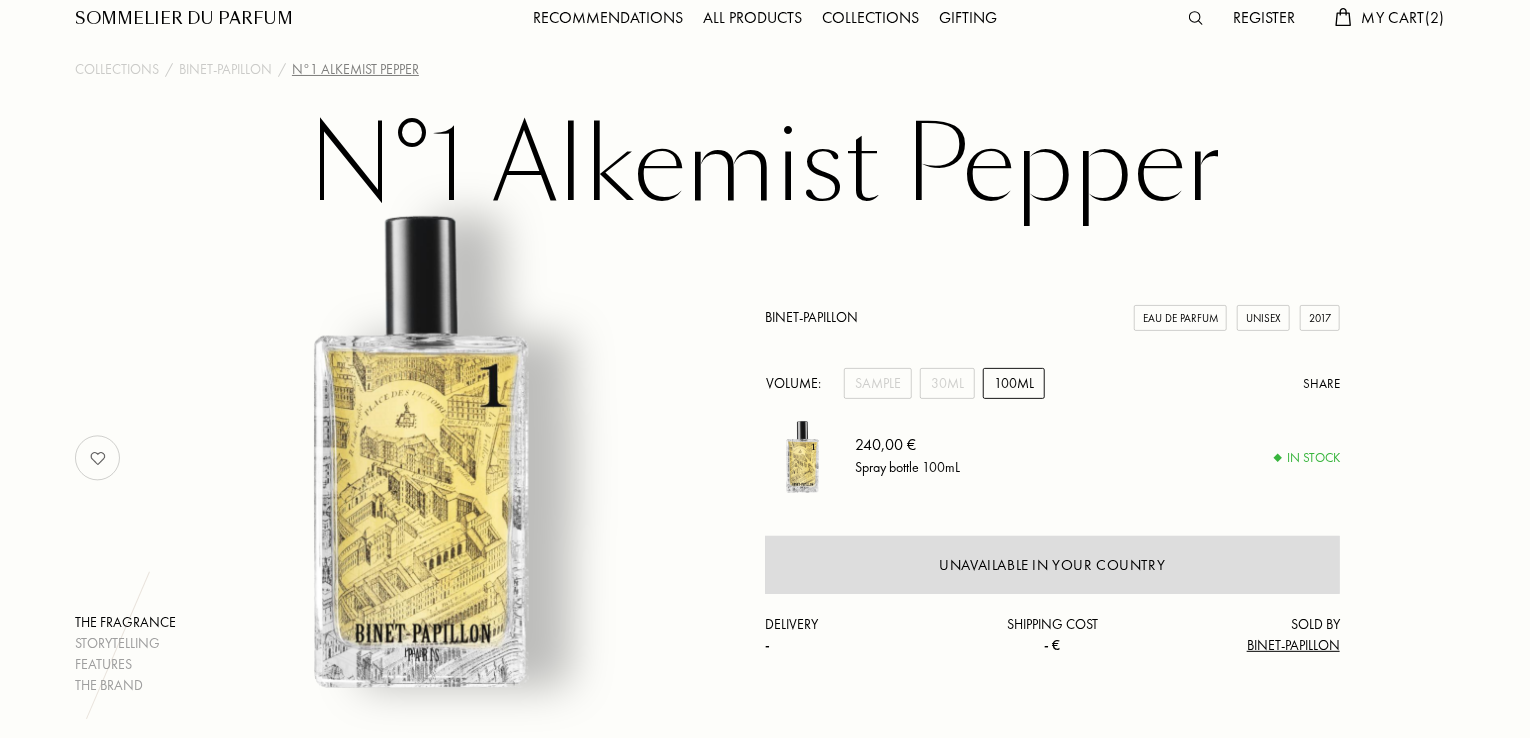 scroll, scrollTop: 52, scrollLeft: 0, axis: vertical 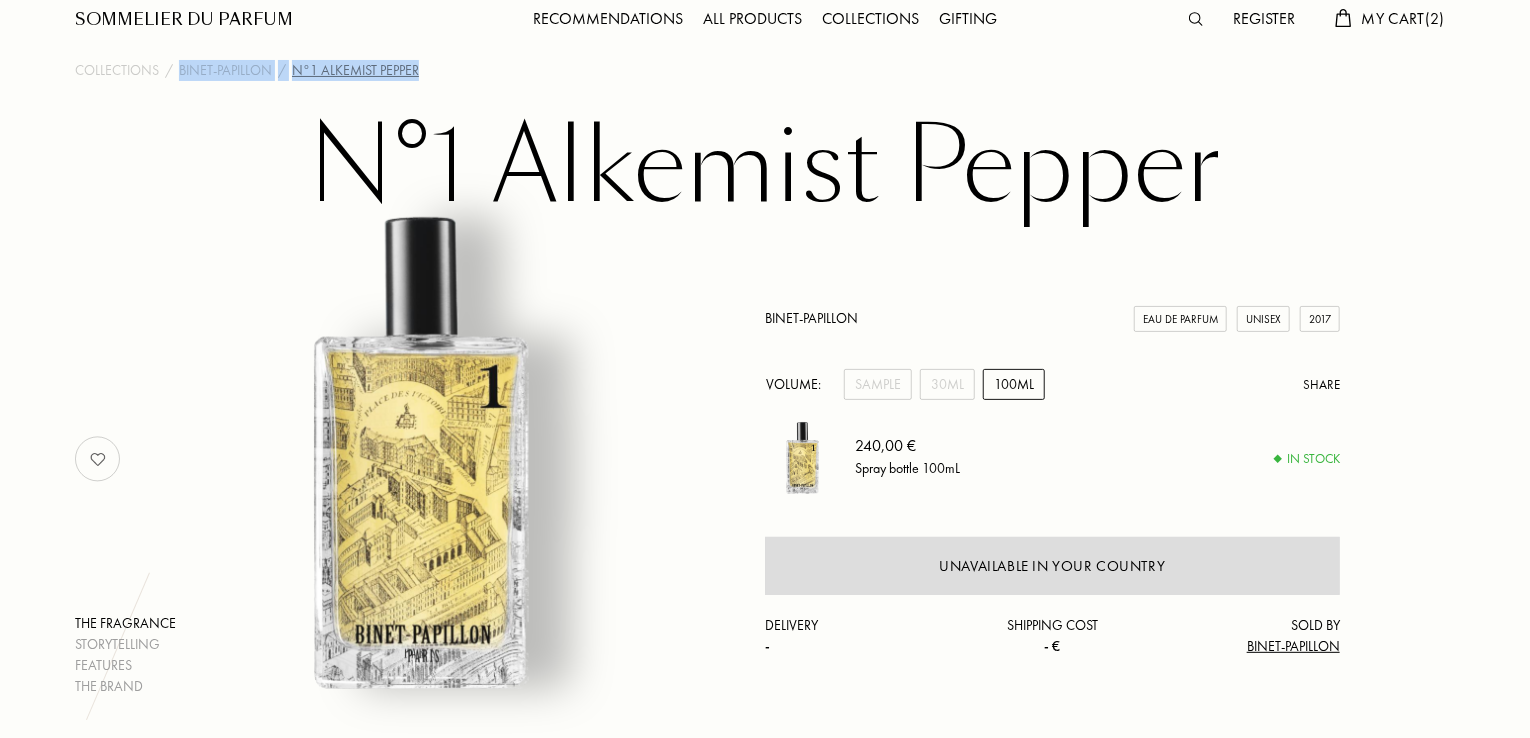drag, startPoint x: 177, startPoint y: 77, endPoint x: 422, endPoint y: 69, distance: 245.13058 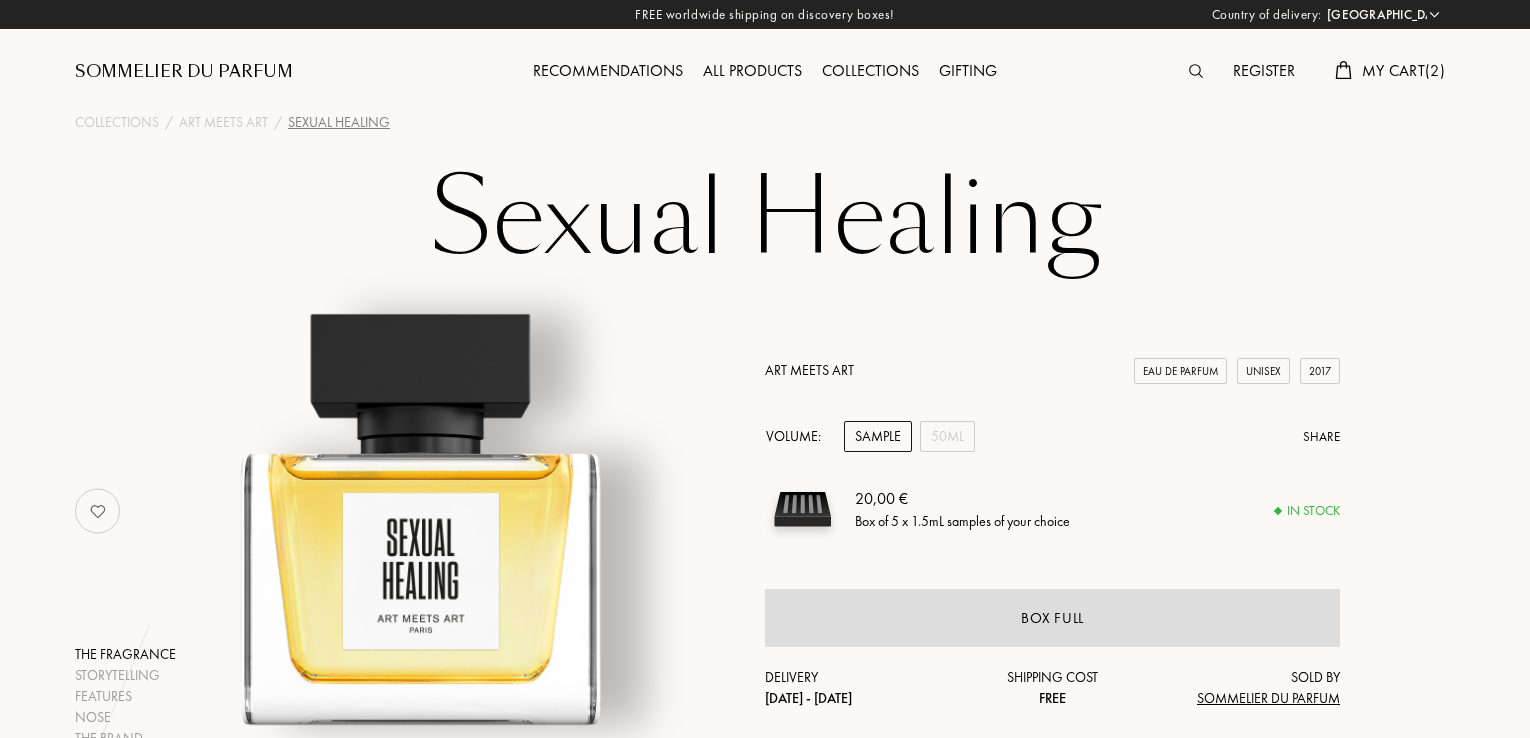 select on "SI" 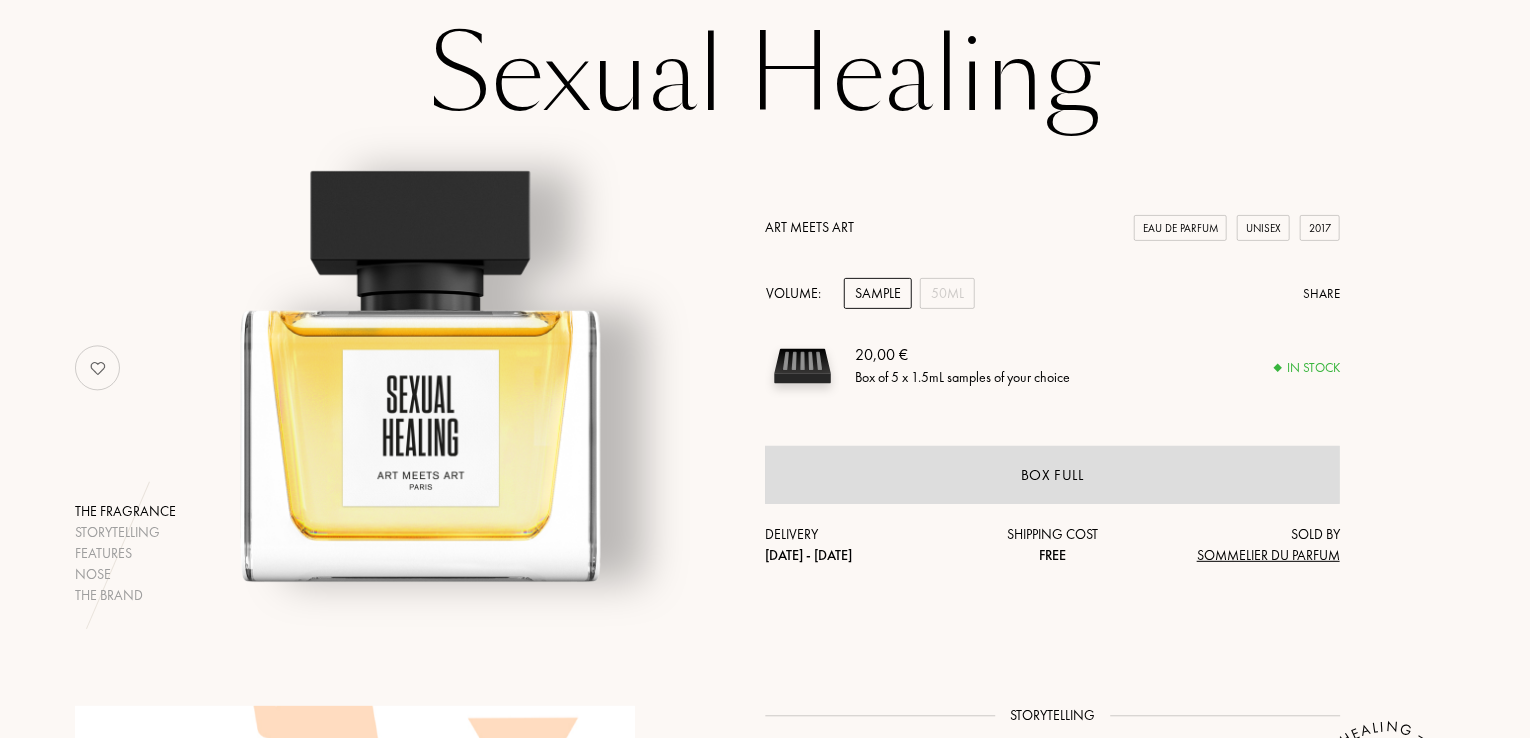 scroll, scrollTop: 0, scrollLeft: 0, axis: both 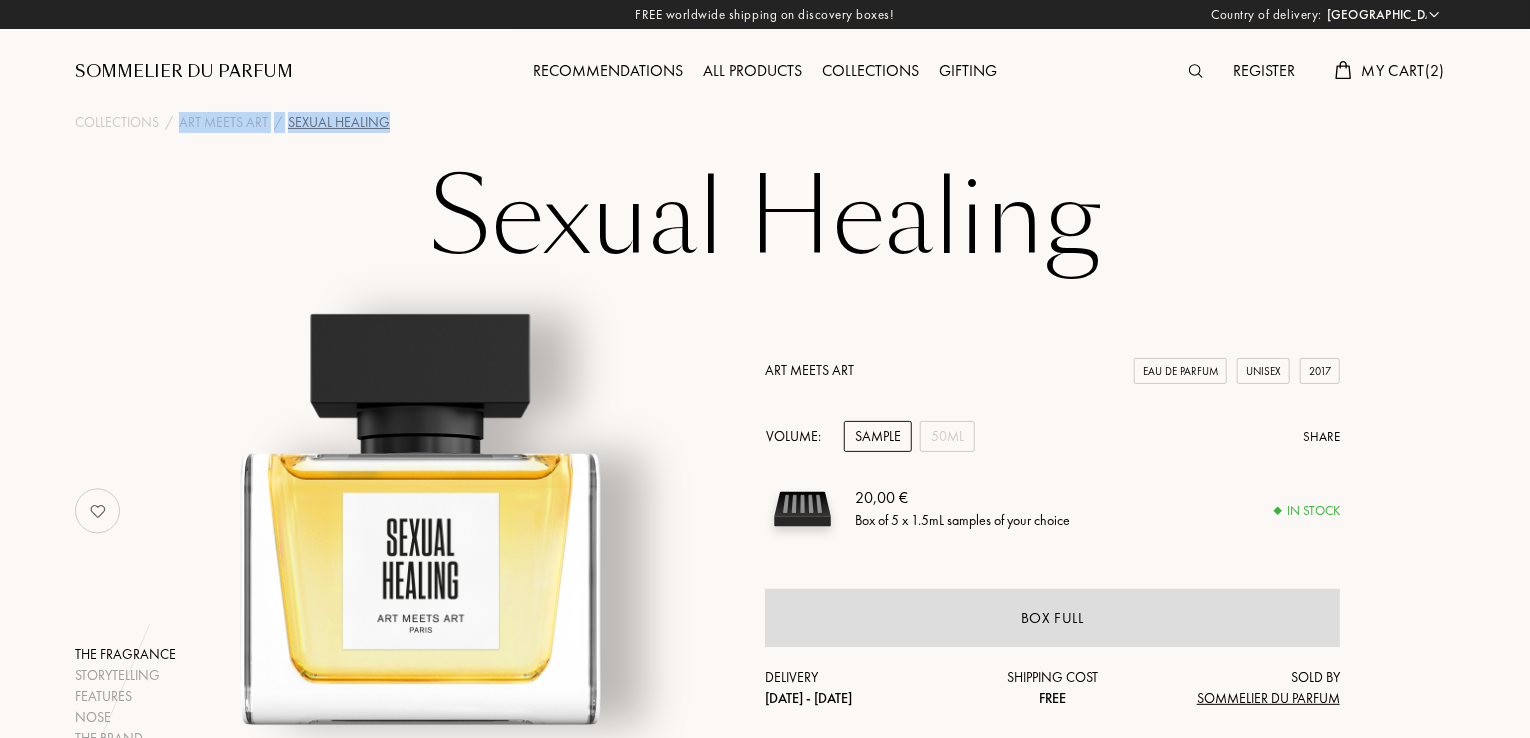 drag, startPoint x: 422, startPoint y: 128, endPoint x: 178, endPoint y: 124, distance: 244.03279 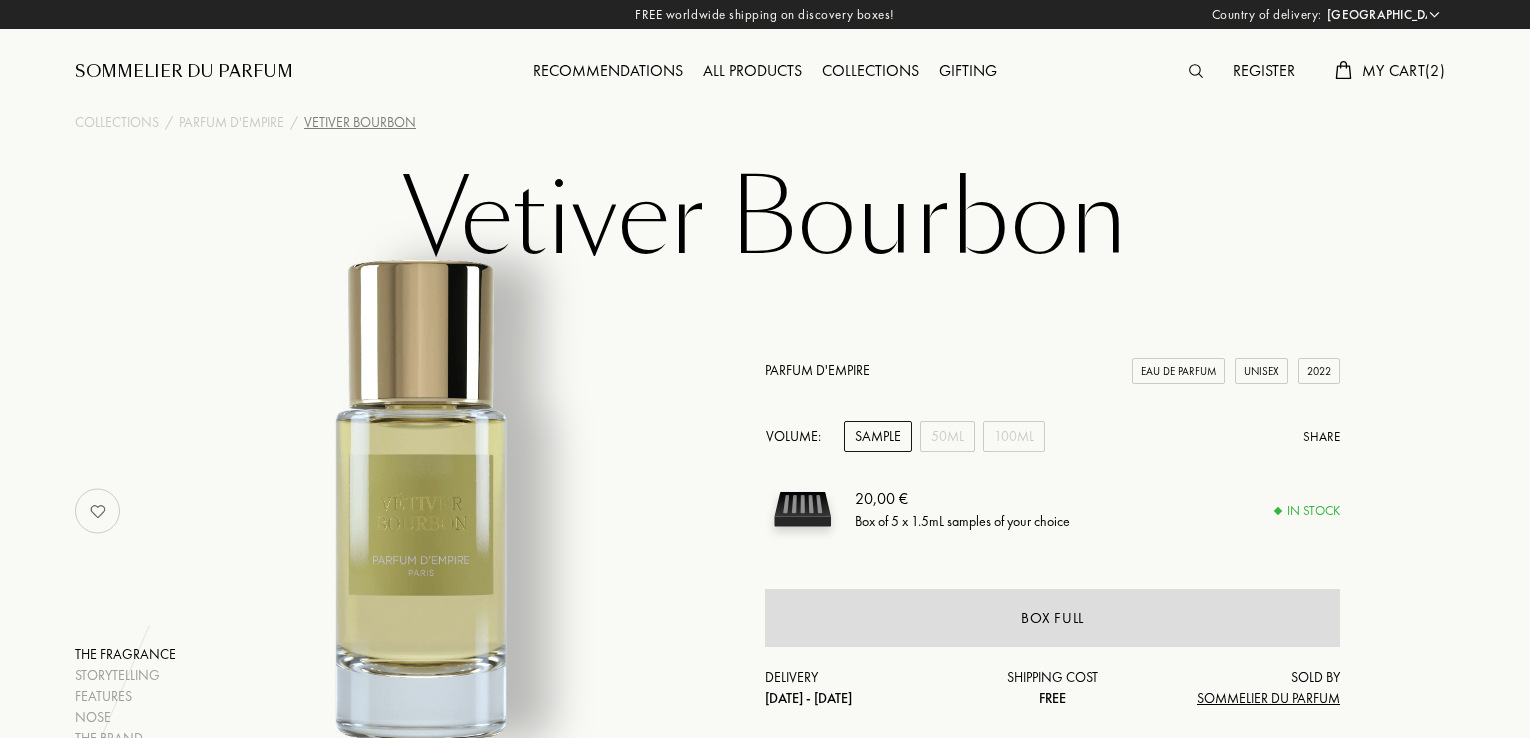 select on "SI" 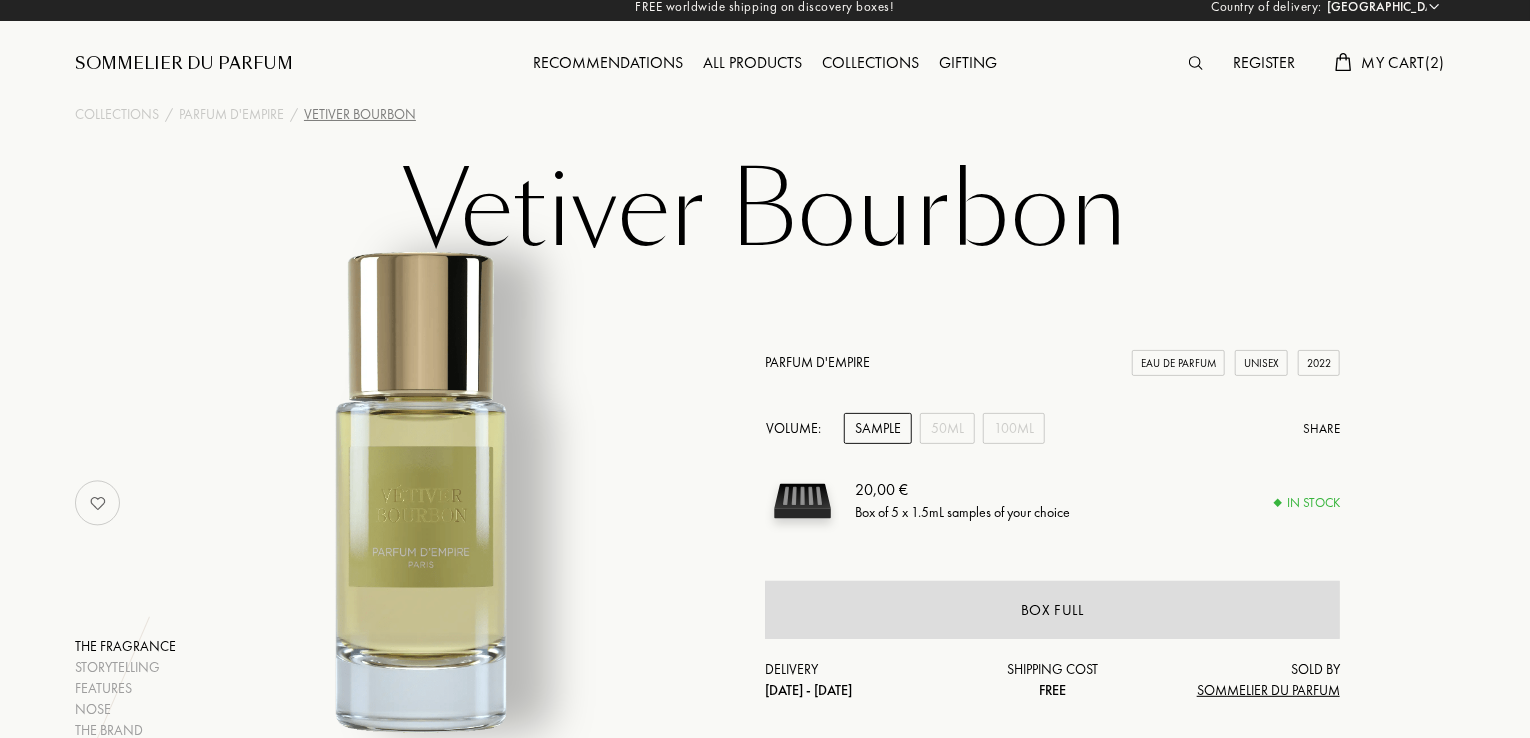 scroll, scrollTop: 0, scrollLeft: 0, axis: both 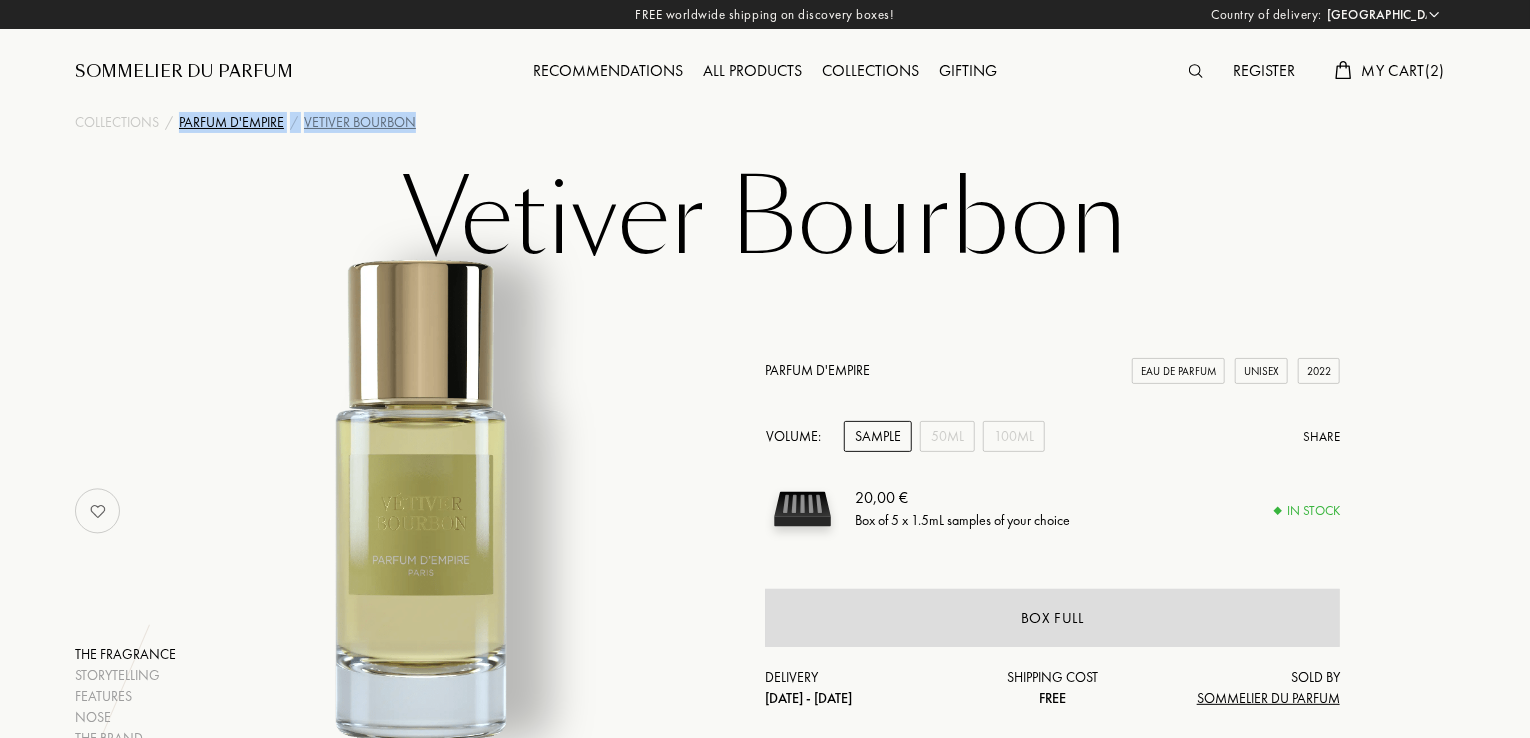 drag, startPoint x: 449, startPoint y: 117, endPoint x: 180, endPoint y: 125, distance: 269.11893 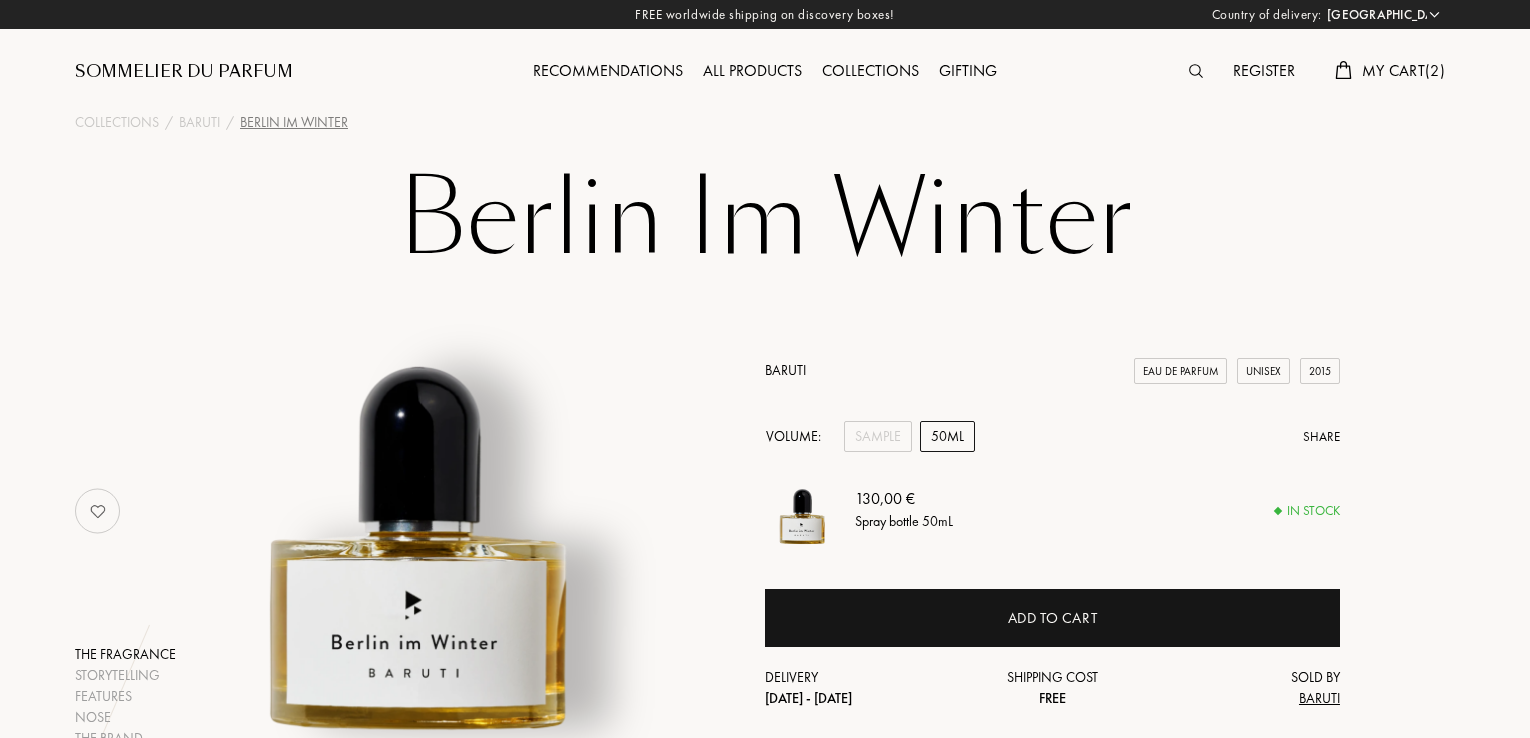 select on "SI" 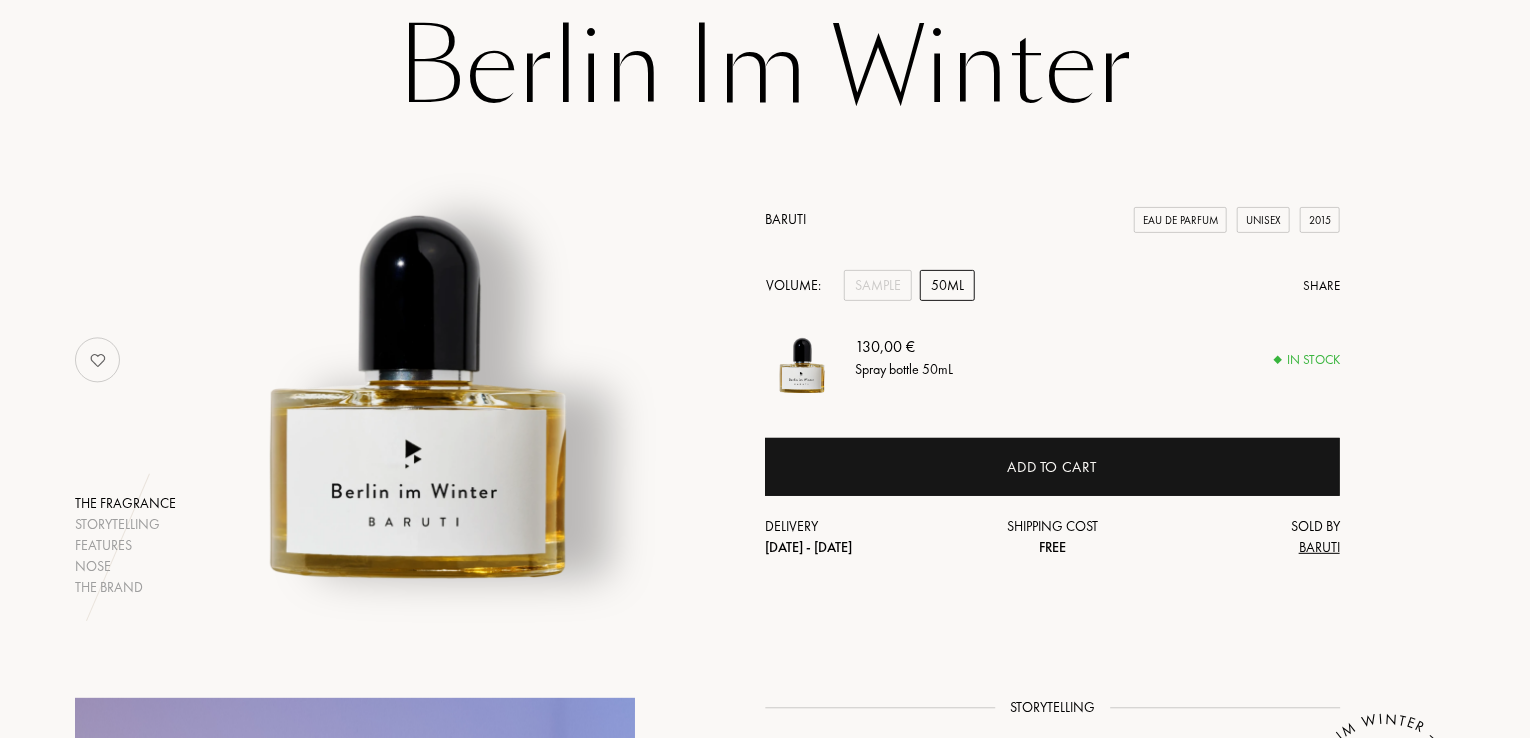 scroll, scrollTop: 194, scrollLeft: 0, axis: vertical 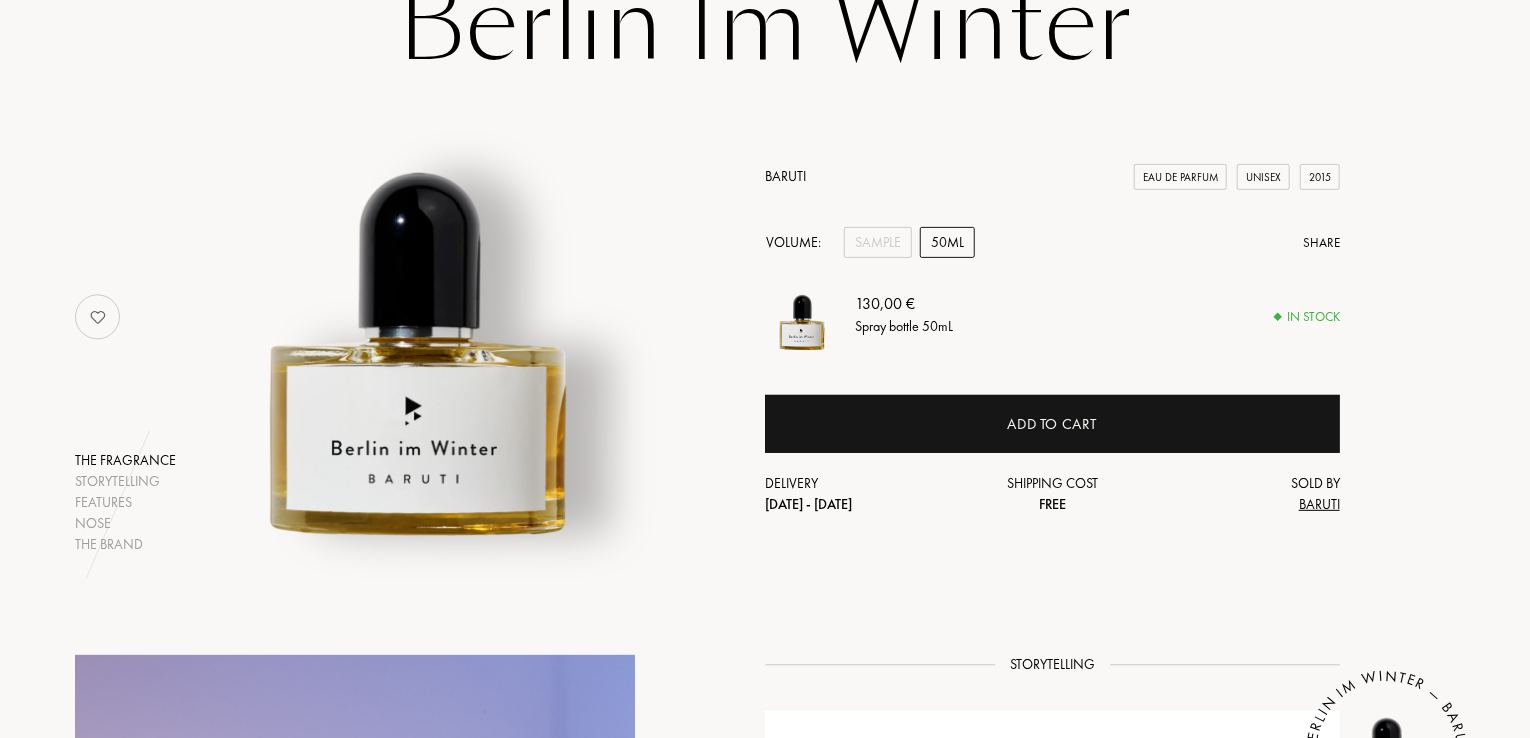 click on "50mL" at bounding box center [947, 242] 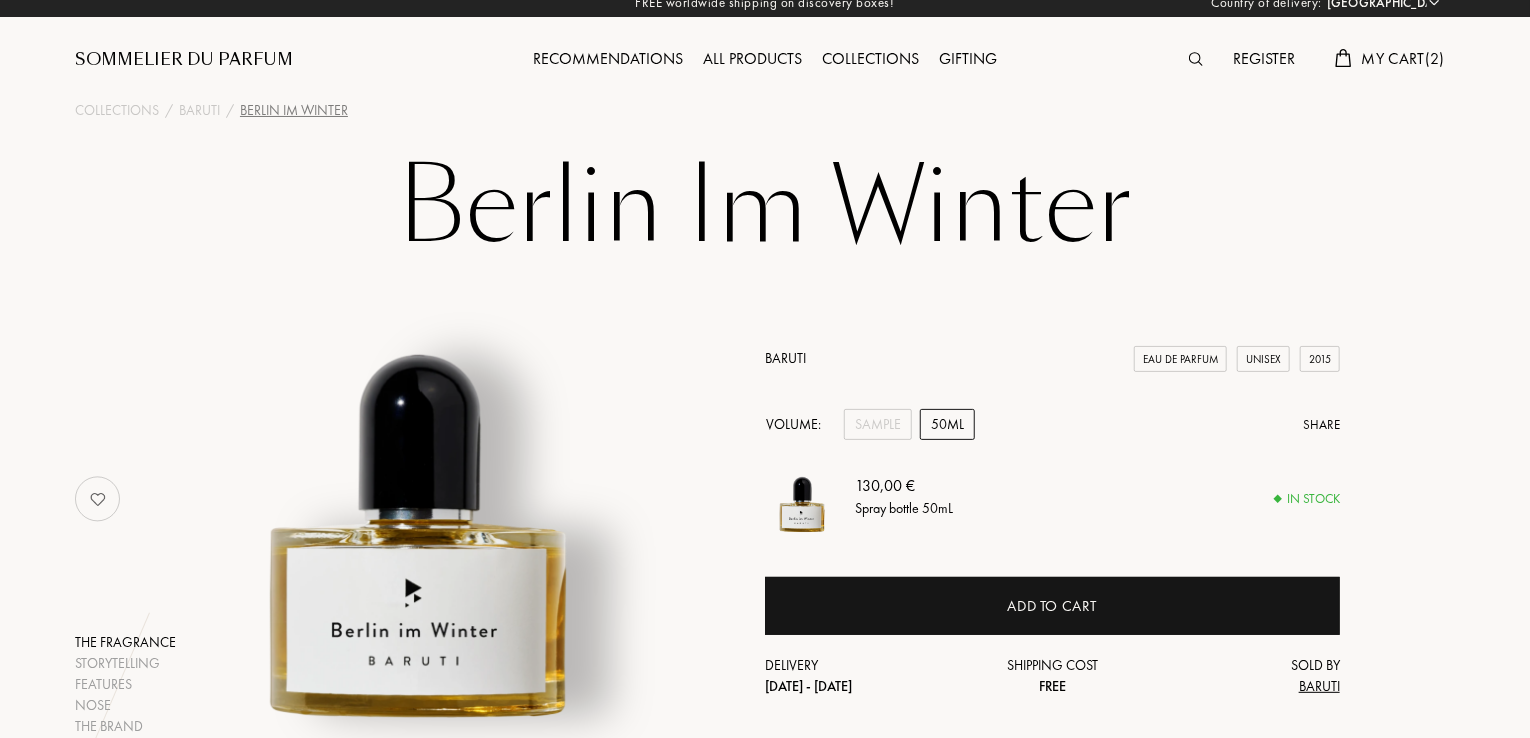 scroll, scrollTop: 0, scrollLeft: 0, axis: both 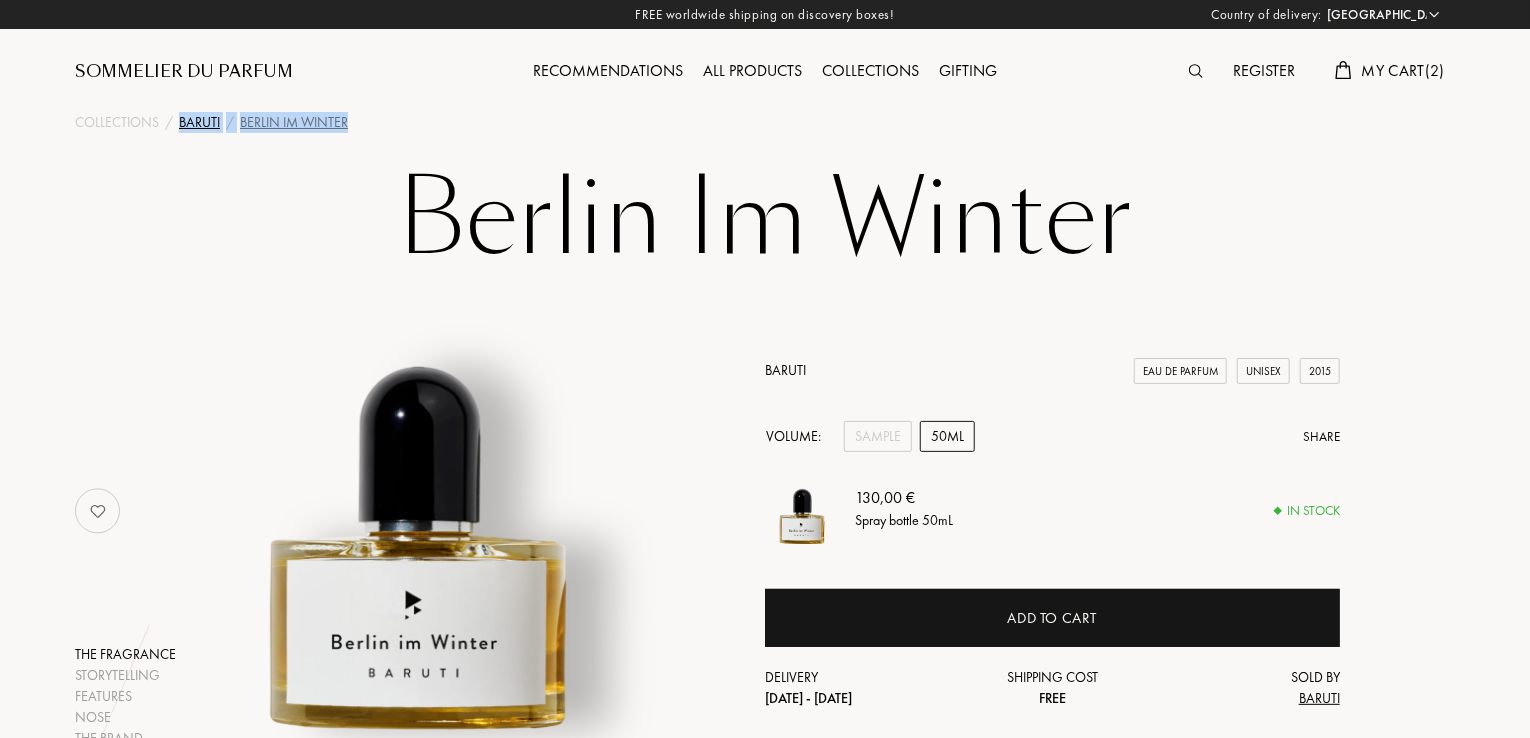 drag, startPoint x: 353, startPoint y: 121, endPoint x: 182, endPoint y: 118, distance: 171.0263 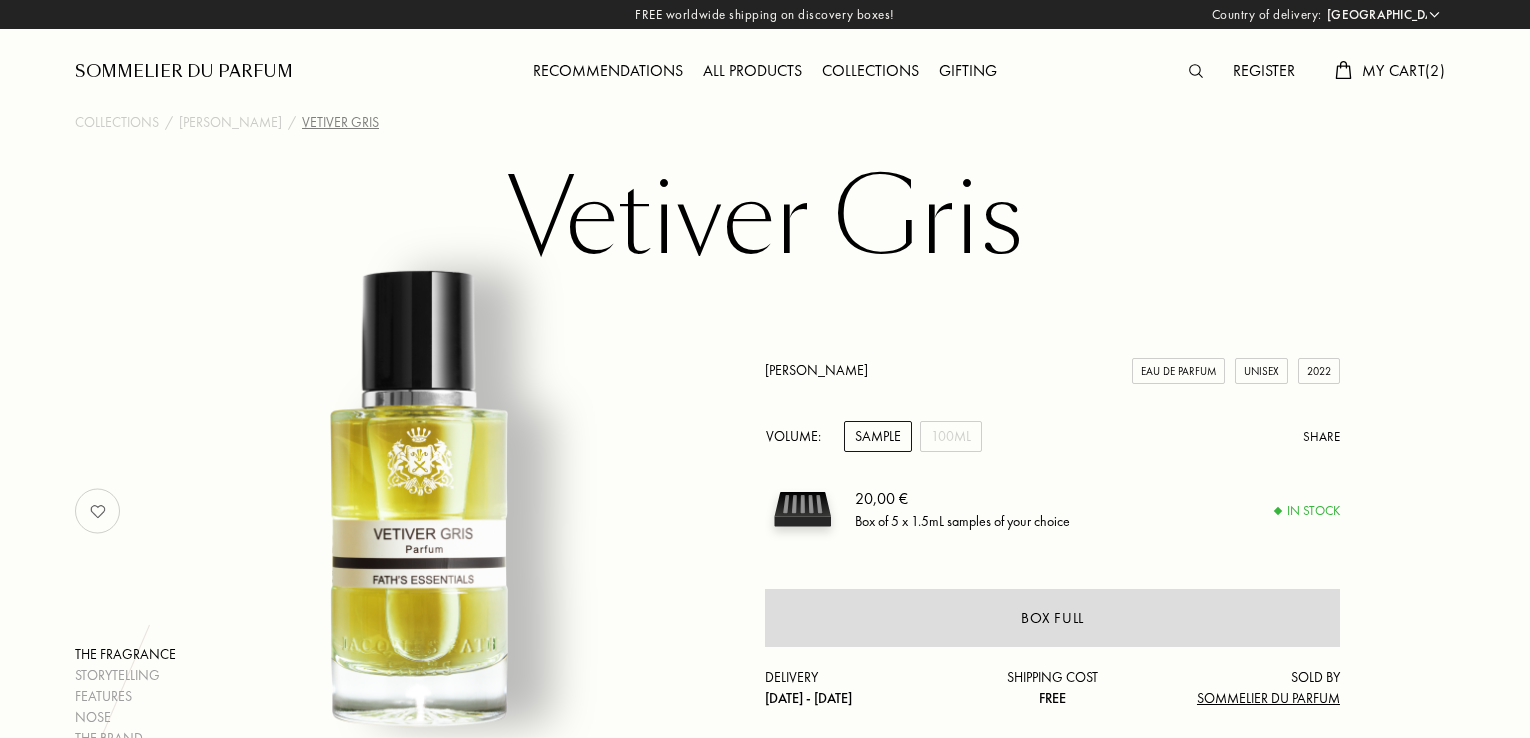 select on "SI" 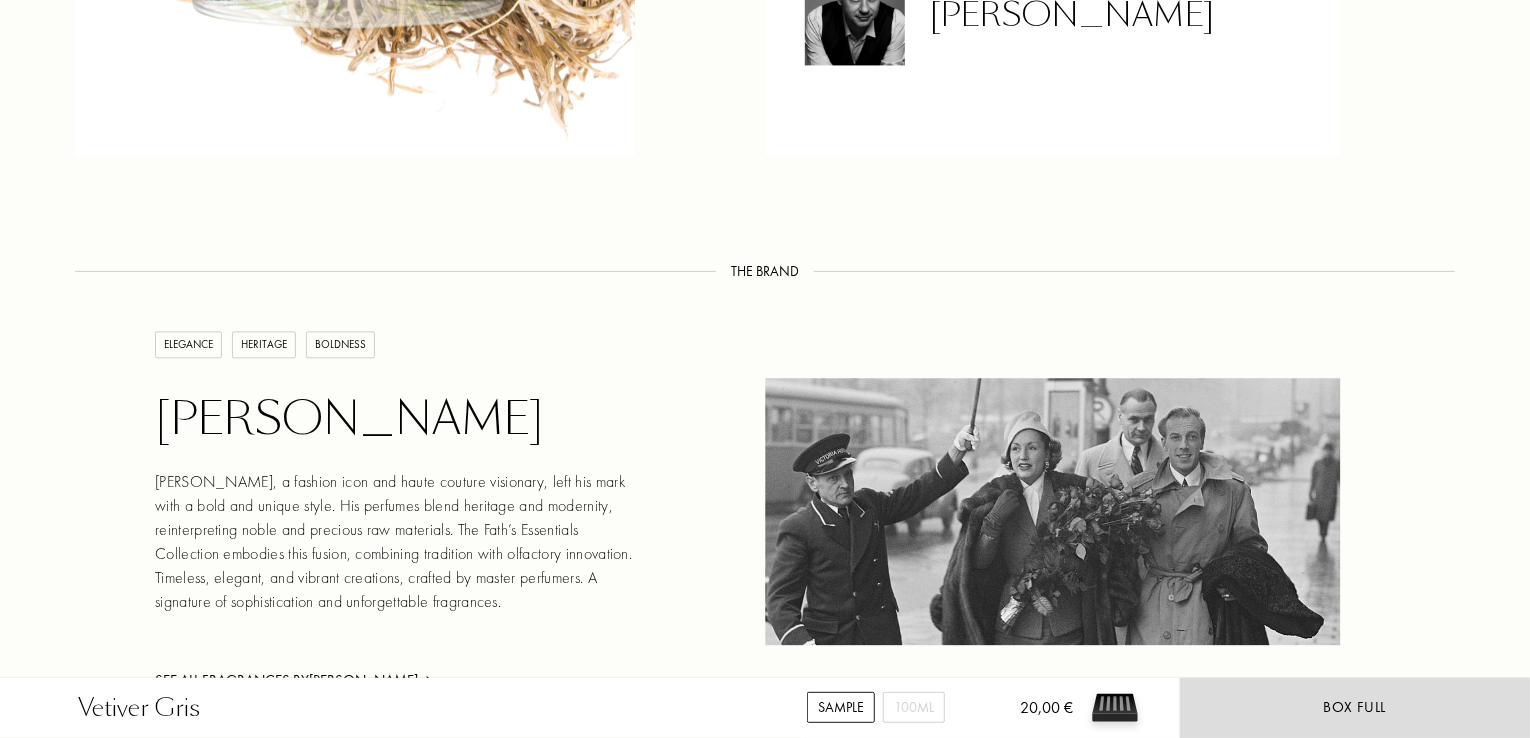 scroll, scrollTop: 2144, scrollLeft: 0, axis: vertical 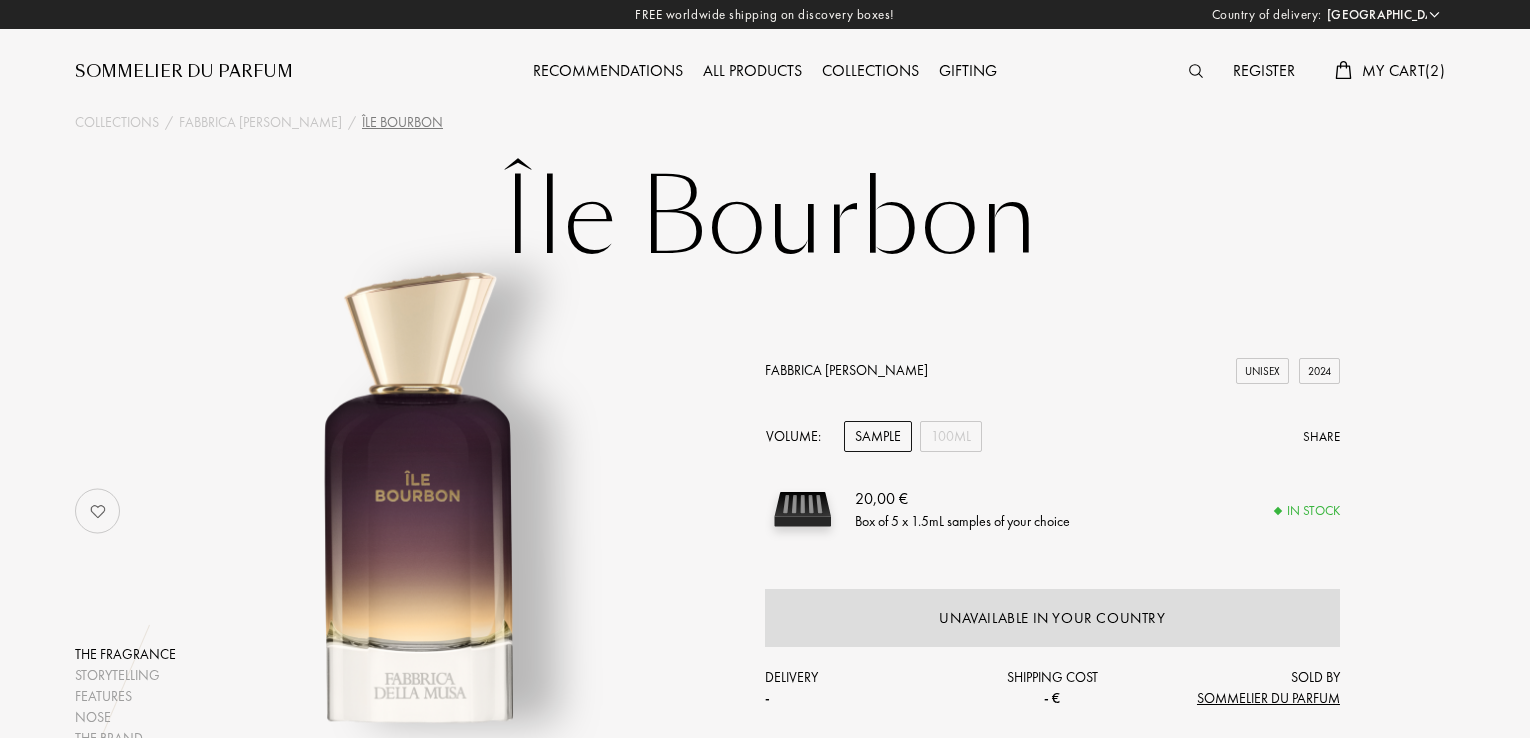 select on "SI" 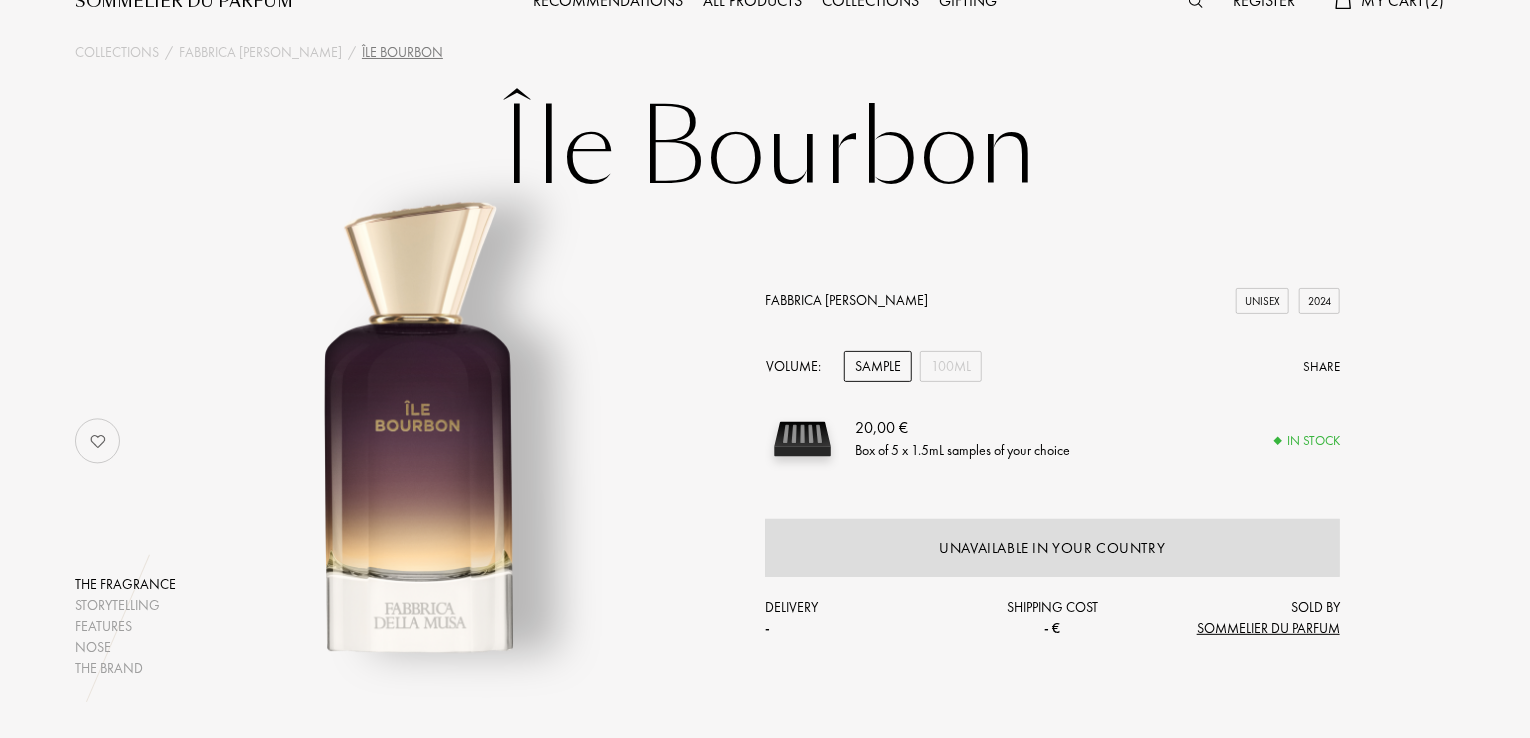 scroll, scrollTop: 0, scrollLeft: 0, axis: both 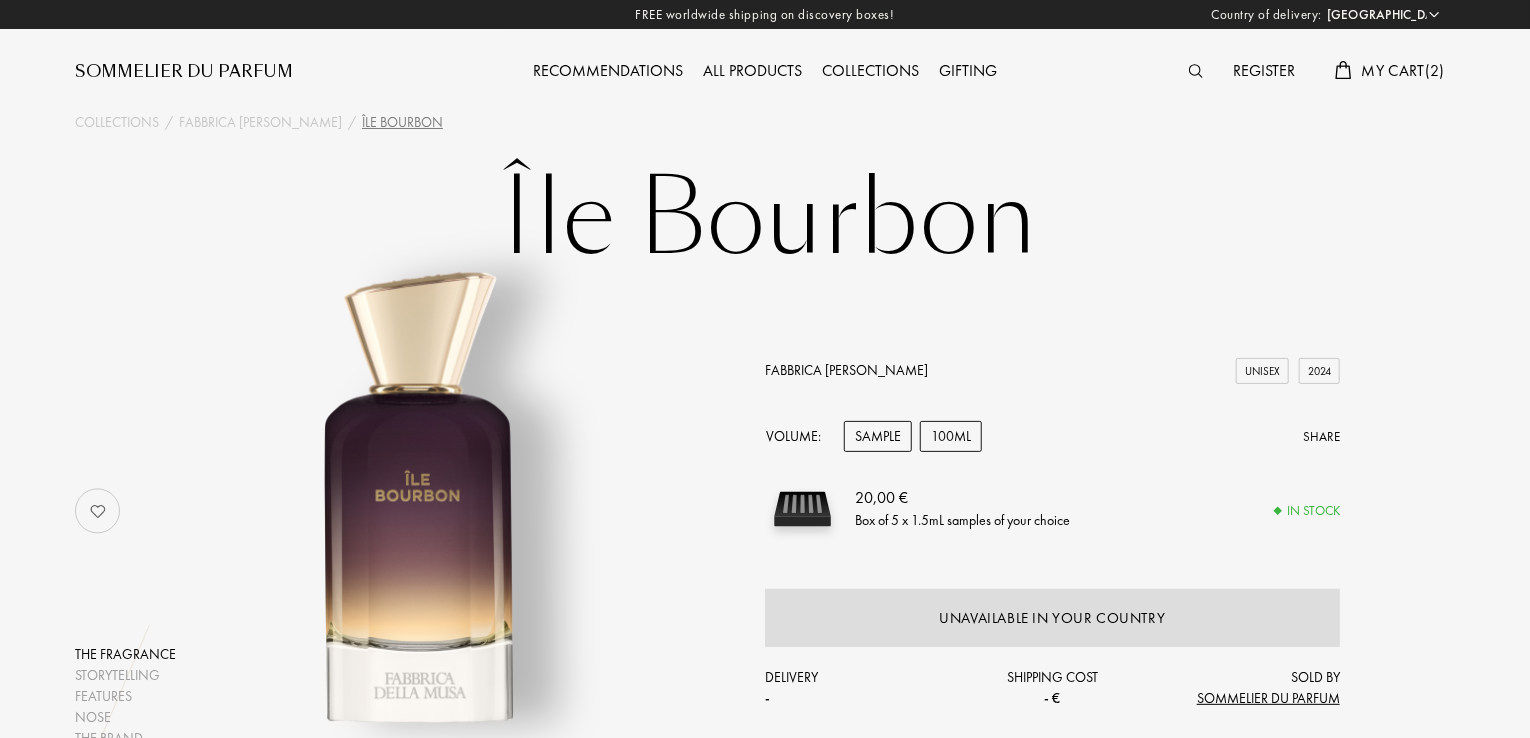 click on "100mL" at bounding box center (951, 436) 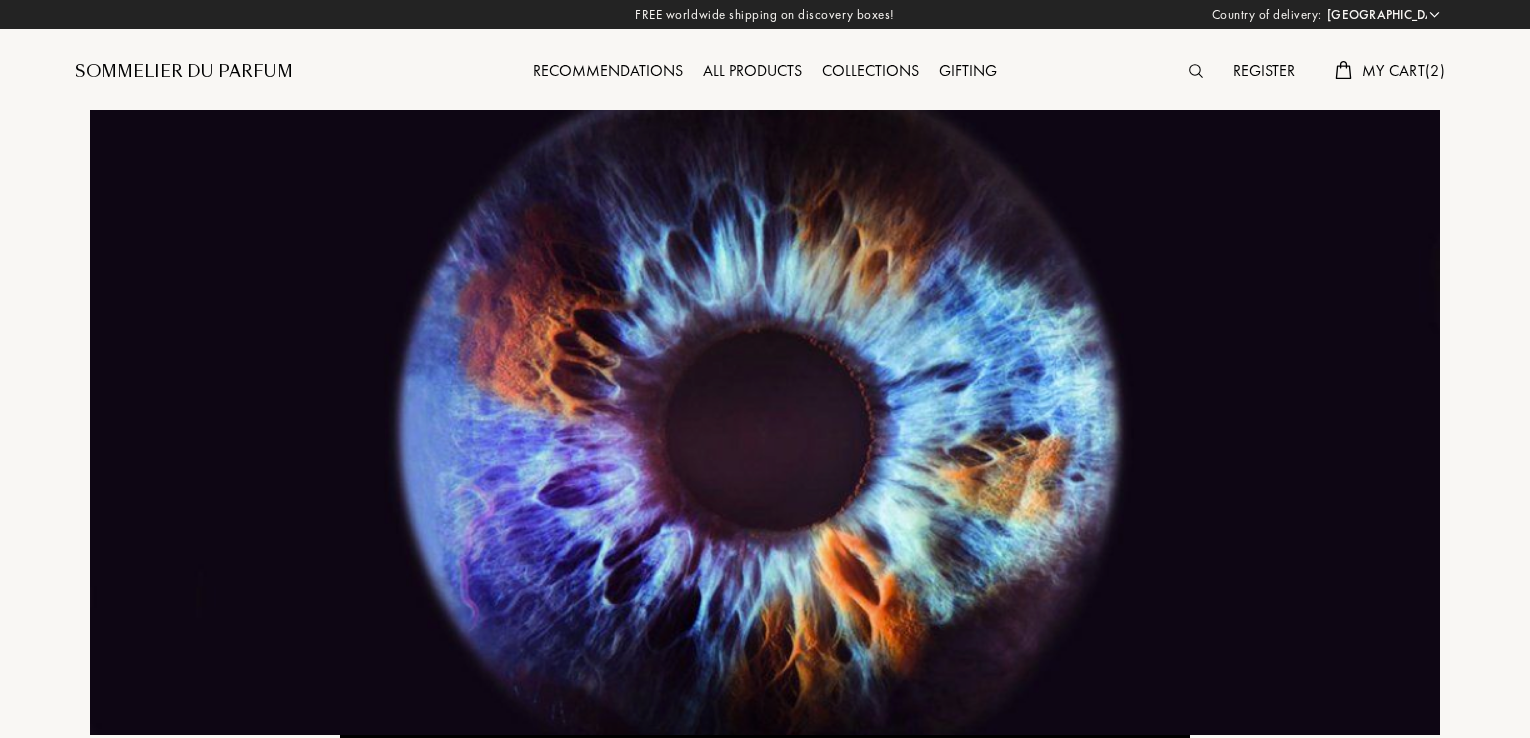 select on "SI" 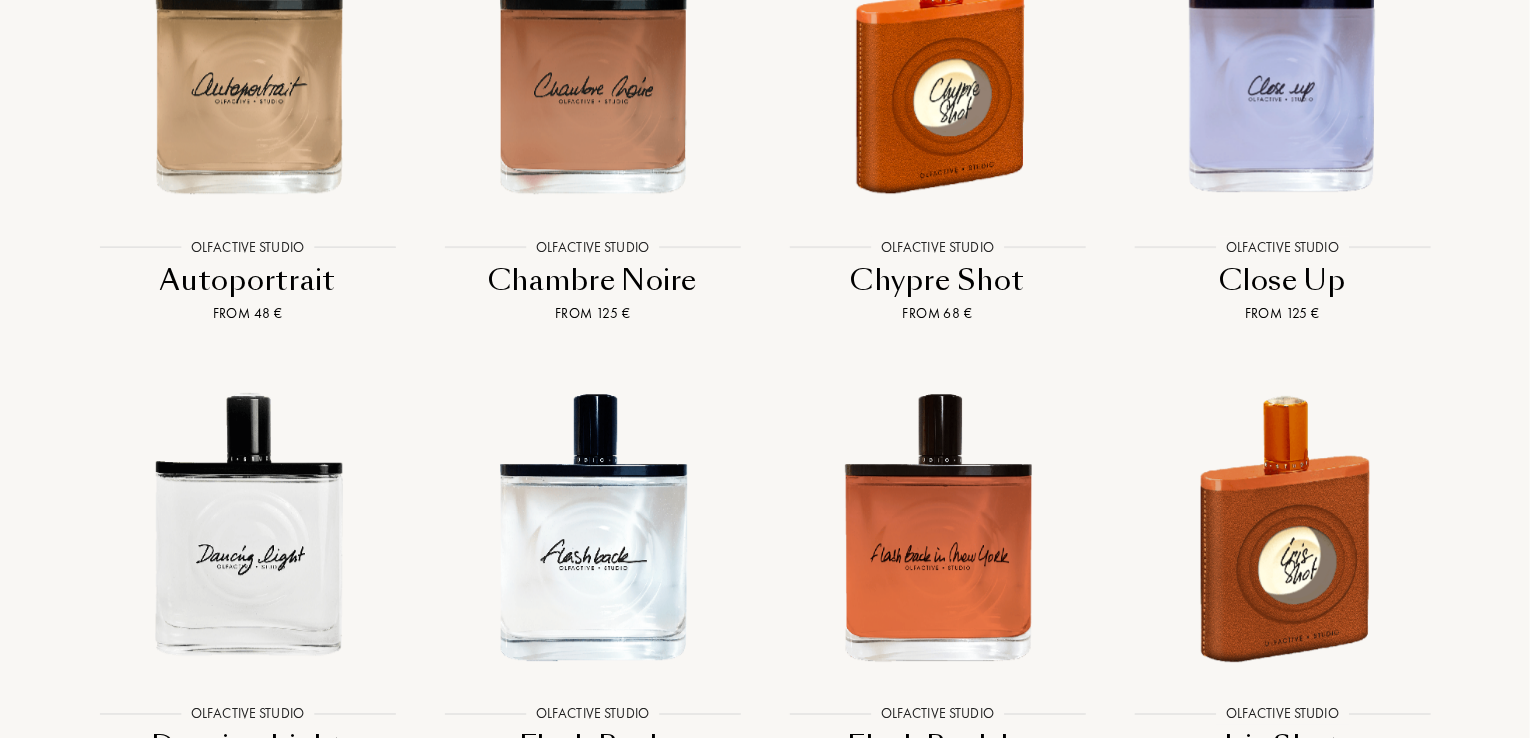 scroll, scrollTop: 3173, scrollLeft: 0, axis: vertical 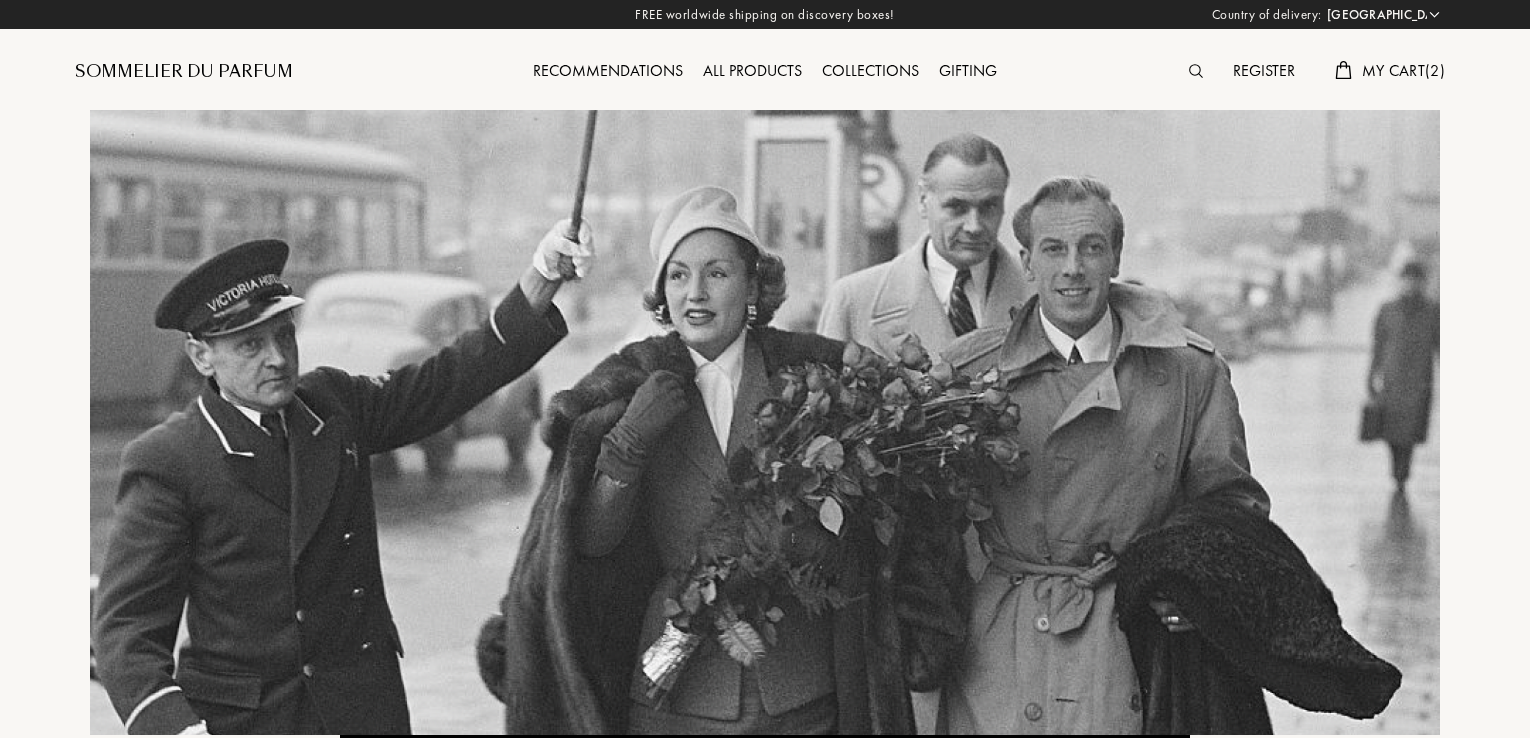select on "SI" 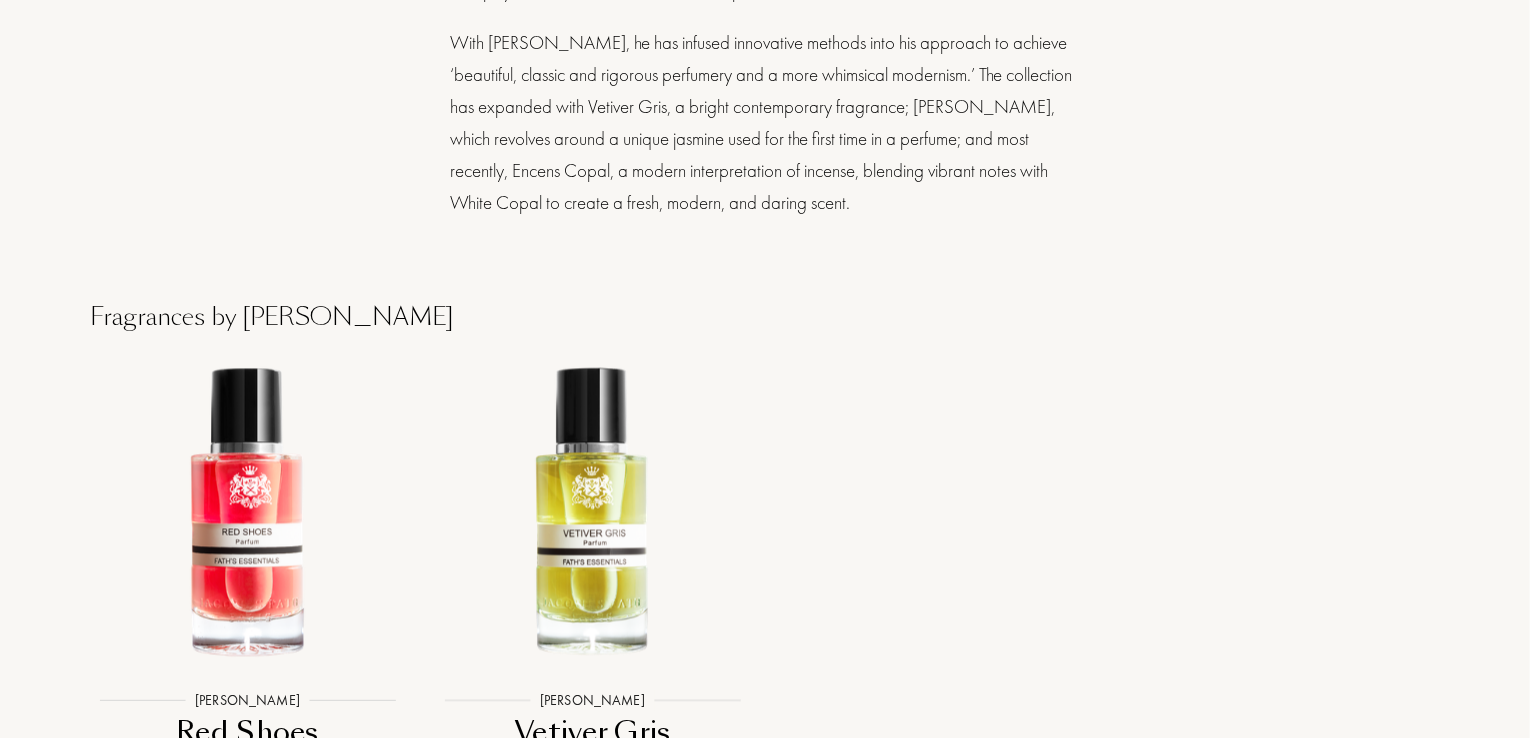 scroll, scrollTop: 1936, scrollLeft: 0, axis: vertical 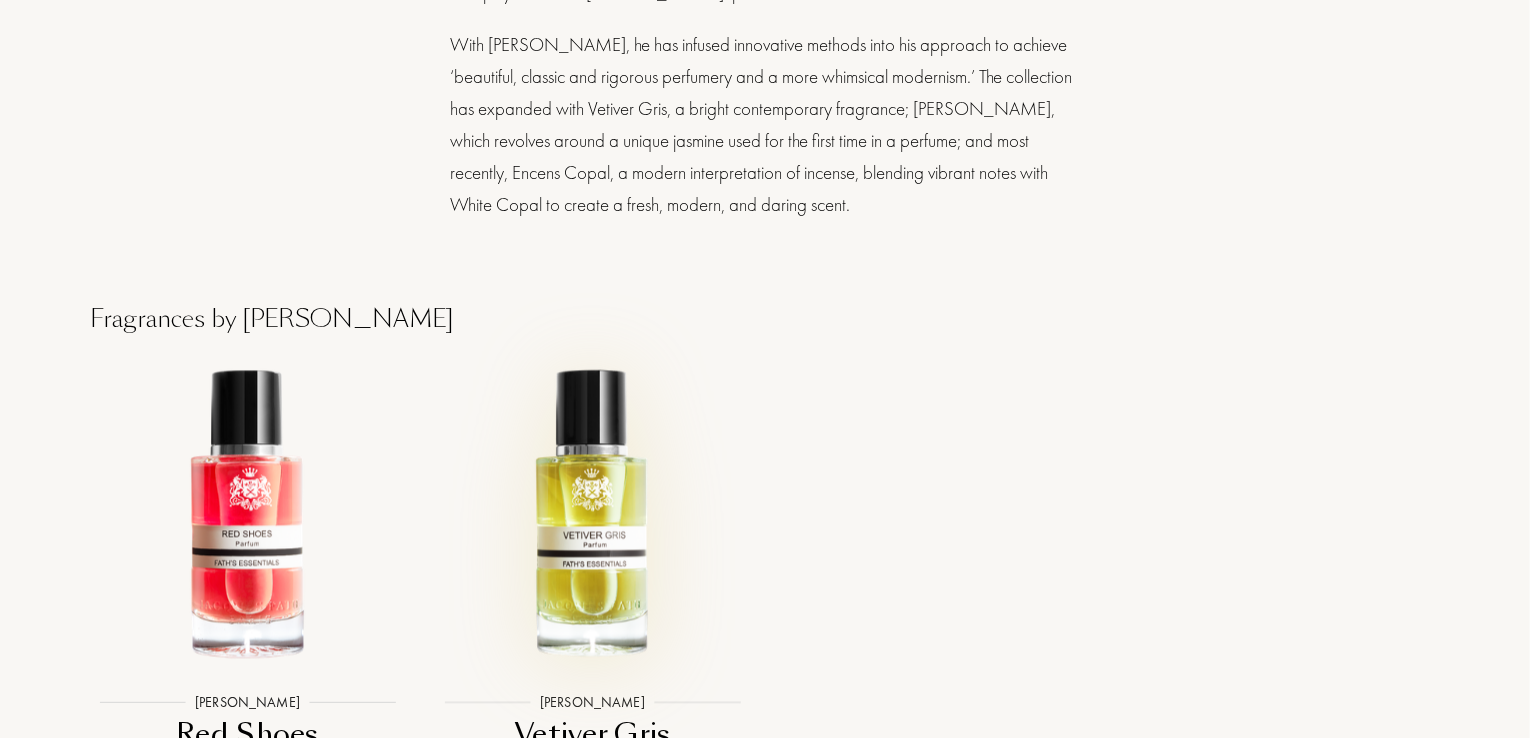 click at bounding box center (592, 514) 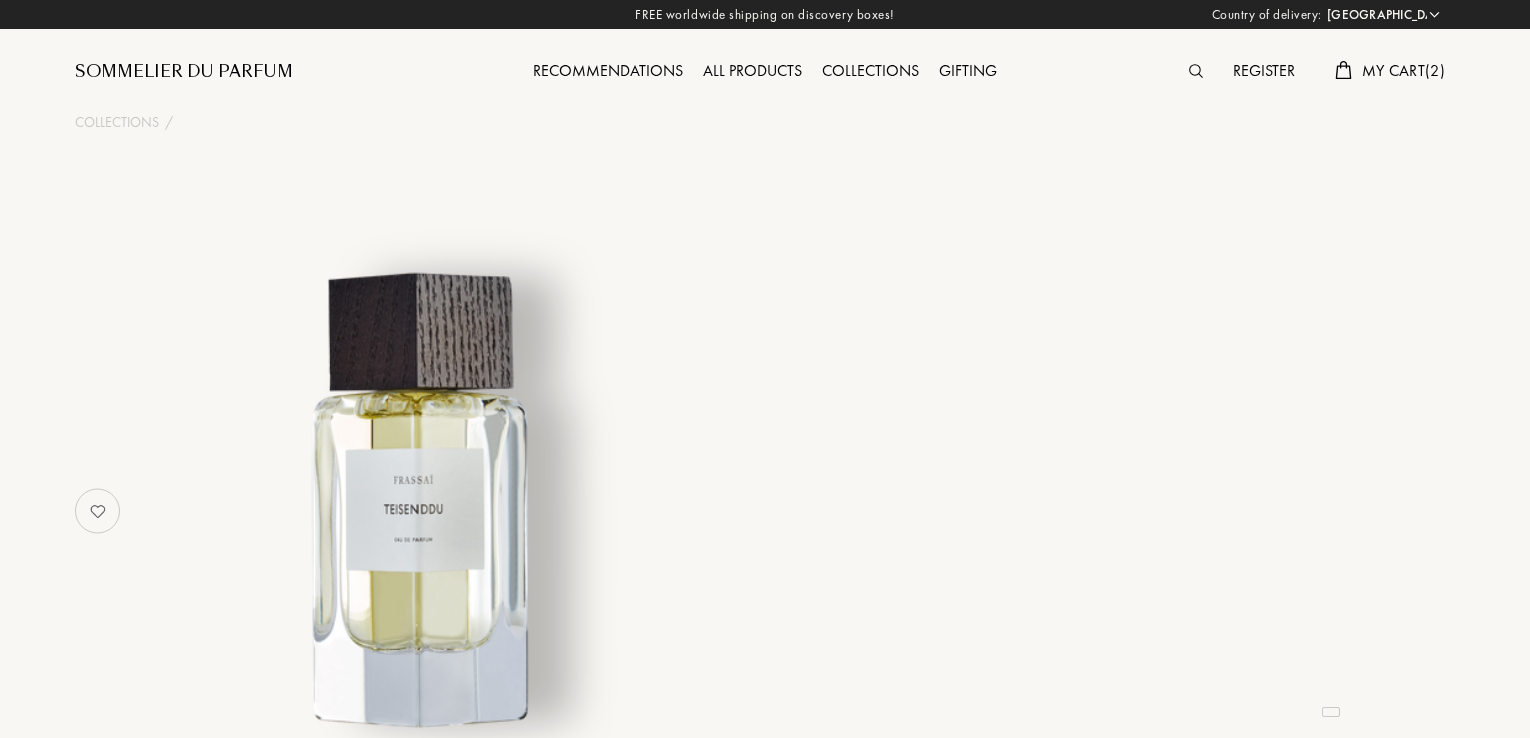 select on "SI" 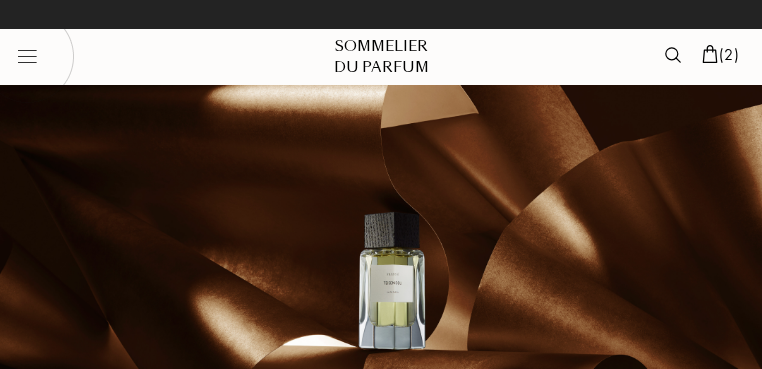 select on "SI" 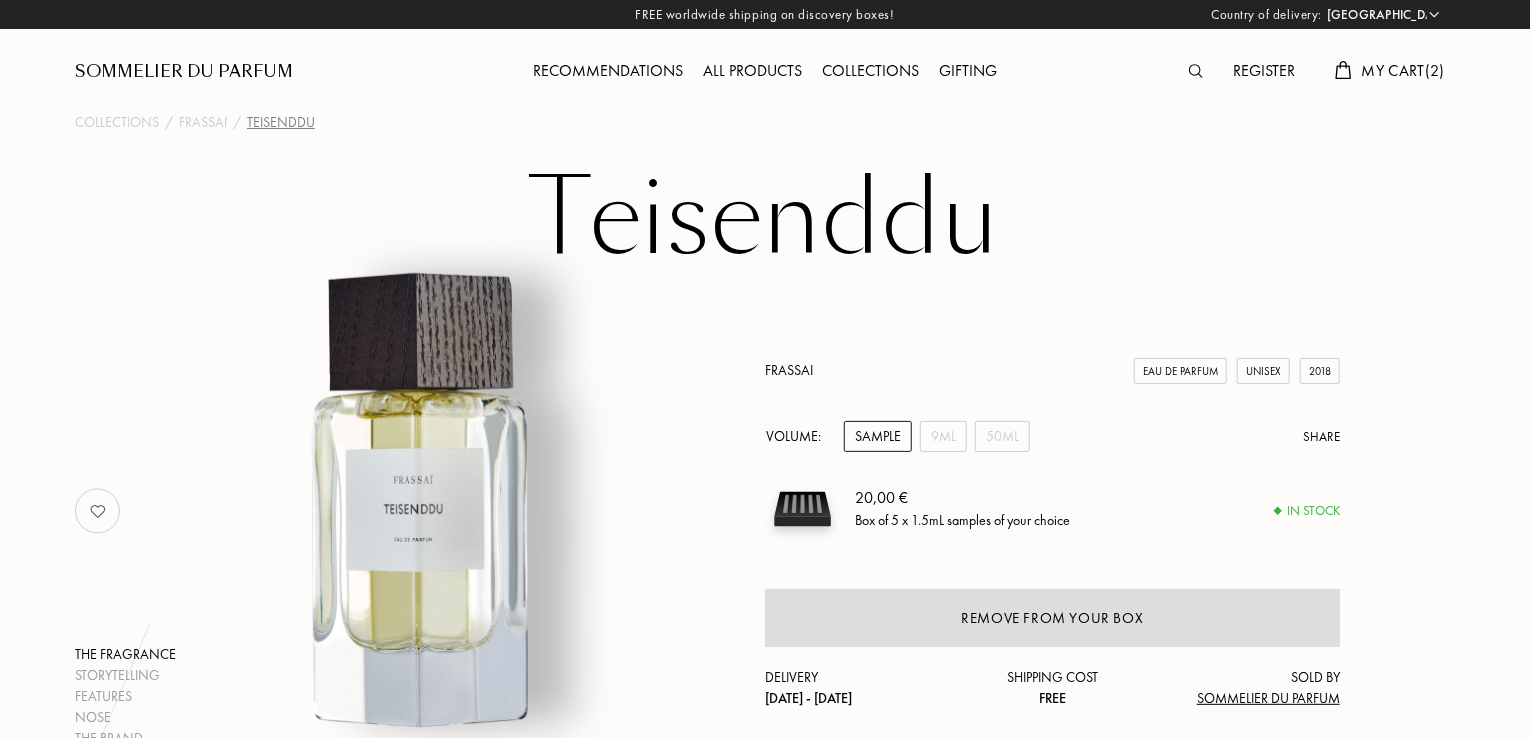 click on "Frassai Eau de Parfum Unisex 2018 Volume: Sample 9mL 50mL Share 20,00 € Box of 5 x 1.5mL samples of your choice In stock Remove from your box Delivery 25th - 28th Jul Shipping cost Free Sold by Sommelier du Parfum" at bounding box center [1052, 534] 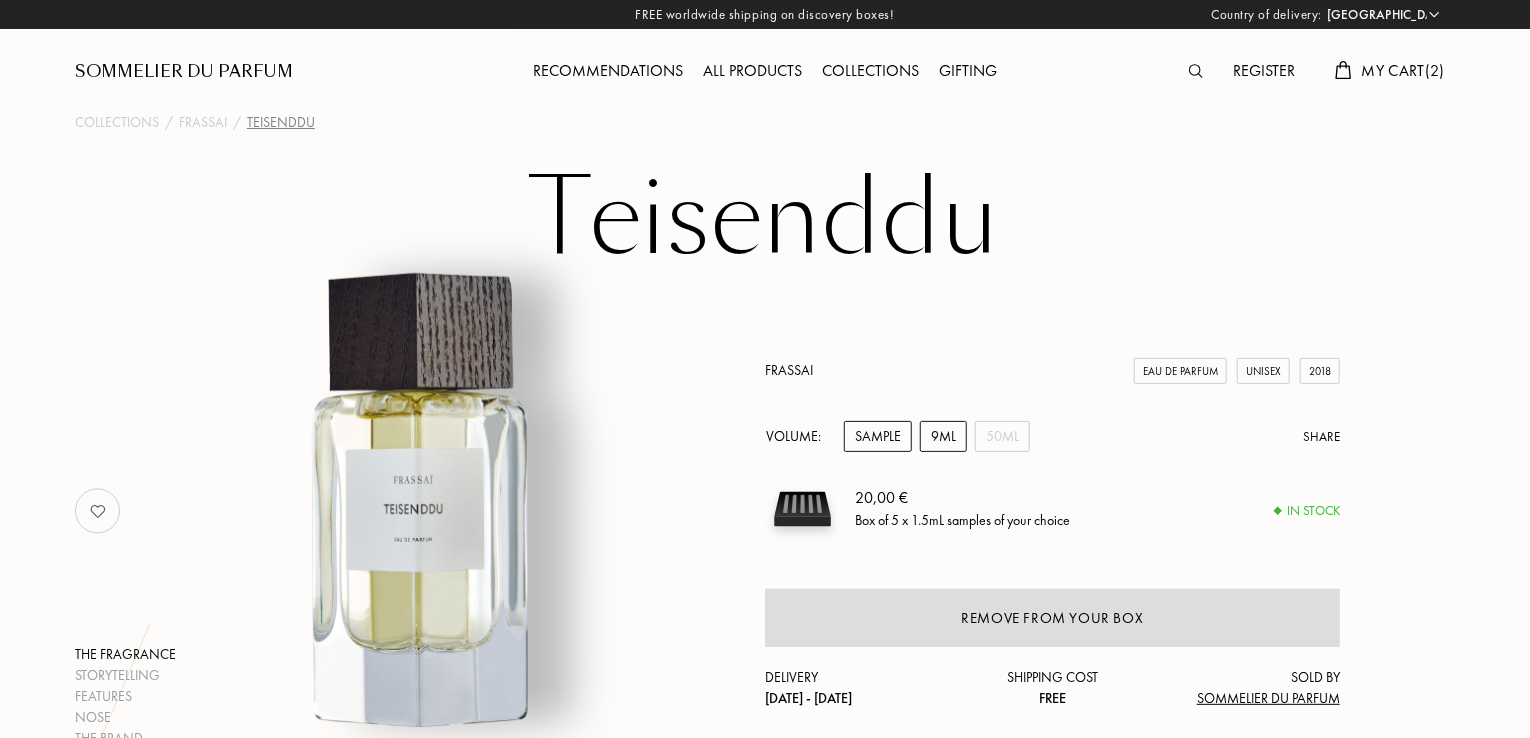 click on "9mL" at bounding box center (943, 436) 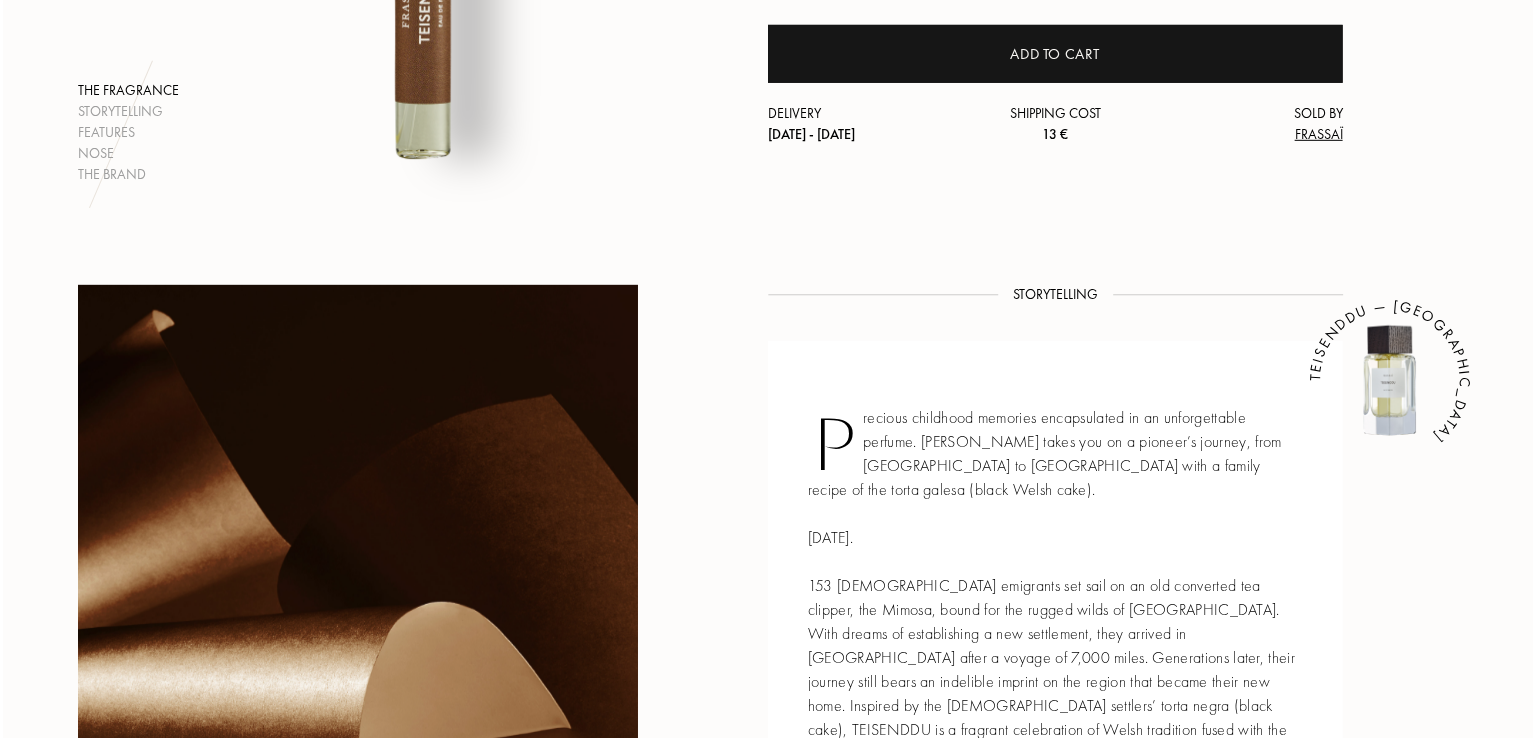 scroll, scrollTop: 0, scrollLeft: 0, axis: both 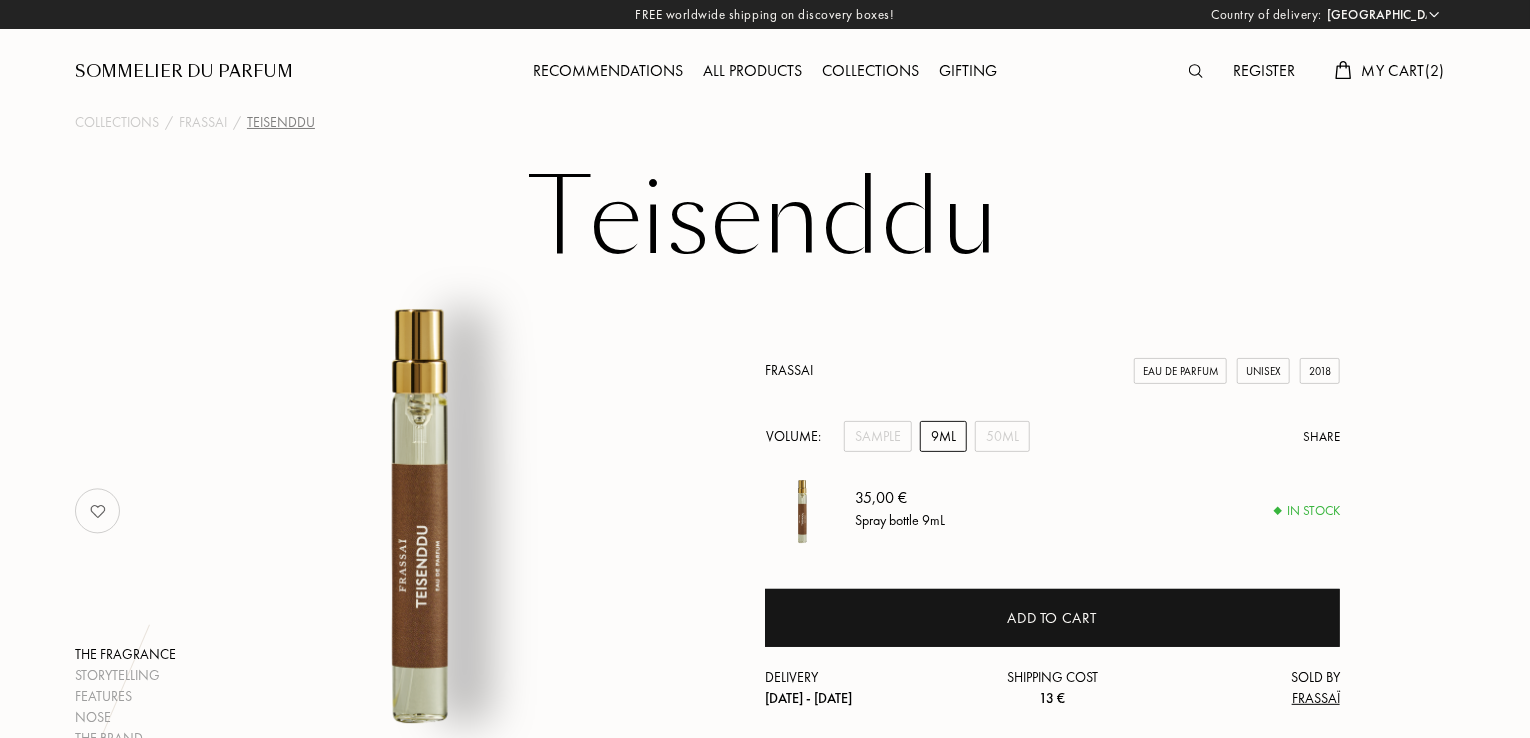 click on "My Cart  ( 2 )" at bounding box center [1403, 70] 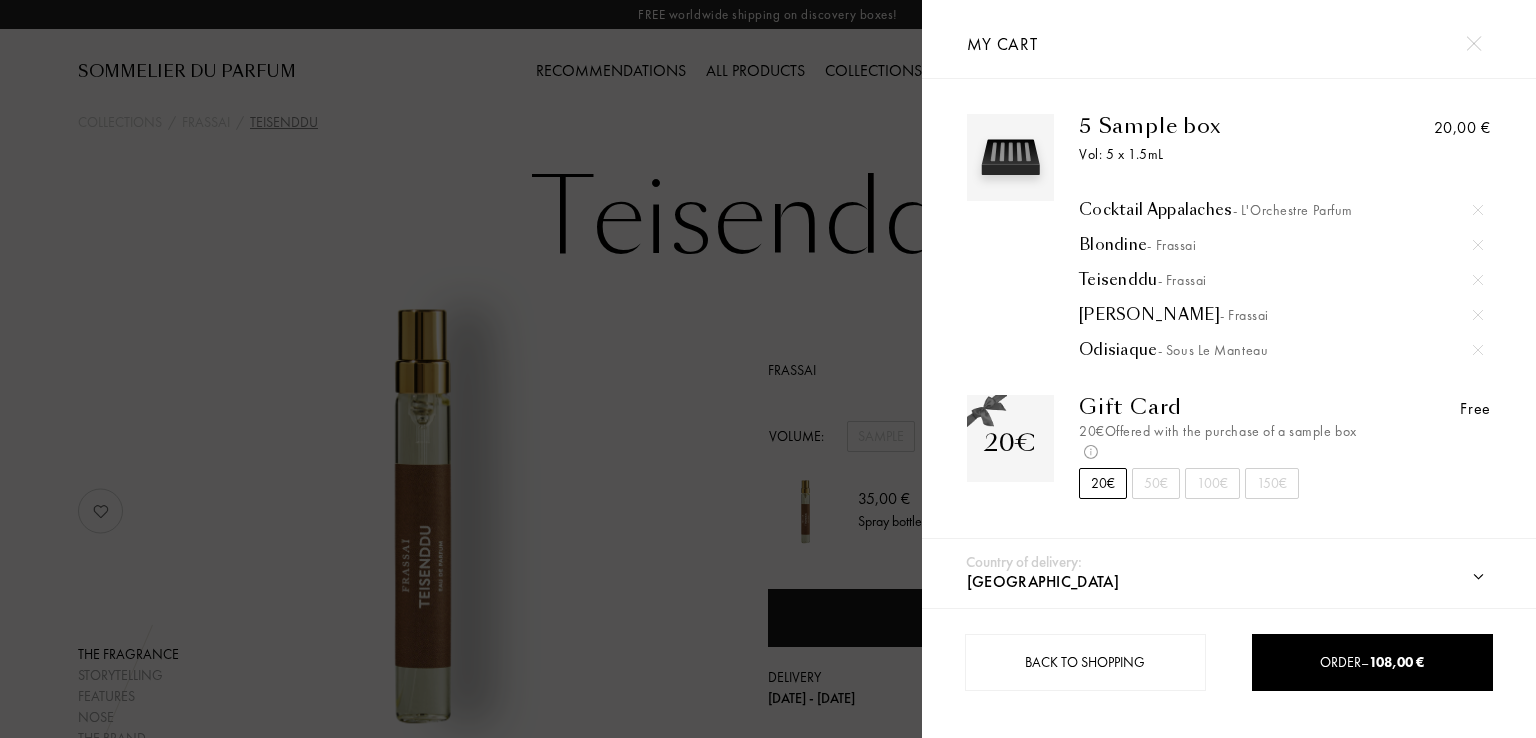 click on "Tian Di  - Frassai" at bounding box center (1281, 315) 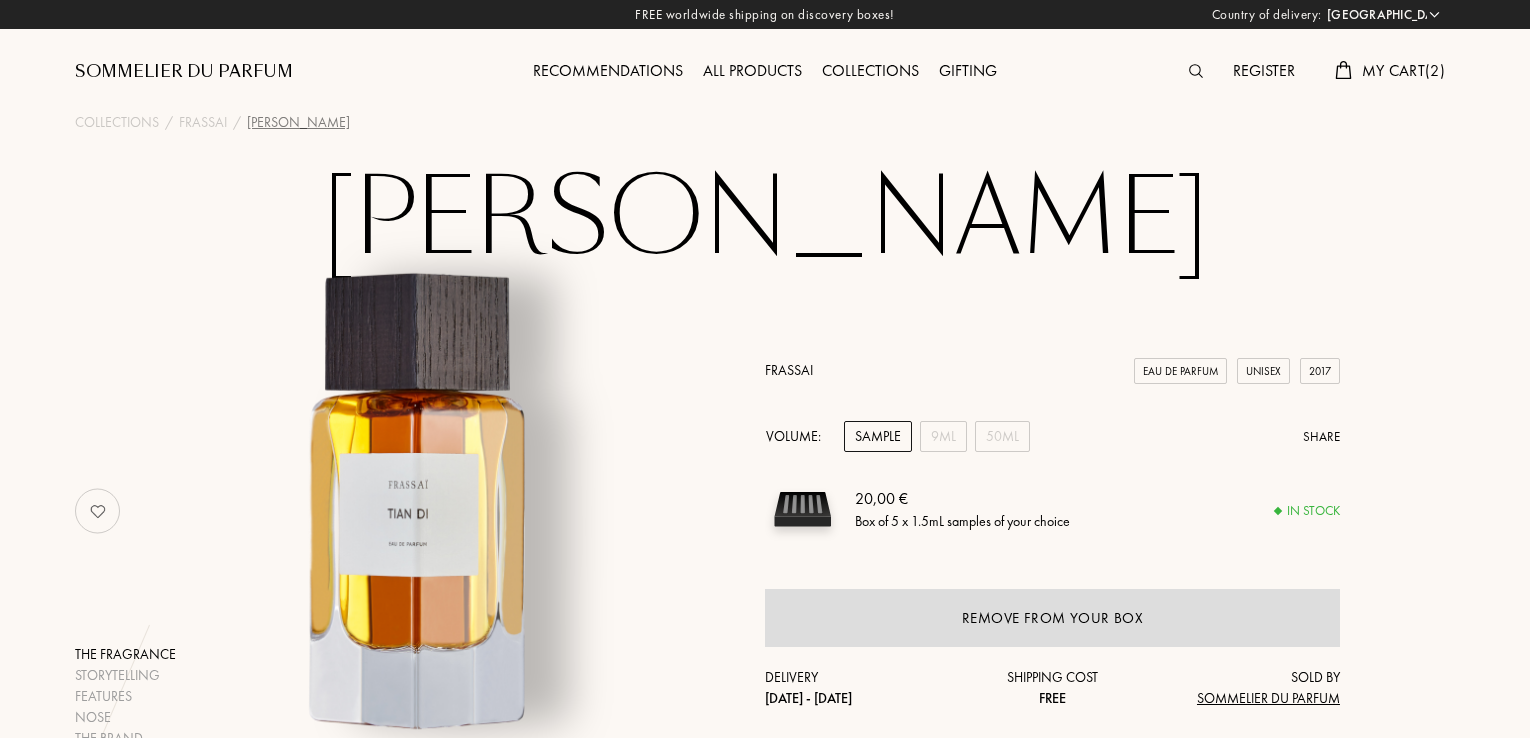select on "SI" 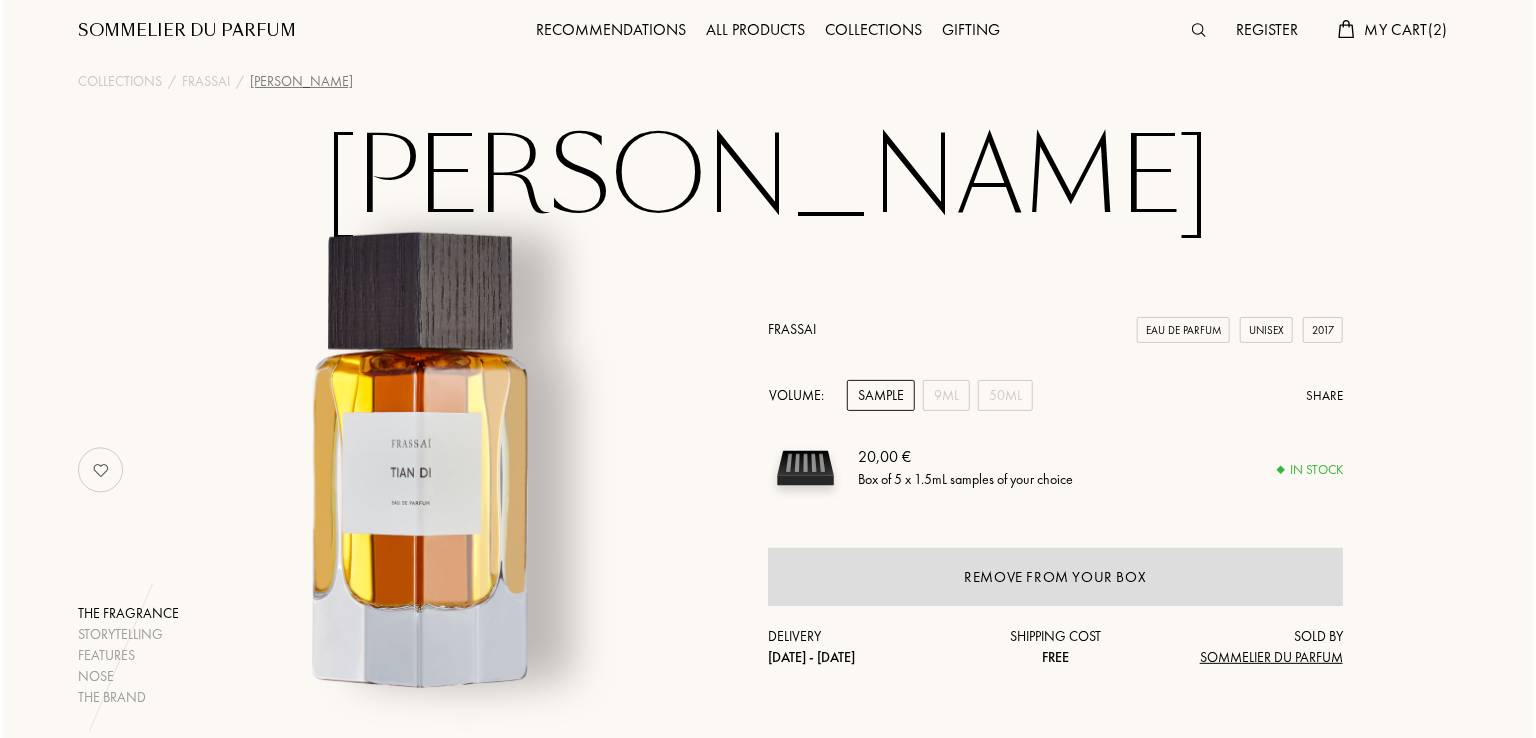scroll, scrollTop: 0, scrollLeft: 0, axis: both 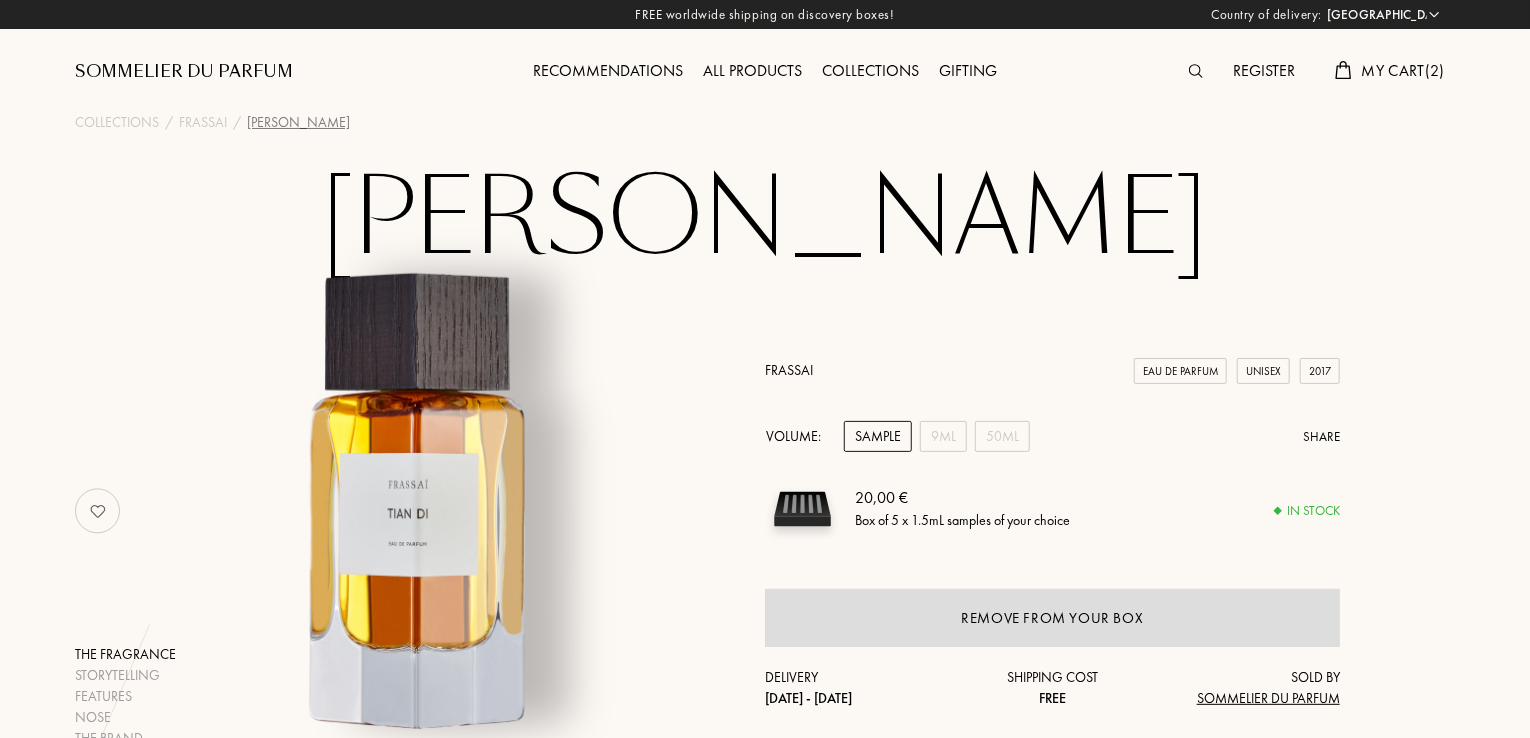 click on "Register My Cart  ( 2 )" at bounding box center (1282, 55) 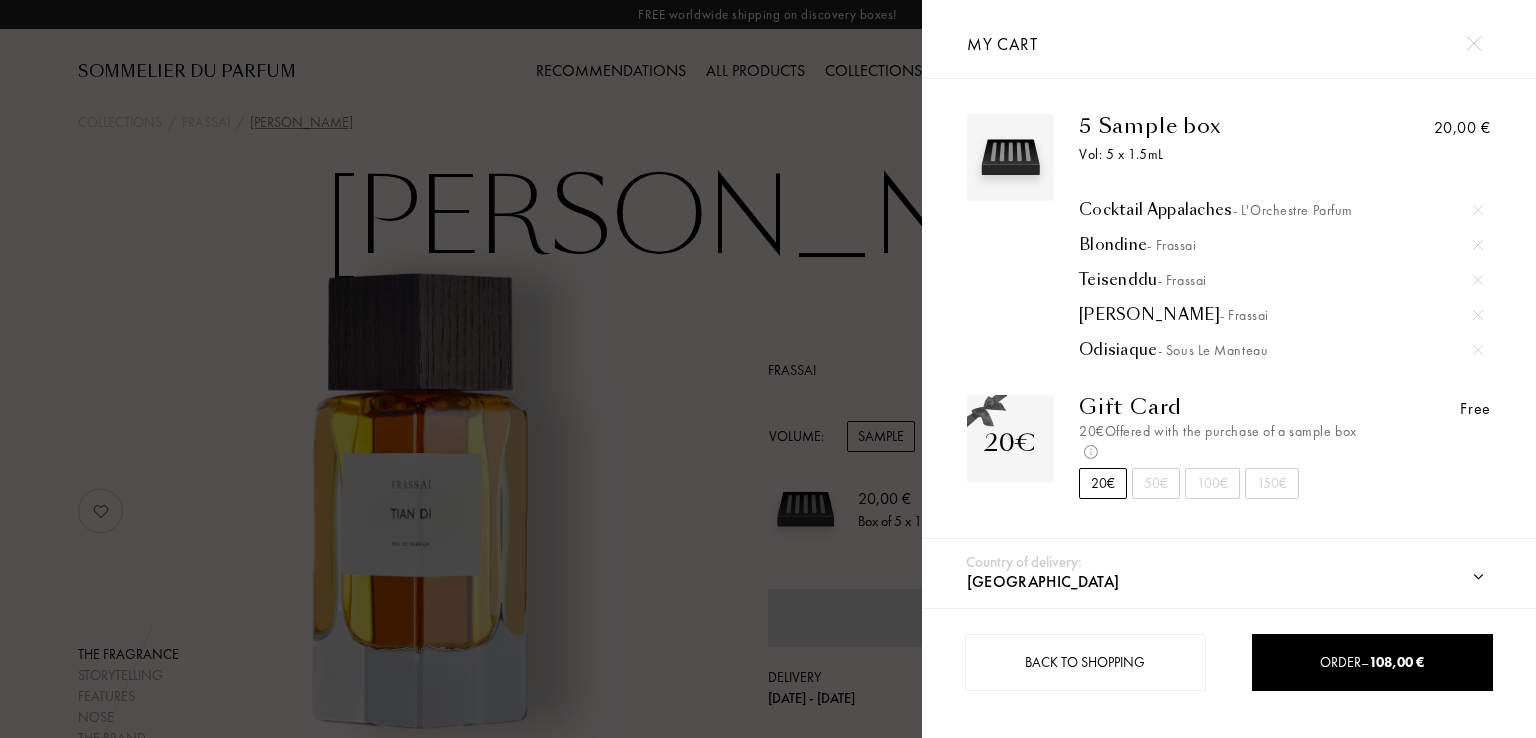 click at bounding box center [1478, 315] 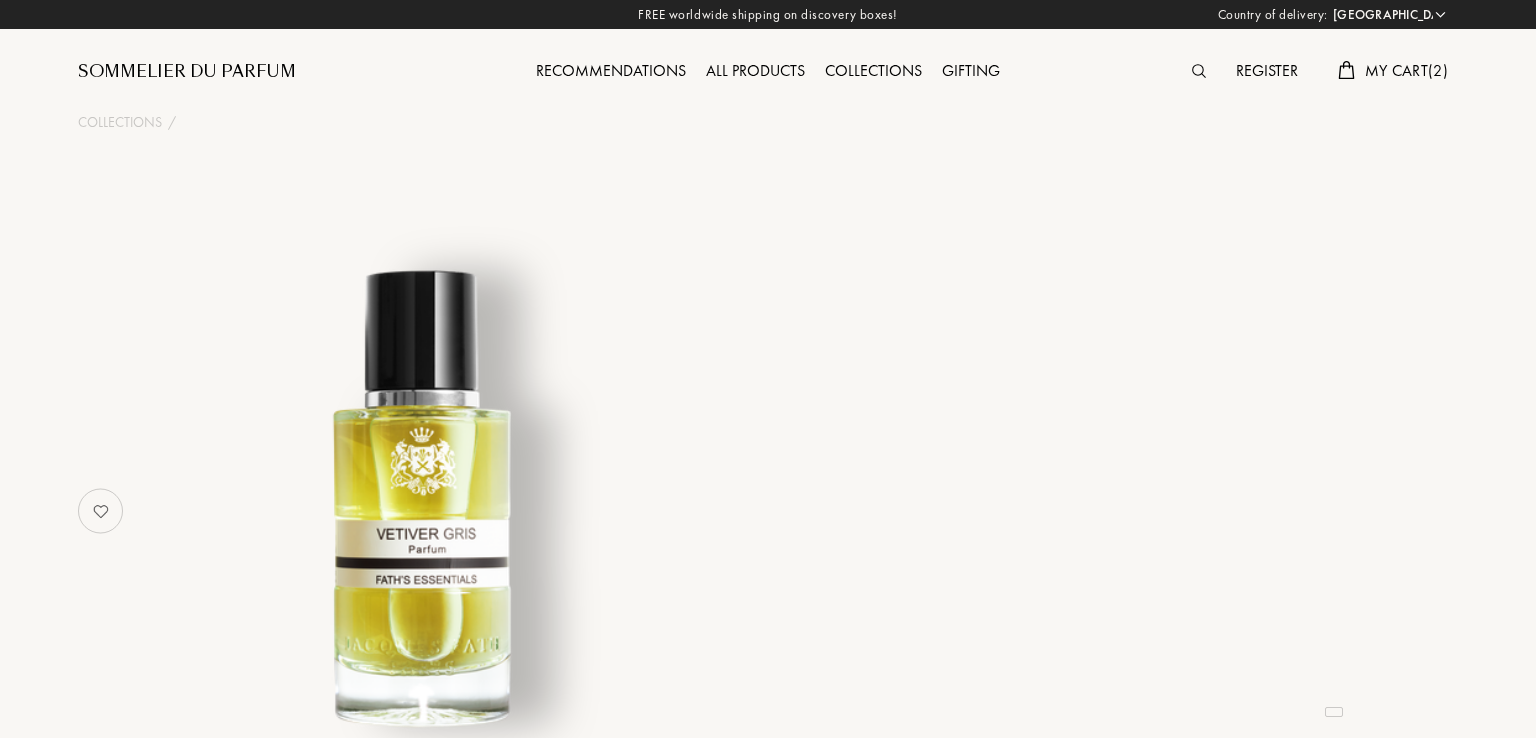 select on "SI" 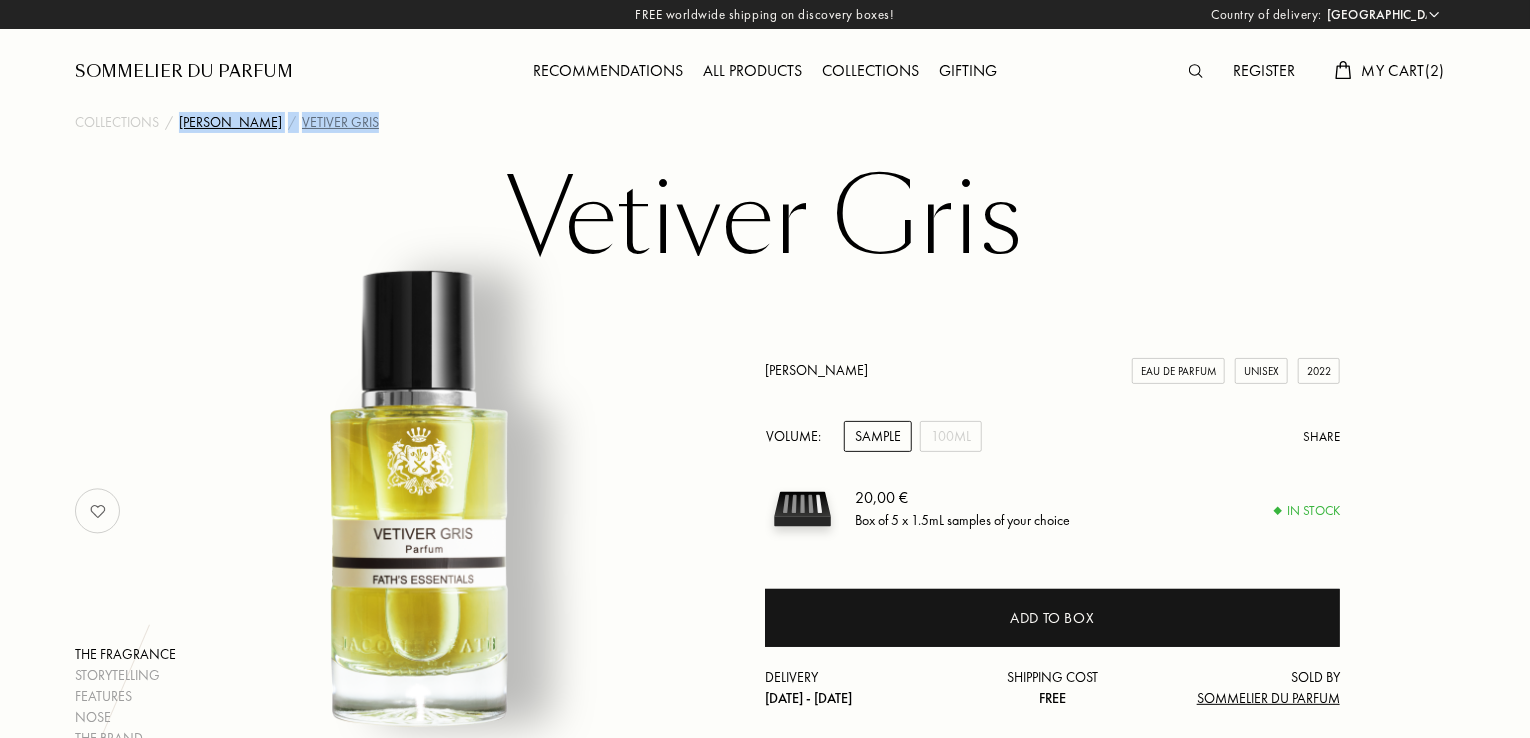 drag, startPoint x: 384, startPoint y: 129, endPoint x: 180, endPoint y: 125, distance: 204.03922 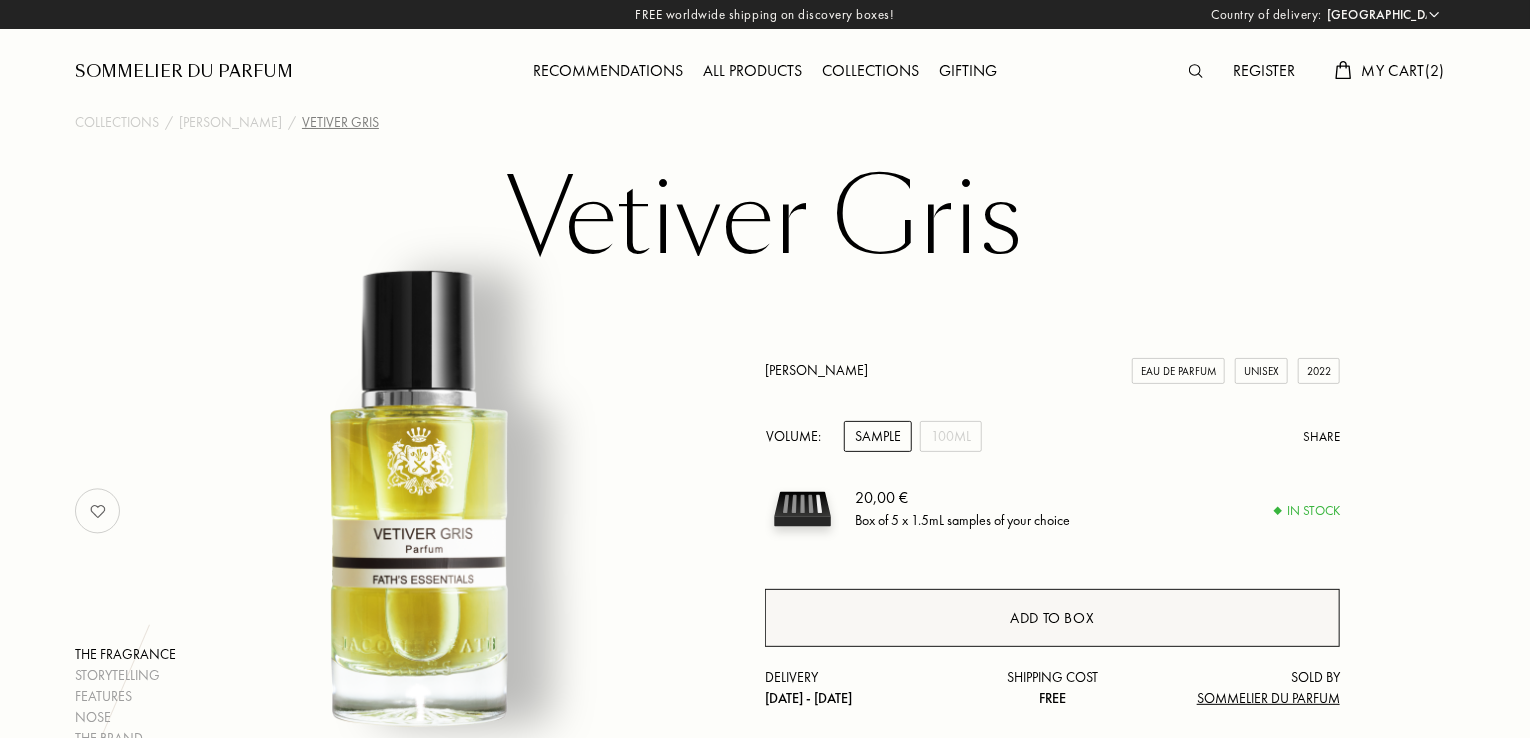 click on "Add to box" at bounding box center [1052, 618] 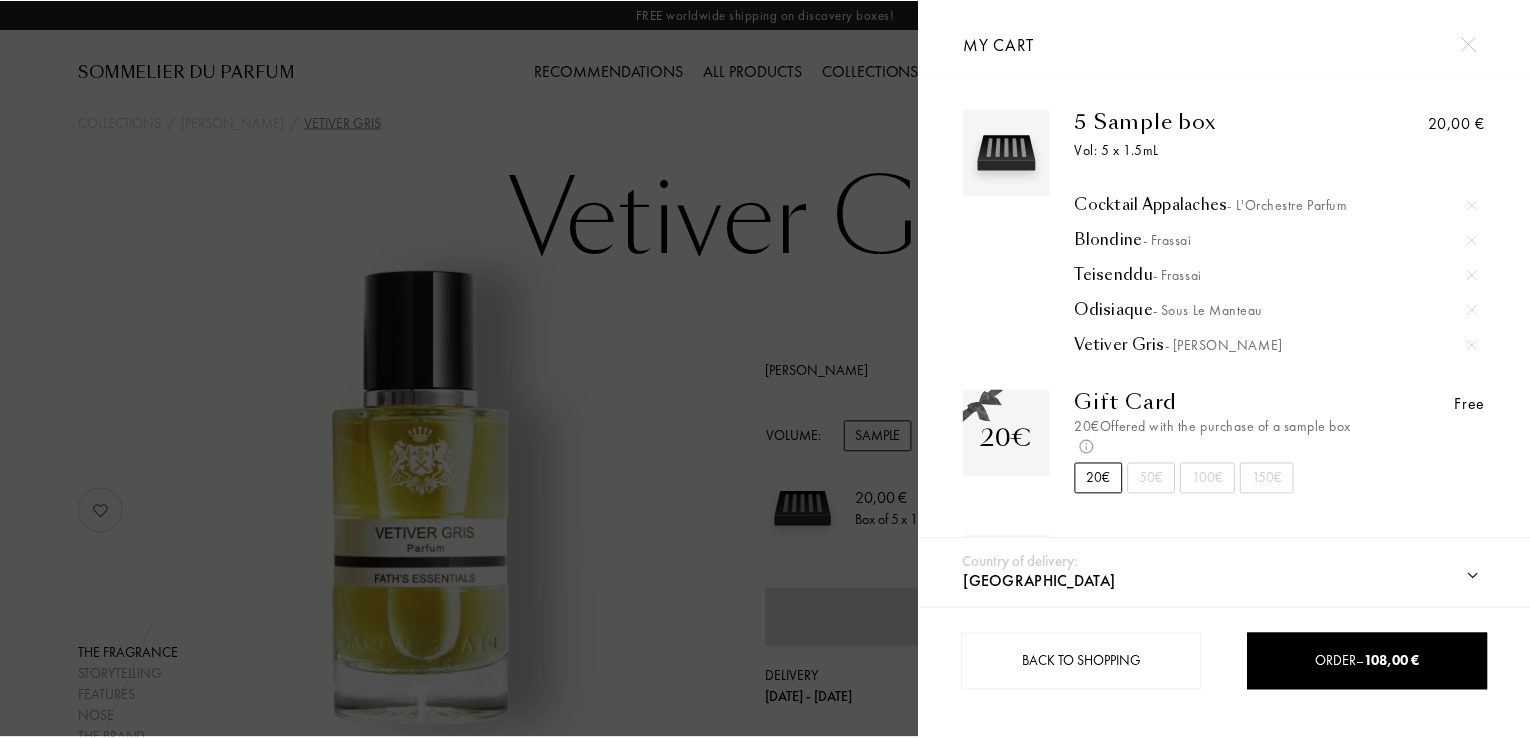 scroll, scrollTop: 0, scrollLeft: 0, axis: both 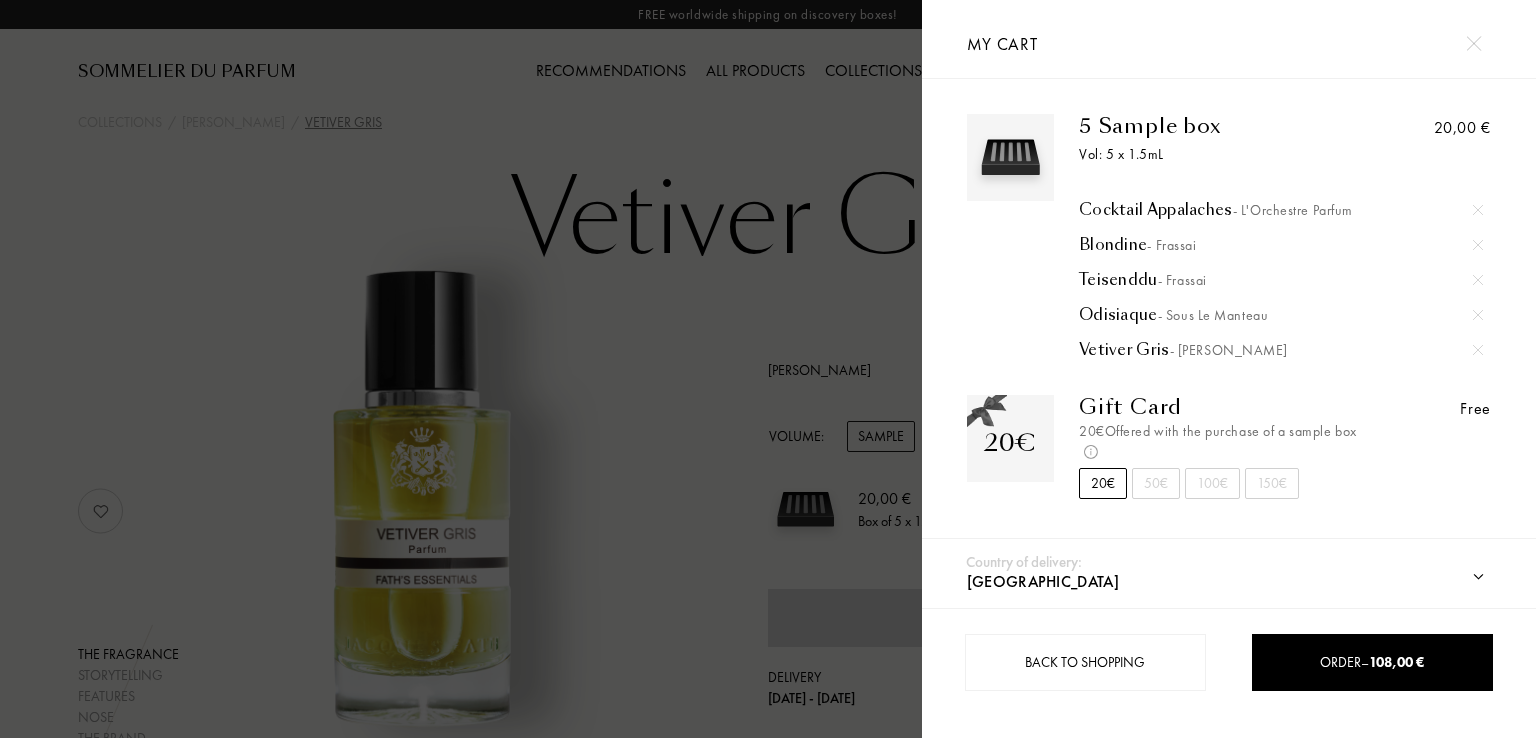click at bounding box center (461, 369) 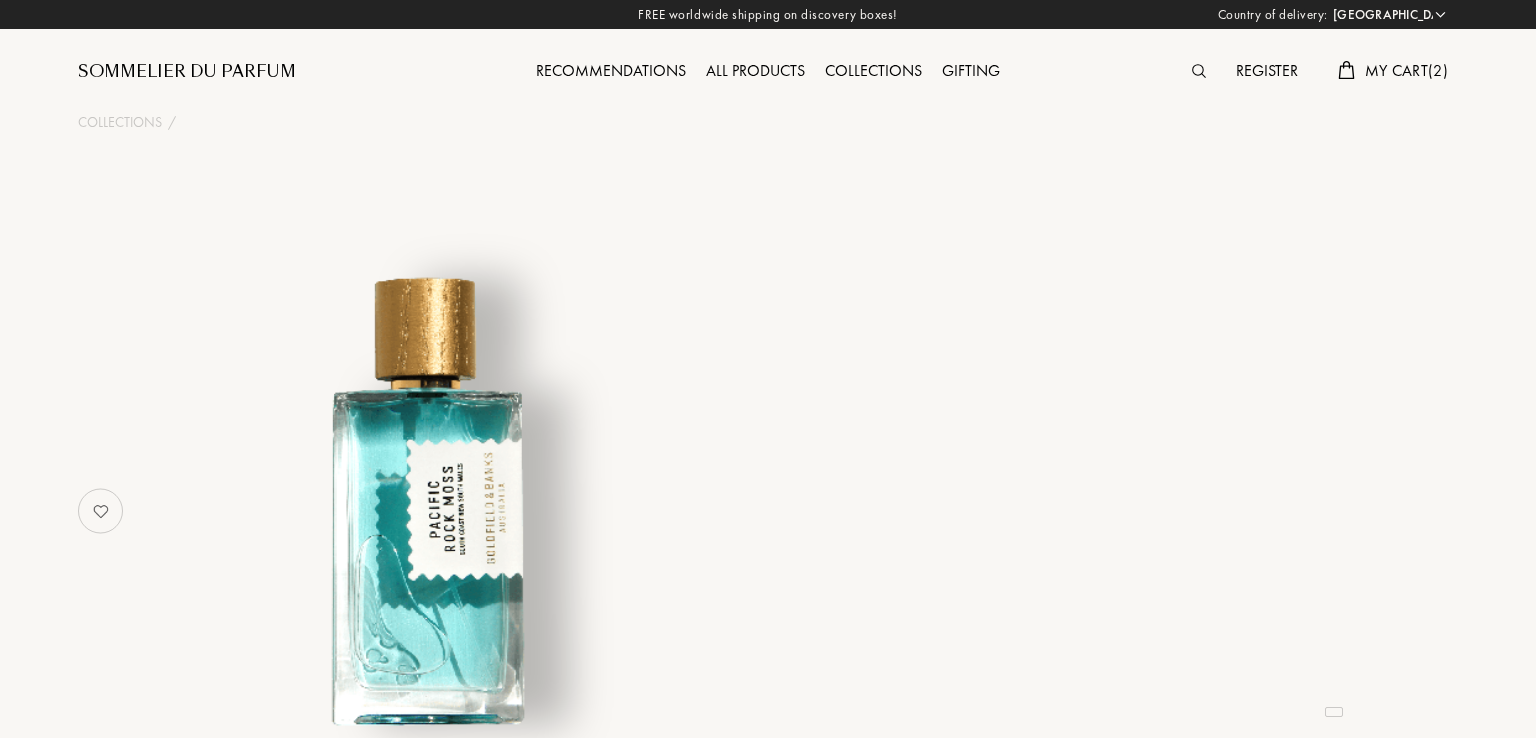 select on "SI" 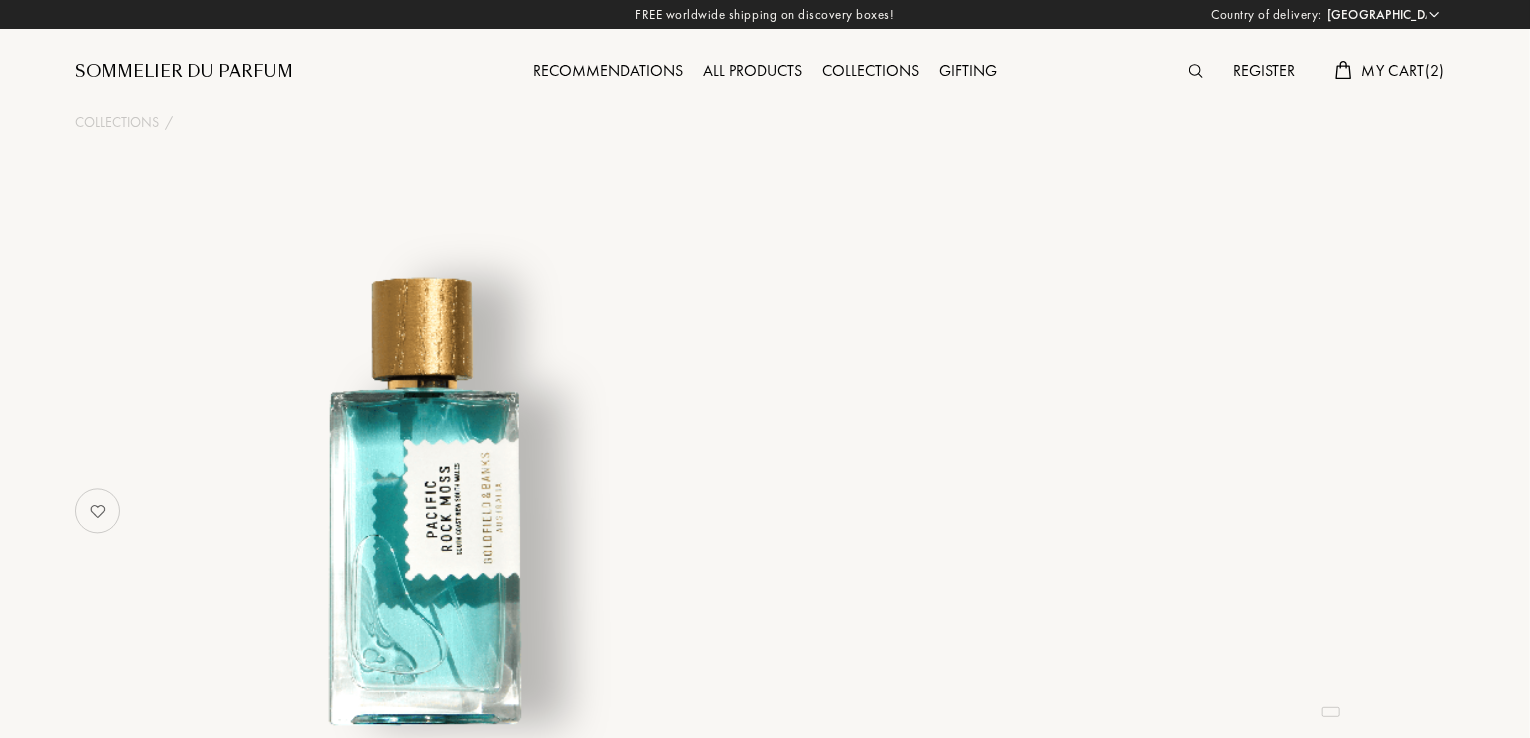 select on "3" 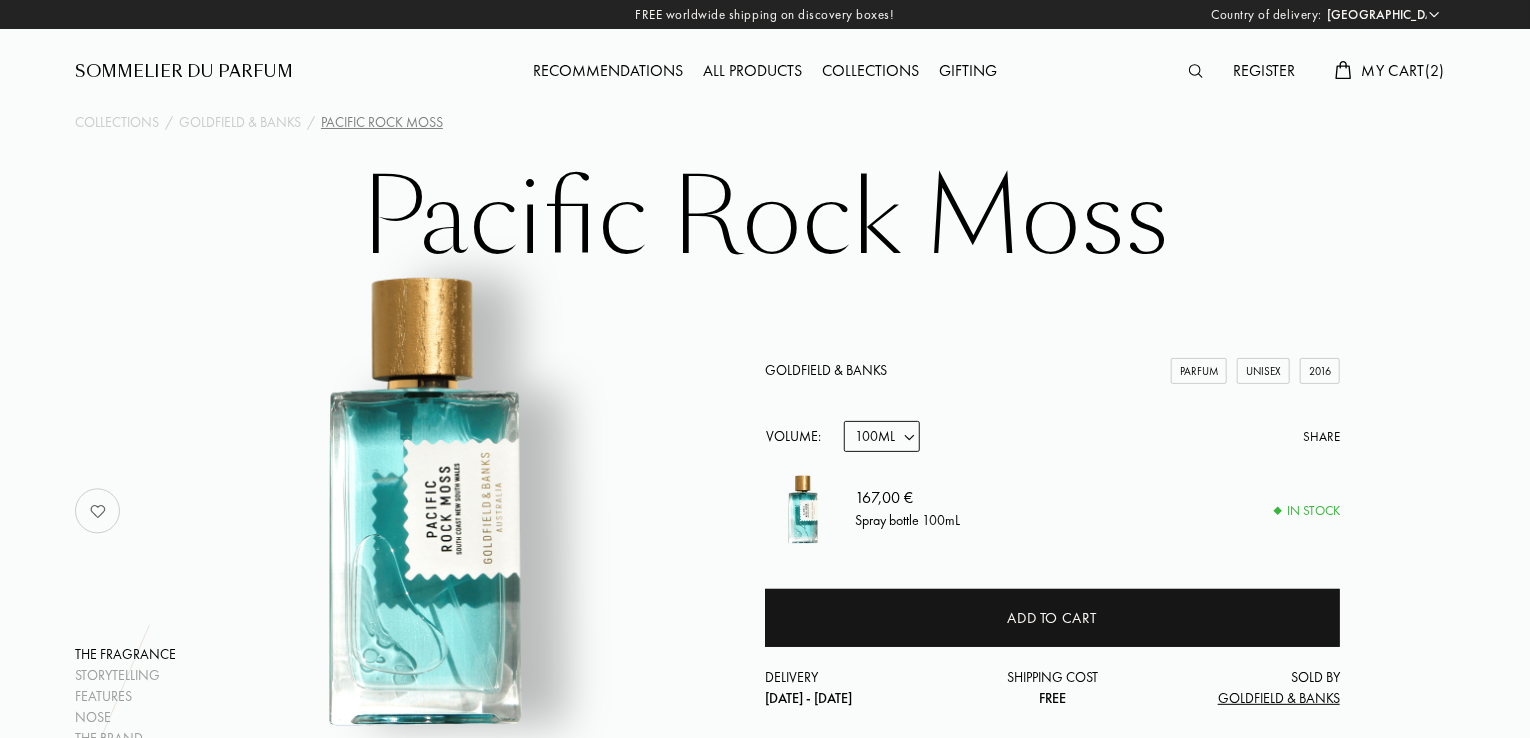 click on "My Cart  ( 2 )" at bounding box center (1390, 72) 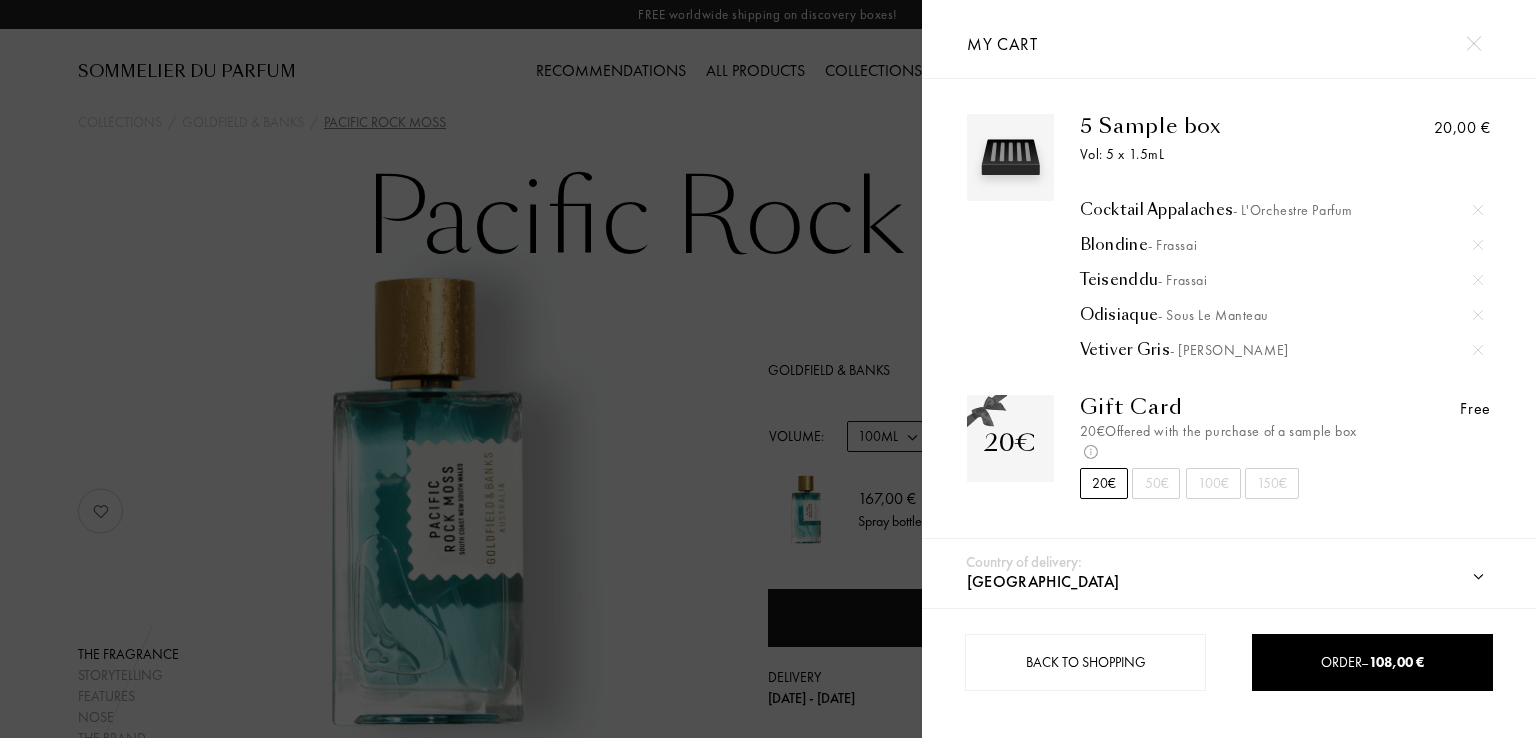 drag, startPoint x: 1529, startPoint y: 195, endPoint x: 1522, endPoint y: 311, distance: 116.21101 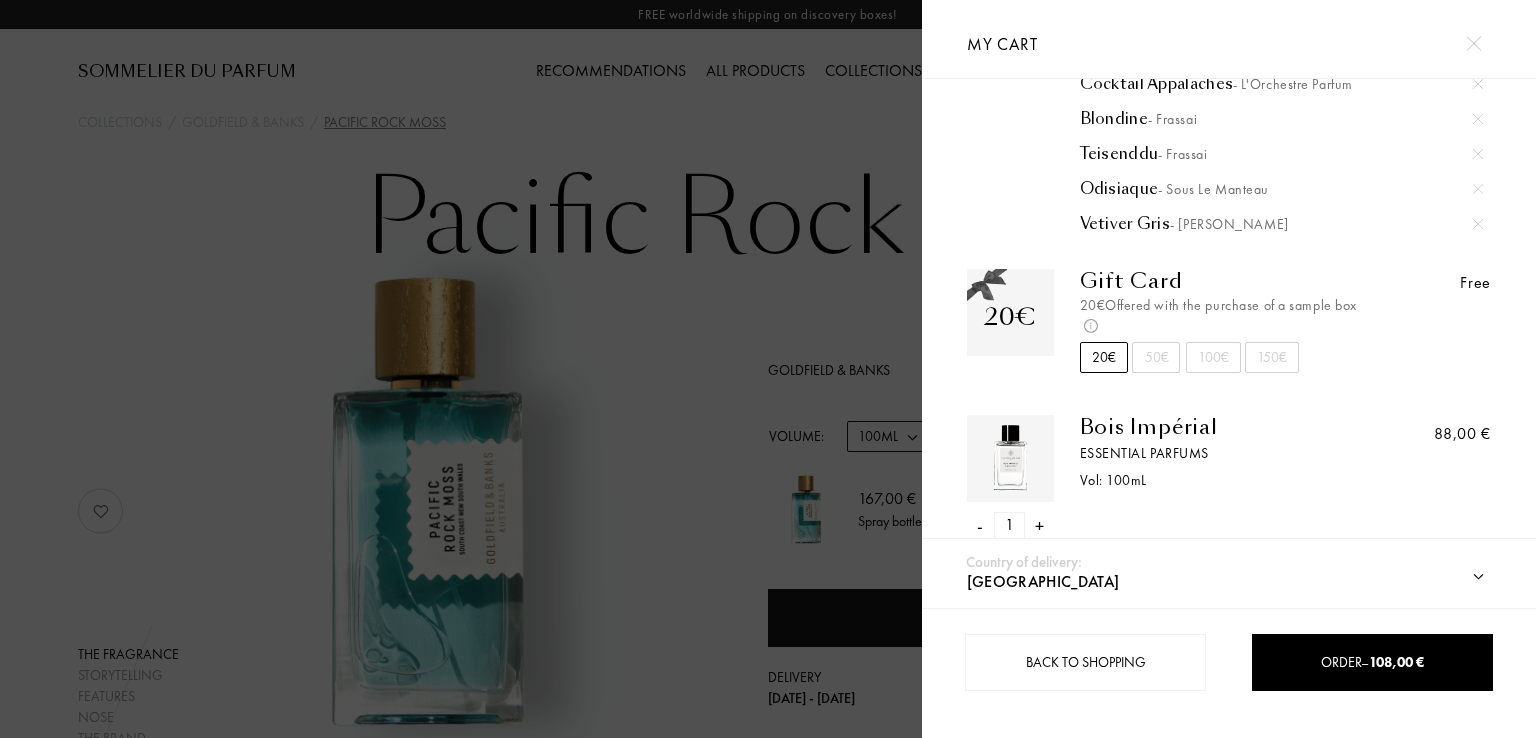 scroll, scrollTop: 138, scrollLeft: 0, axis: vertical 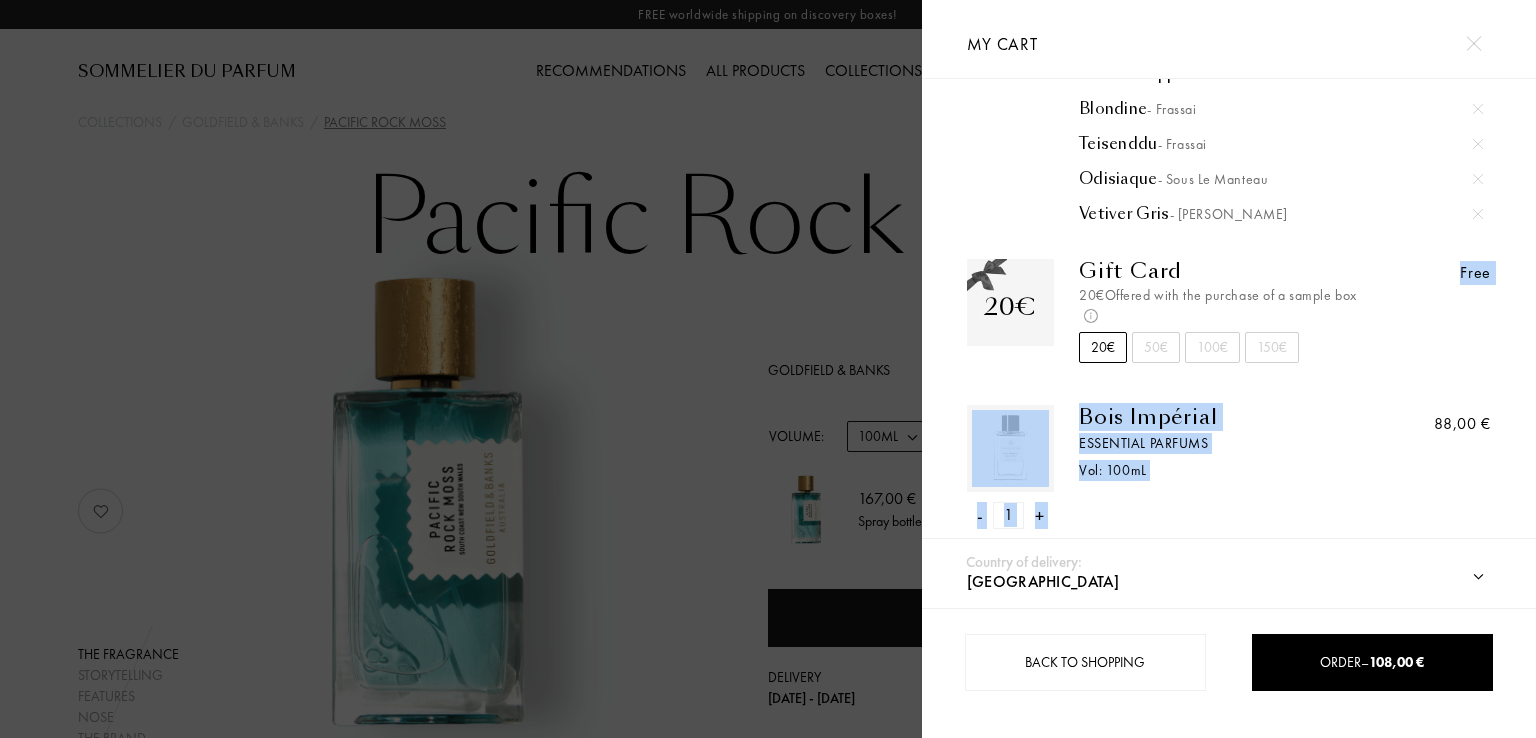 drag, startPoint x: 1494, startPoint y: 421, endPoint x: 1509, endPoint y: 316, distance: 106.06602 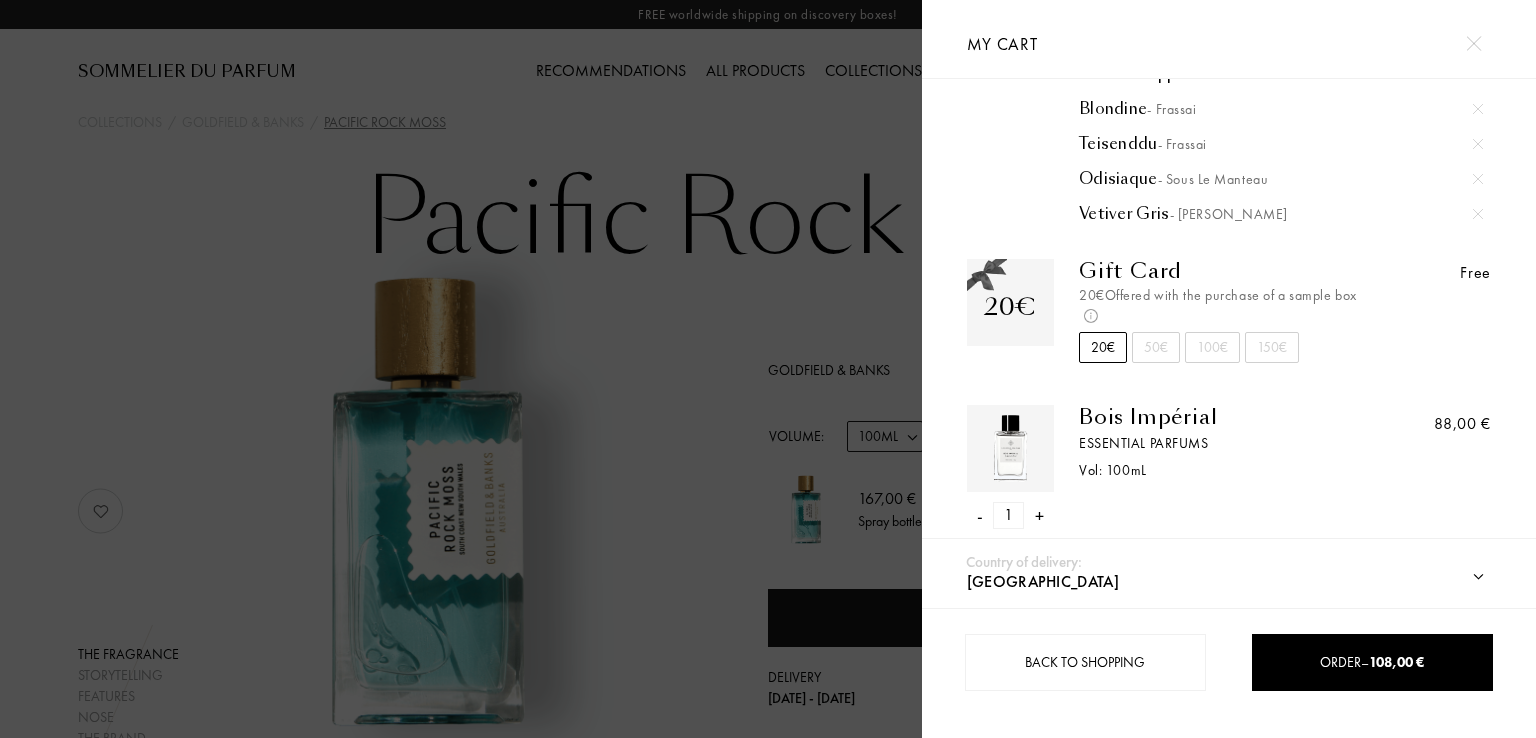 click on "5 Sample box Vol: 5 x 1.5mL Cocktail Appalaches  - L'Orchestre Parfum Blondine  - Frassai Teisenddu  - Frassai Odisiaque  - Sous le Manteau Vetiver Gris  - Jacques Fath 20,00 € 20€ Gift Card 20€  Offered with the purchase of a sample box Not cumulative and valid only for the purchase of a bottle of perfume of a minimum amount of 60 € . 20€ 50€ 100€ 150€ Free - 1 + Bois Impérial Essential Parfums Vol:   100 mL 88,00 €" at bounding box center [1229, 264] 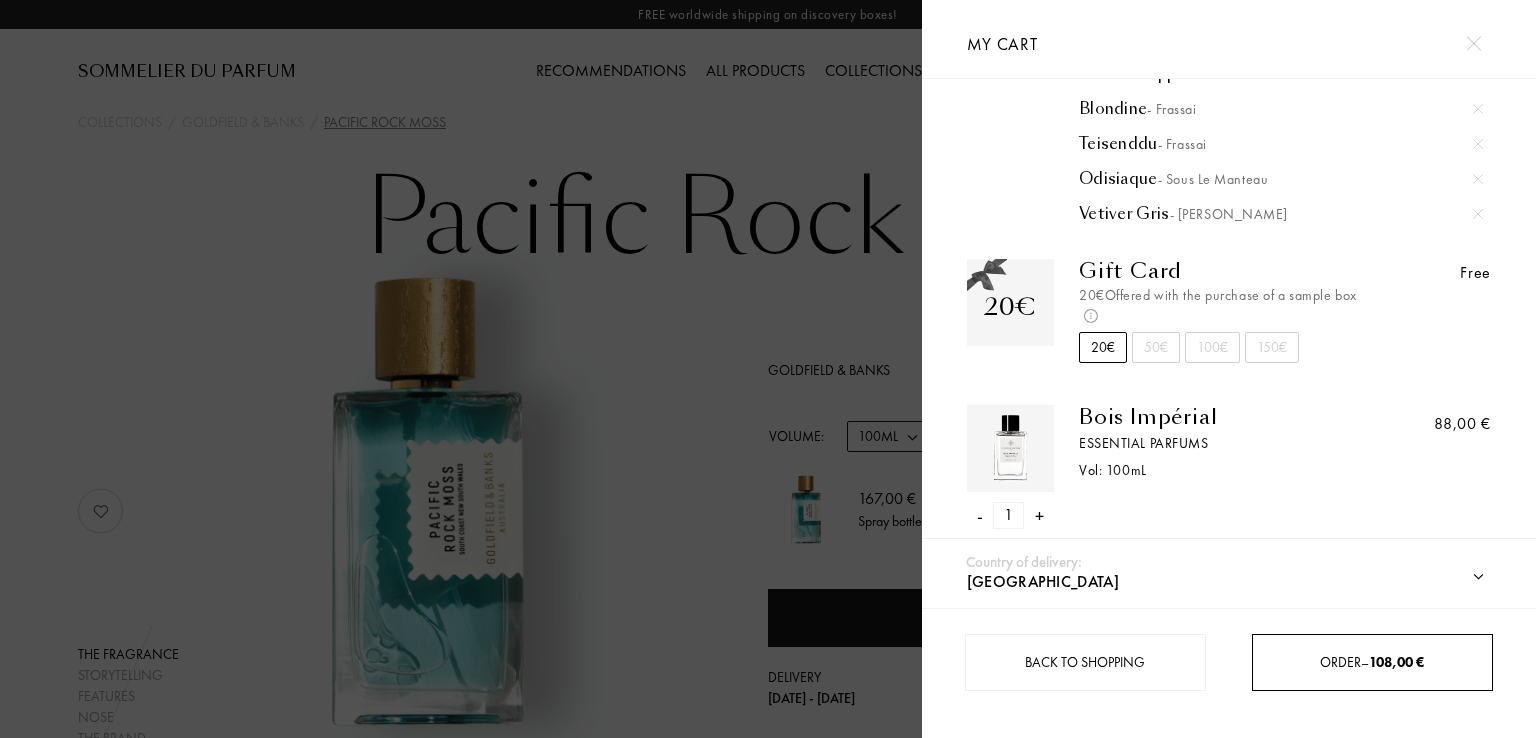 click on "108,00 €" at bounding box center (1396, 662) 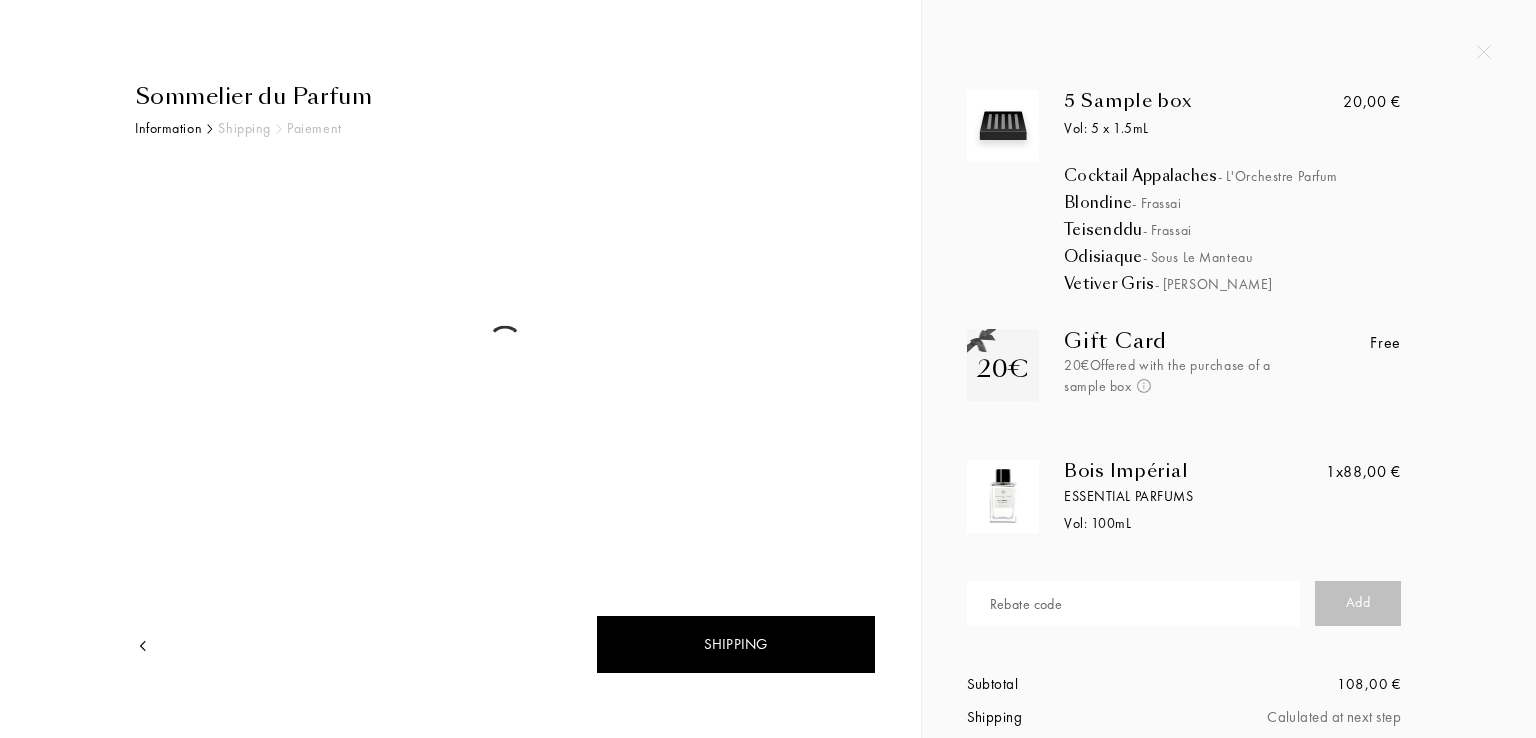 scroll, scrollTop: 0, scrollLeft: 0, axis: both 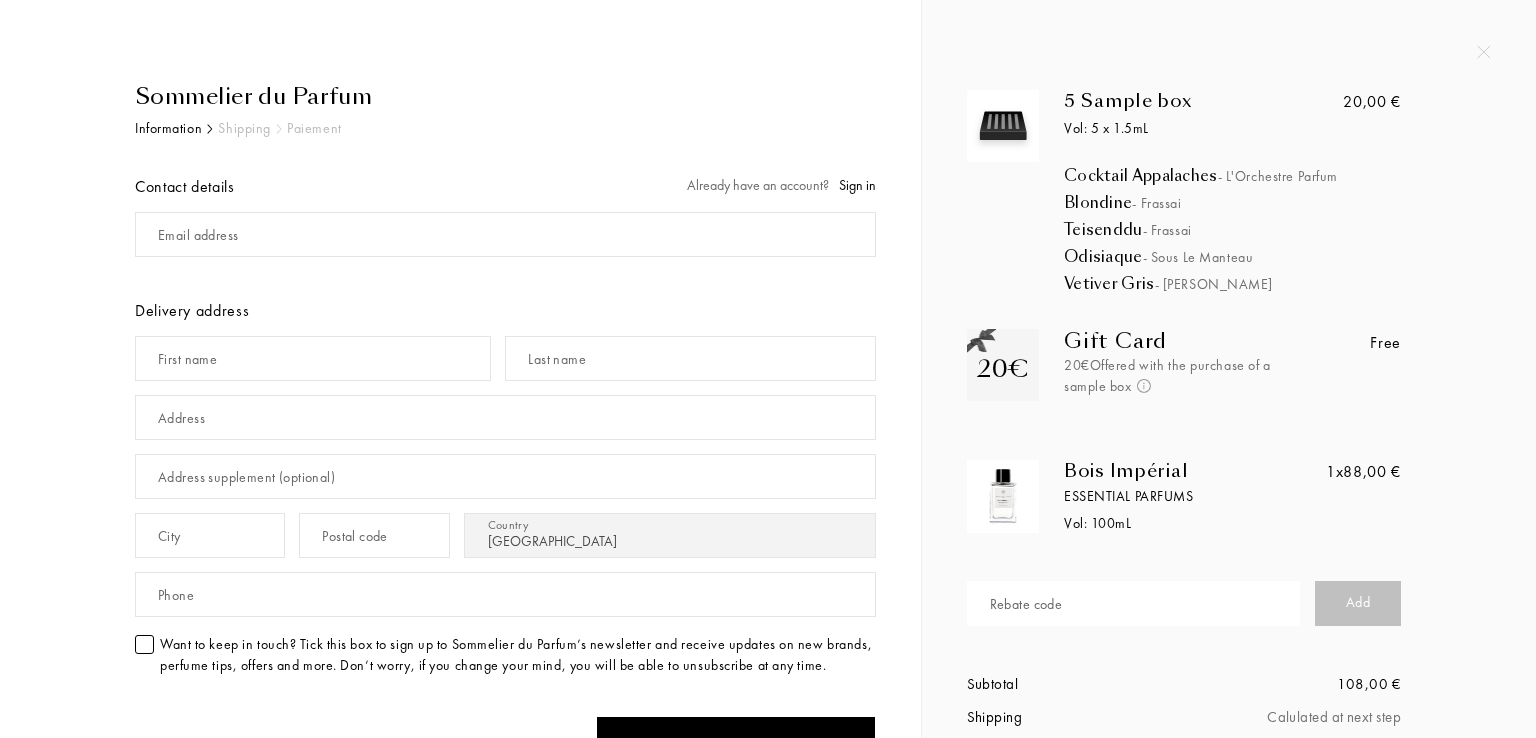 click on "5 Sample box Vol: 5 x 1.5mL Cocktail Appalaches  - L'Orchestre Parfum Blondine  - Frassai Teisenddu  - Frassai Odisiaque  - Sous le Manteau Vetiver Gris  - [PERSON_NAME] 20,00 € 20€ Gift Card 20€  Offered with the purchase of a sample box Not cumulative and valid only for the purchase of a bottle of perfume of a minimum amount of 60 € . Free Bois Impérial Essential Parfums Vol:   100 mL 1x 88,00 € Rebate code Add Subtotal 108,00 € Shipping Calulated at next step Total 108,00 €" at bounding box center [1229, 417] 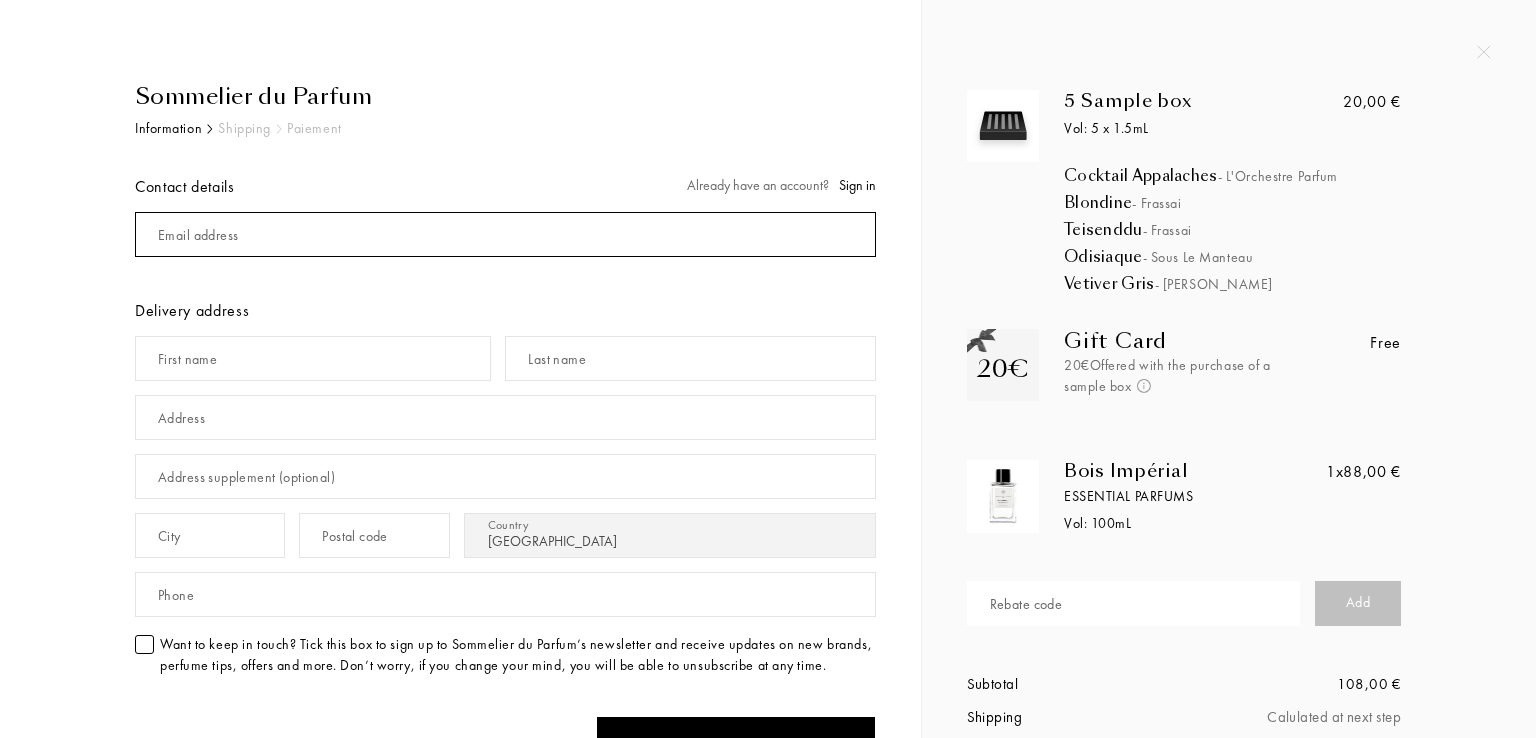 click at bounding box center (505, 234) 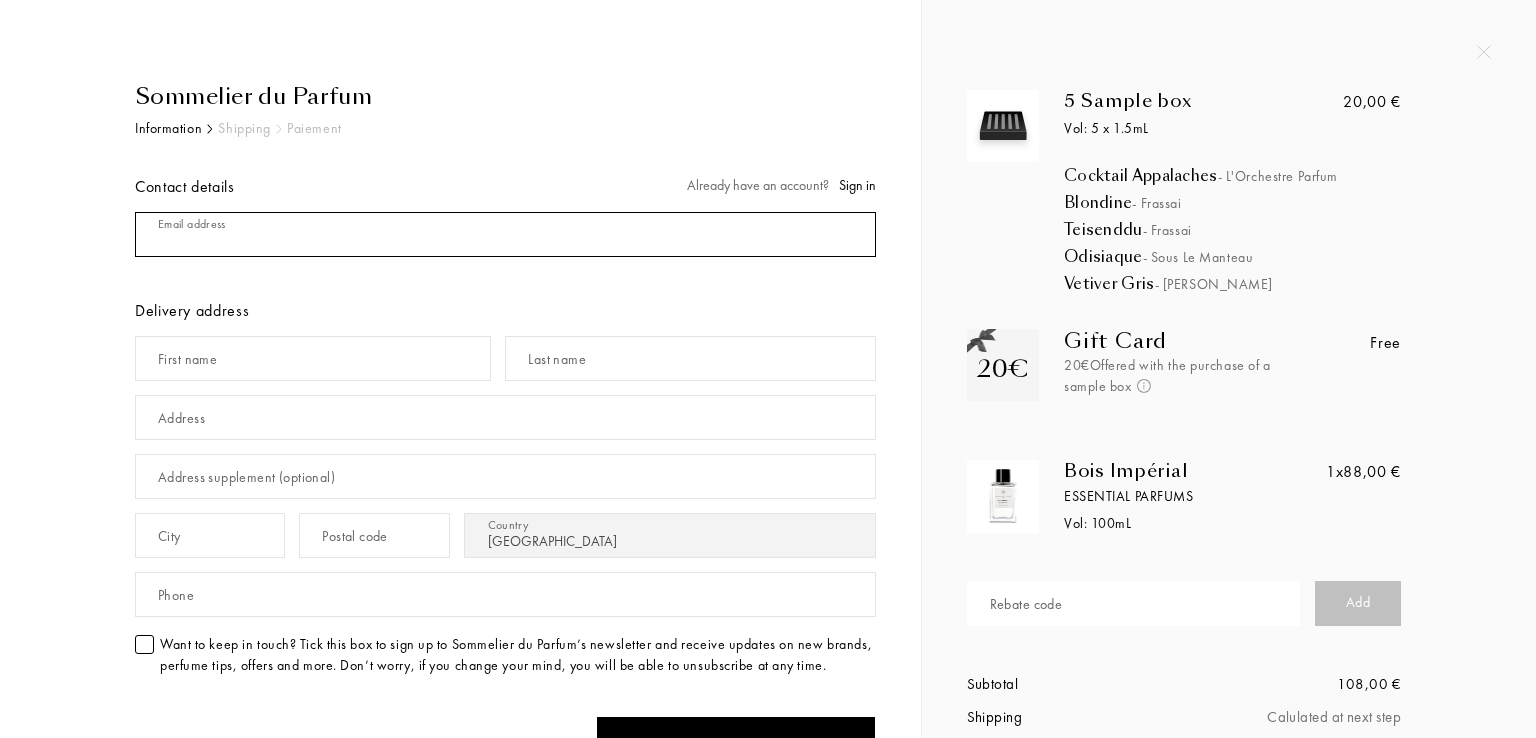 type on "[EMAIL_ADDRESS][DOMAIN_NAME]" 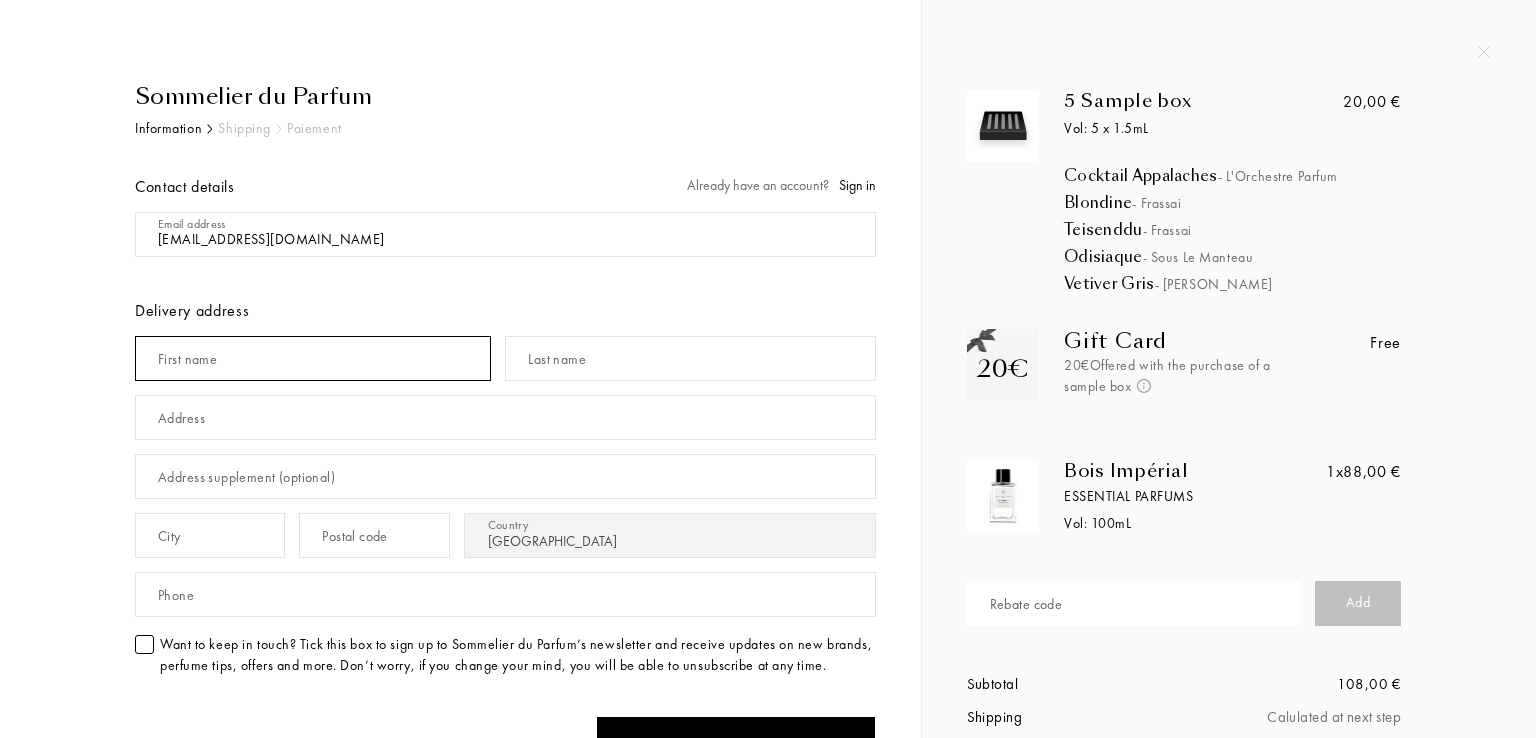 type on "[PERSON_NAME]" 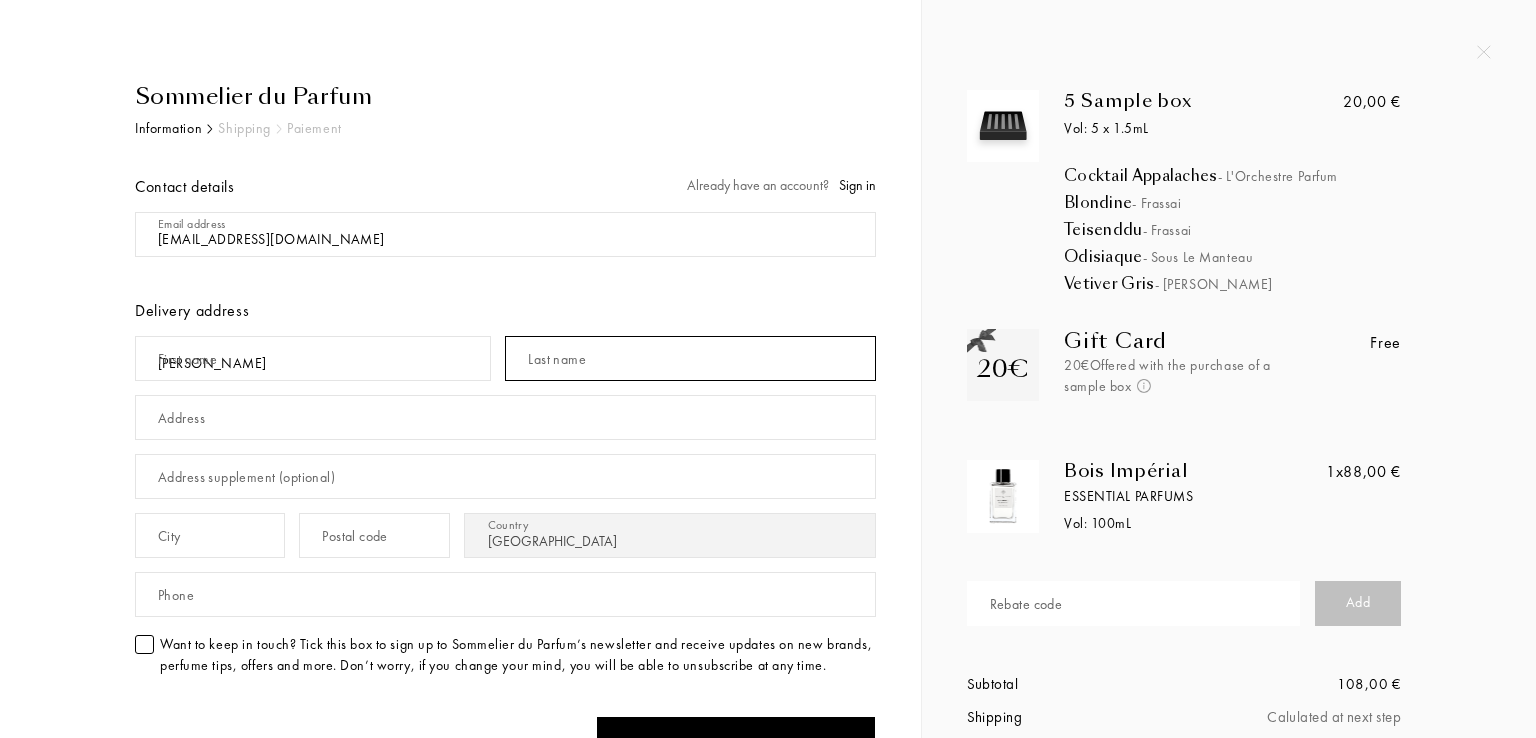 type on "cunk" 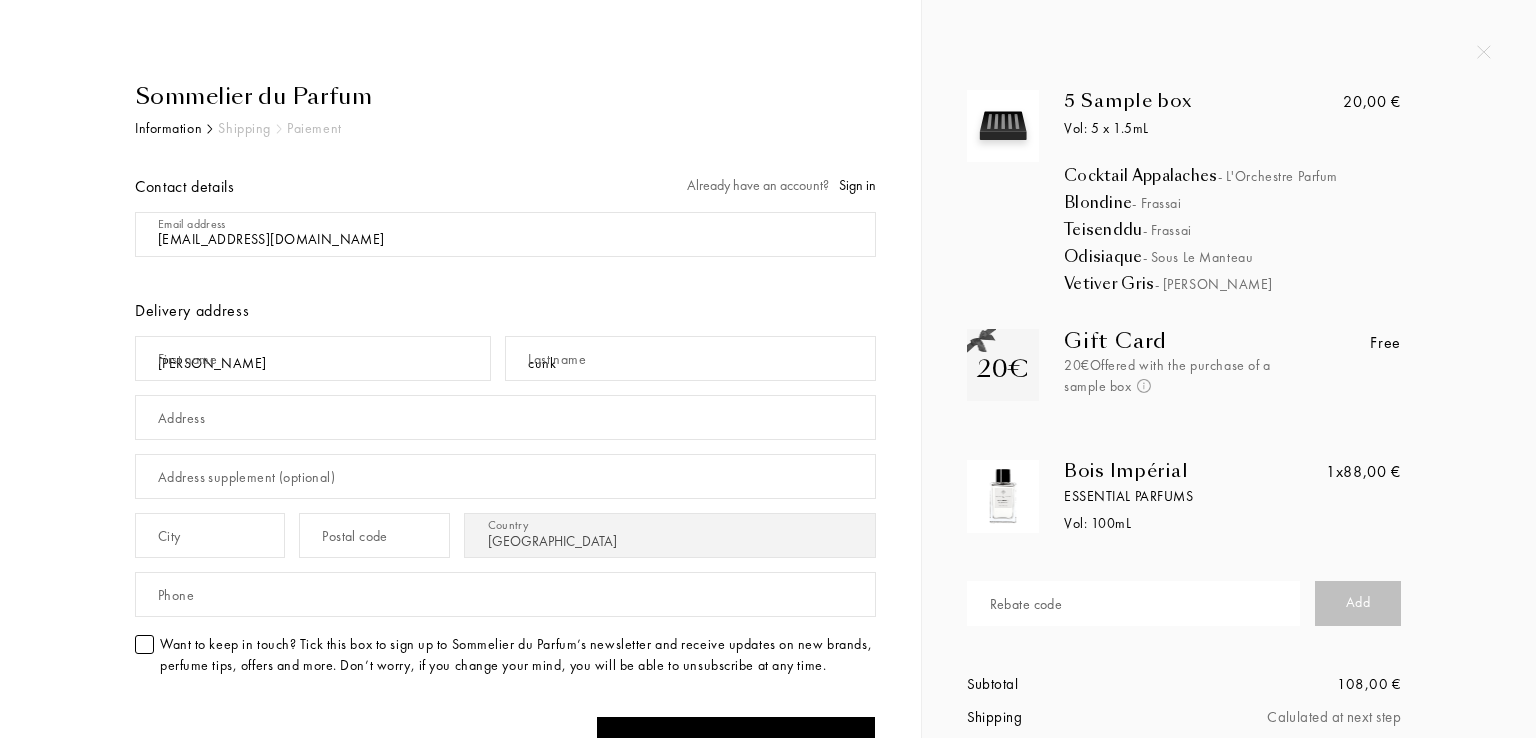 type on "hrastje [PERSON_NAME] 45" 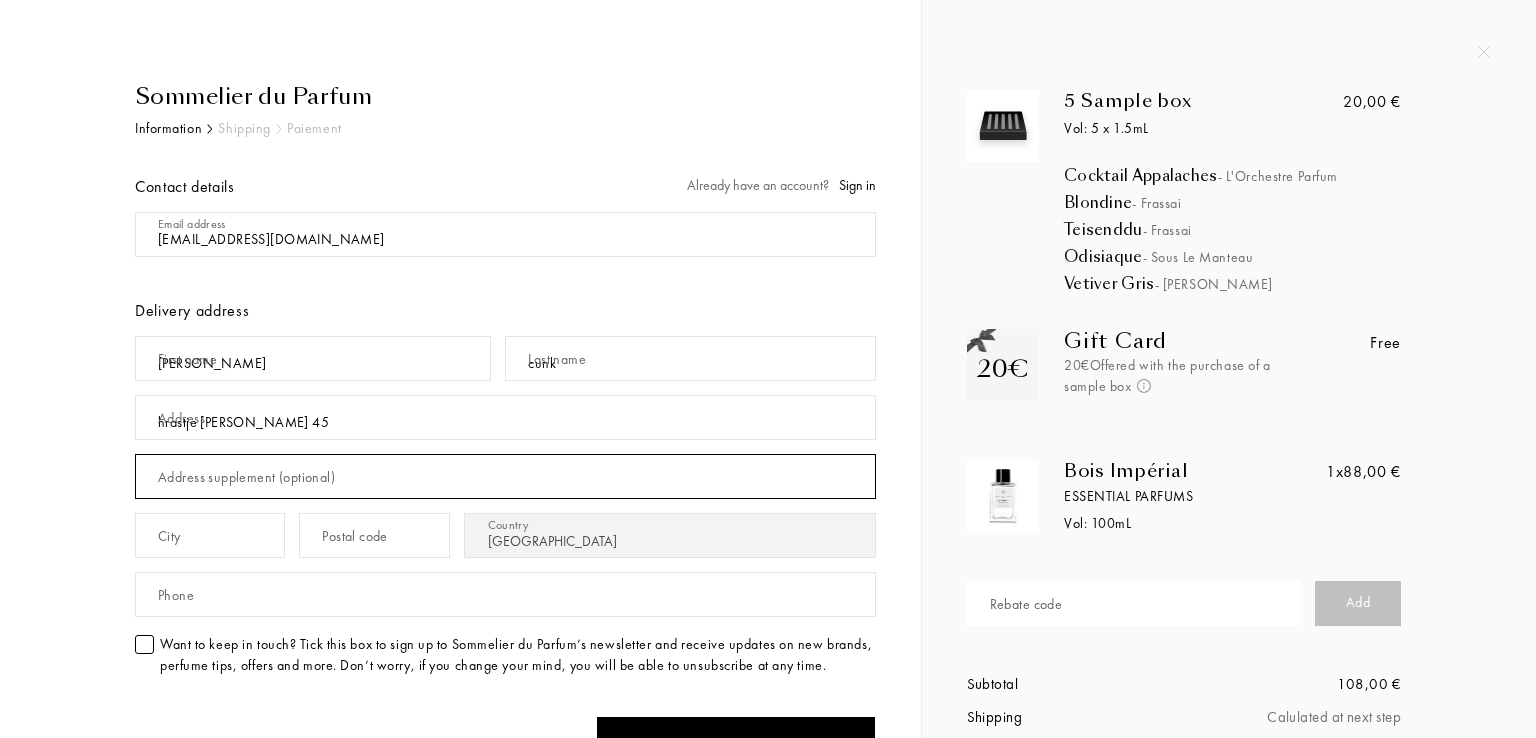 type on "hrastje [PERSON_NAME] 45" 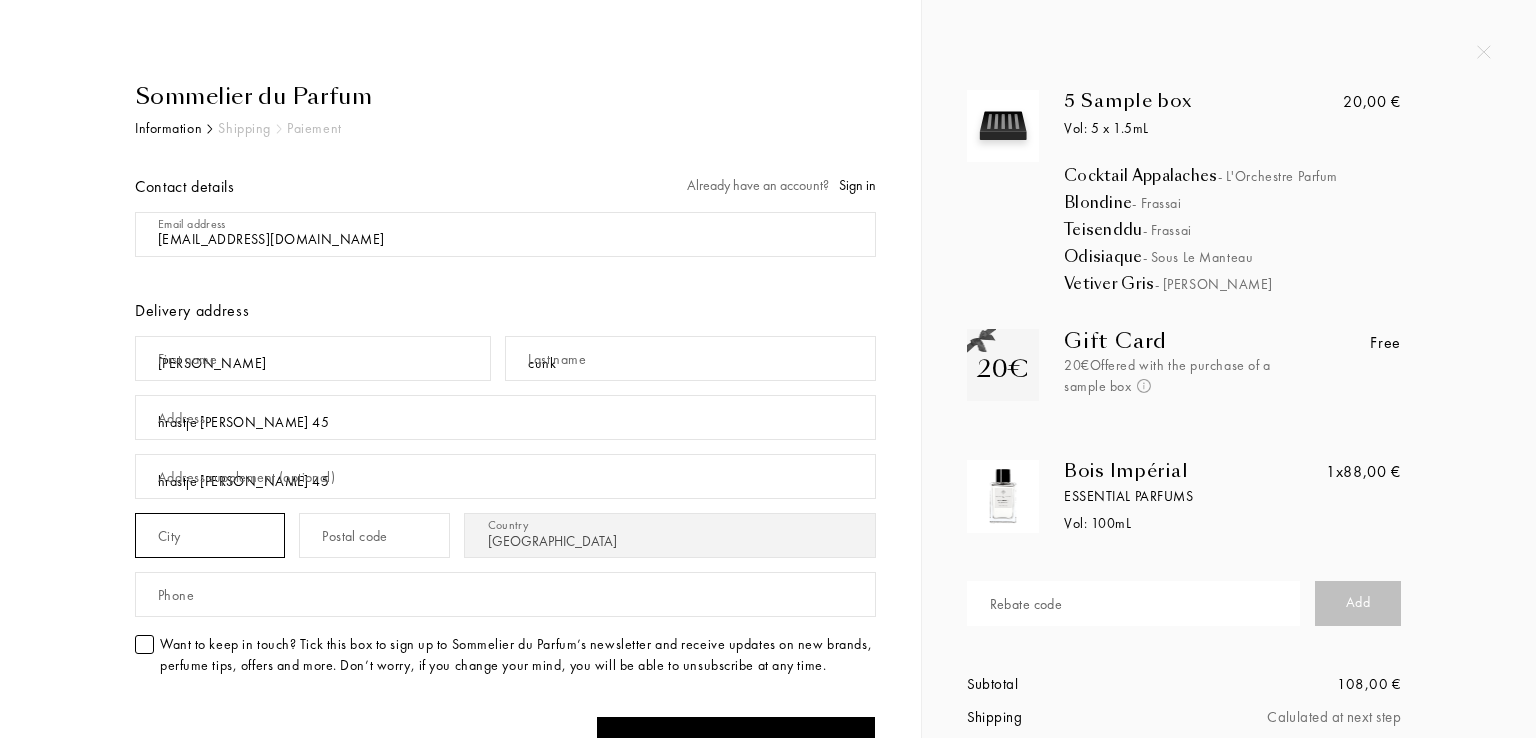 type on "radenci" 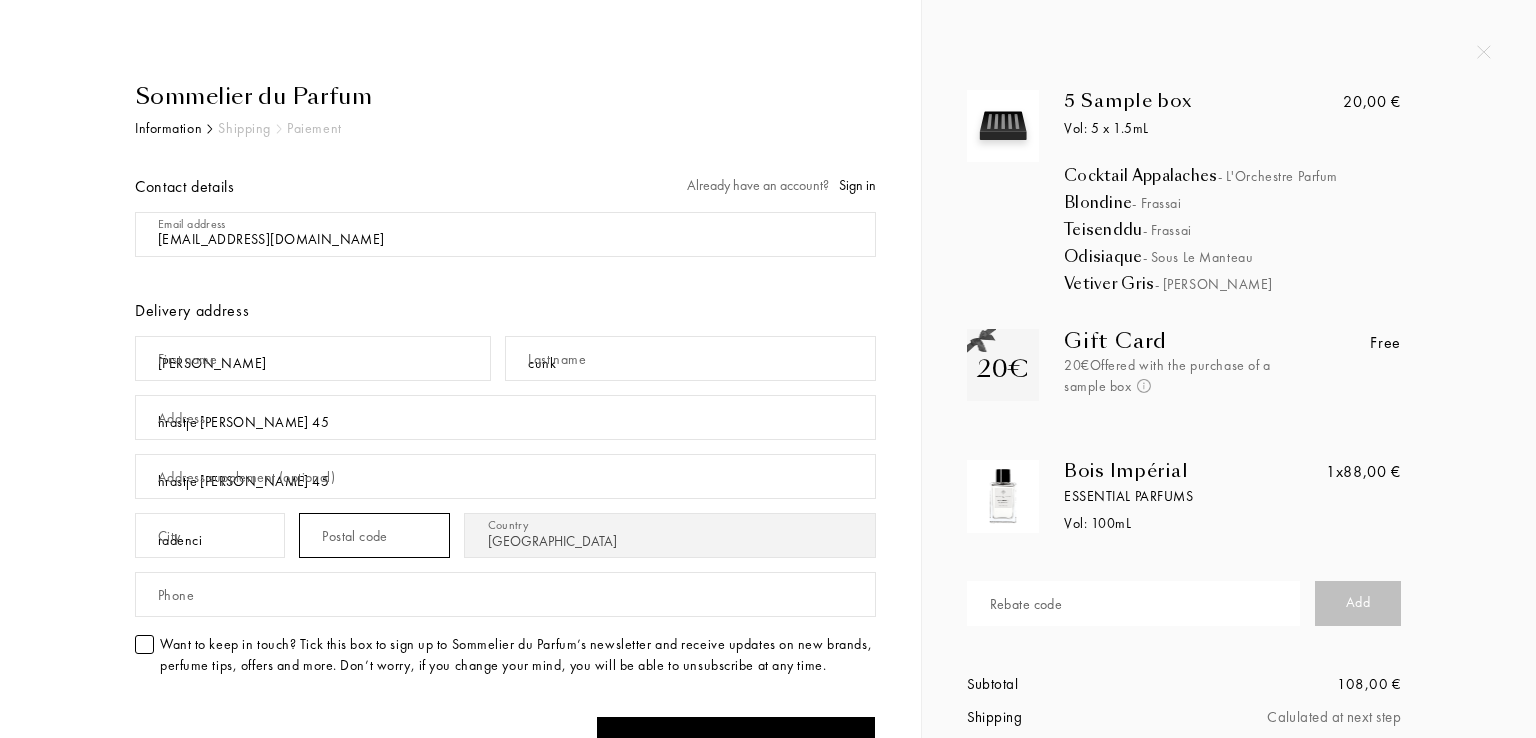 type on "9252" 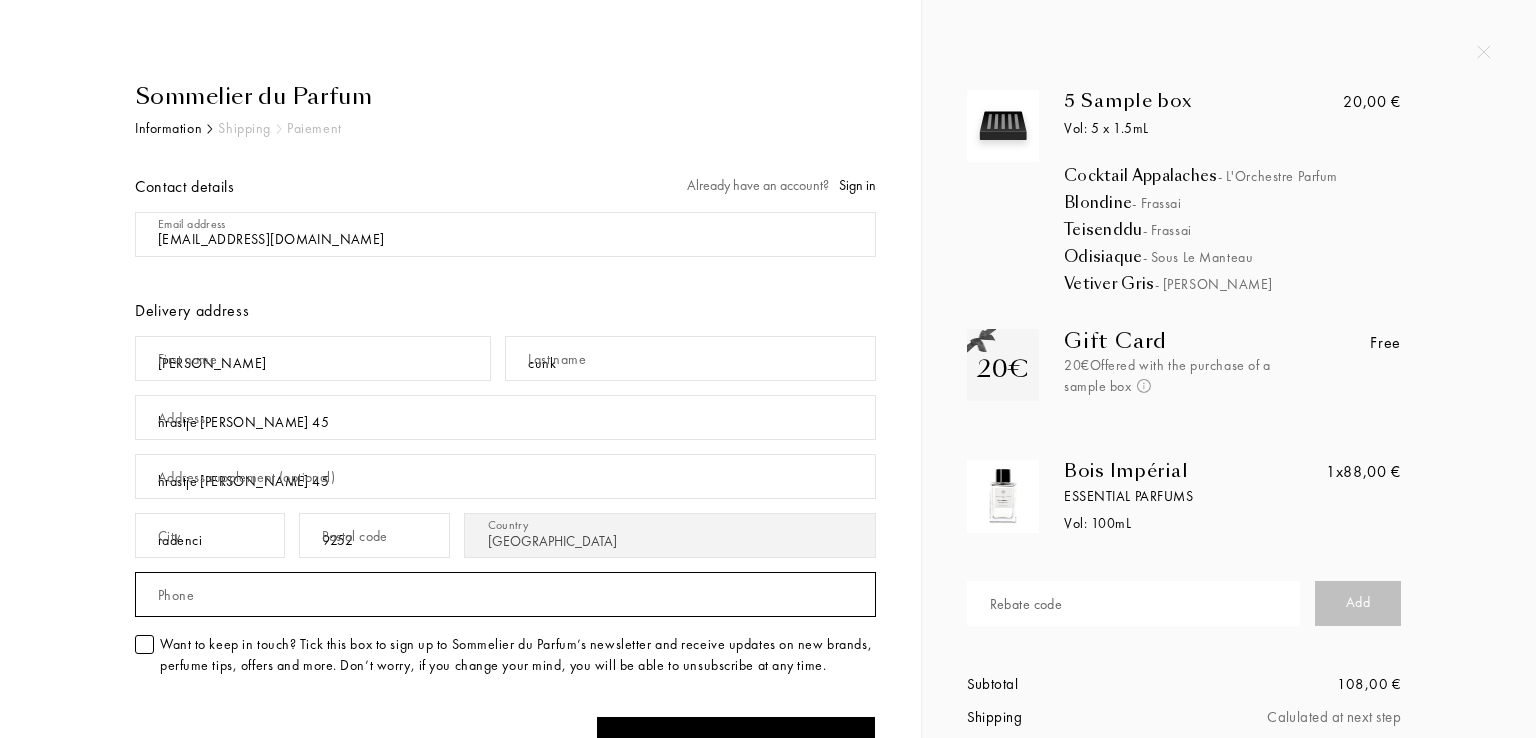 type on "070698781" 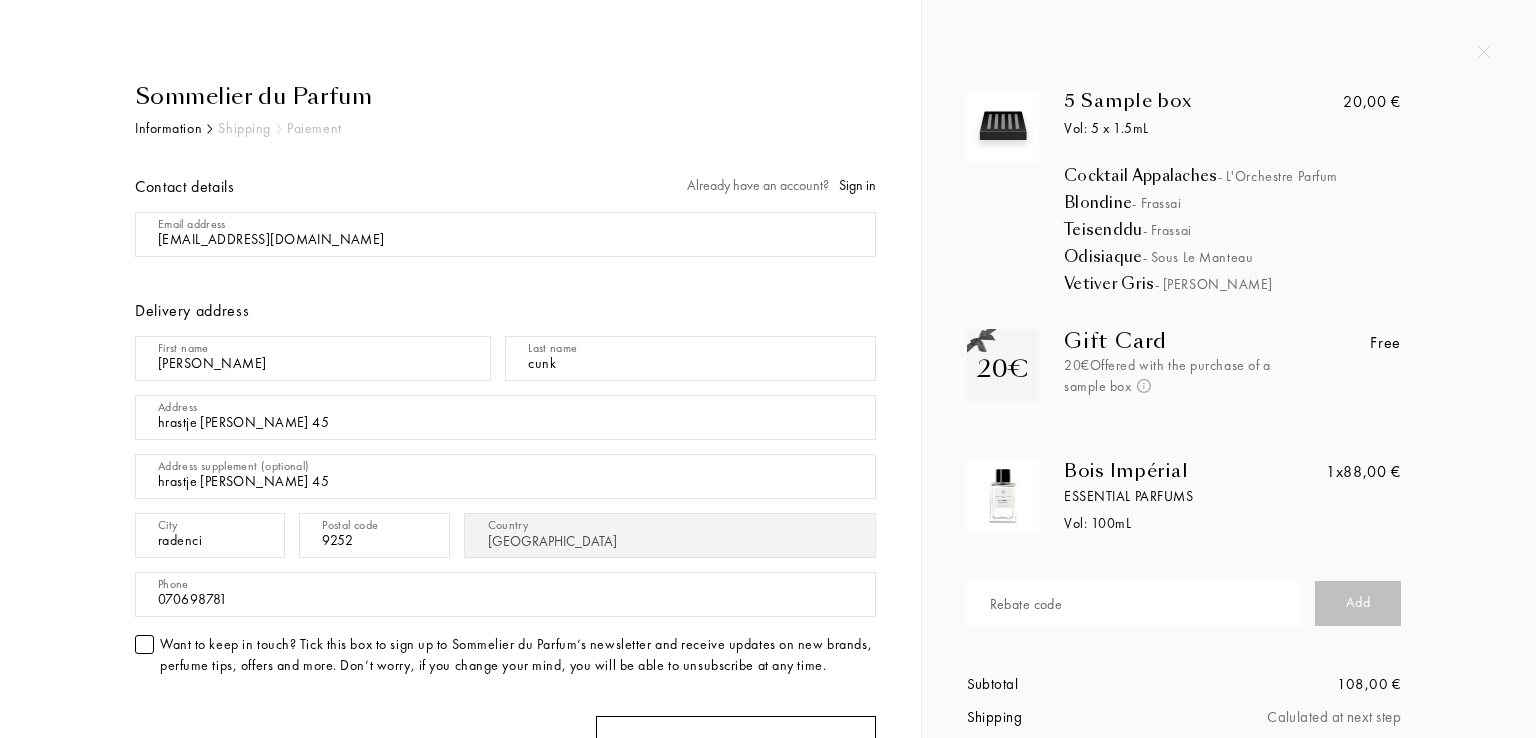 click on "Shipping" at bounding box center (736, 745) 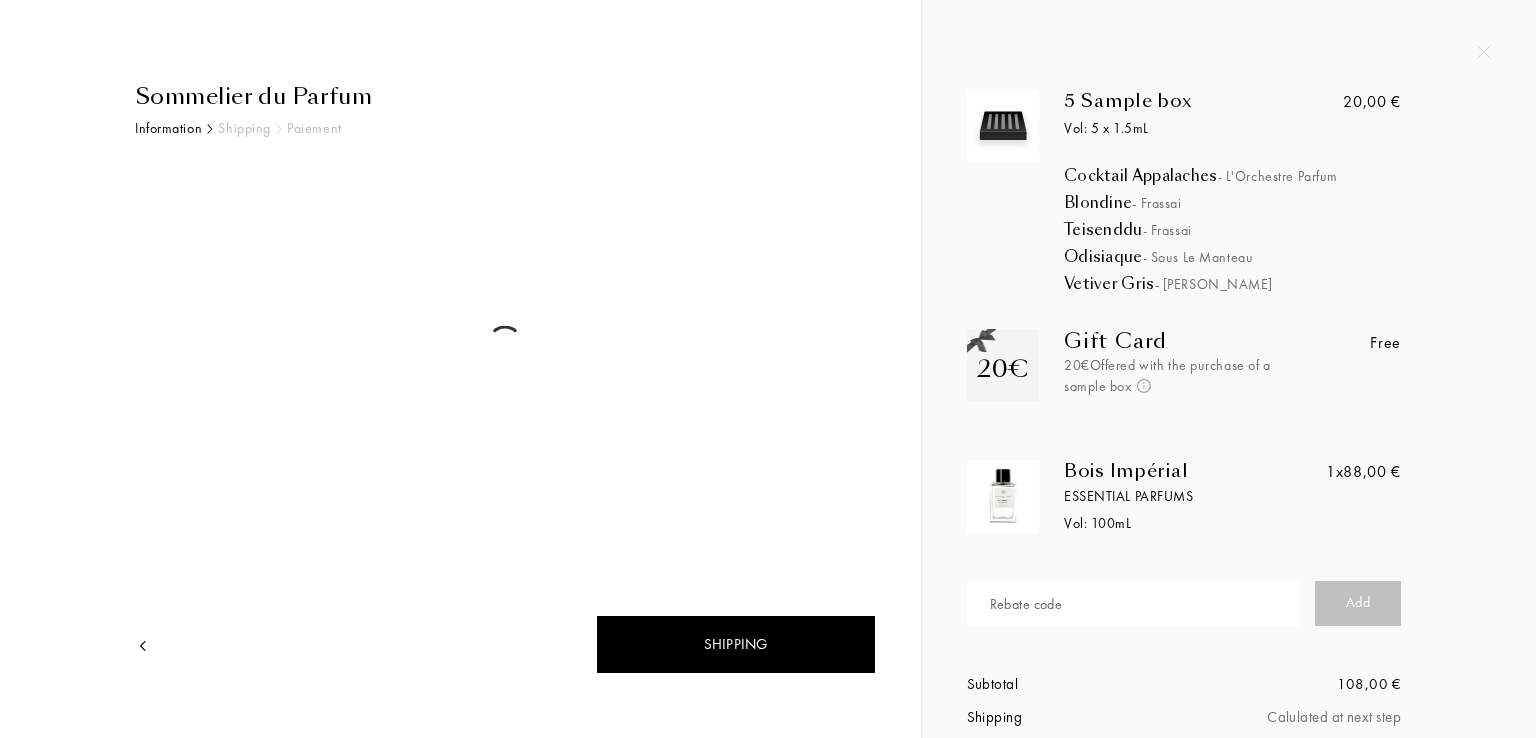 scroll, scrollTop: 0, scrollLeft: 0, axis: both 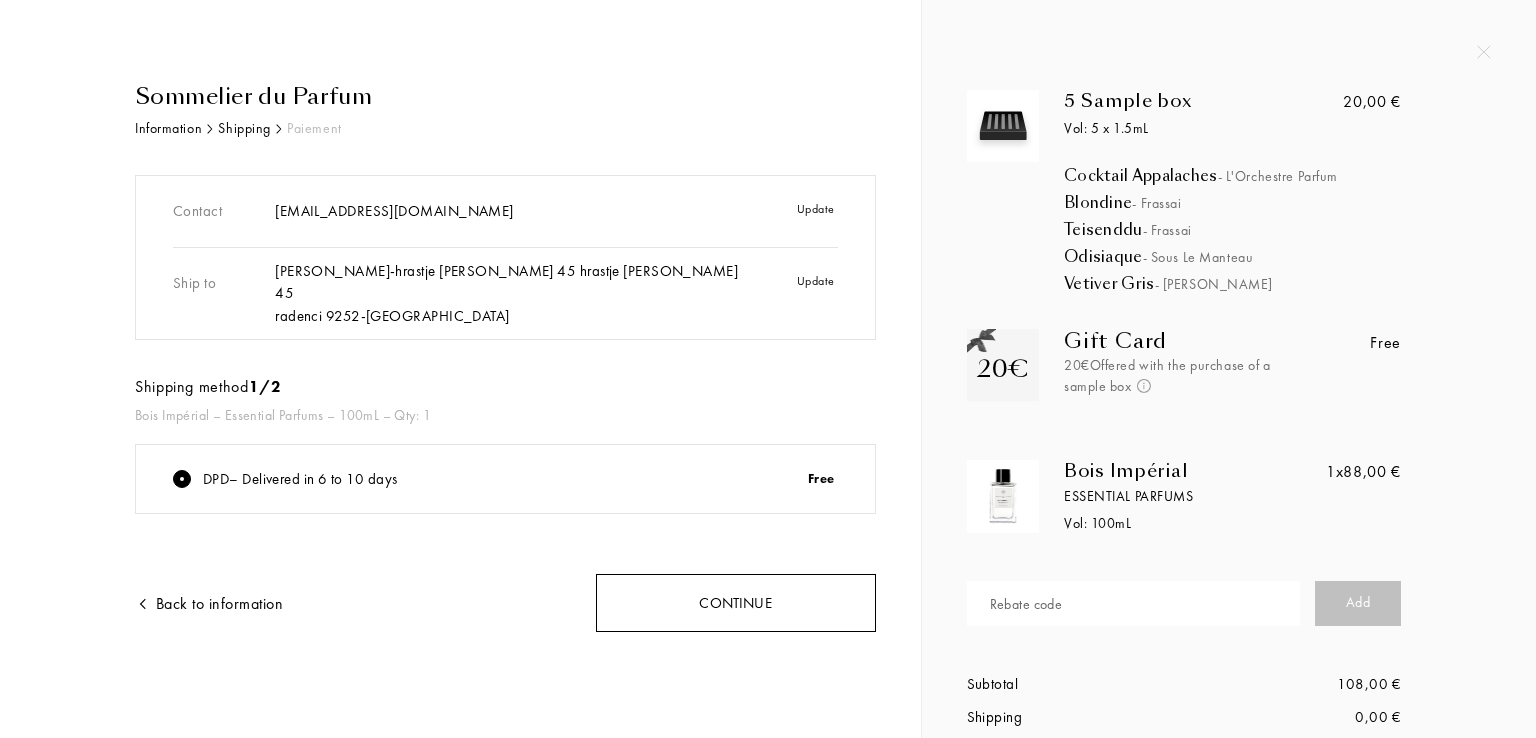 click on "Continue" at bounding box center [736, 603] 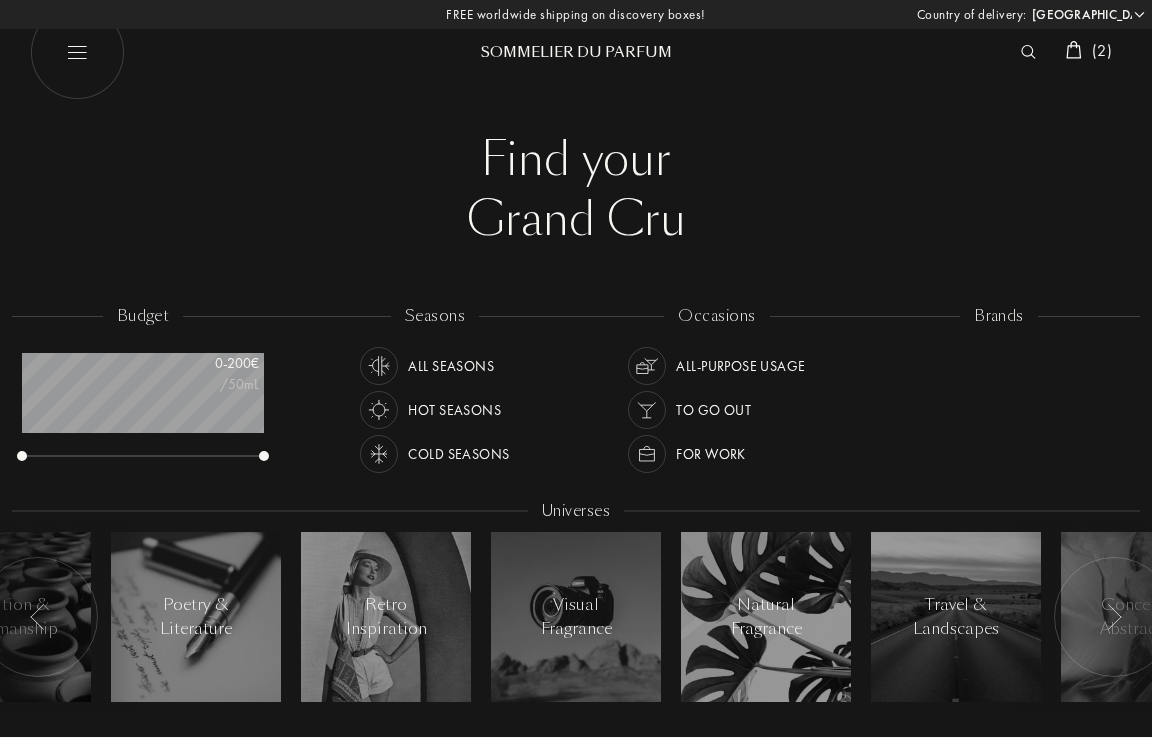 select on "SI" 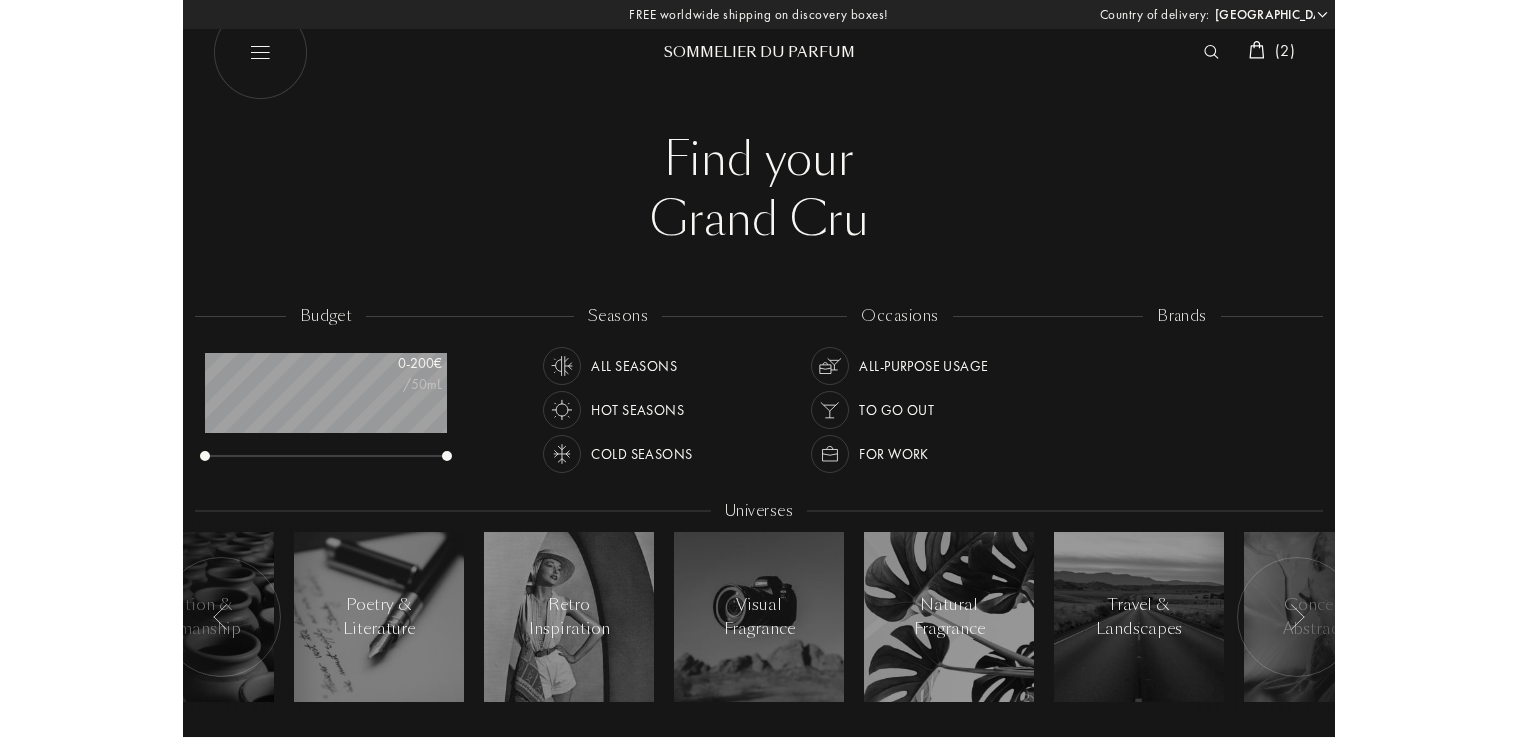 scroll, scrollTop: 100, scrollLeft: 241, axis: both 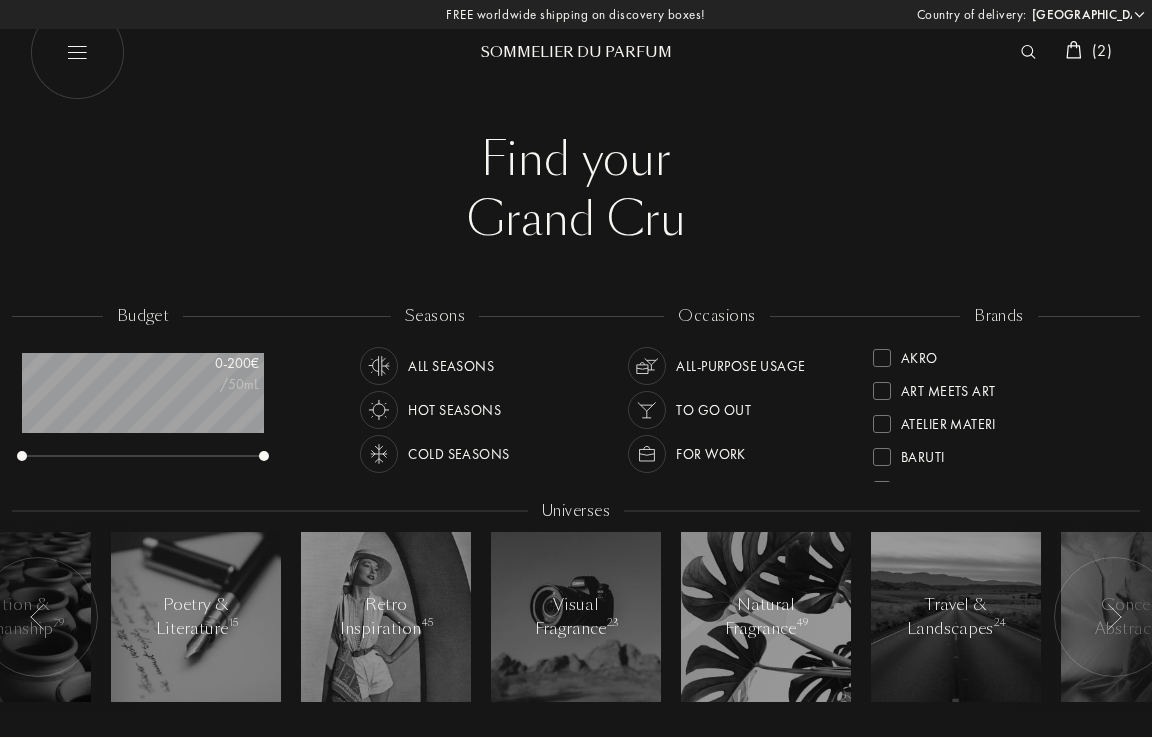 click at bounding box center (576, 509) 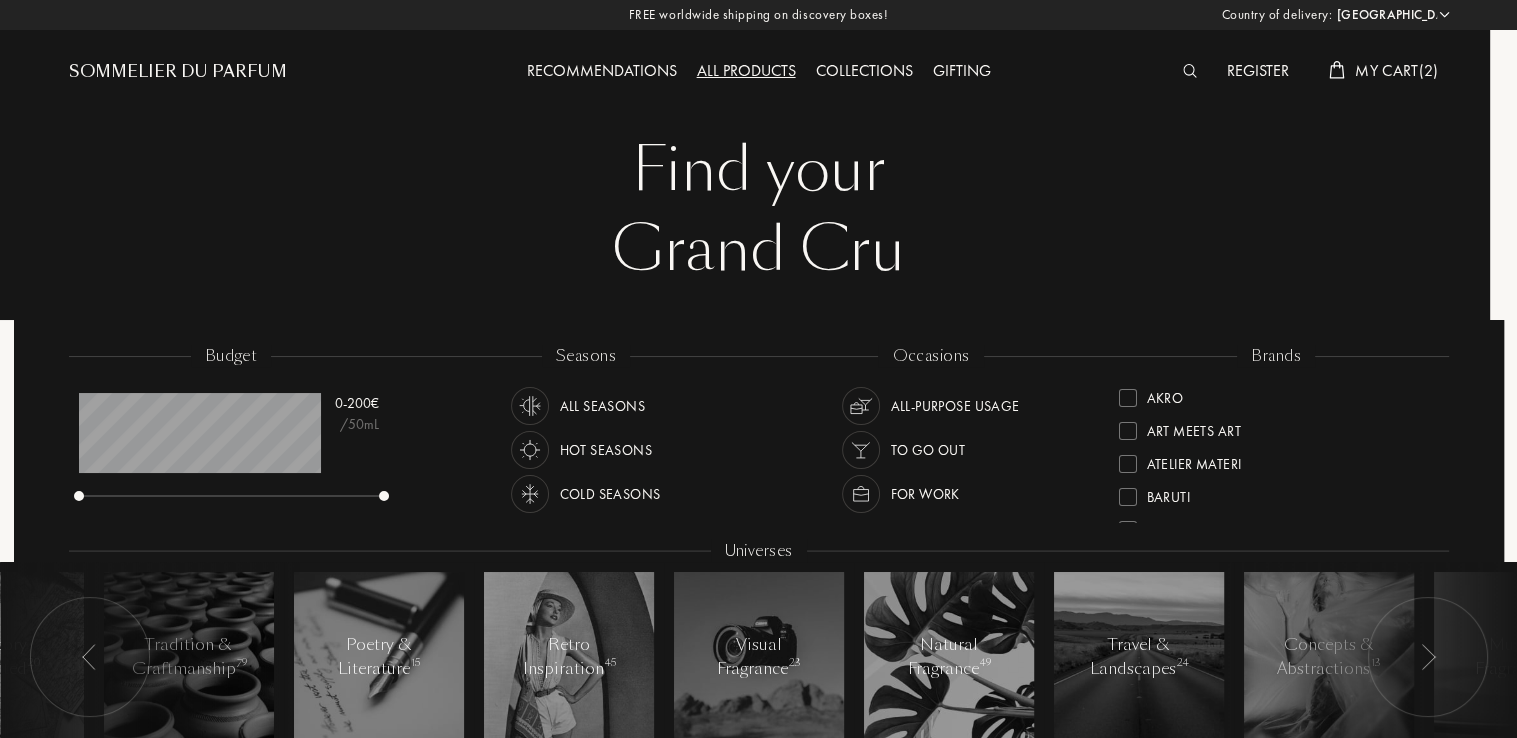 scroll, scrollTop: 999900, scrollLeft: 999695, axis: both 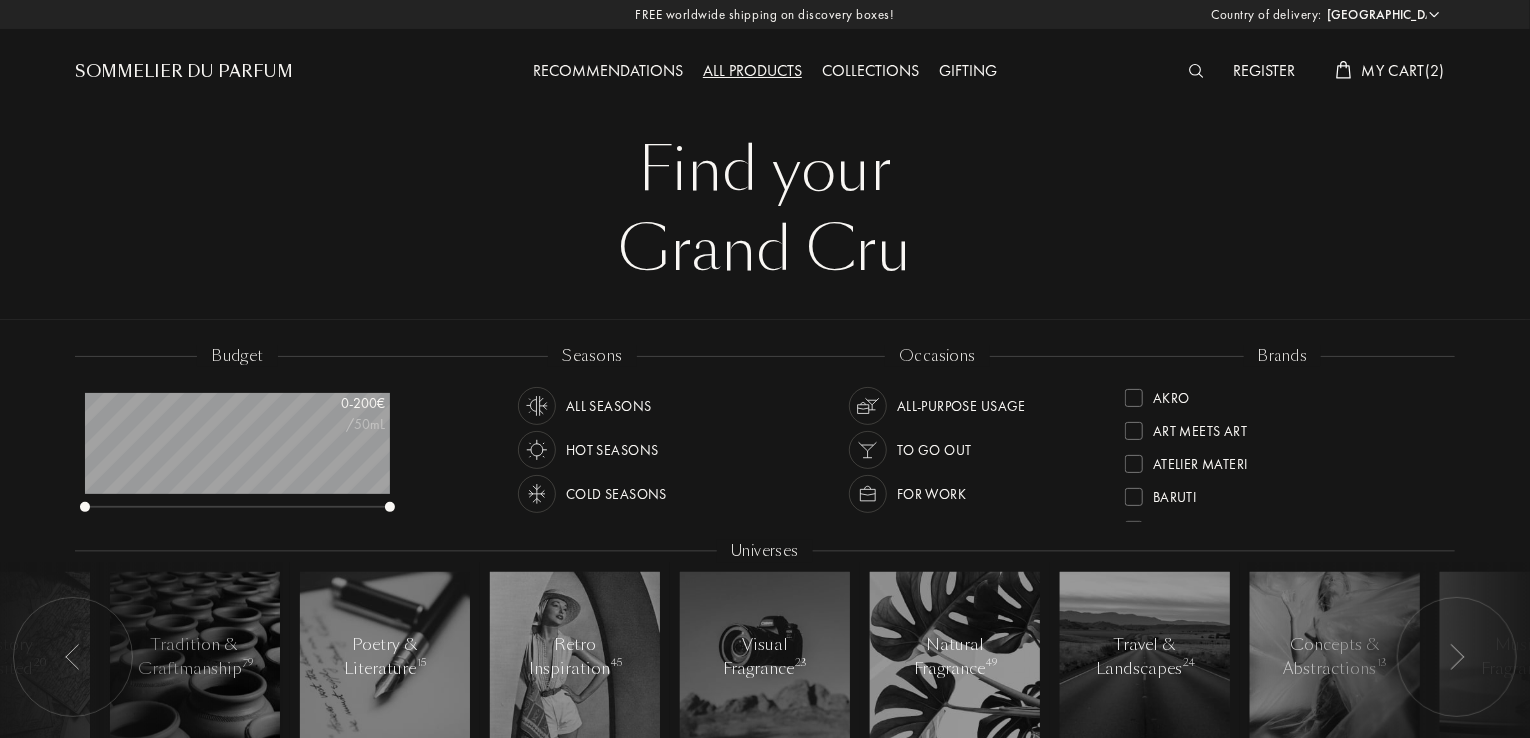 click at bounding box center (1201, 72) 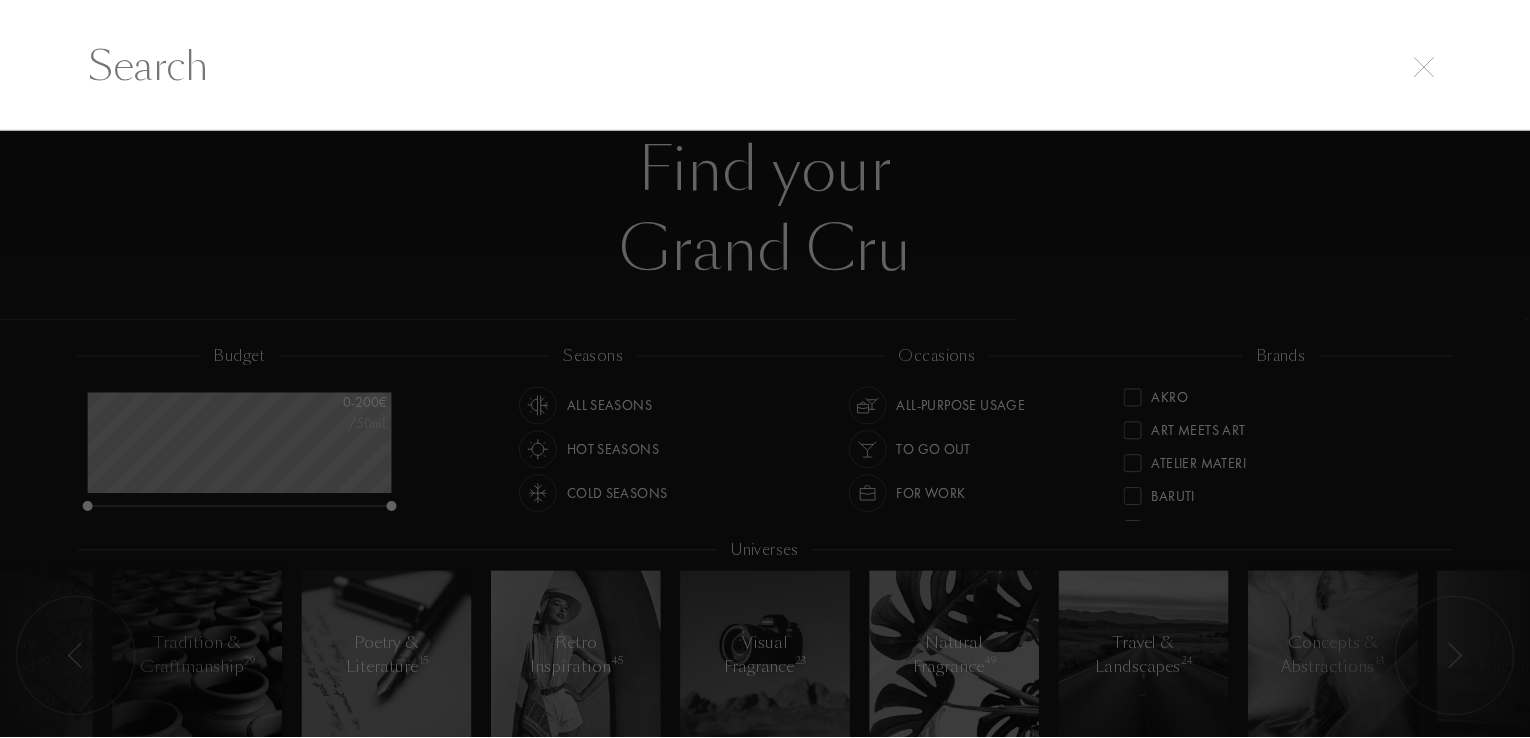 scroll, scrollTop: 0, scrollLeft: 0, axis: both 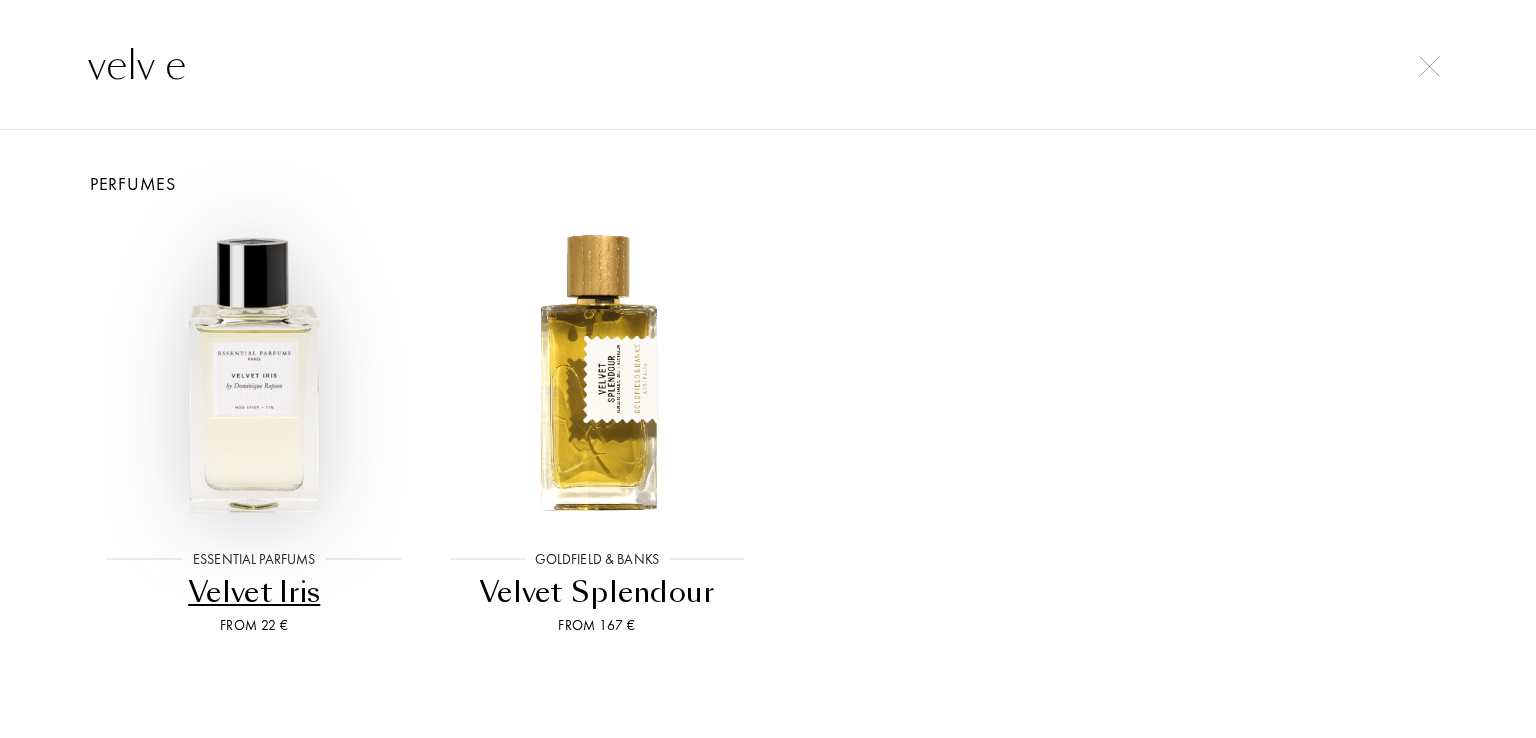 type on "velv e" 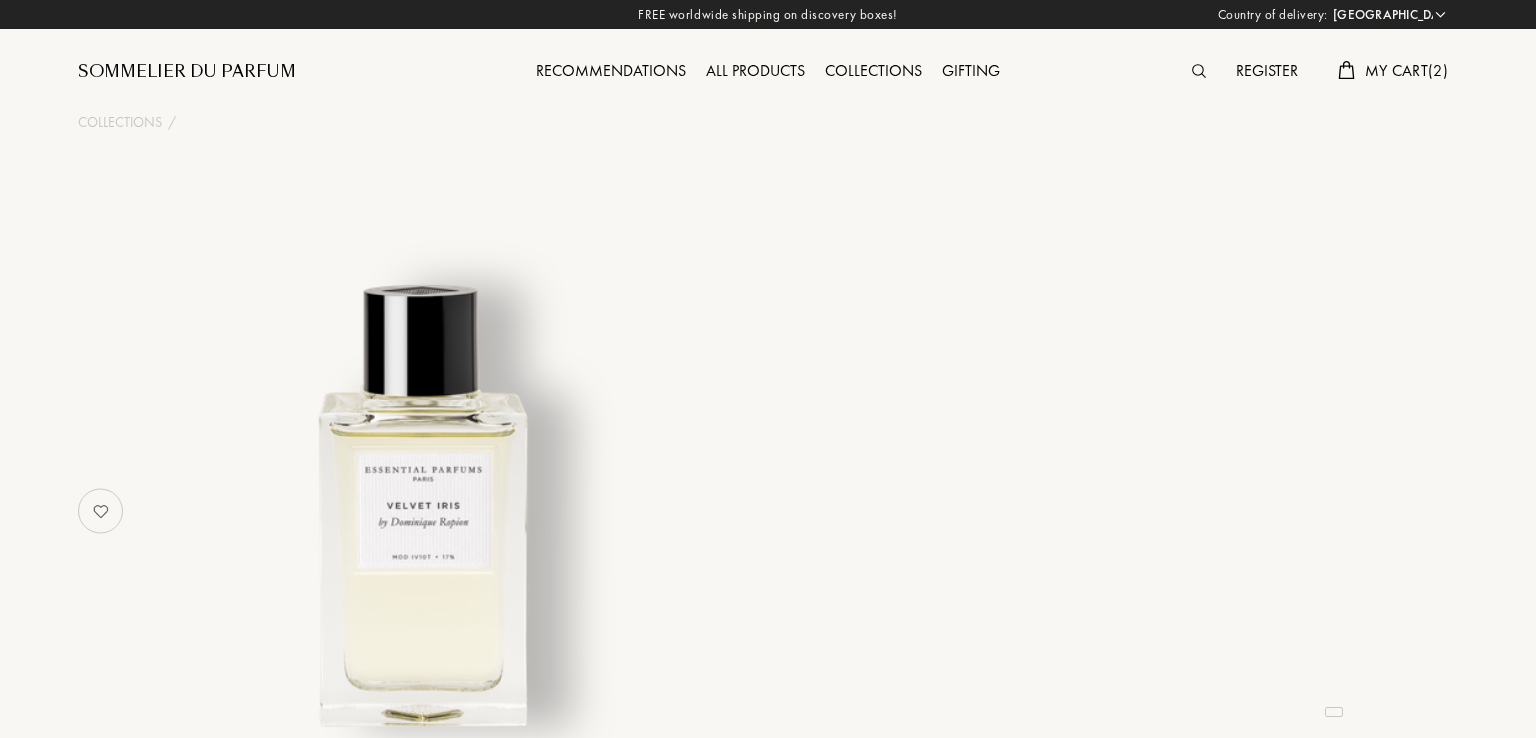 select on "SI" 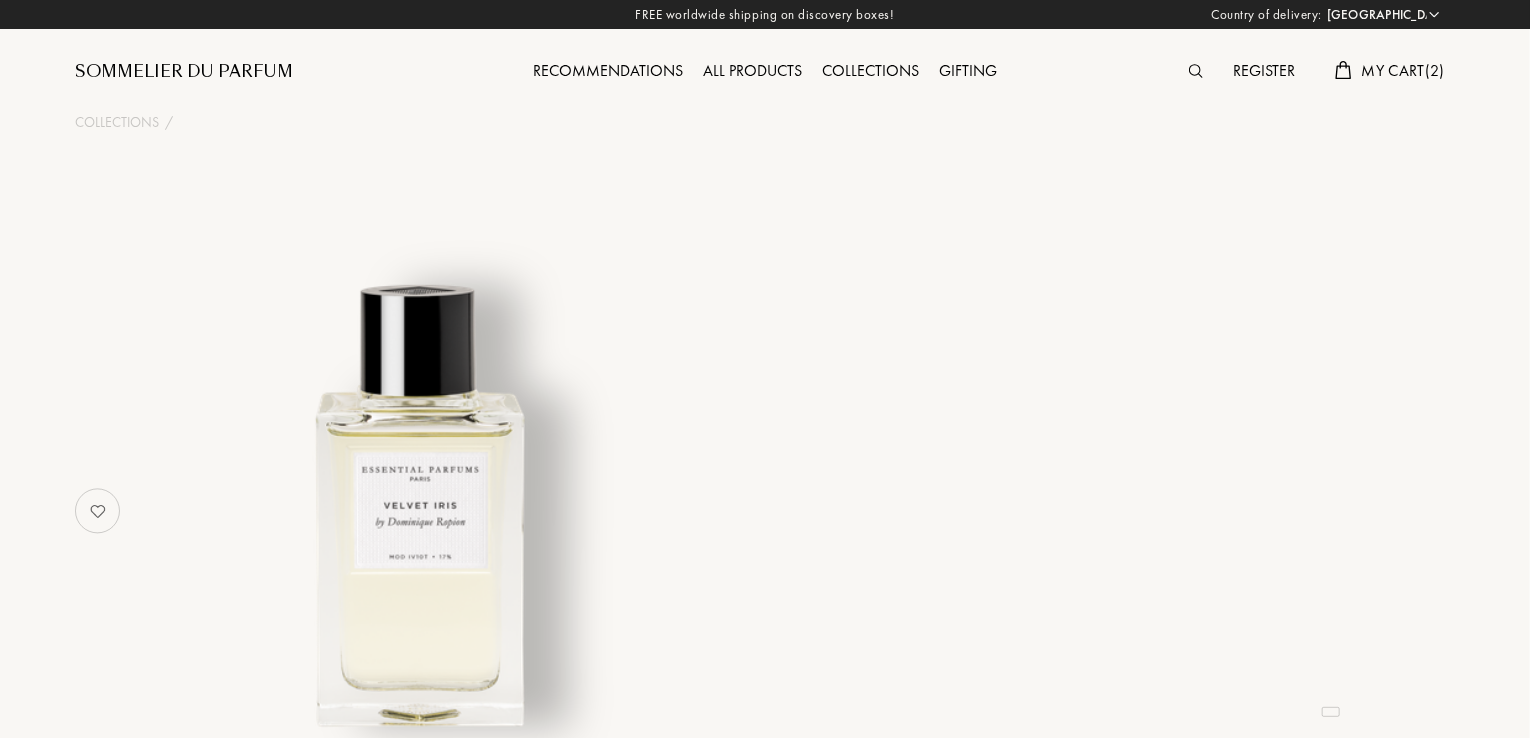 select on "3" 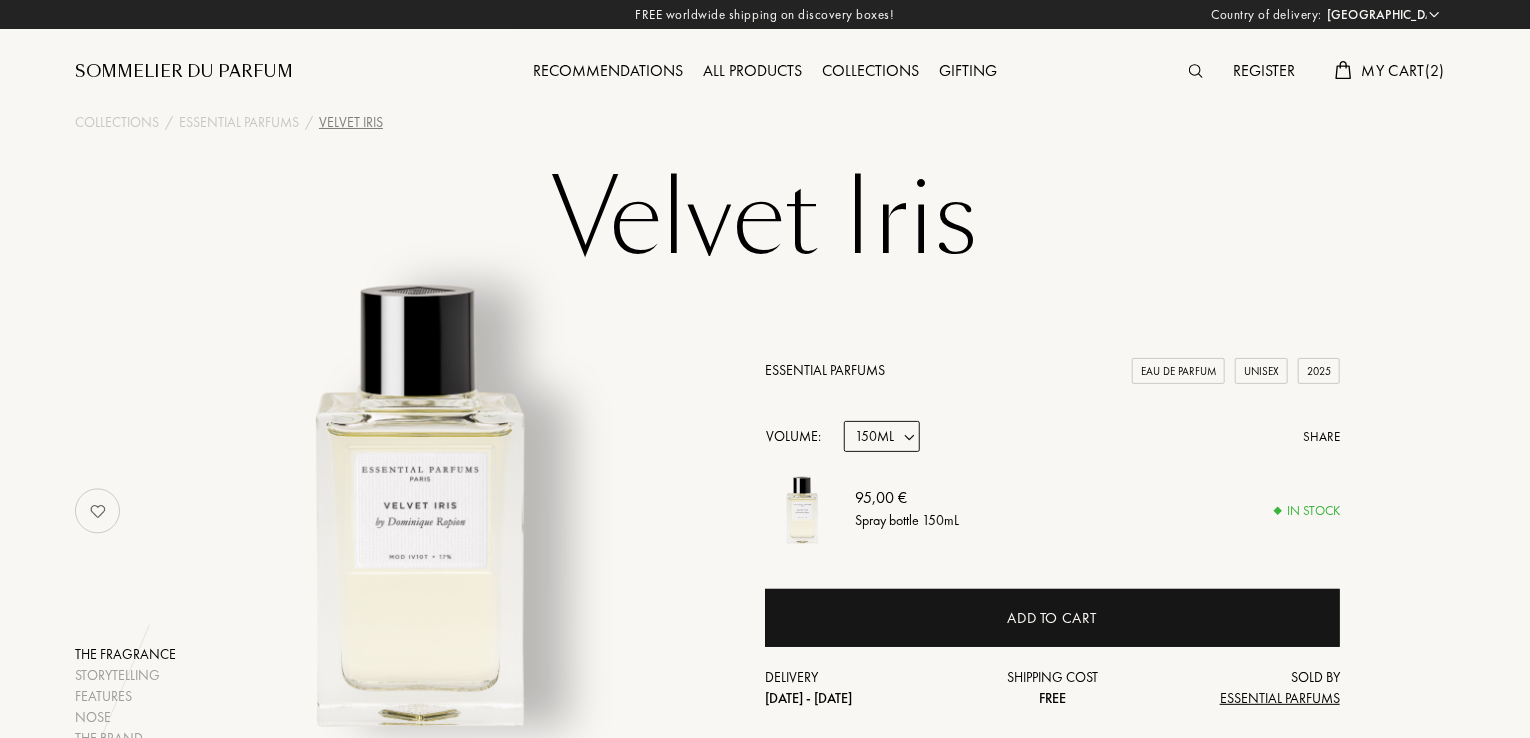 click on "Sample 10mL 100mL 150mL" at bounding box center (886, 436) 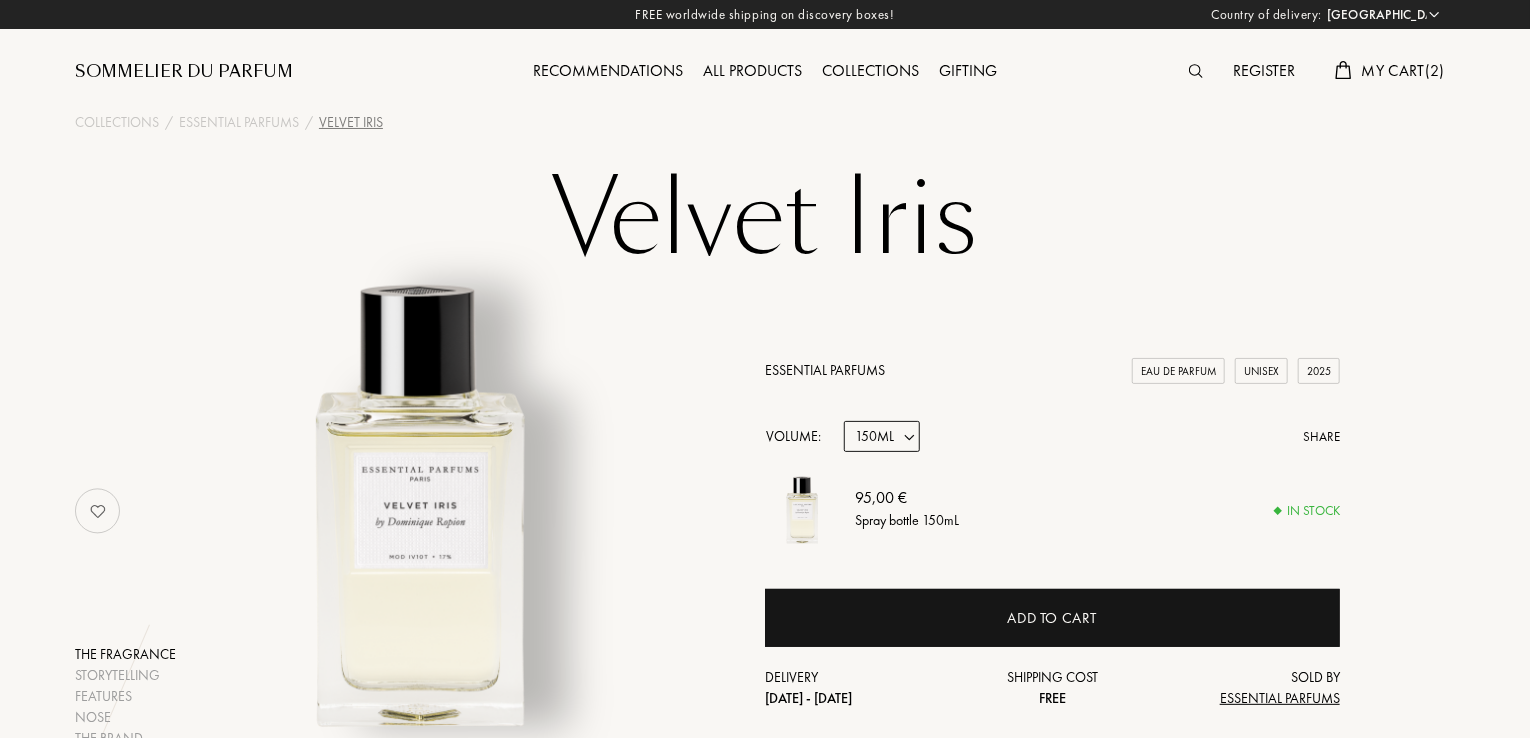 click on "Sample 10mL 100mL 150mL" at bounding box center [882, 436] 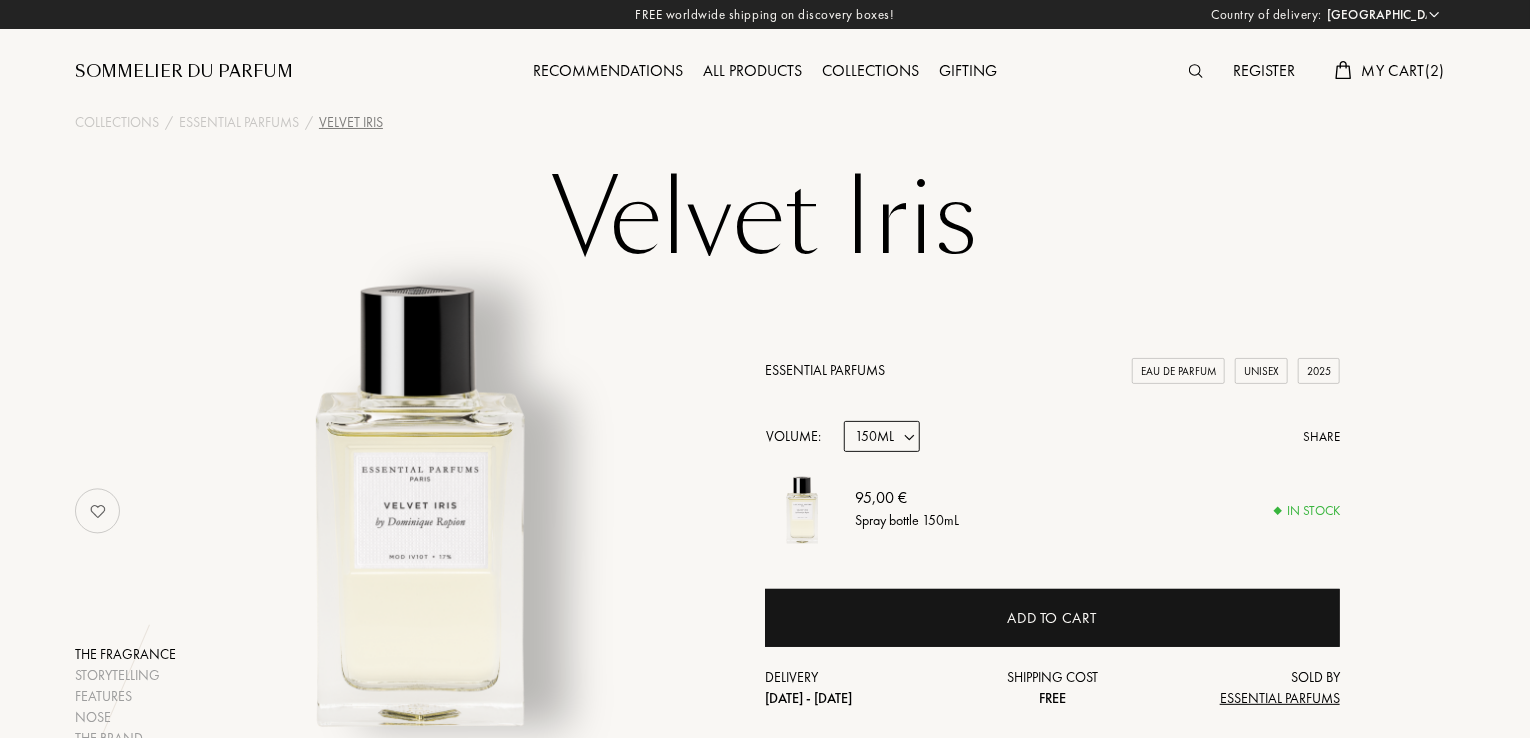 select on "1" 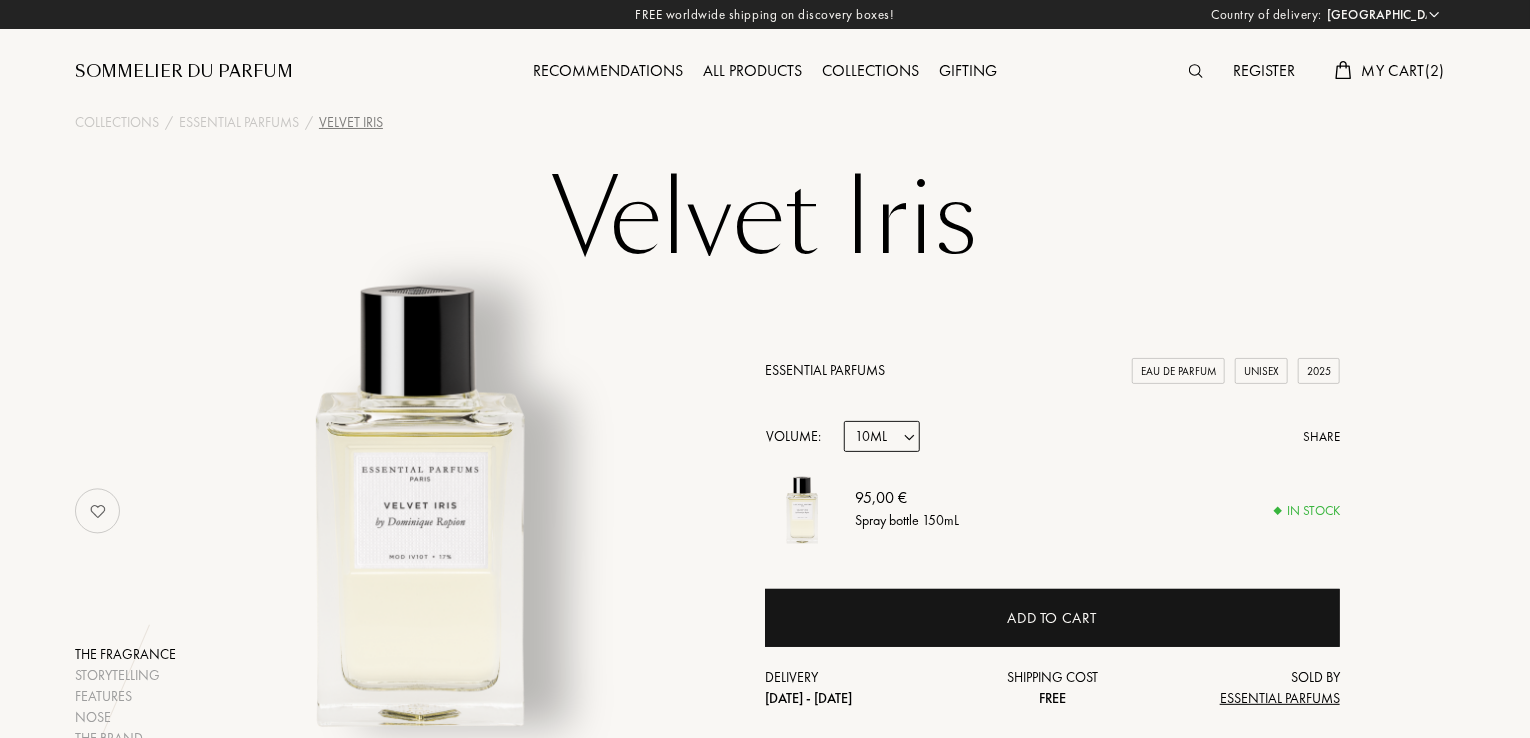 click on "Sample 10mL 100mL 150mL" at bounding box center (882, 436) 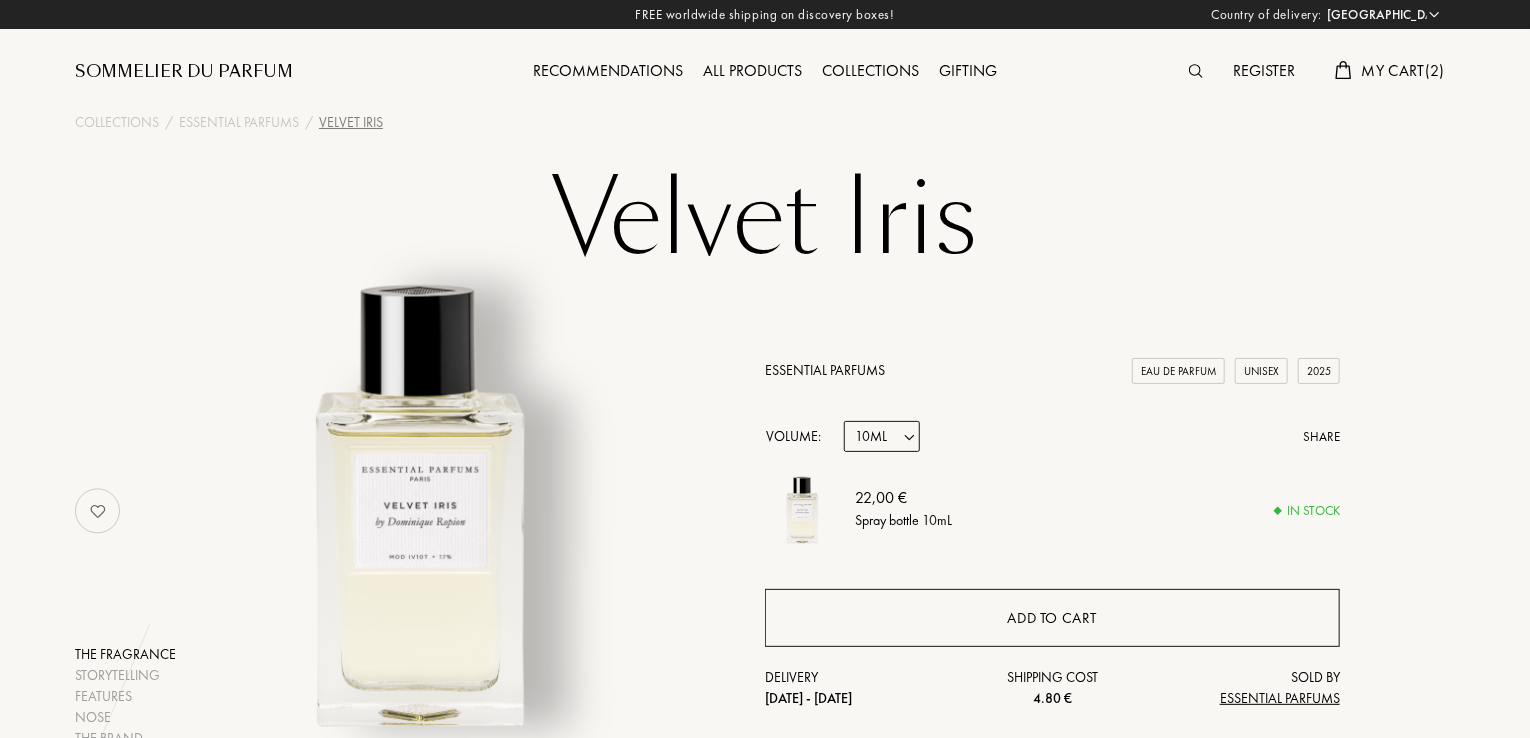 click on "Add to cart" at bounding box center (1052, 618) 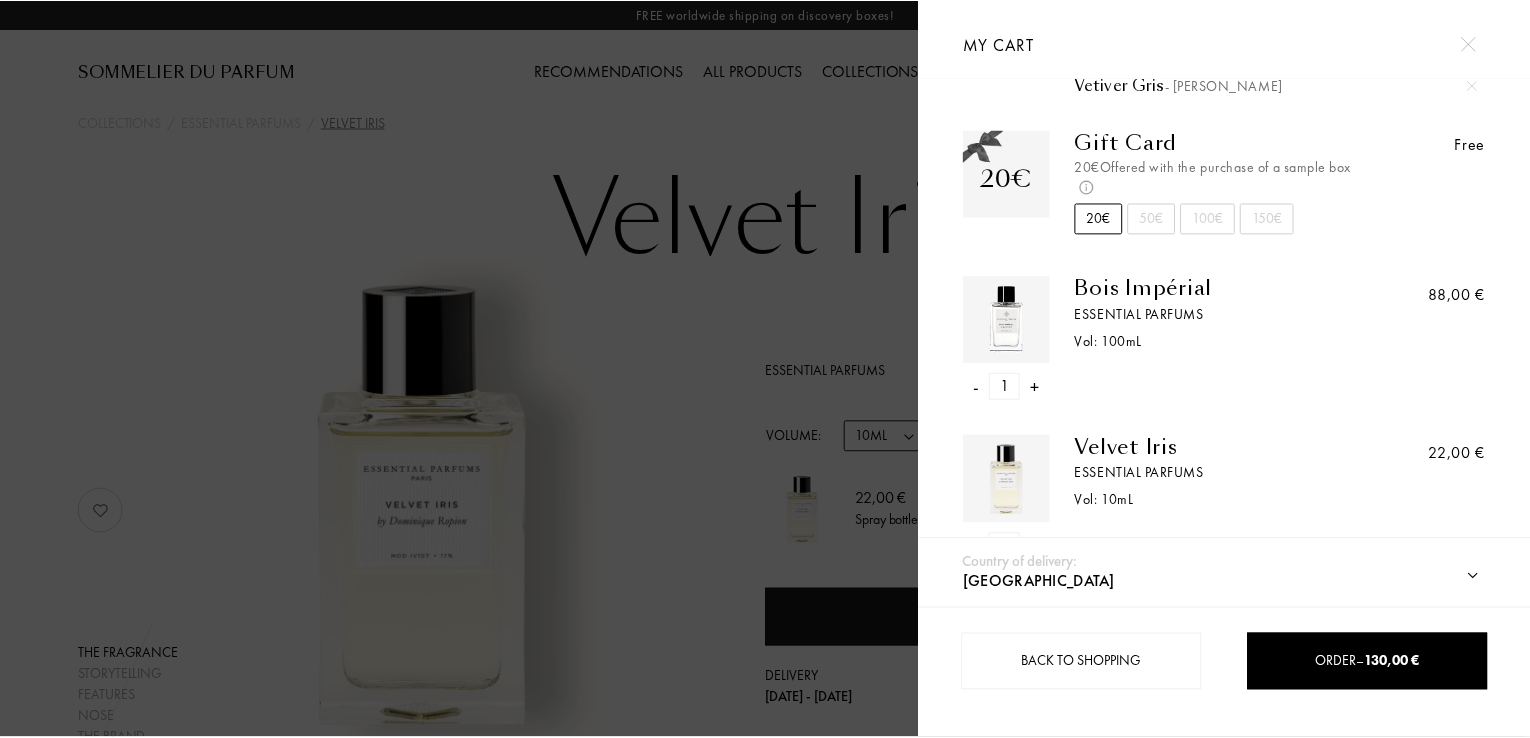 scroll, scrollTop: 296, scrollLeft: 0, axis: vertical 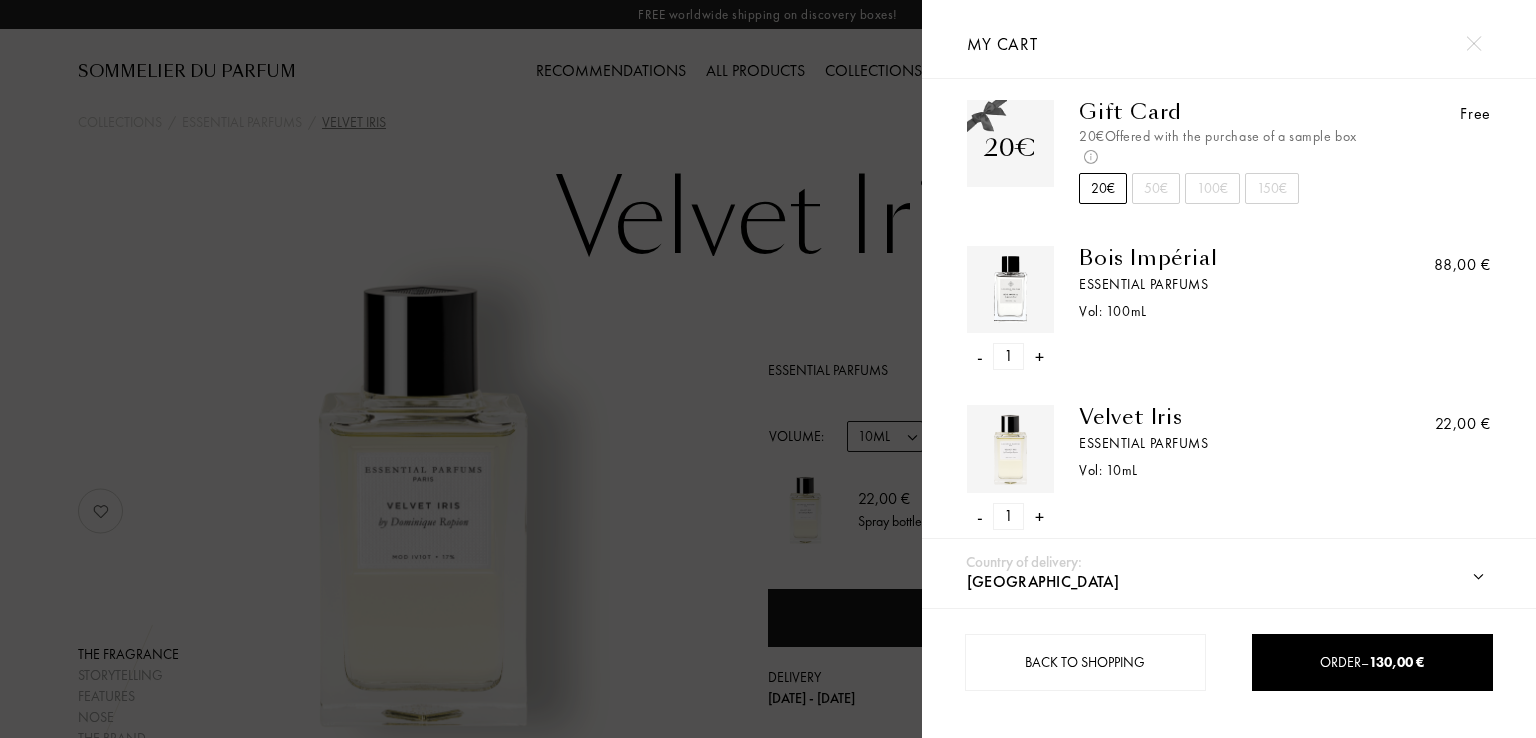 click at bounding box center [461, 369] 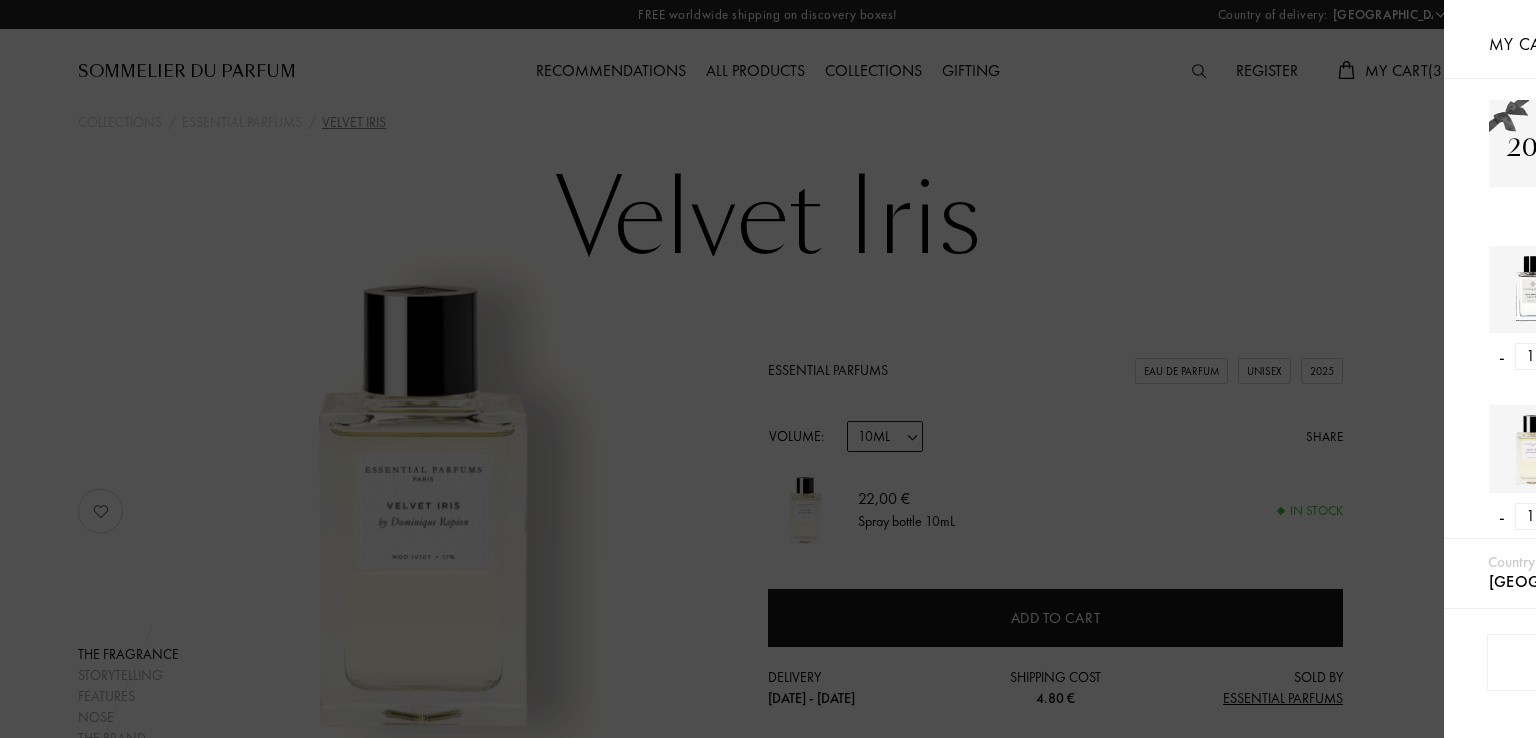 scroll, scrollTop: 296, scrollLeft: 0, axis: vertical 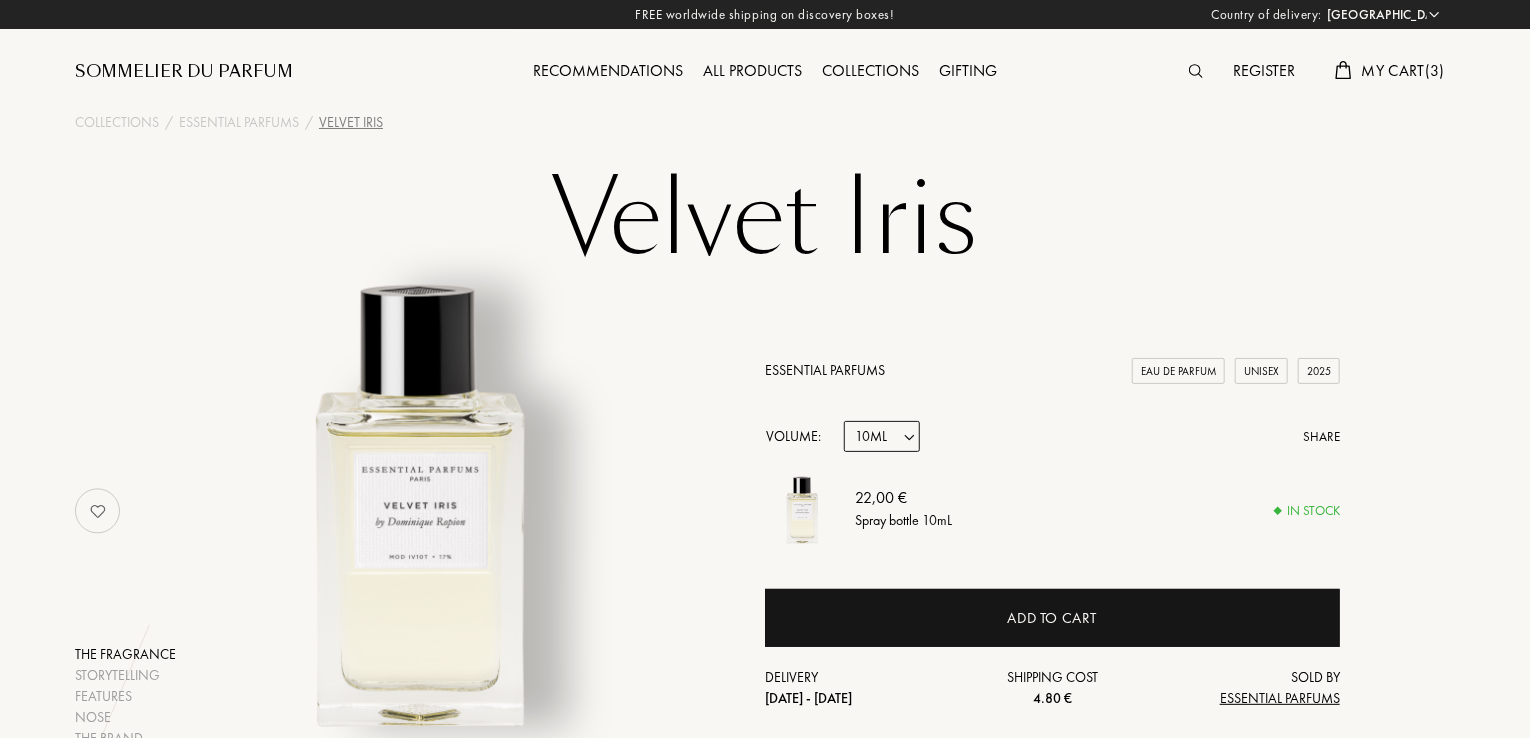 click on "Country of delivery: Afghanistan Albania Algeria Andorra Angola Anguilla Antartica Antigua and Barbuda Argentina Armenia Aruba Australia Austria Azerbaijan Bahrain Bangladesh Barbados Belarus Belgium Belize Benin Bermuda Bhutan Bolivia Bonaire Bosnia and Herzegovina Botswana Brazil British Virgin Islands Brunei Bulgaria Burkina Faso Burundi Cambodia Cameroon Canada Cape Verde Cayman Islands Central African Republic Chad Chile China Clipperton Island Colombia Comoros Costa Rica Côte d'Ivoire Croatia Cuba Curaçao Cyprus Czech Republic Democratic Republic of the Congo Denmark Djibouti Dominica Dominican Republic East Timor Ecuador Egypt El Salvador Equatorial Guinea Eritrea Estonia Ethiopia Falkland Islands Federated States of Micronesia Fiji Finland France French Guinea Gabon Gambia Georgia Germany Ghana Greece Greenland Grenada Guadeloupe Guatemala Guinea Guinea-Bissau Guyana Haiti Honduras Hong Kong Hungary Iceland India Indonesia Iran Iraq Israel Italy Jamaica Japan Jordan Kazakhstan Kenya Kiribati Kuwait" at bounding box center (765, 2393) 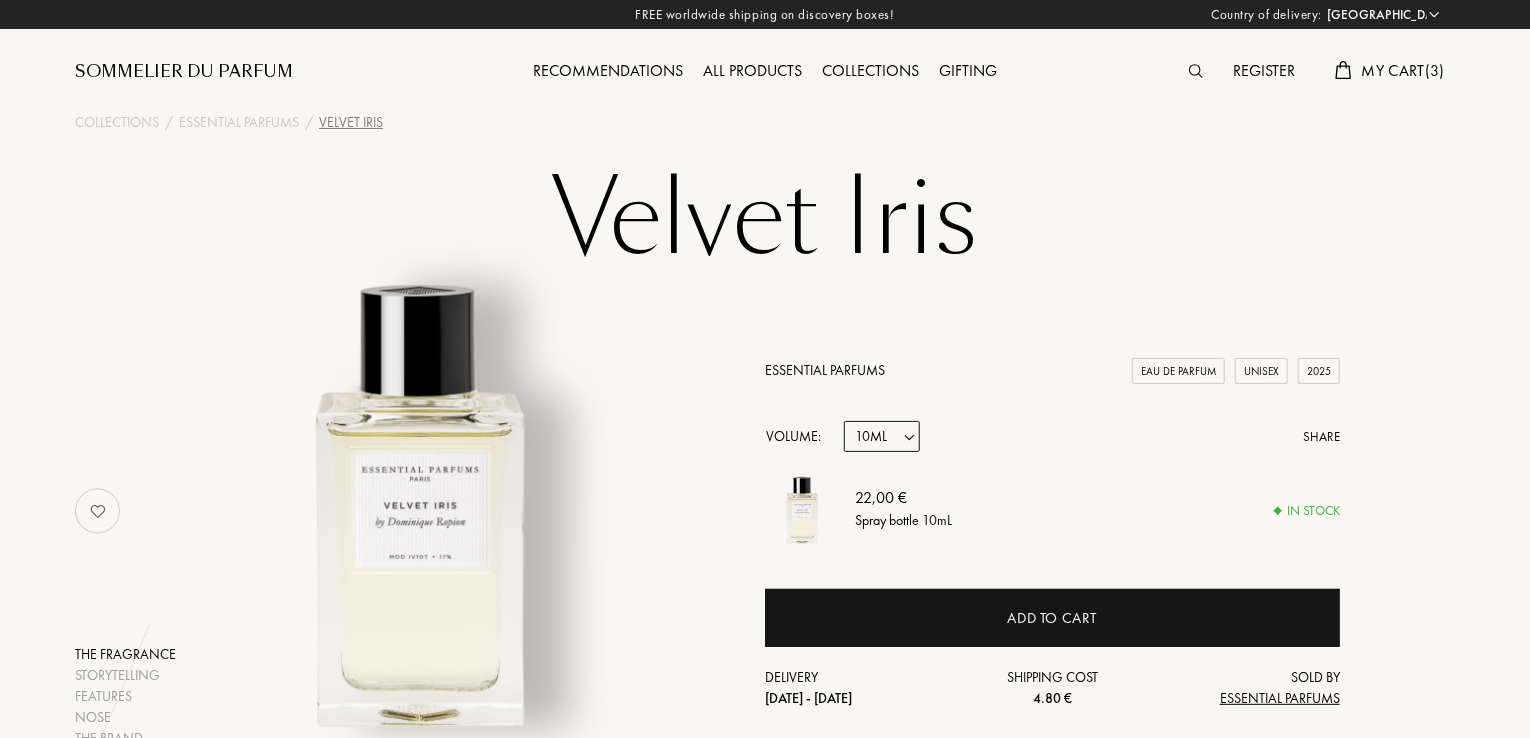 click on "Sample 10mL 100mL 150mL" at bounding box center (882, 436) 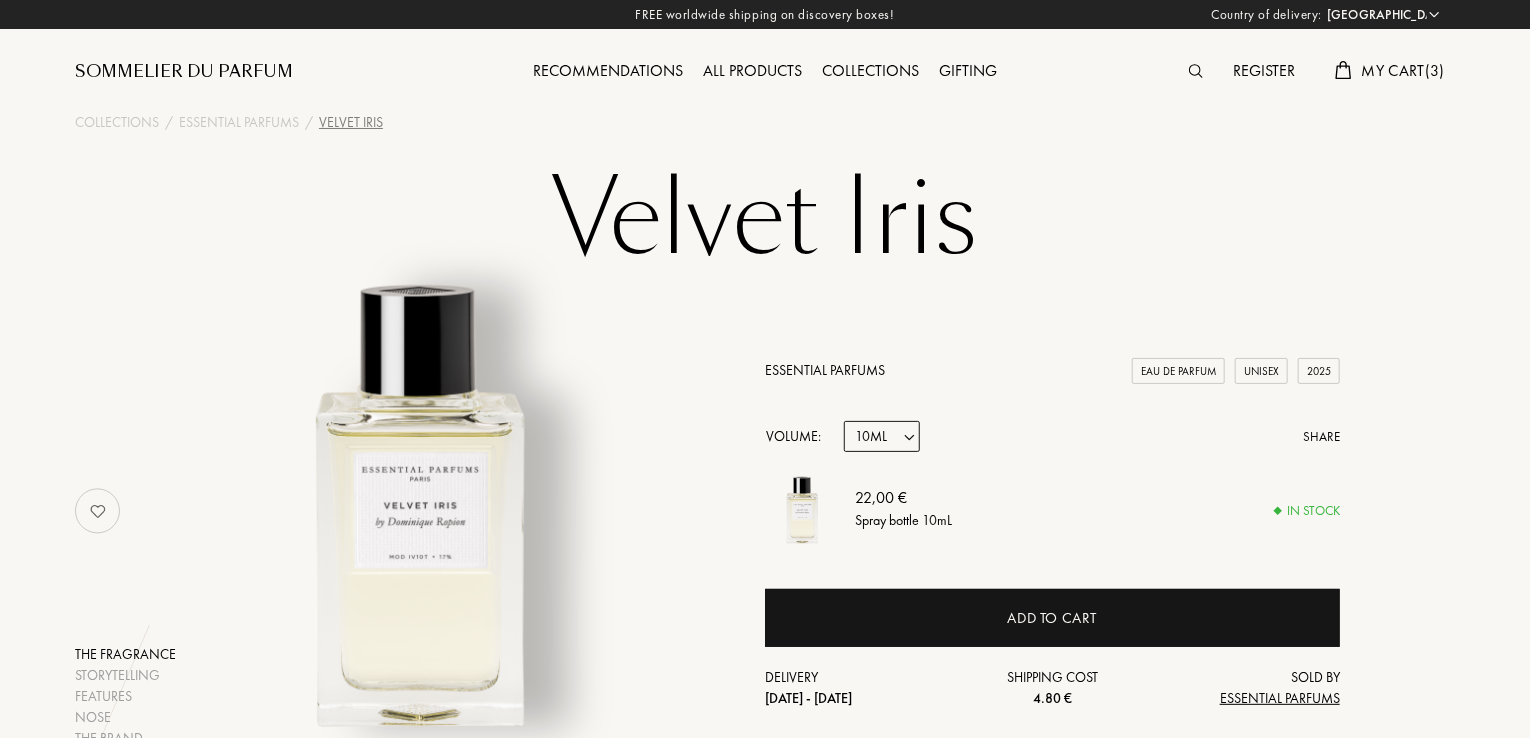 select on "0" 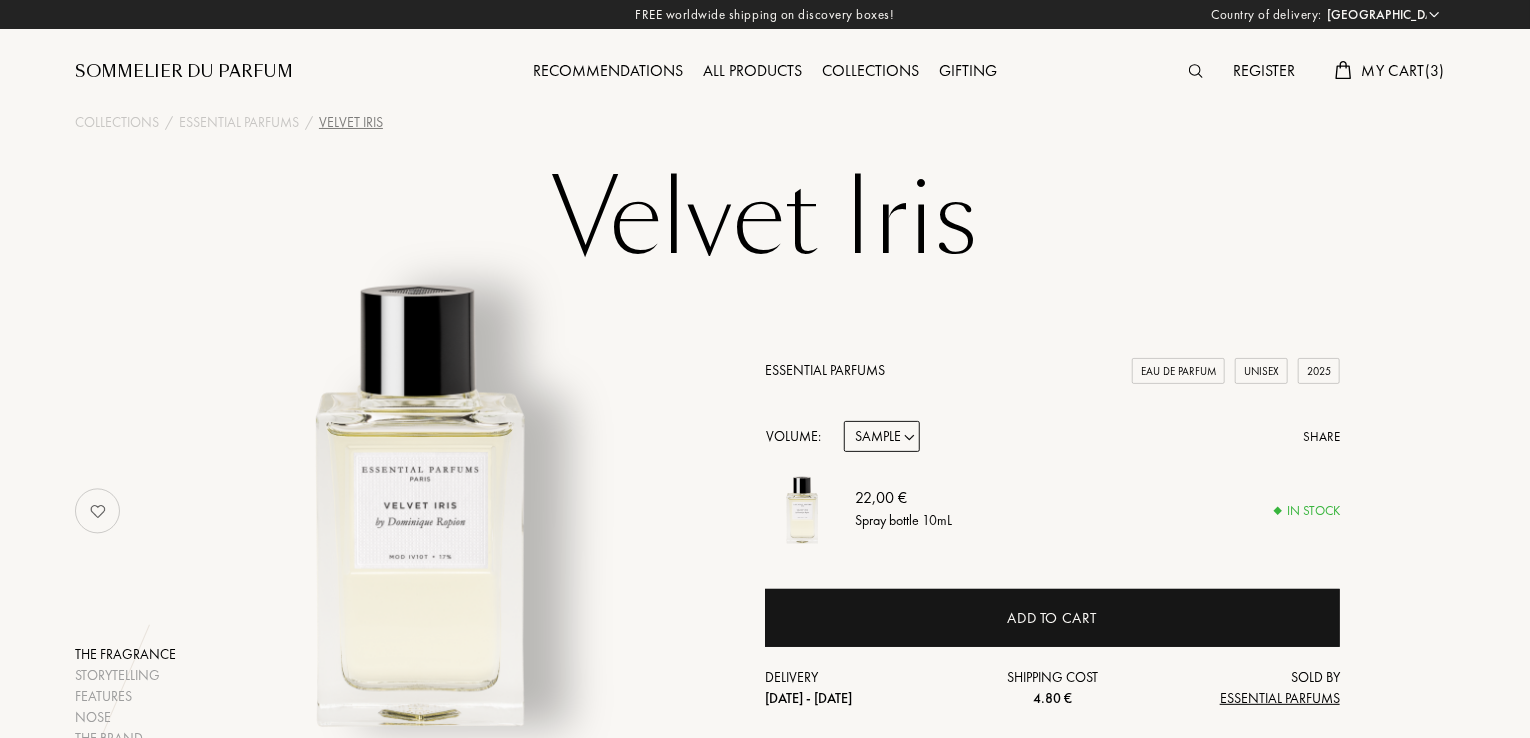 click on "Sample 10mL 100mL 150mL" at bounding box center (882, 436) 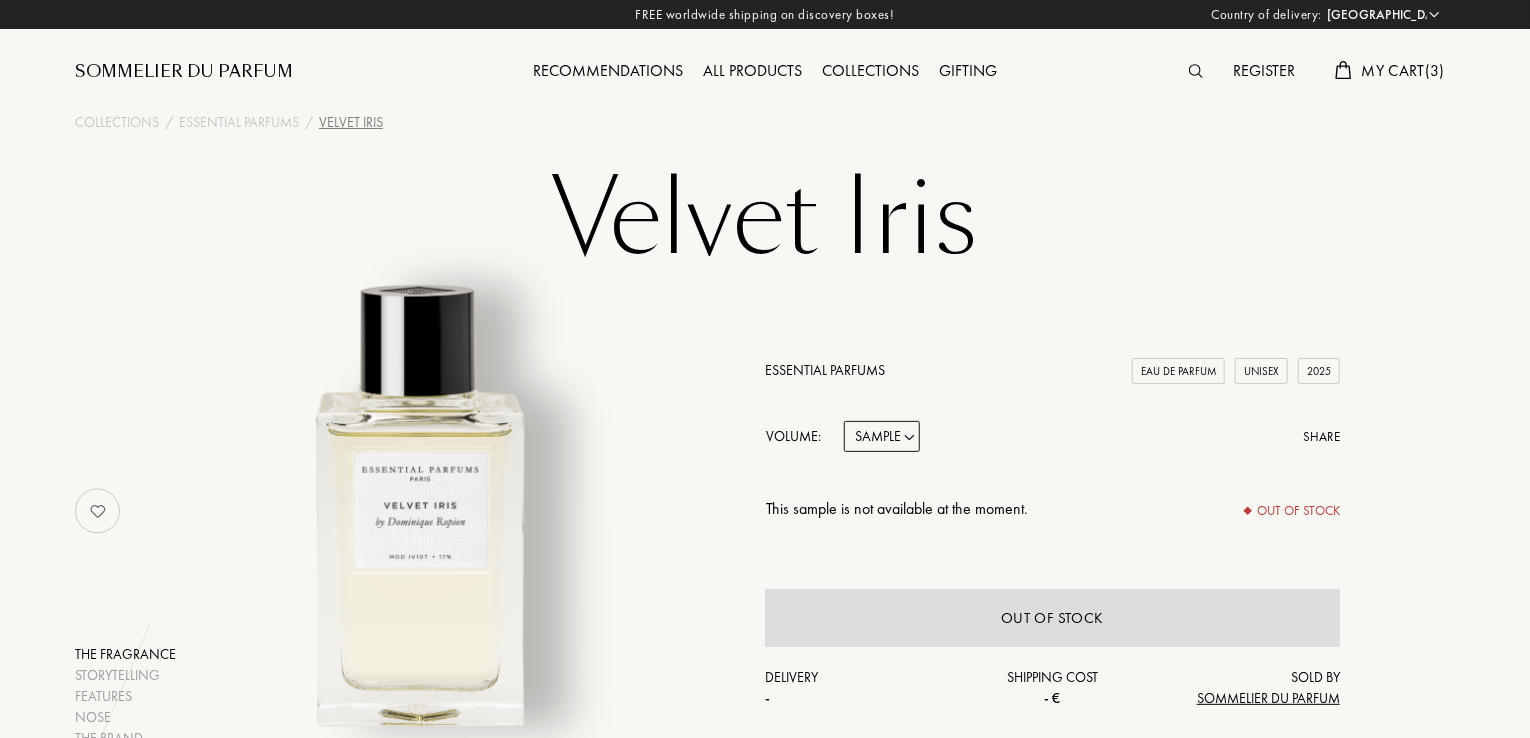 click on "Sample 10mL 100mL 150mL" at bounding box center (882, 436) 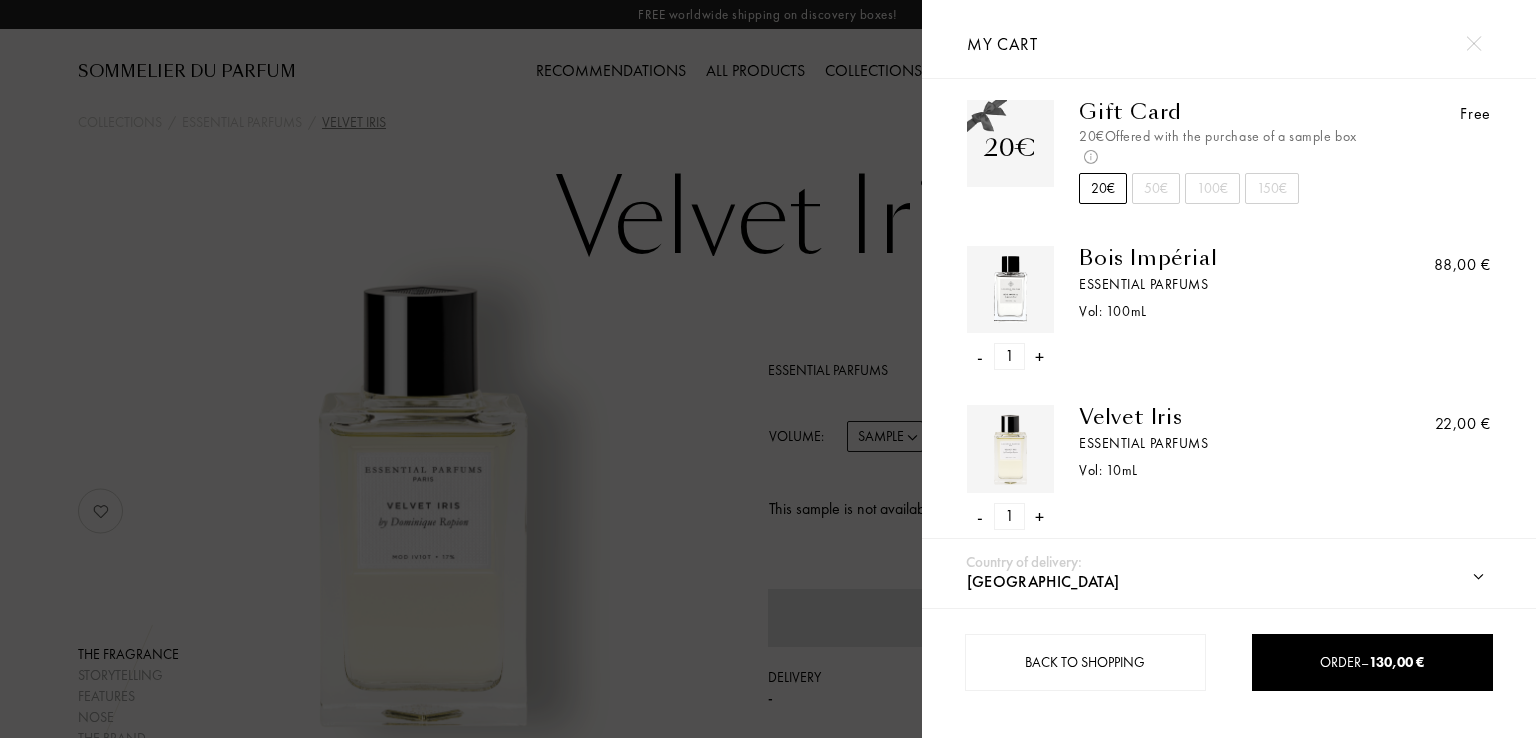 scroll, scrollTop: 296, scrollLeft: 0, axis: vertical 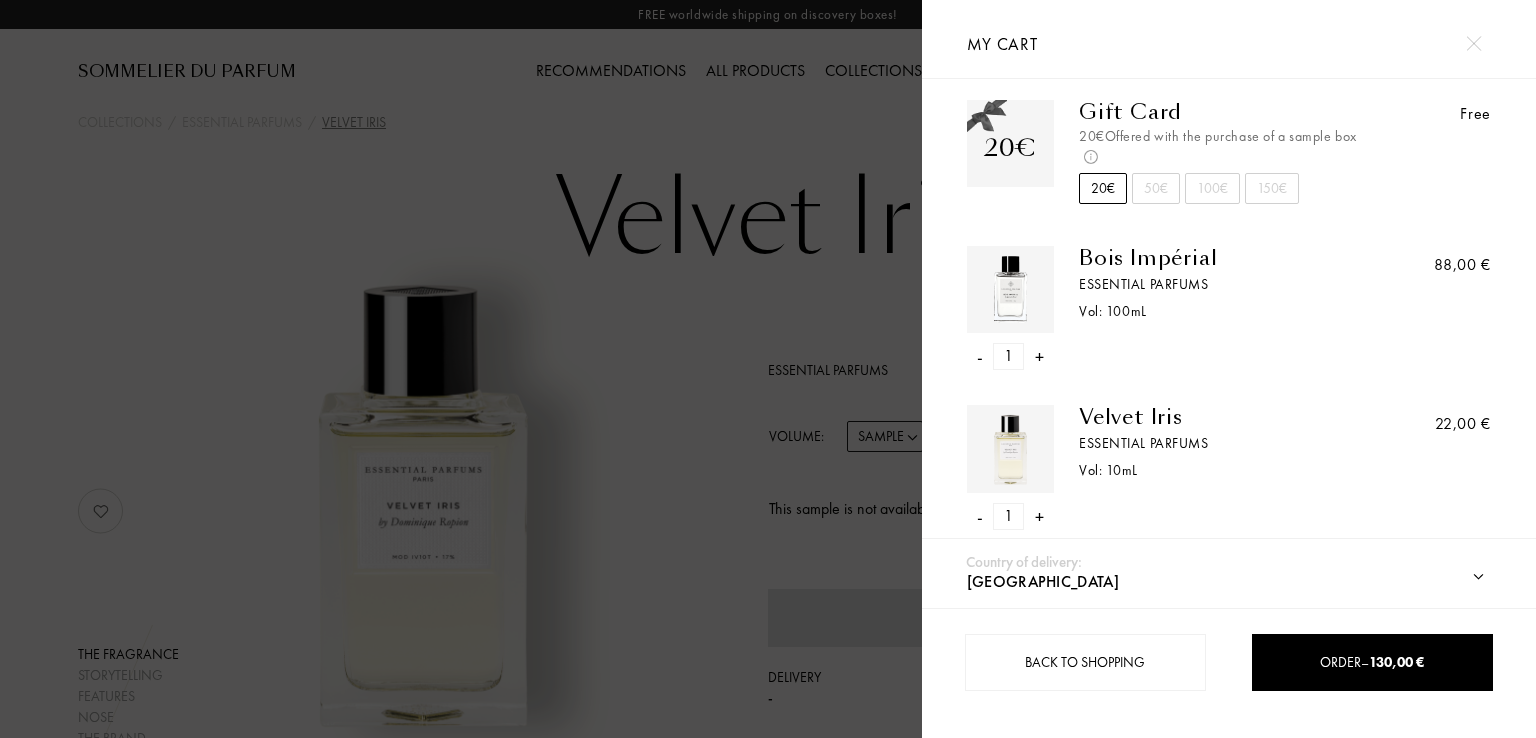 click on "-" at bounding box center [980, 516] 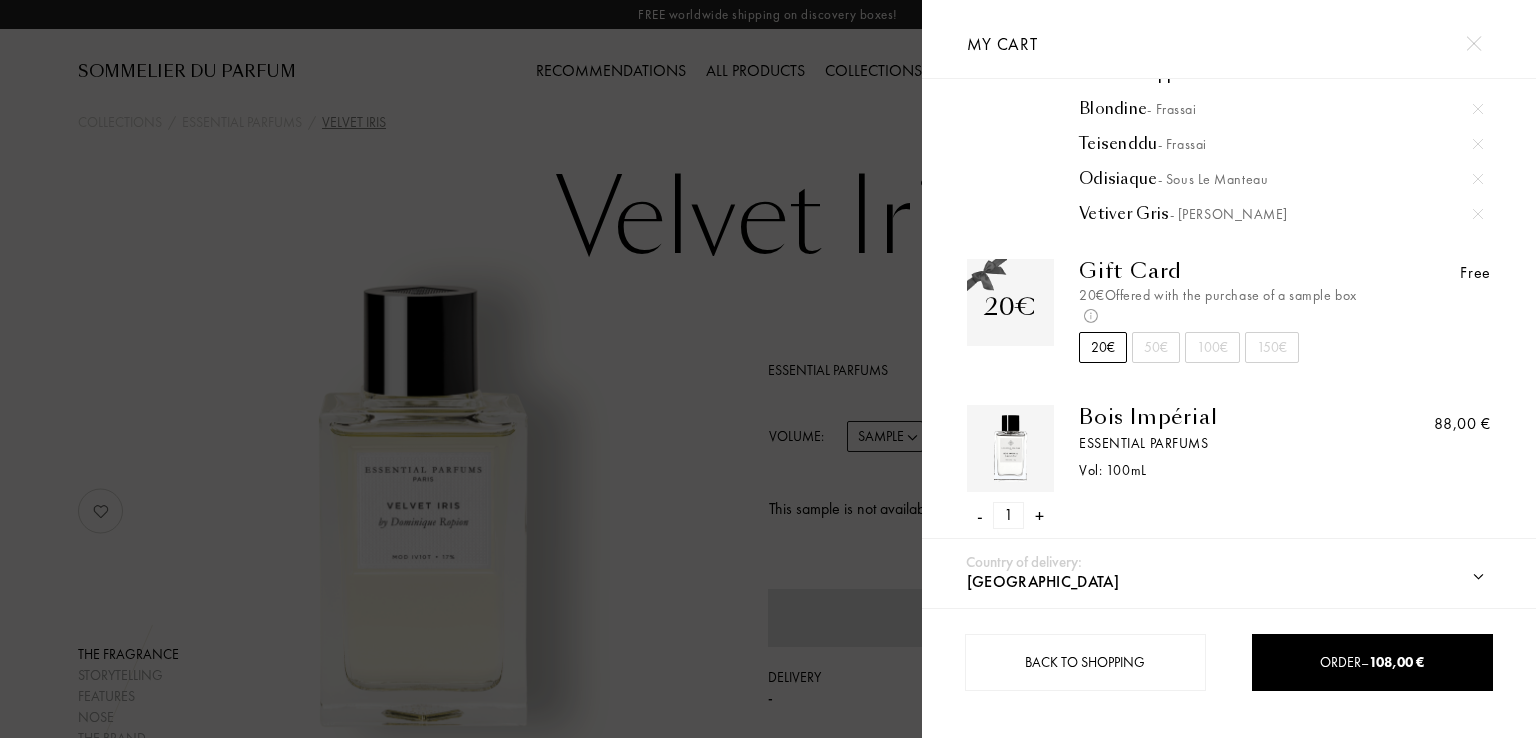 scroll, scrollTop: 138, scrollLeft: 0, axis: vertical 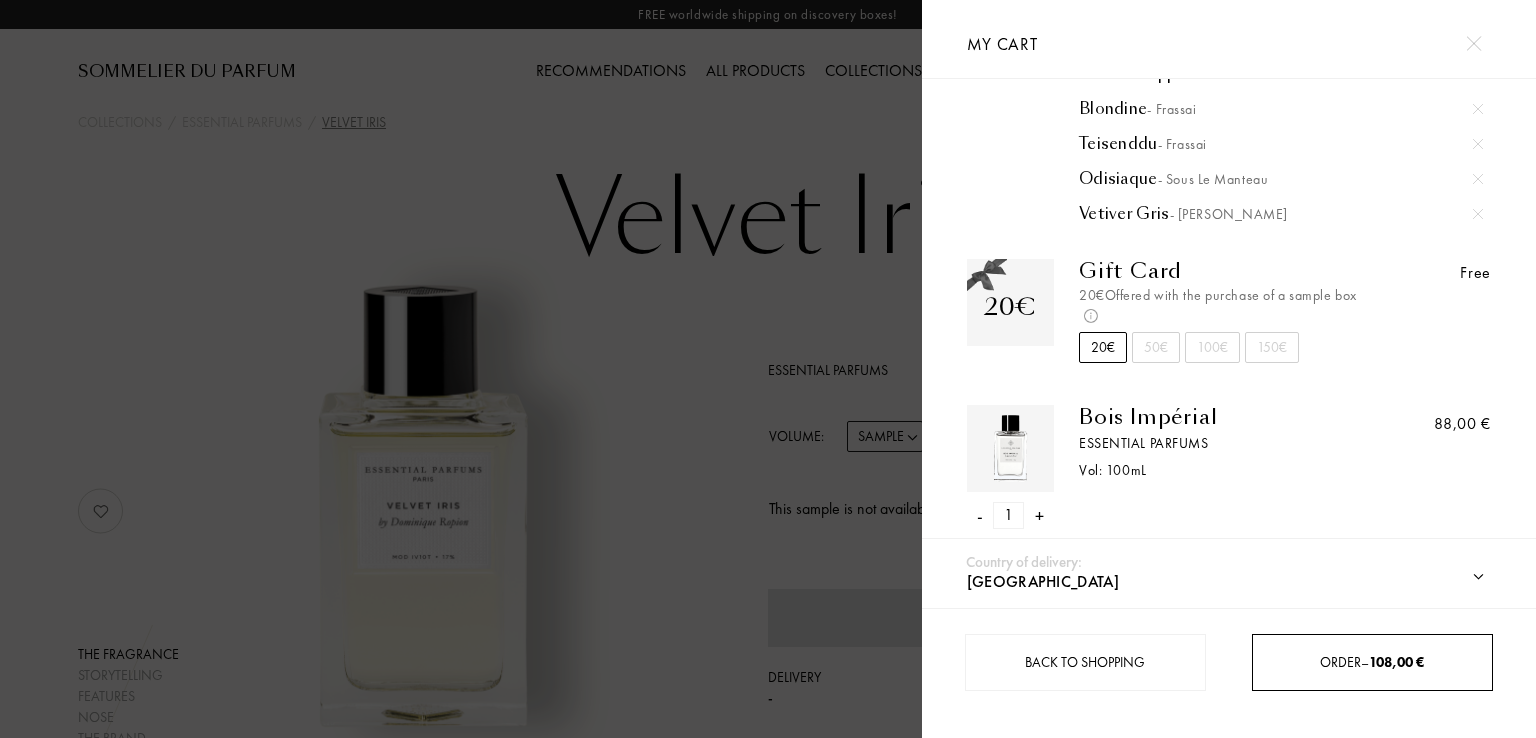 click on "Order  –  108,00 €" at bounding box center (1372, 662) 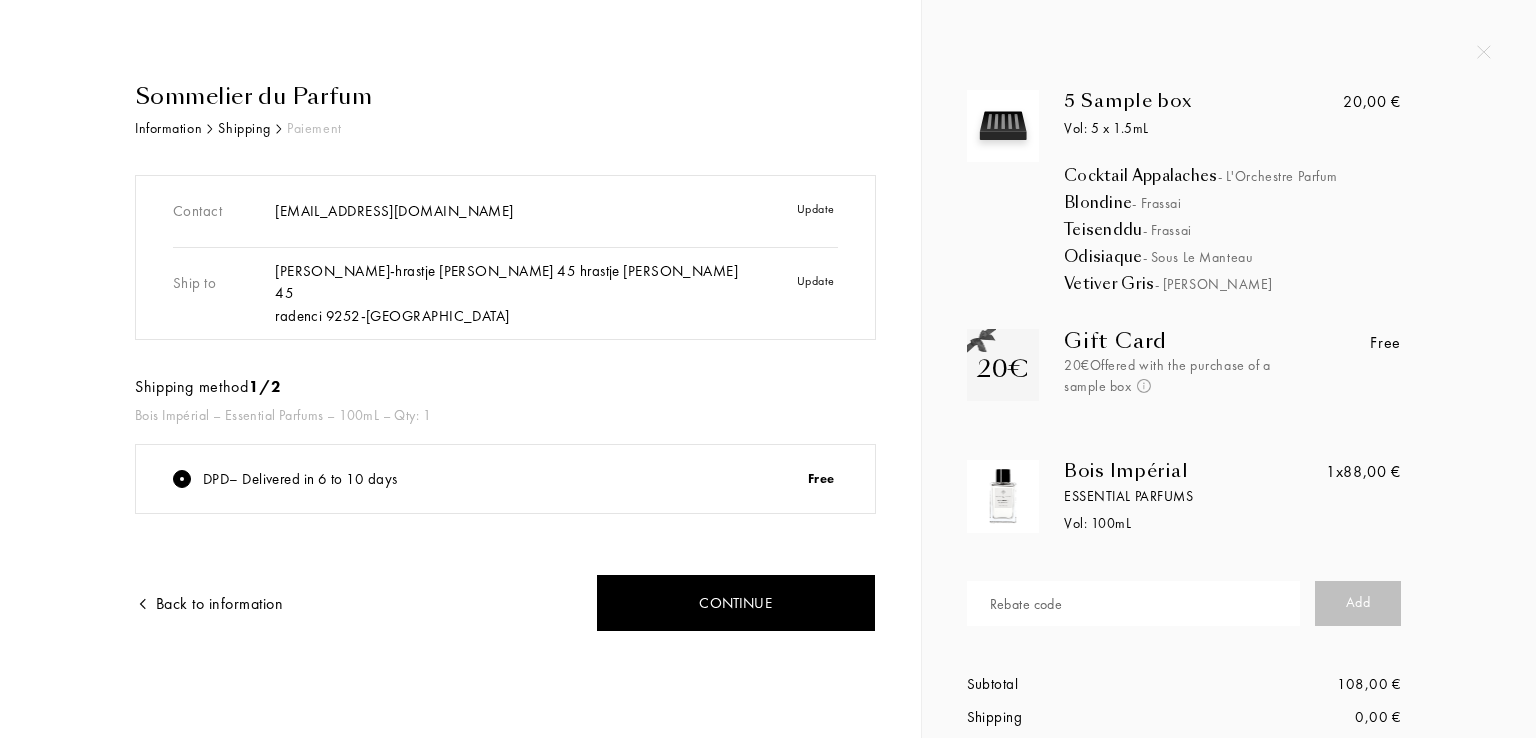 scroll, scrollTop: 0, scrollLeft: 0, axis: both 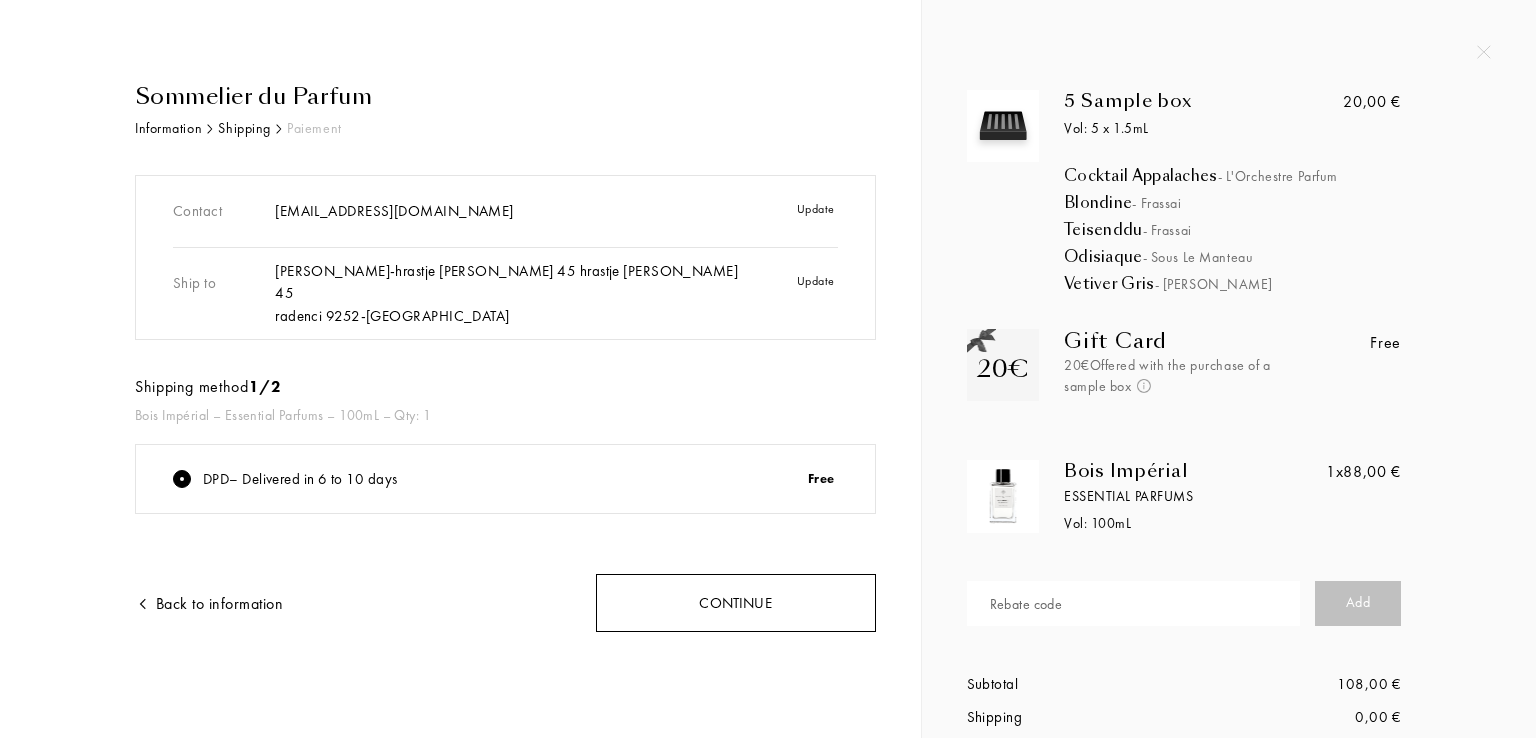 click on "Continue" at bounding box center (736, 603) 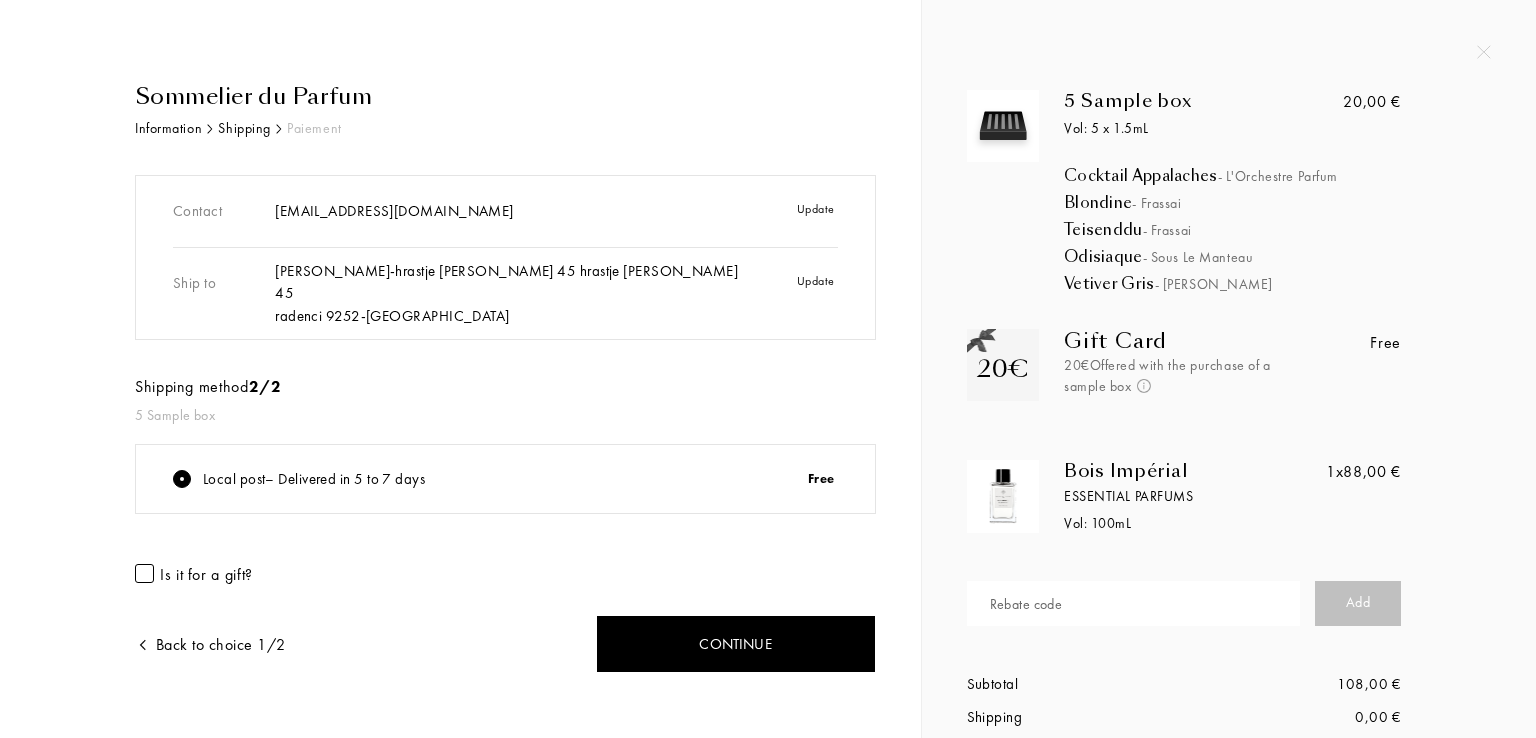 click at bounding box center (144, 573) 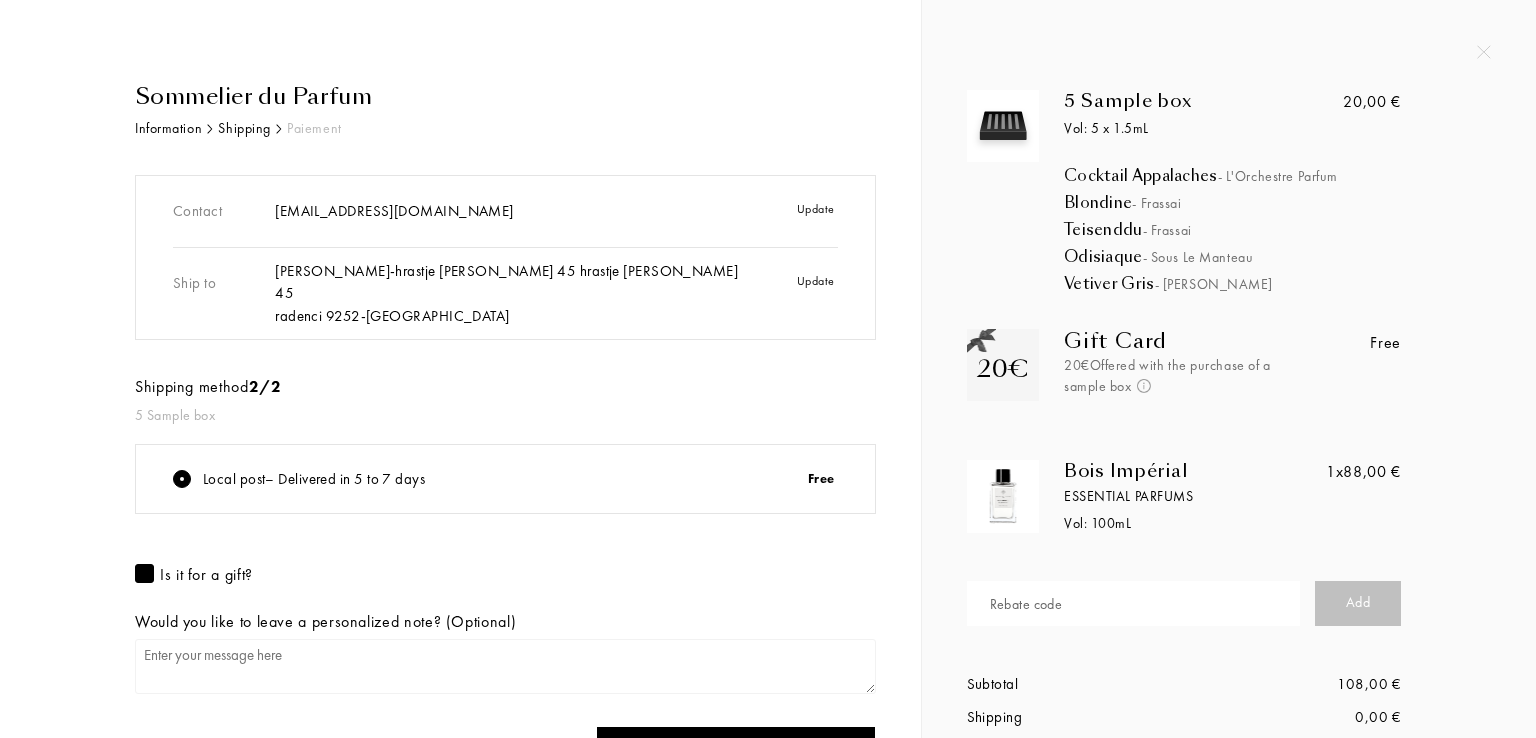 drag, startPoint x: 1496, startPoint y: 333, endPoint x: 1507, endPoint y: 428, distance: 95.63472 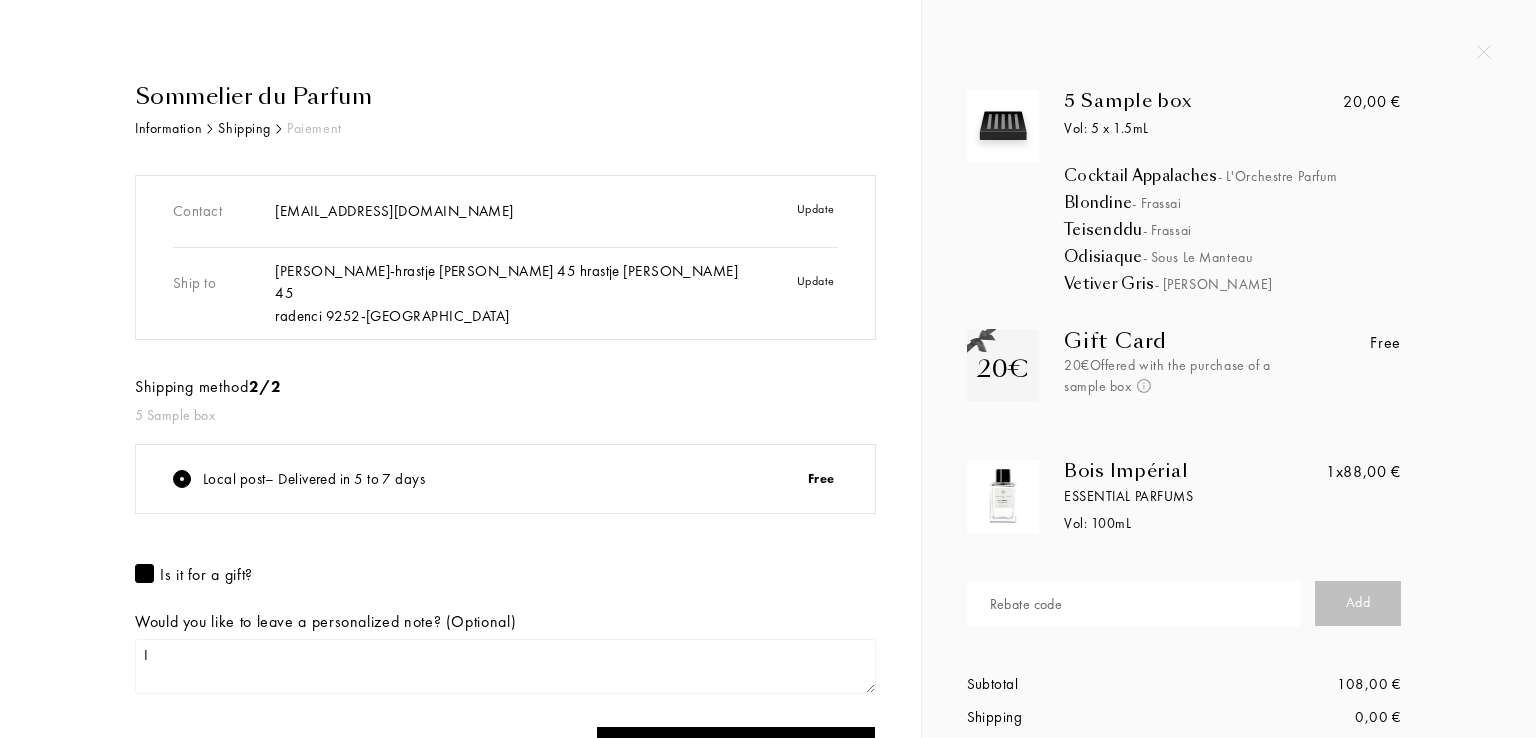 type on "I" 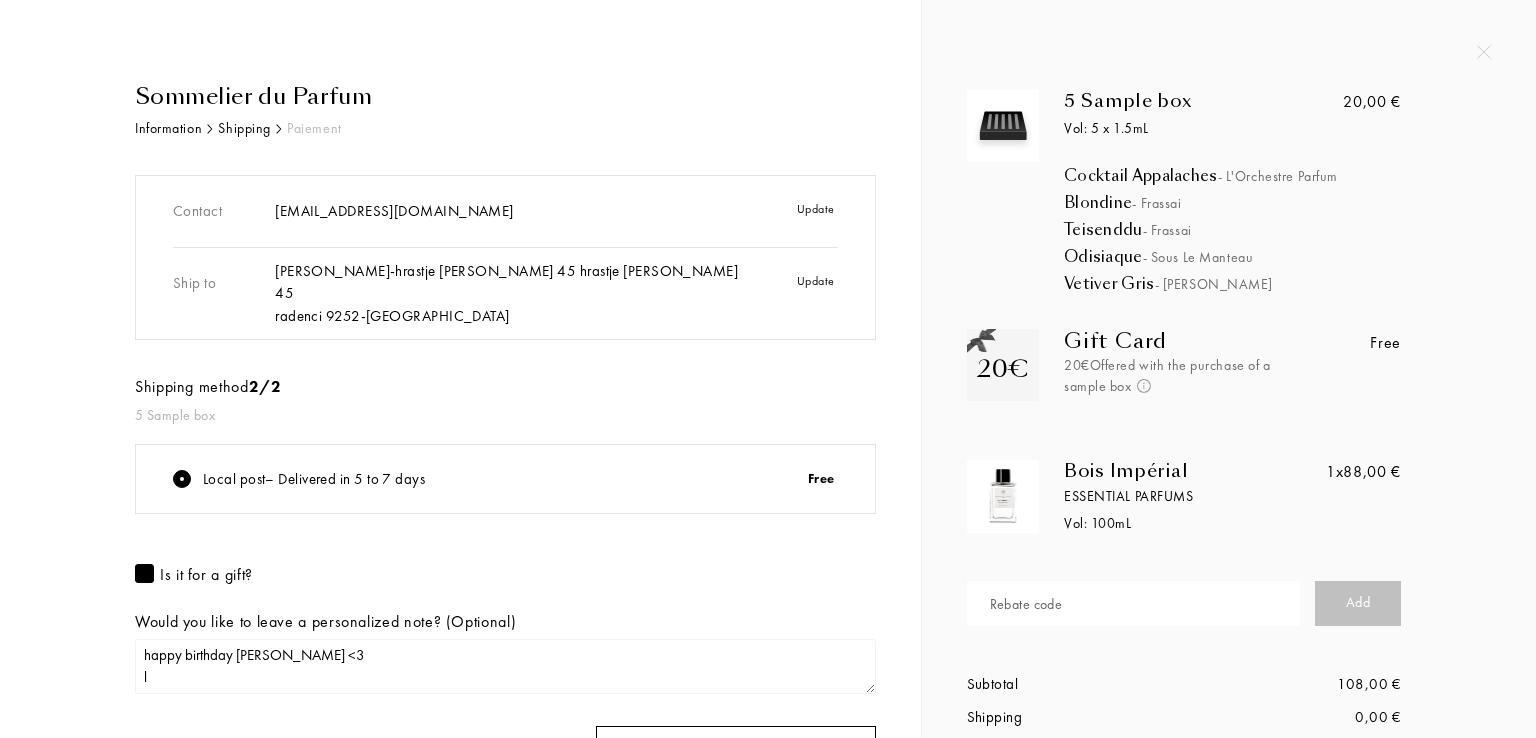 type on "happy birthday Andi <3
l" 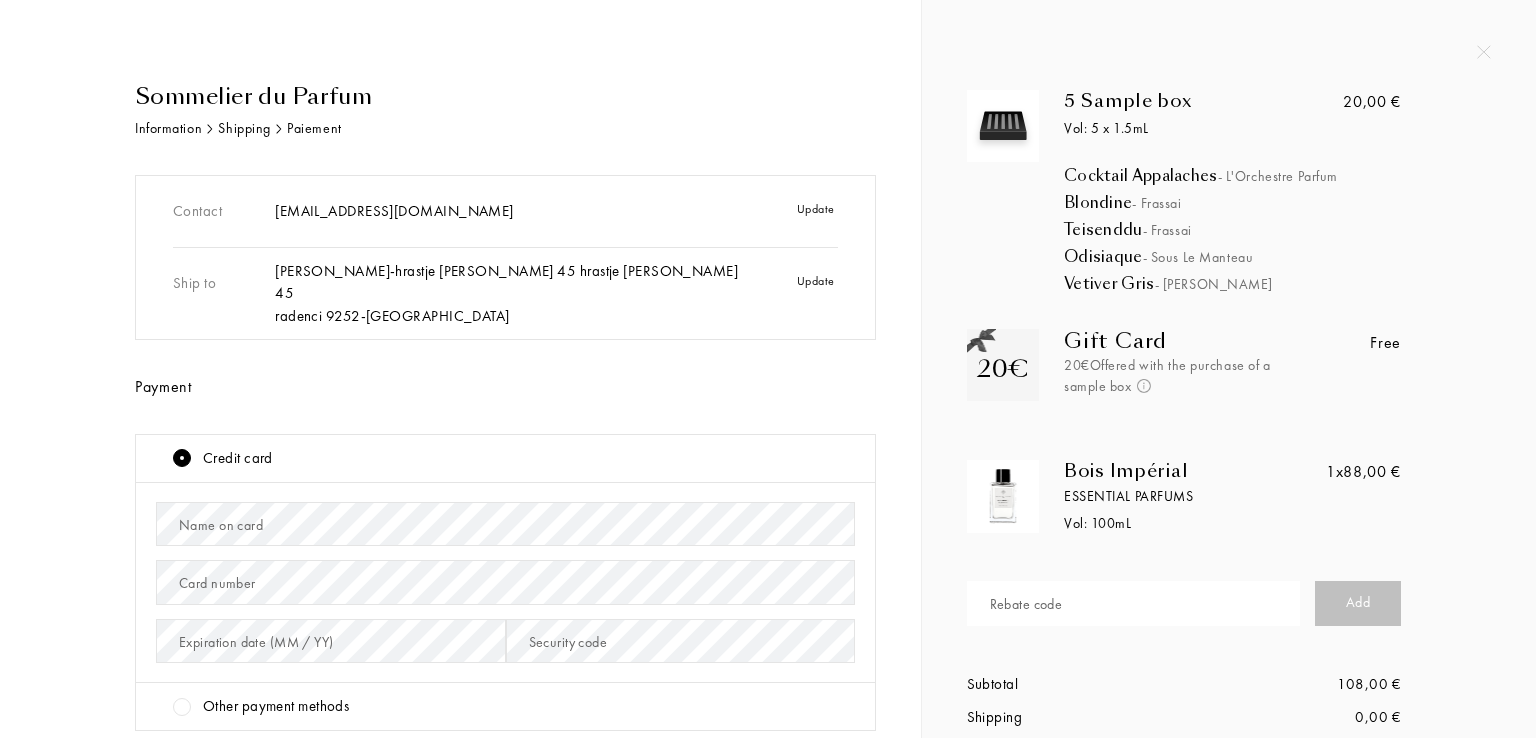 scroll, scrollTop: 0, scrollLeft: 0, axis: both 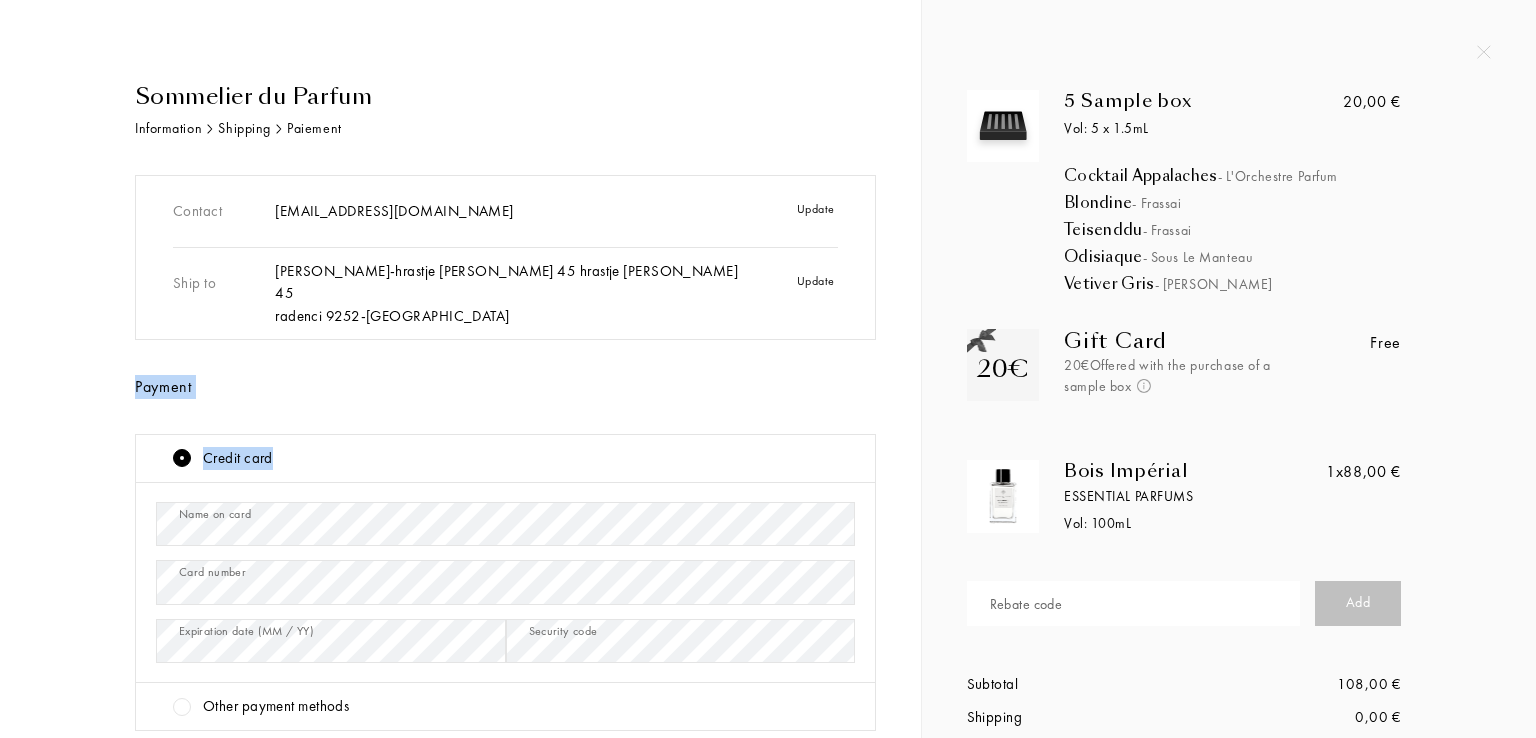 drag, startPoint x: 914, startPoint y: 293, endPoint x: 905, endPoint y: 435, distance: 142.28493 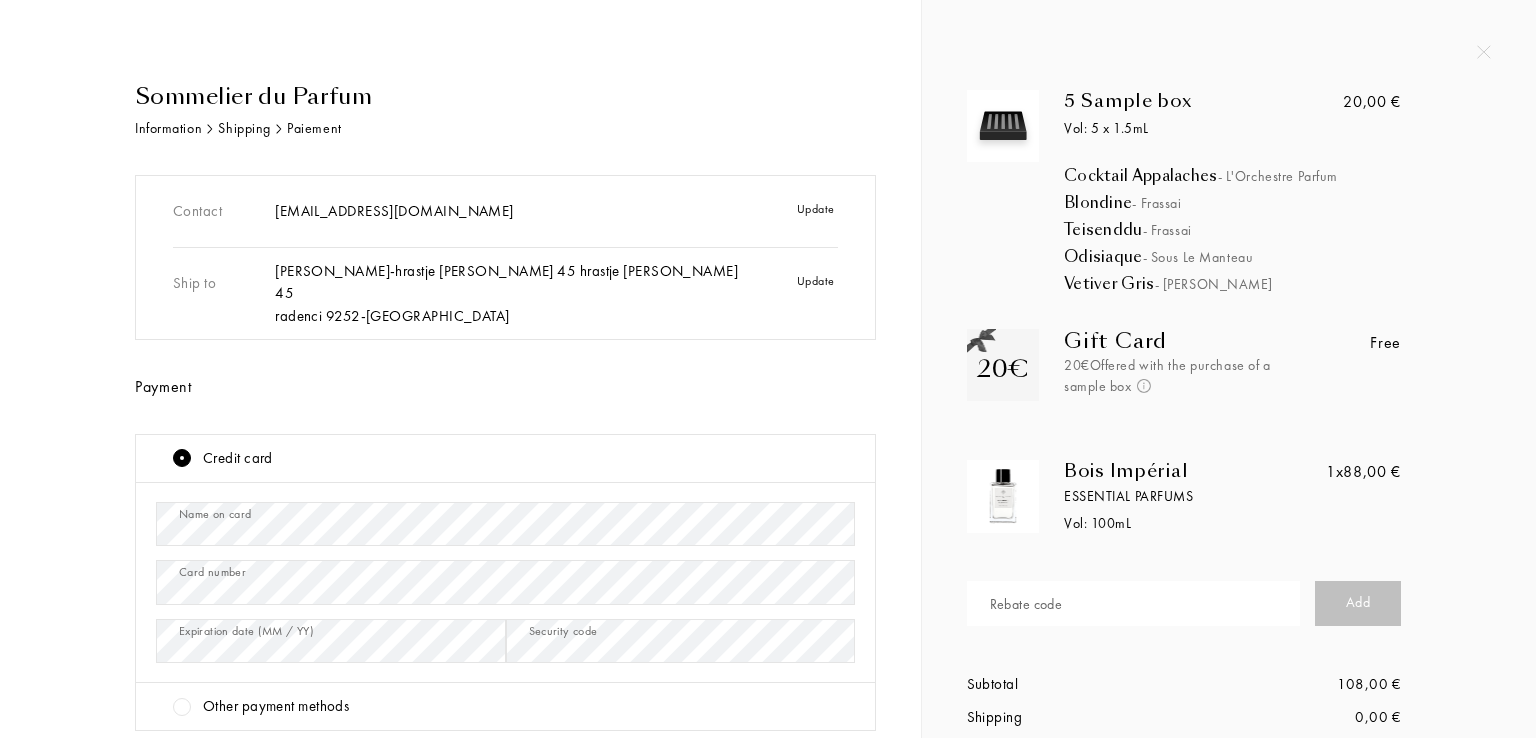 click on "5 Sample box Vol: 5 x 1.5mL Cocktail Appalaches  - L'Orchestre Parfum Blondine  - Frassai Teisenddu  - Frassai Odisiaque  - Sous le Manteau Vetiver Gris  - [PERSON_NAME] 20,00 € 20€ Gift Card 20€  Offered with the purchase of a sample box Not cumulative and valid only for the purchase of a bottle of perfume of a minimum amount of 60 € . Free Bois Impérial Essential Parfums Vol:   100 mL 1x 88,00 € Rebate code Add Subtotal 108,00 € Shipping 0,00 € Total 108,00 €" at bounding box center [1229, 417] 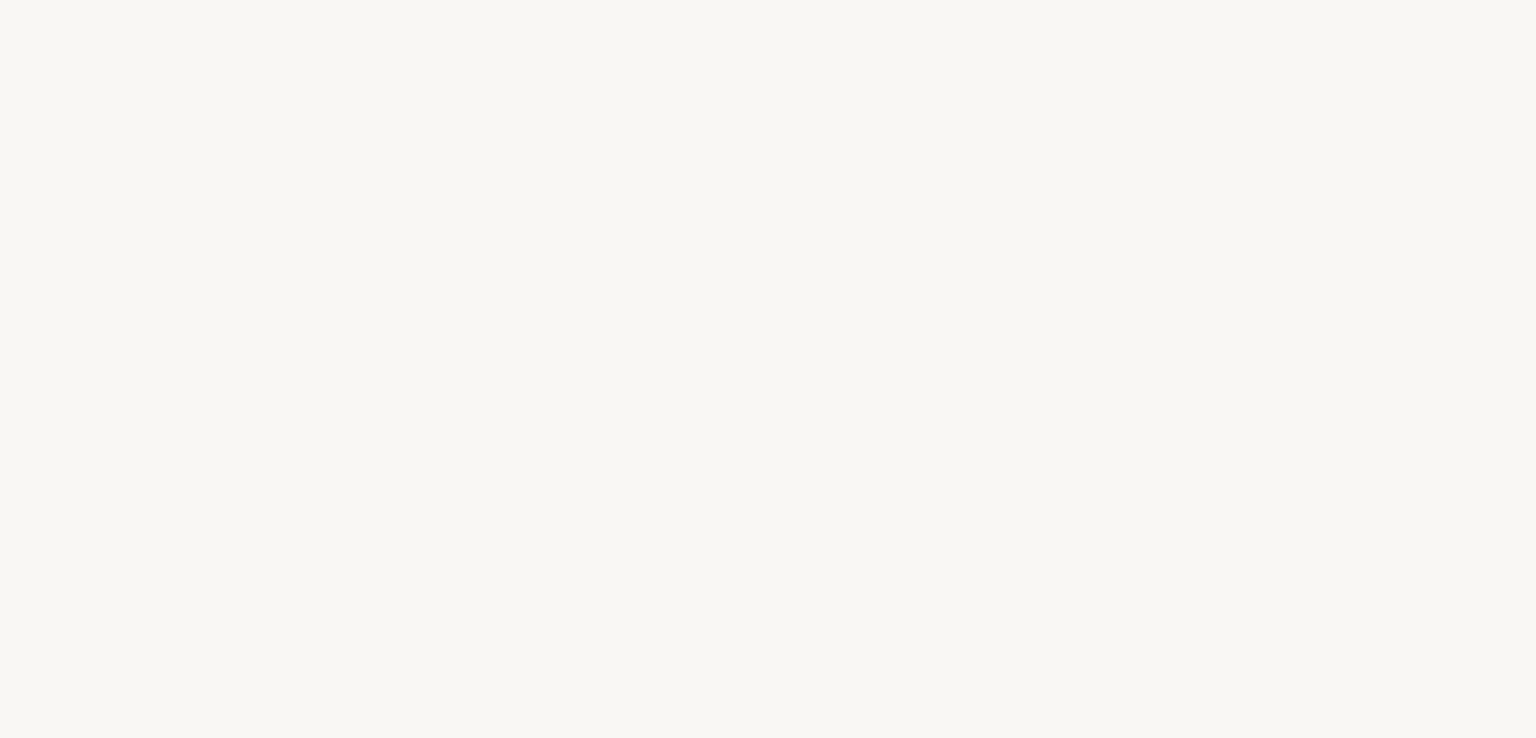 select on "SI" 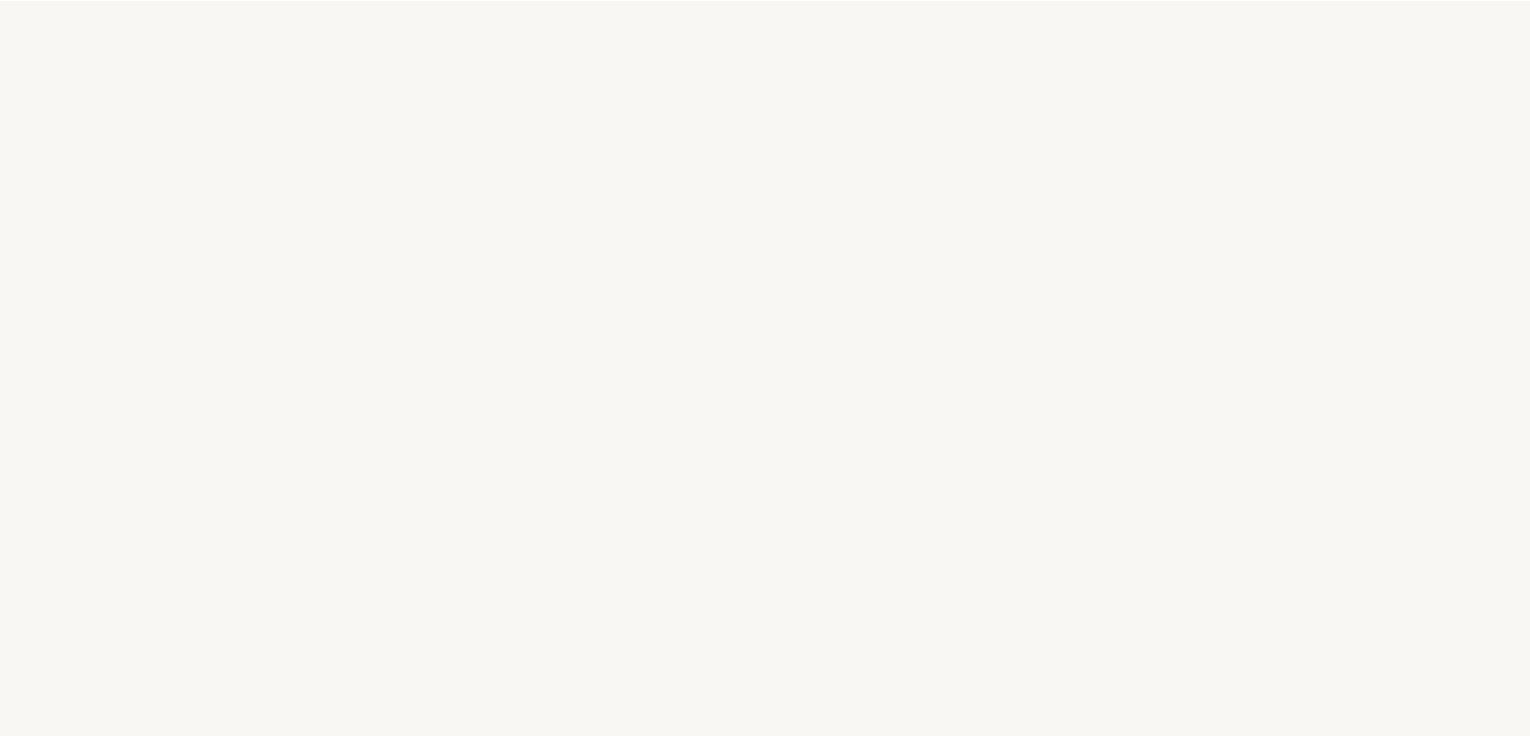 scroll, scrollTop: 0, scrollLeft: 0, axis: both 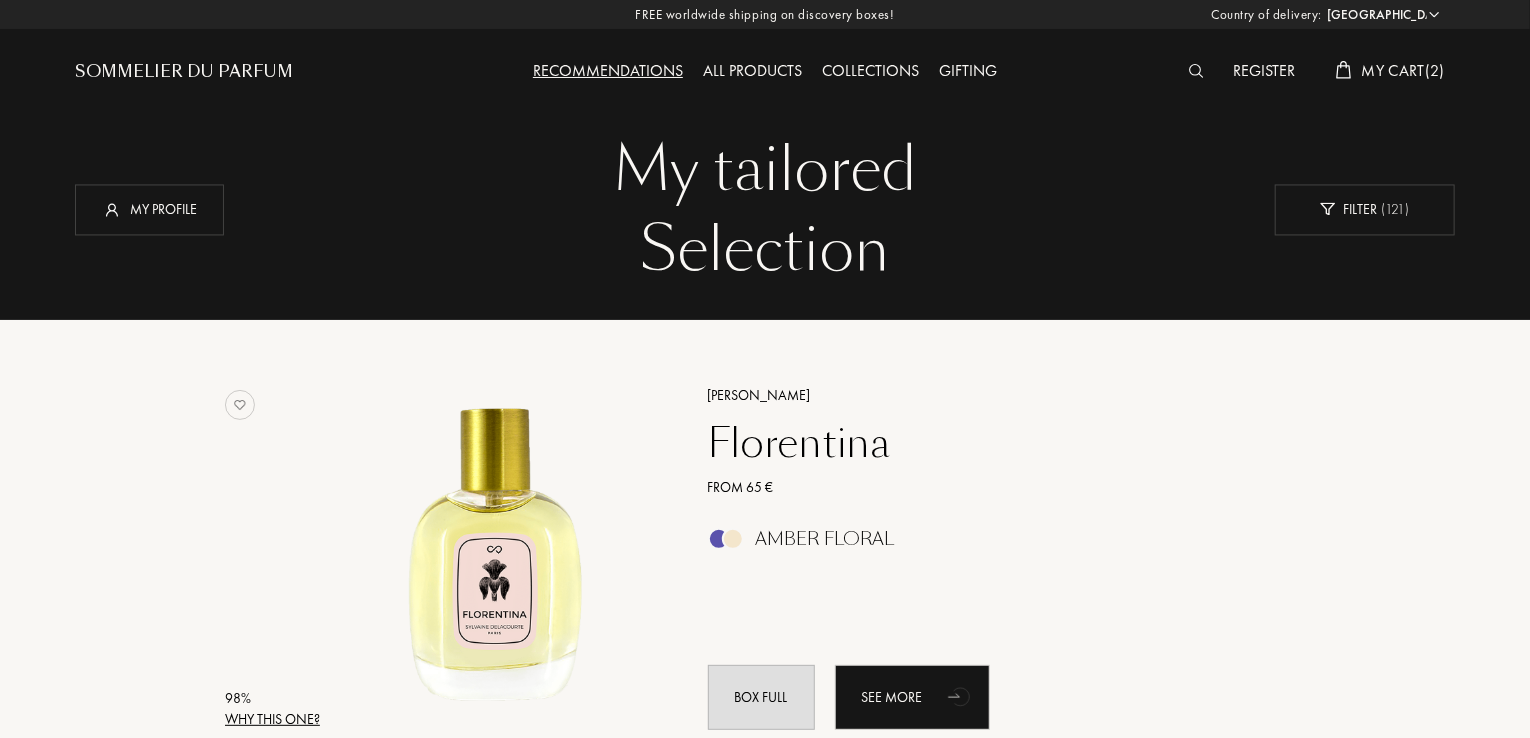 click on "My Cart  ( 2 )" at bounding box center (1403, 70) 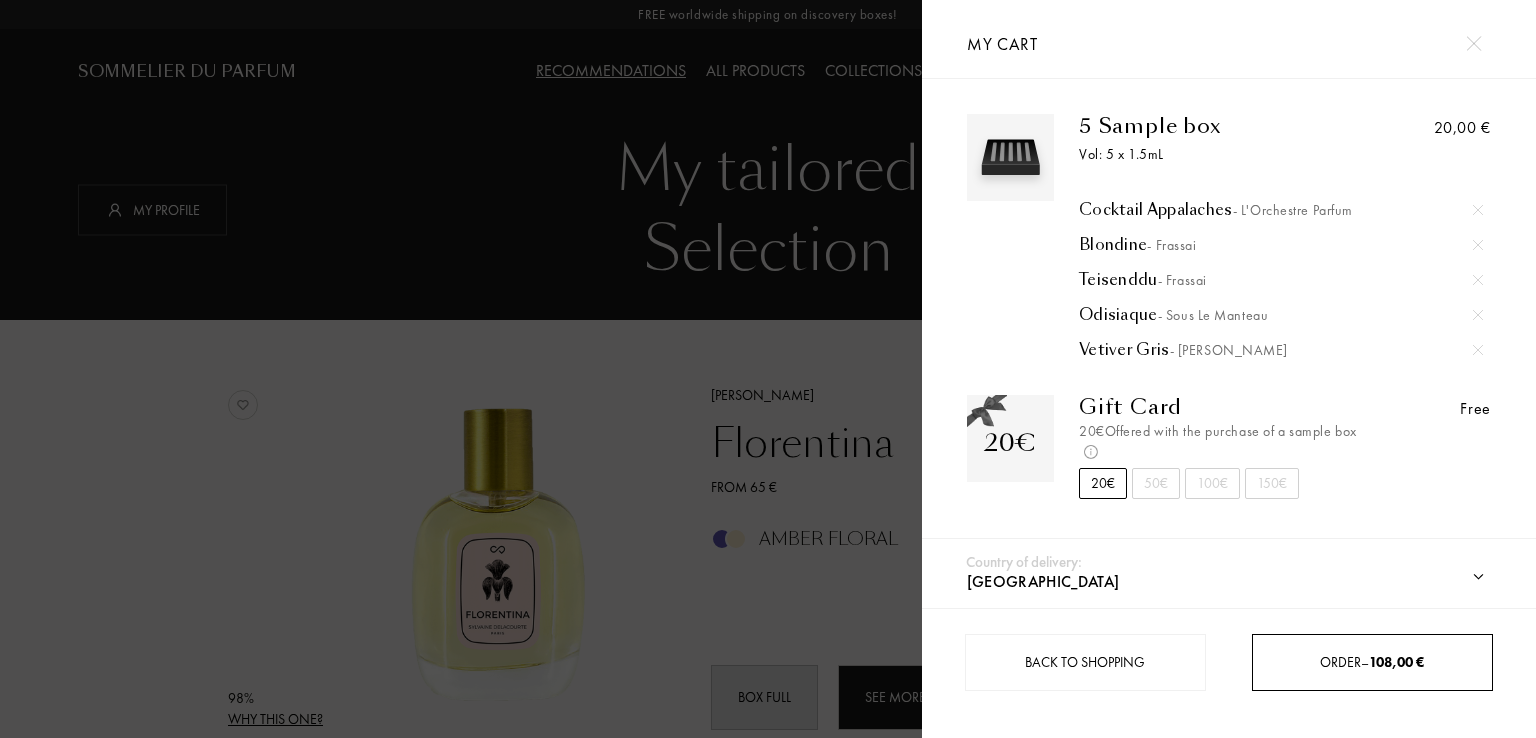 click on "Order  –  108,00 €" at bounding box center [1372, 662] 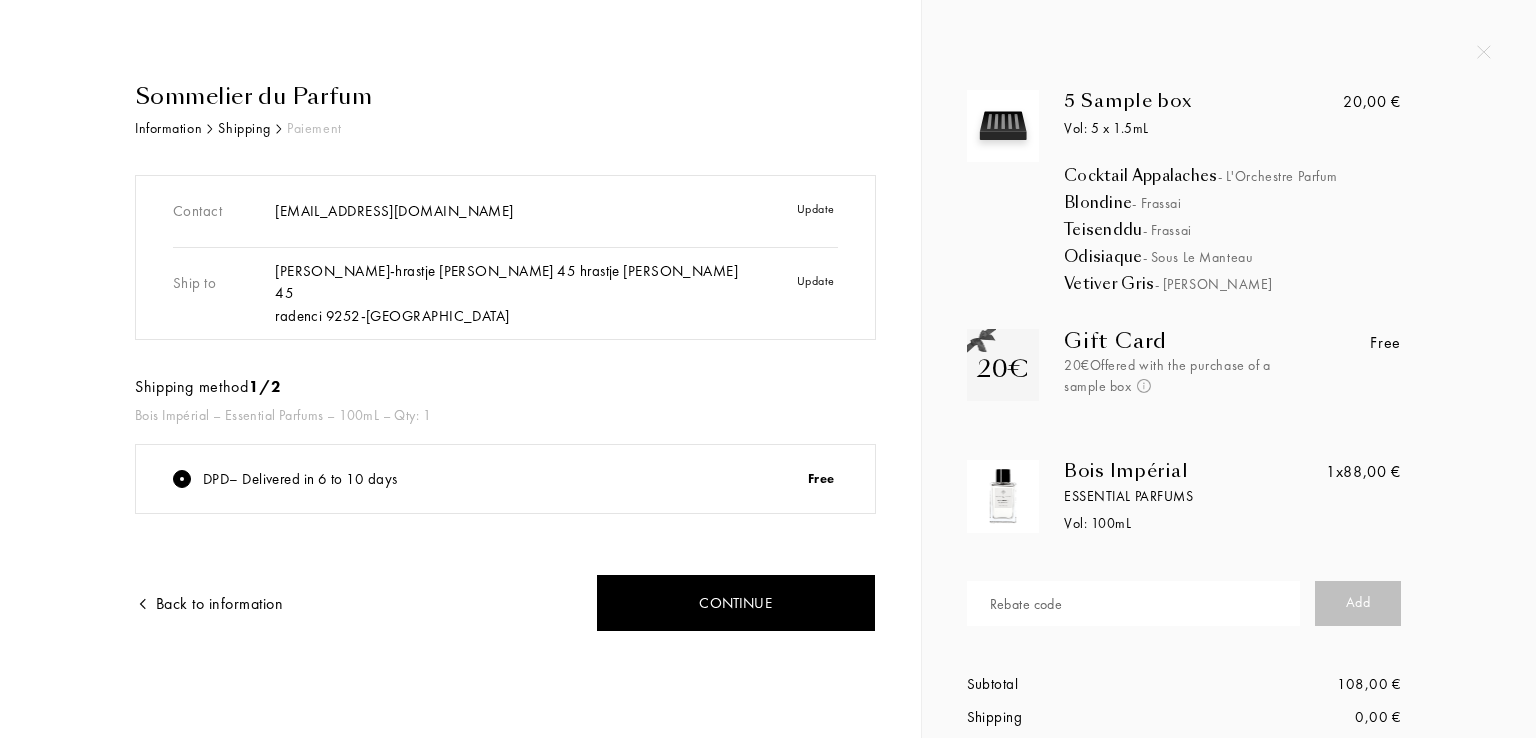 scroll, scrollTop: 0, scrollLeft: 0, axis: both 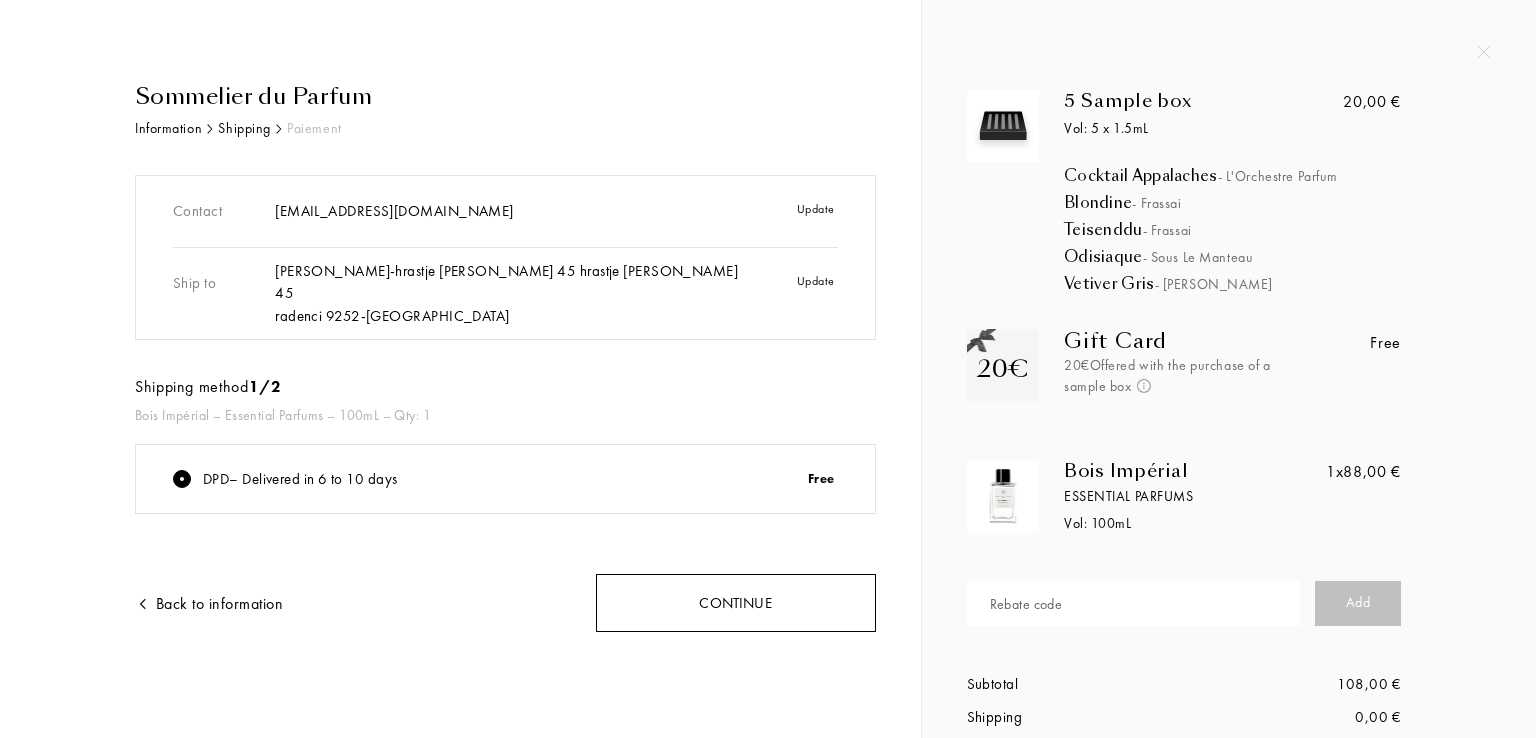 click on "Continue" at bounding box center [736, 603] 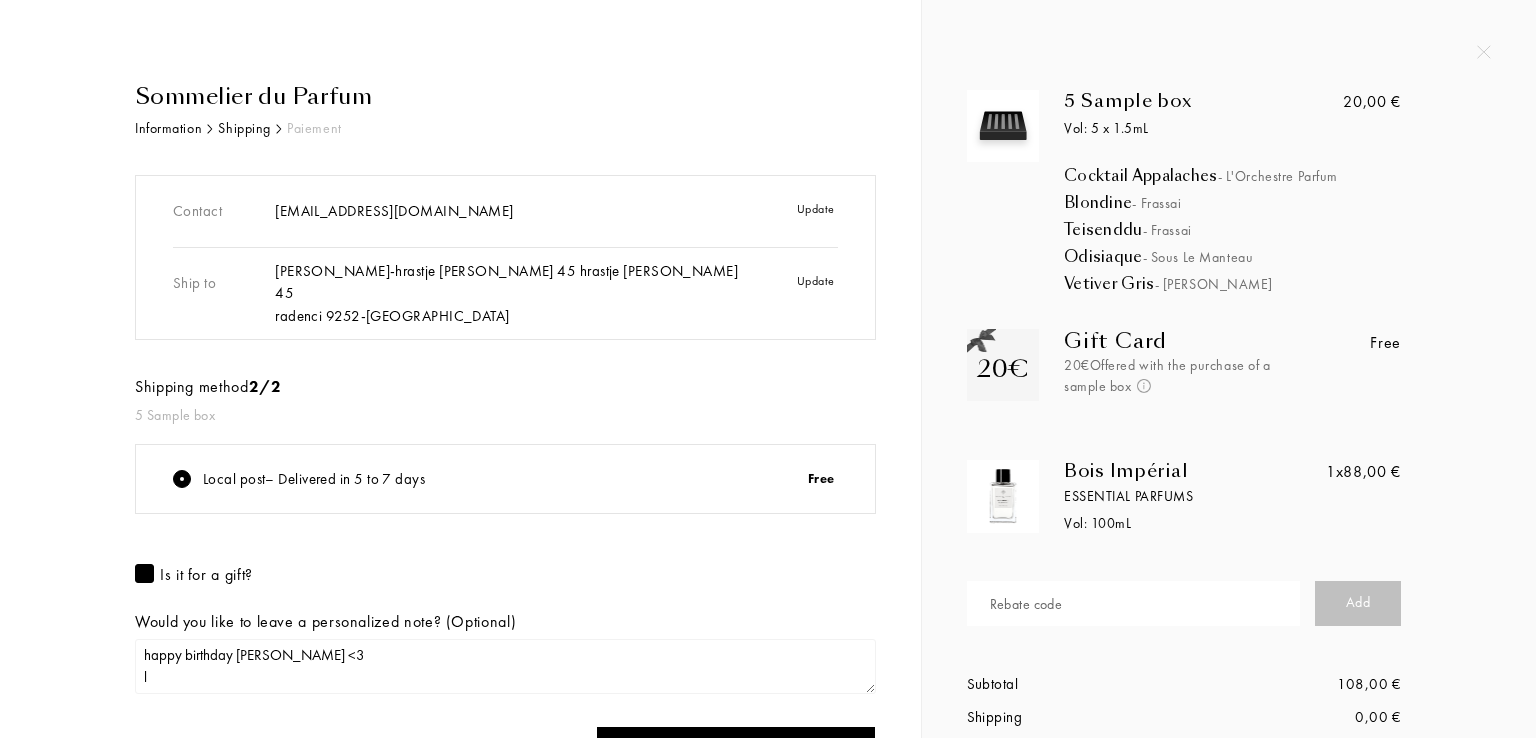 click on "Local post  –    Delivered in 5 to 7 days Free Is it for a gift? Would you like to leave a personalized note? (Optional) happy birthday Andi <3
l" at bounding box center [505, 572] 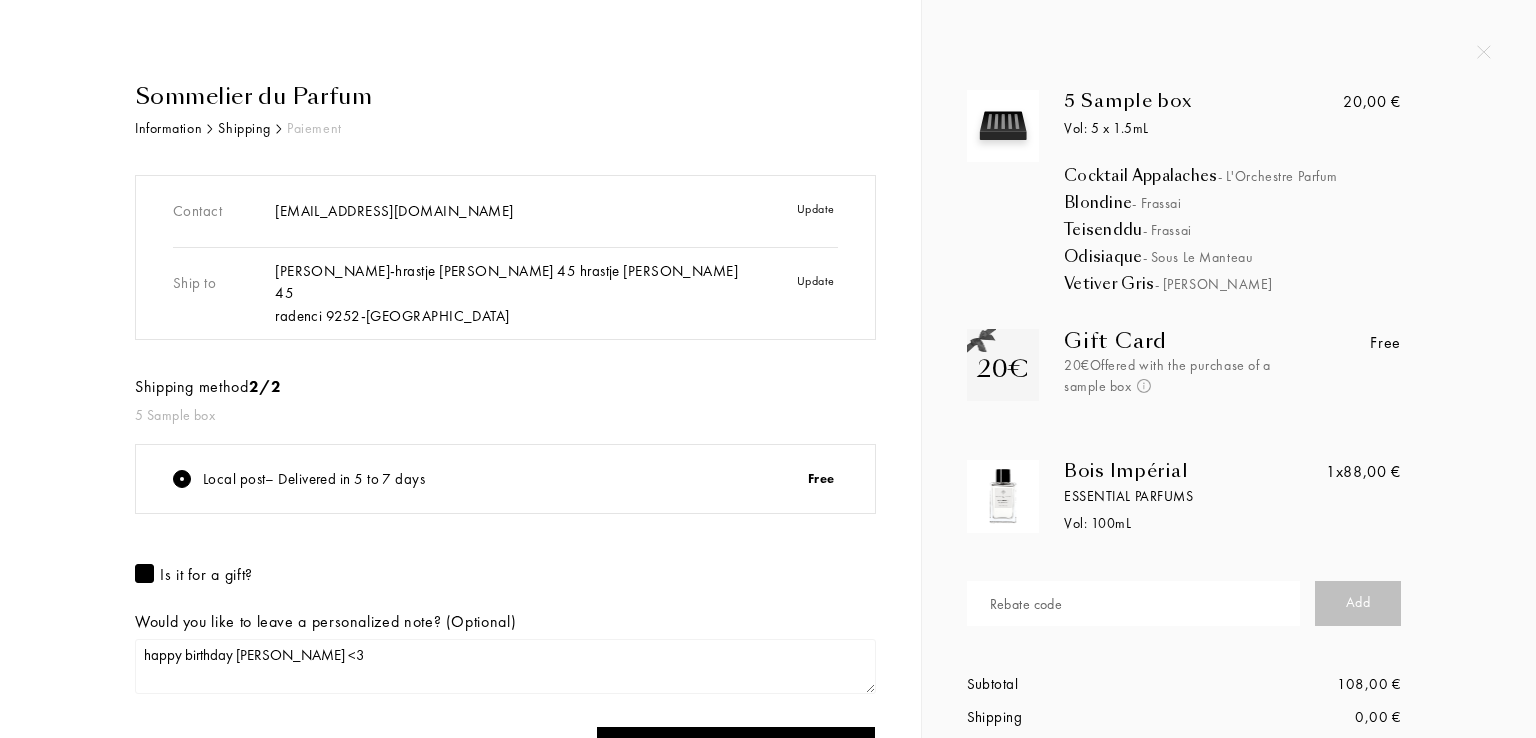 type on "happy birthday Andi <3" 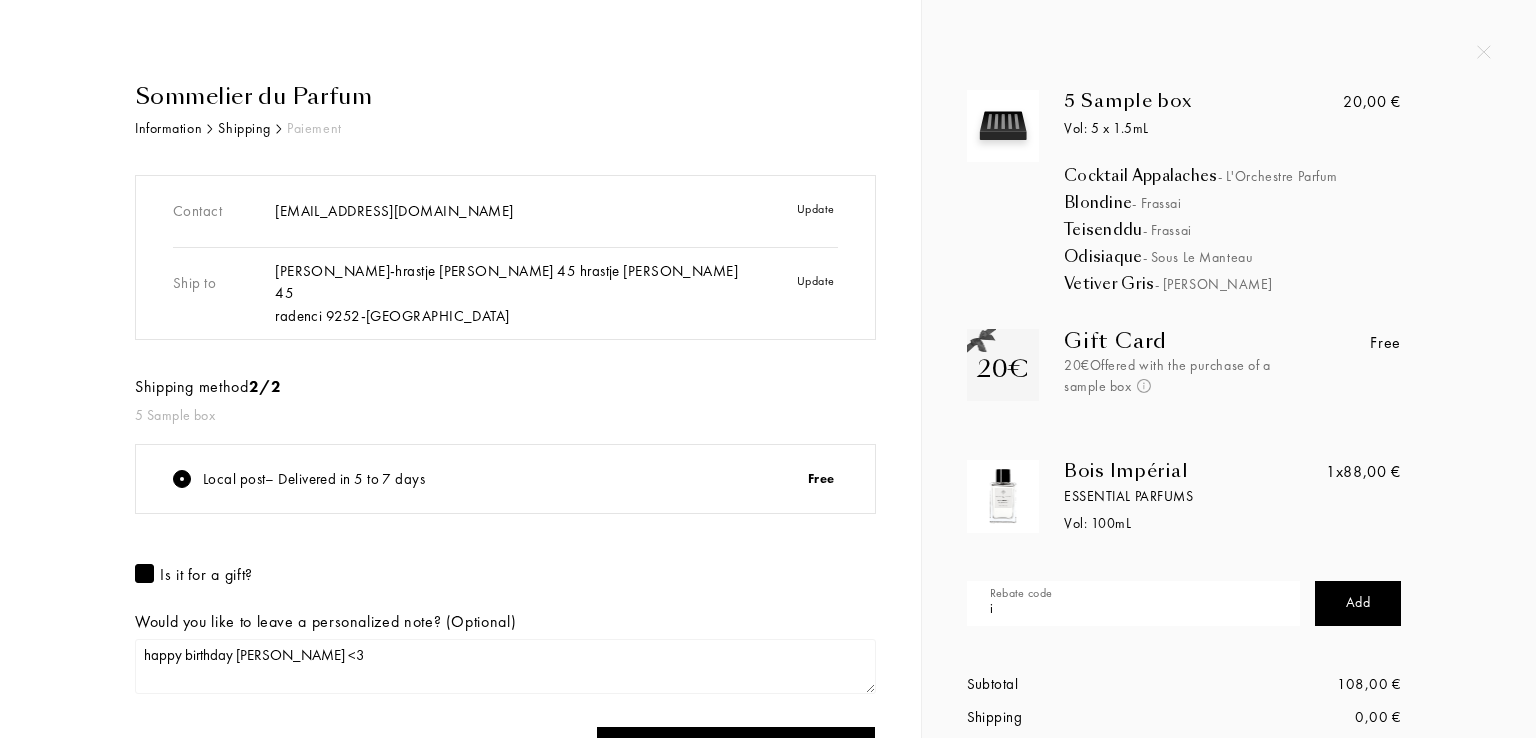 type on "i" 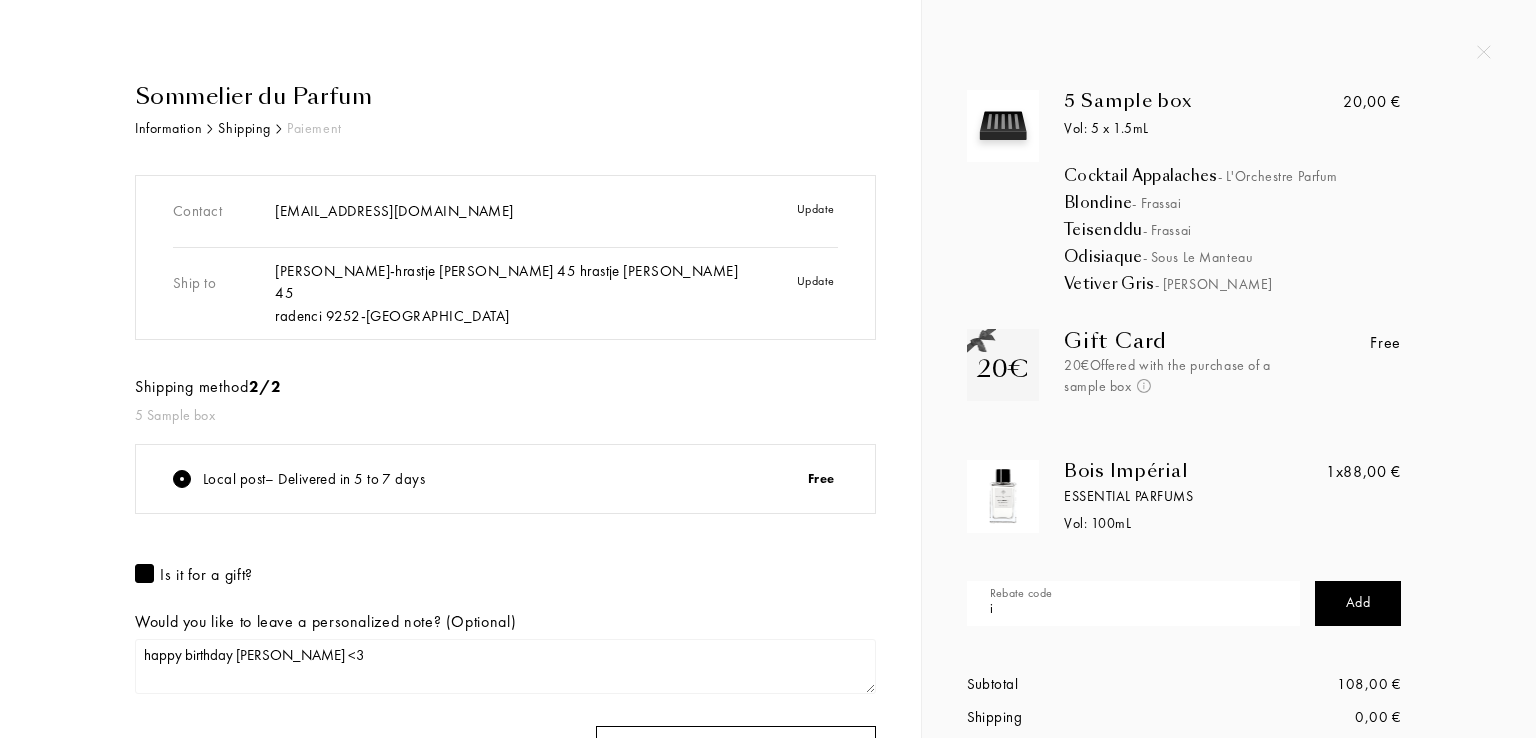 type on "happy birthday Andi <3" 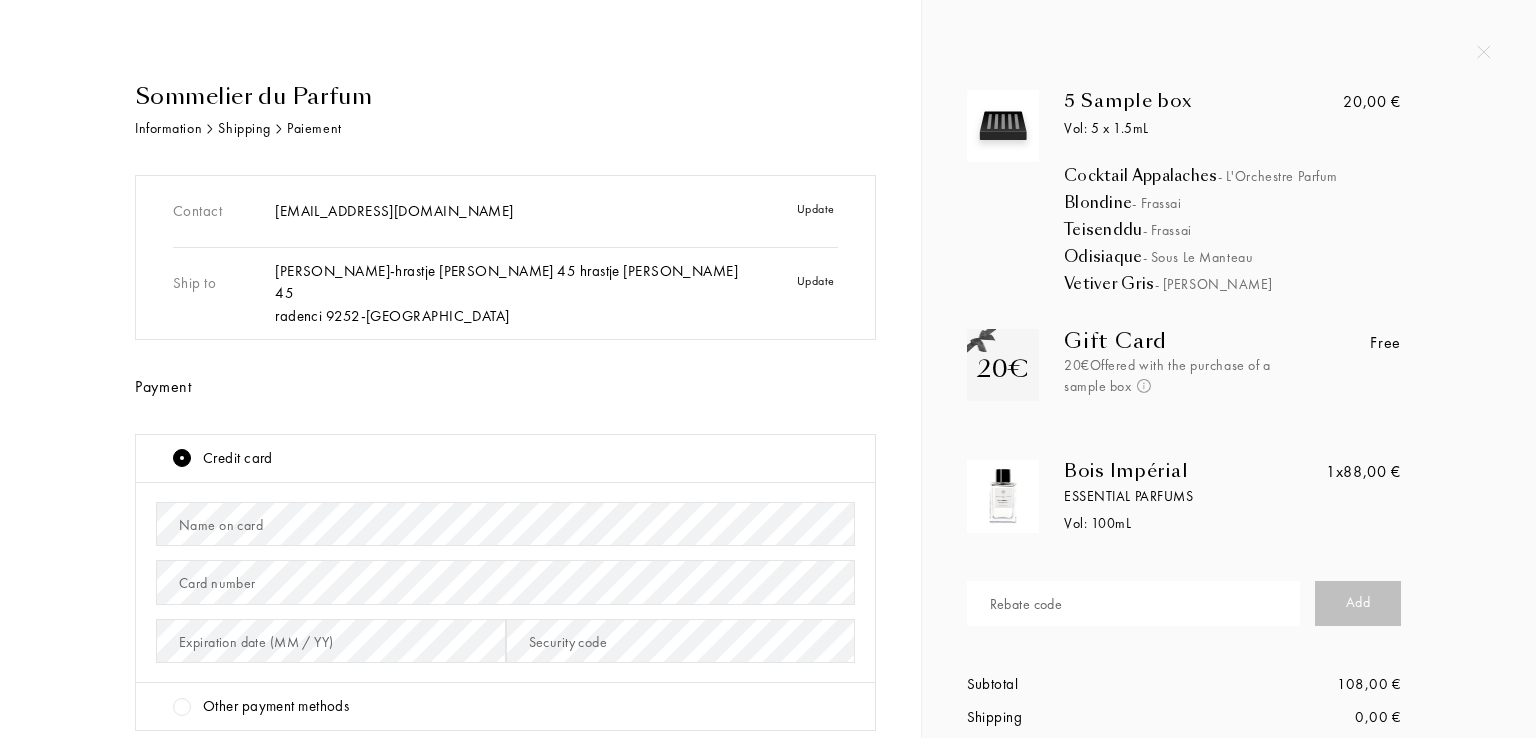 scroll, scrollTop: 0, scrollLeft: 0, axis: both 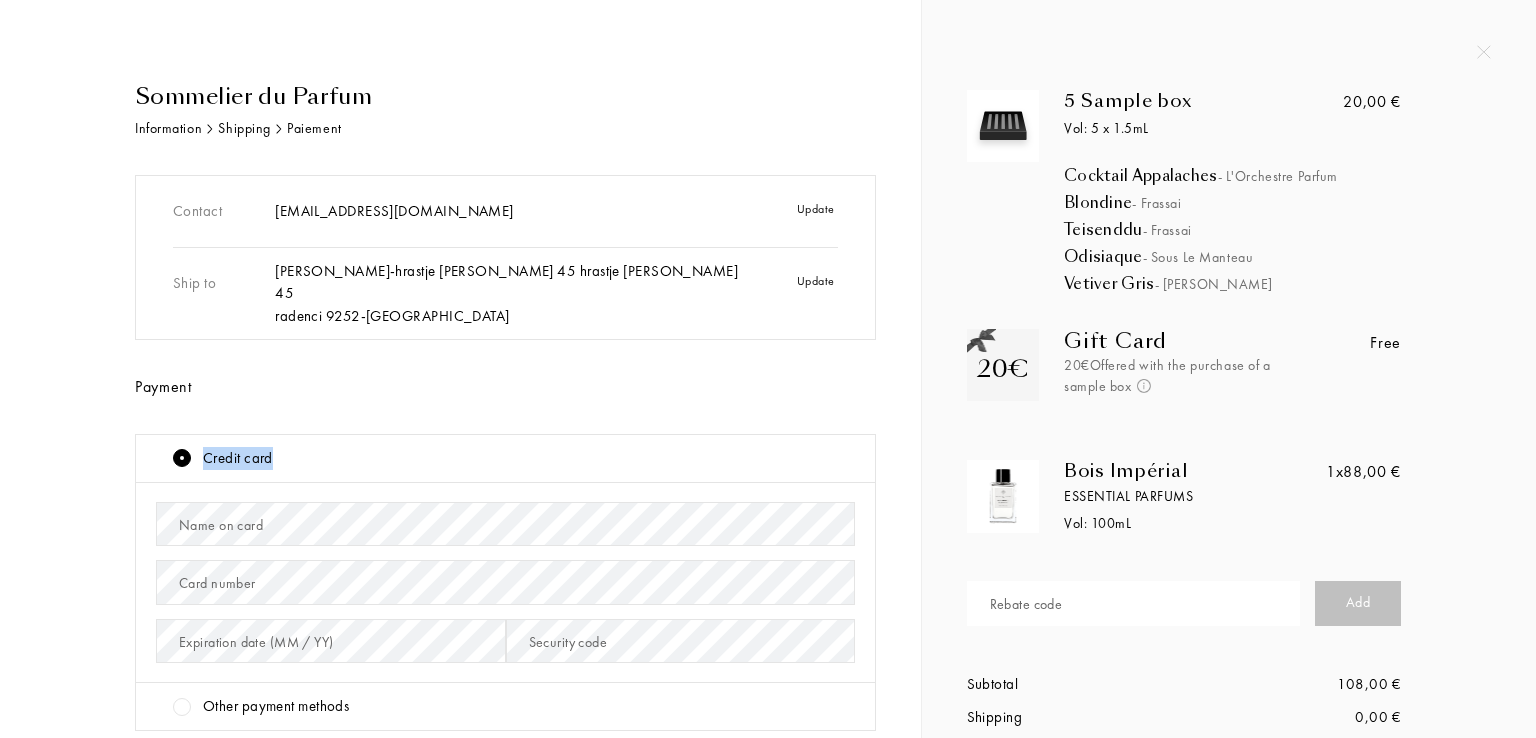 drag, startPoint x: 882, startPoint y: 340, endPoint x: 884, endPoint y: 417, distance: 77.02597 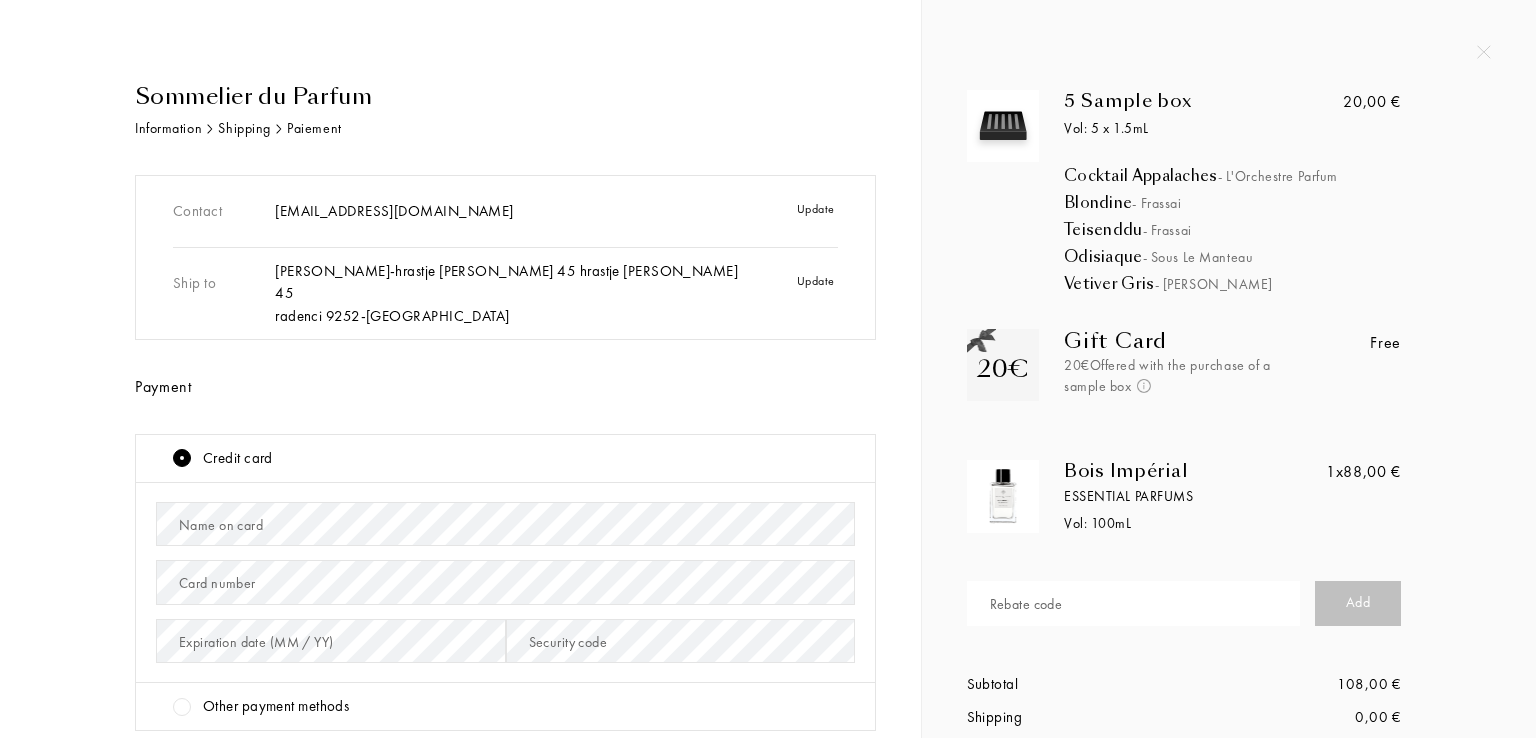 click on "Sommelier du Parfum Information Shipping Paiement Contact [EMAIL_ADDRESS][DOMAIN_NAME] Update Ship to [PERSON_NAME]  -  hrastje [PERSON_NAME] 45 hrastje [PERSON_NAME] 45 radenci 9252  -  [GEOGRAPHIC_DATA] Update Payment Credit card Name on card Card number Expiration date (MM / YY) Security code Other payment methods PayPal (Pay in 3 (min. 50€) available for eligible accounts Billing address Same as the delivery address Use a different address Back to shipping Confirm payment" at bounding box center [460, 563] 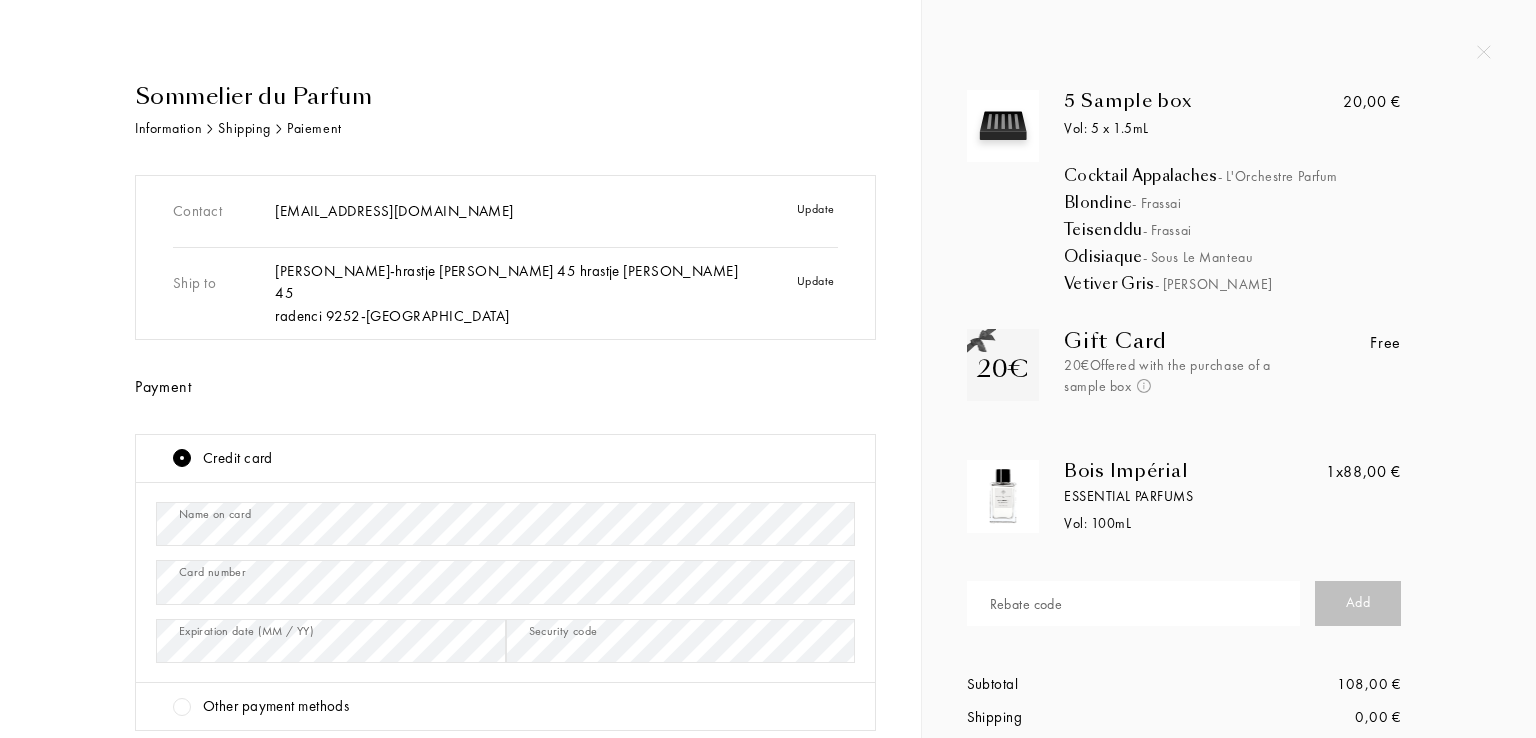 drag, startPoint x: 888, startPoint y: 476, endPoint x: 886, endPoint y: 526, distance: 50.039986 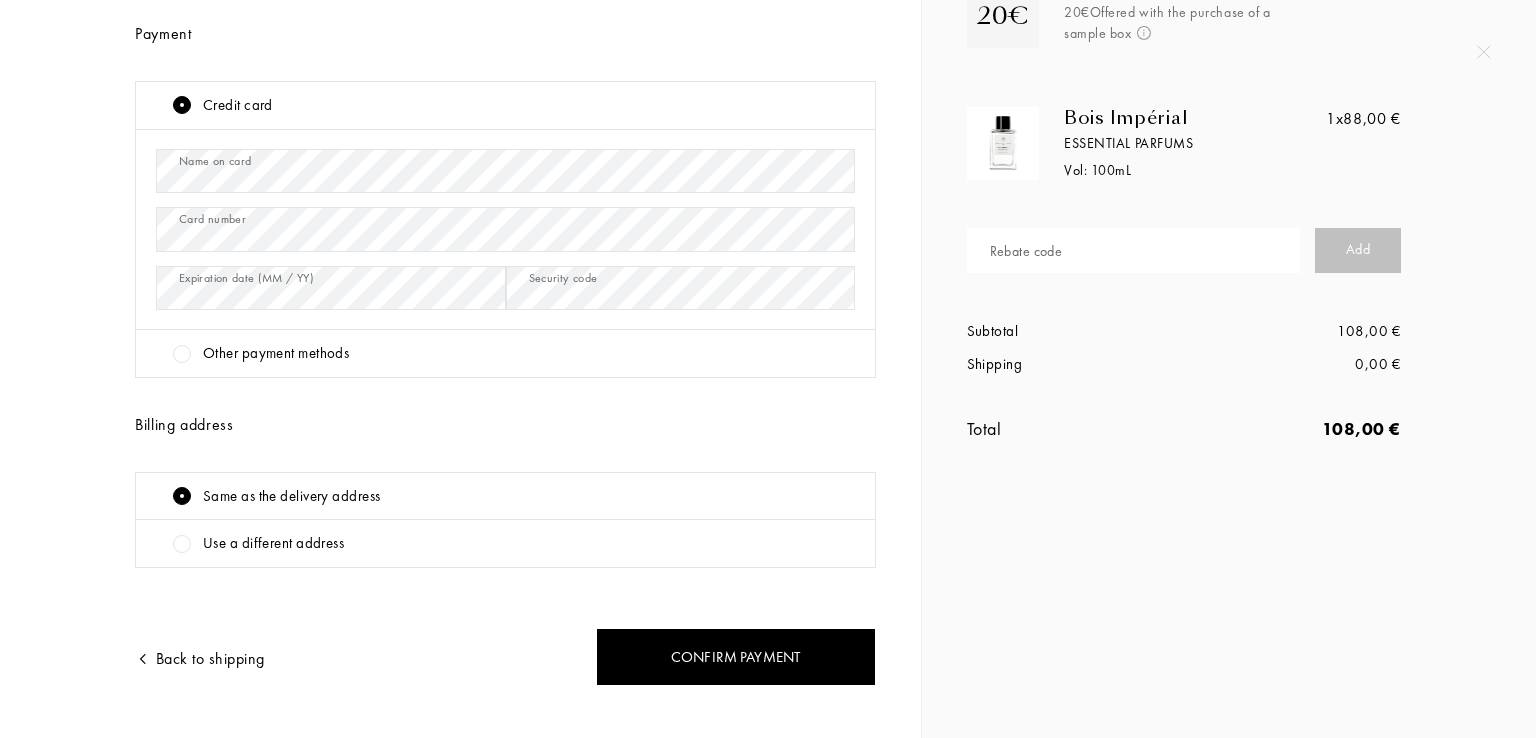 scroll, scrollTop: 363, scrollLeft: 0, axis: vertical 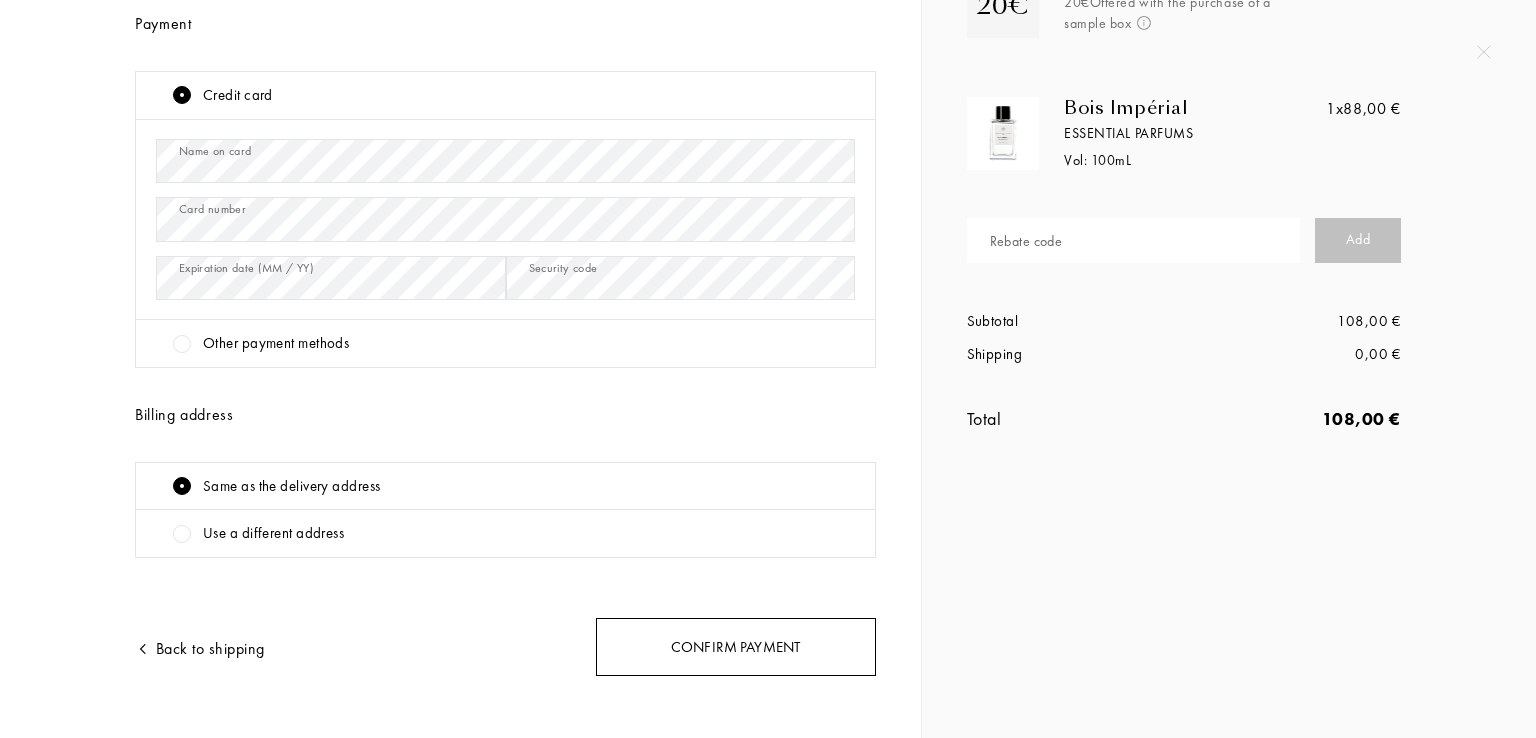 click on "Confirm payment" at bounding box center [736, 647] 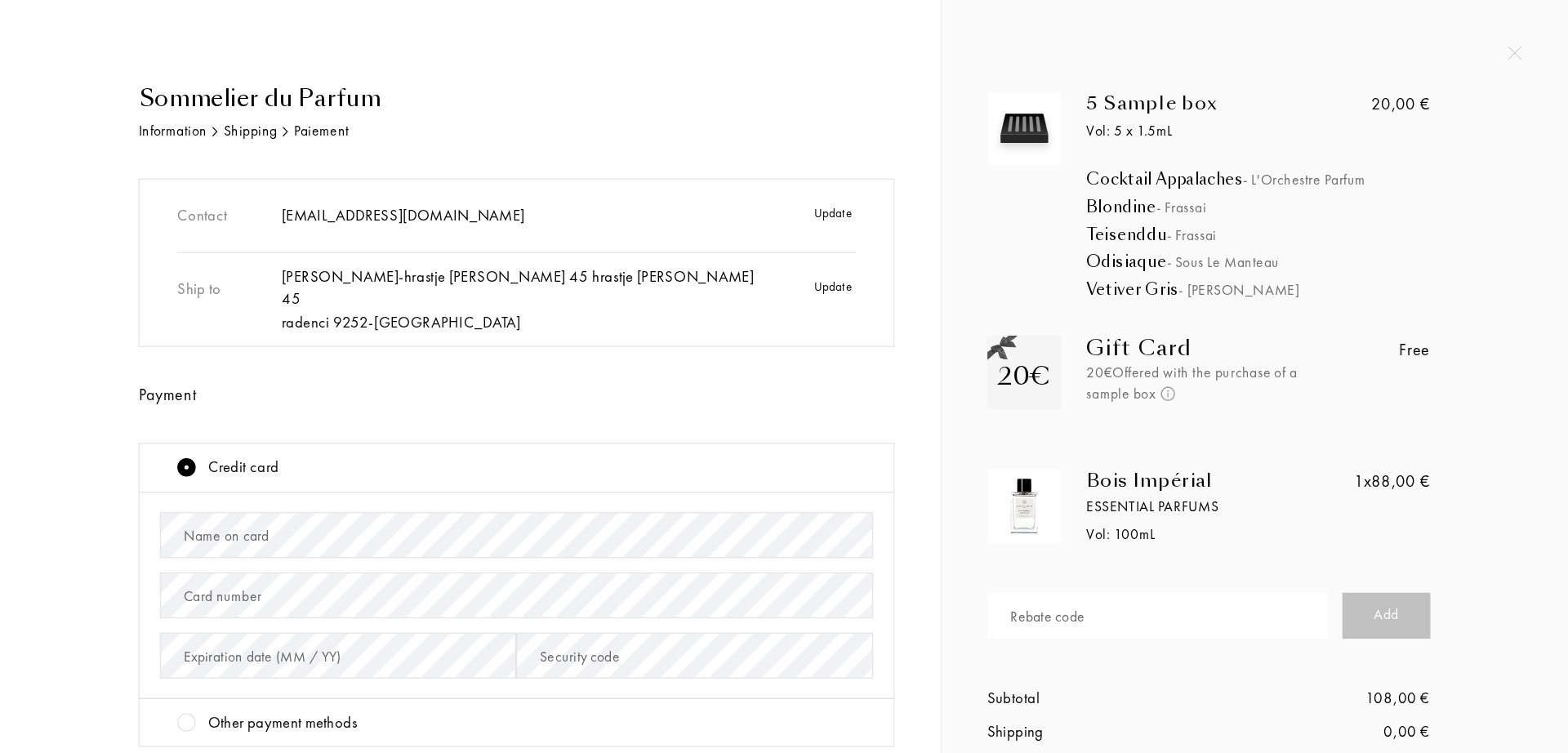 scroll, scrollTop: 0, scrollLeft: 0, axis: both 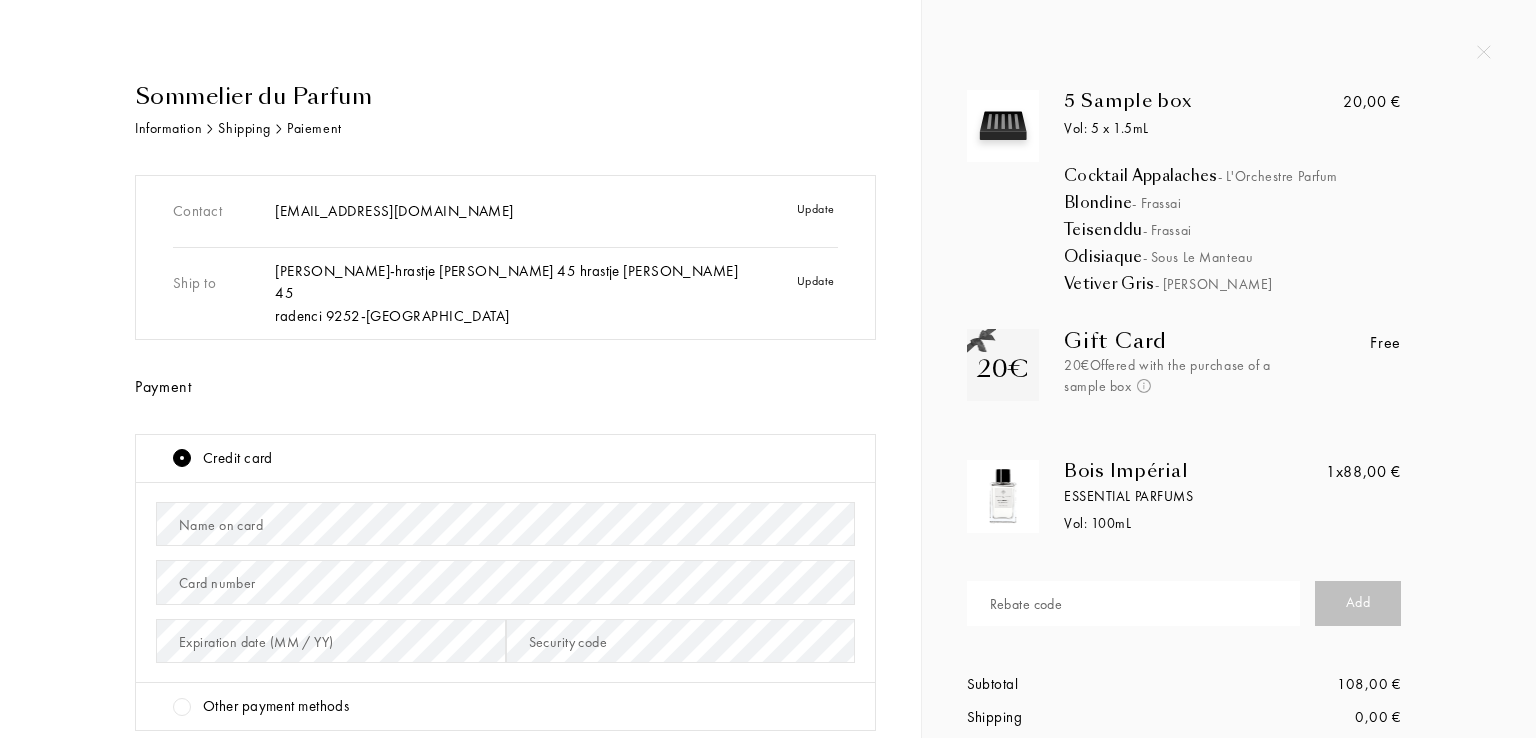 click on "Name on card" at bounding box center [221, 525] 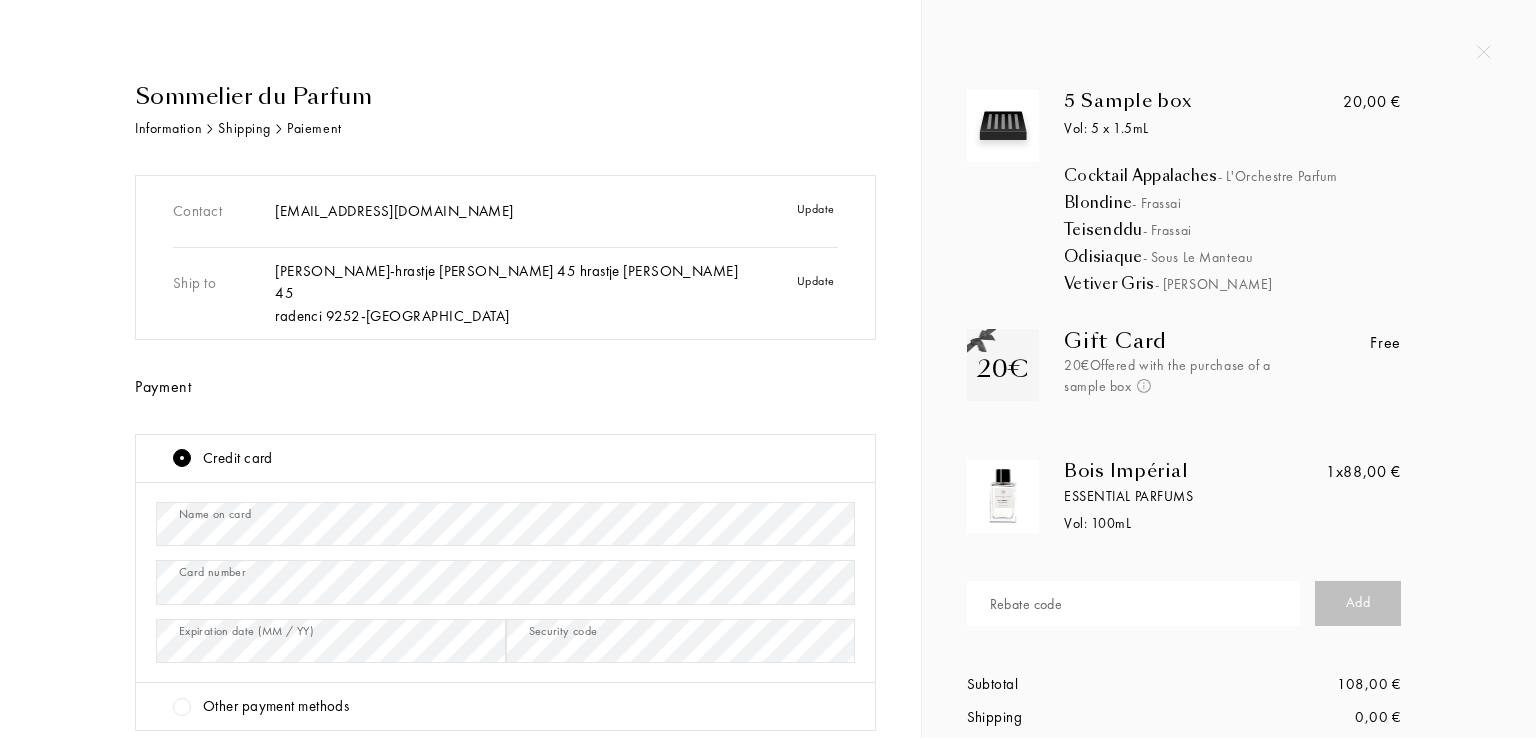 drag, startPoint x: 896, startPoint y: 582, endPoint x: 920, endPoint y: 547, distance: 42.43819 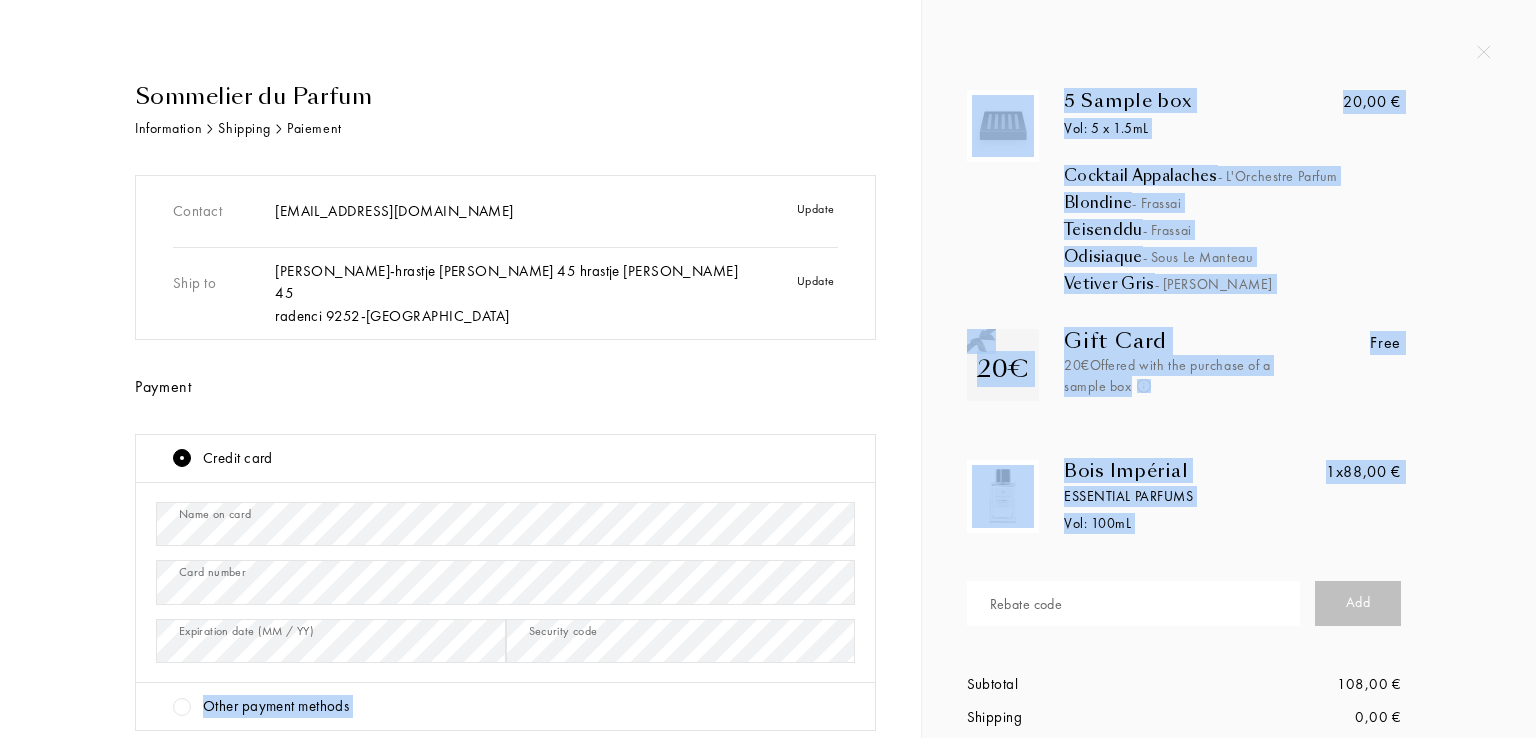 drag, startPoint x: 921, startPoint y: 586, endPoint x: 906, endPoint y: 545, distance: 43.65776 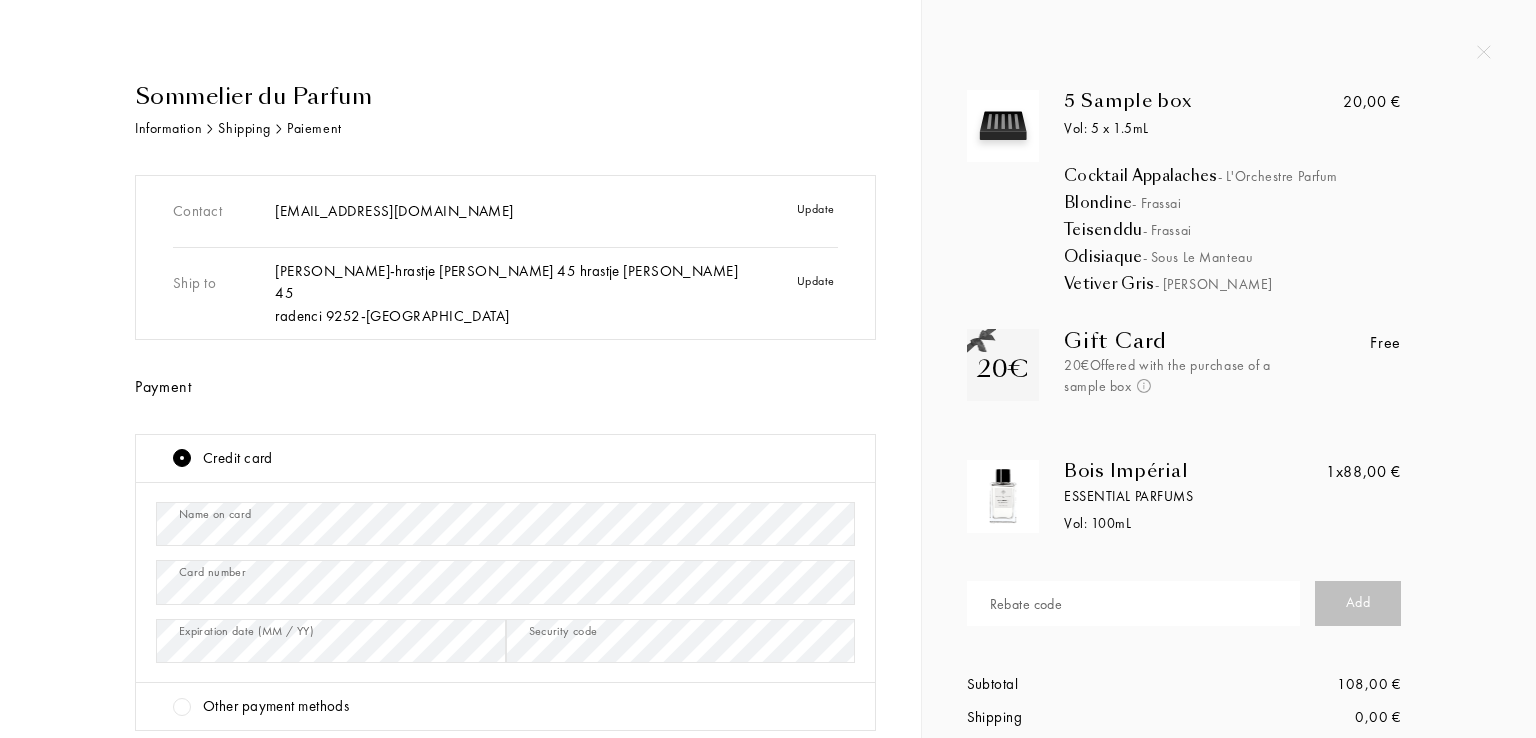 click on "Sommelier du Parfum Information Shipping Paiement Contact elacunk00@gmail.com Update Ship to Manuela cunk  -  hrastje mota 45 hrastje mota 45 radenci 9252  -  Slovenia Update Payment Credit card Name on card Card number Expiration date (MM / YY) Security code Other payment methods PayPal (Pay in 3 (min. 50€) available for eligible accounts Billing address Same as the delivery address Use a different address Back to shipping Confirm payment" at bounding box center [460, 603] 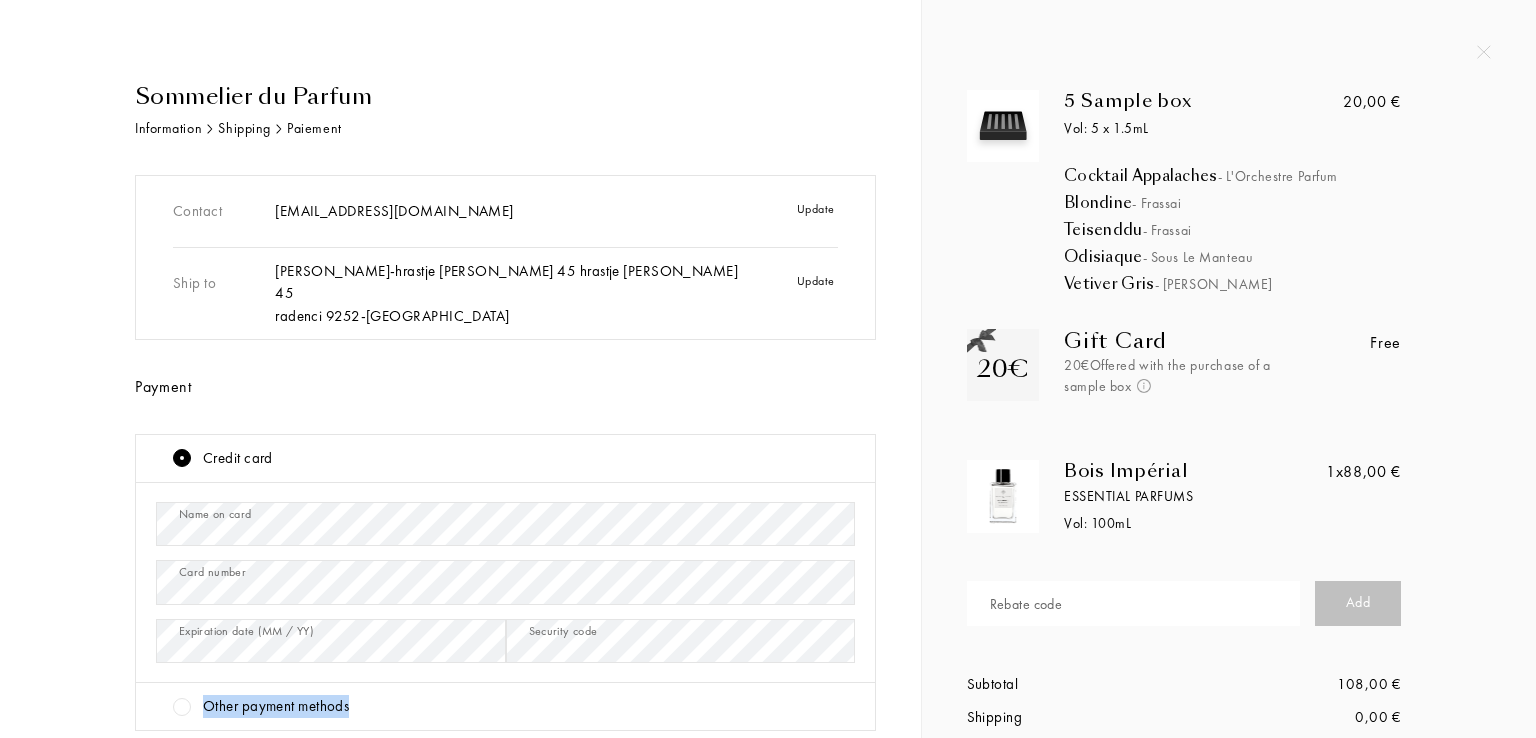 drag, startPoint x: 894, startPoint y: 622, endPoint x: 900, endPoint y: 671, distance: 49.365982 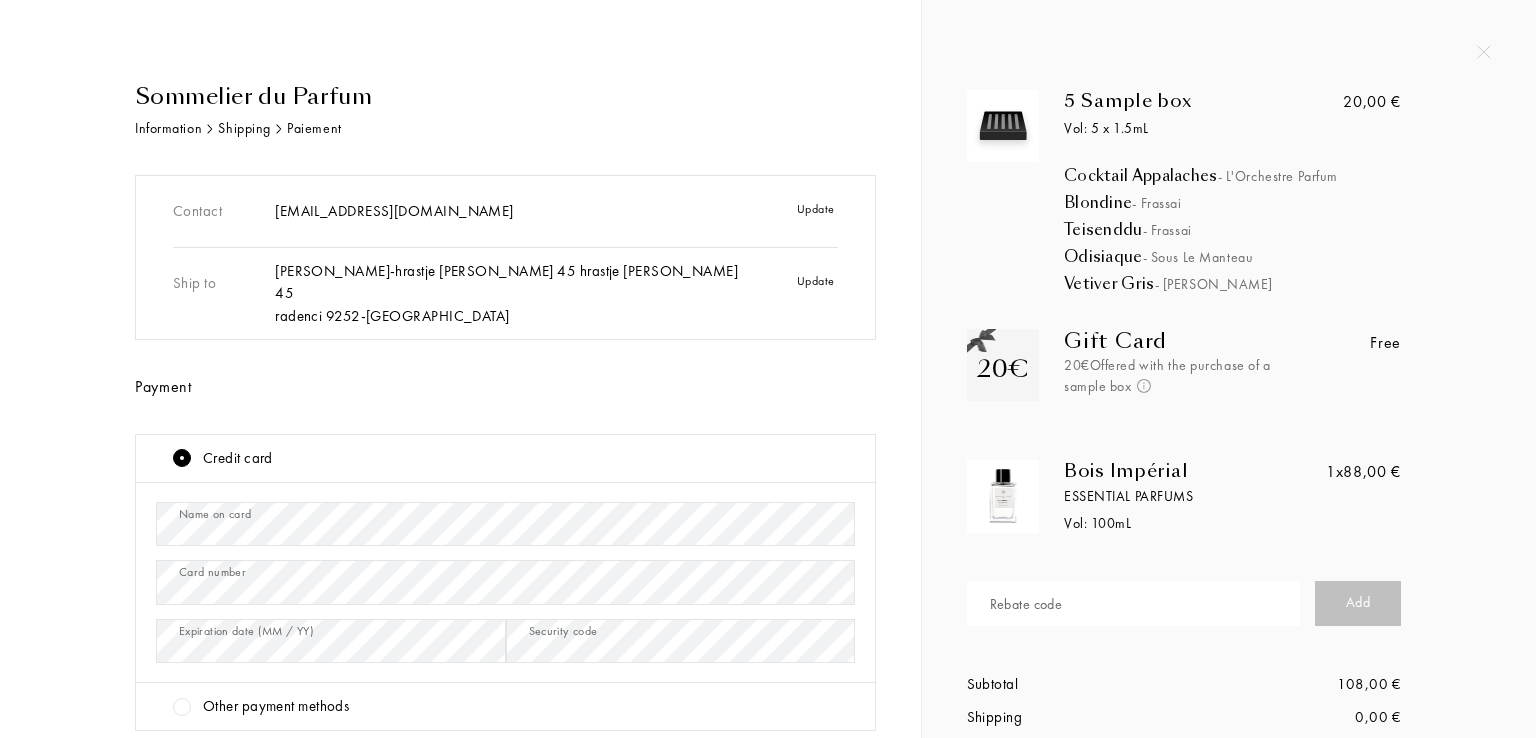 click on "Contact elacunk00@gmail.com Update Ship to Manuela cunk  -  hrastje mota 45 hrastje mota 45 radenci 9252  -  Slovenia Update Payment Credit card Name on card Card number Expiration date (MM / YY) Security code Other payment methods PayPal (Pay in 3 (min. 50€) available for eligible accounts Billing address Same as the delivery address Use a different address" at bounding box center [505, 548] 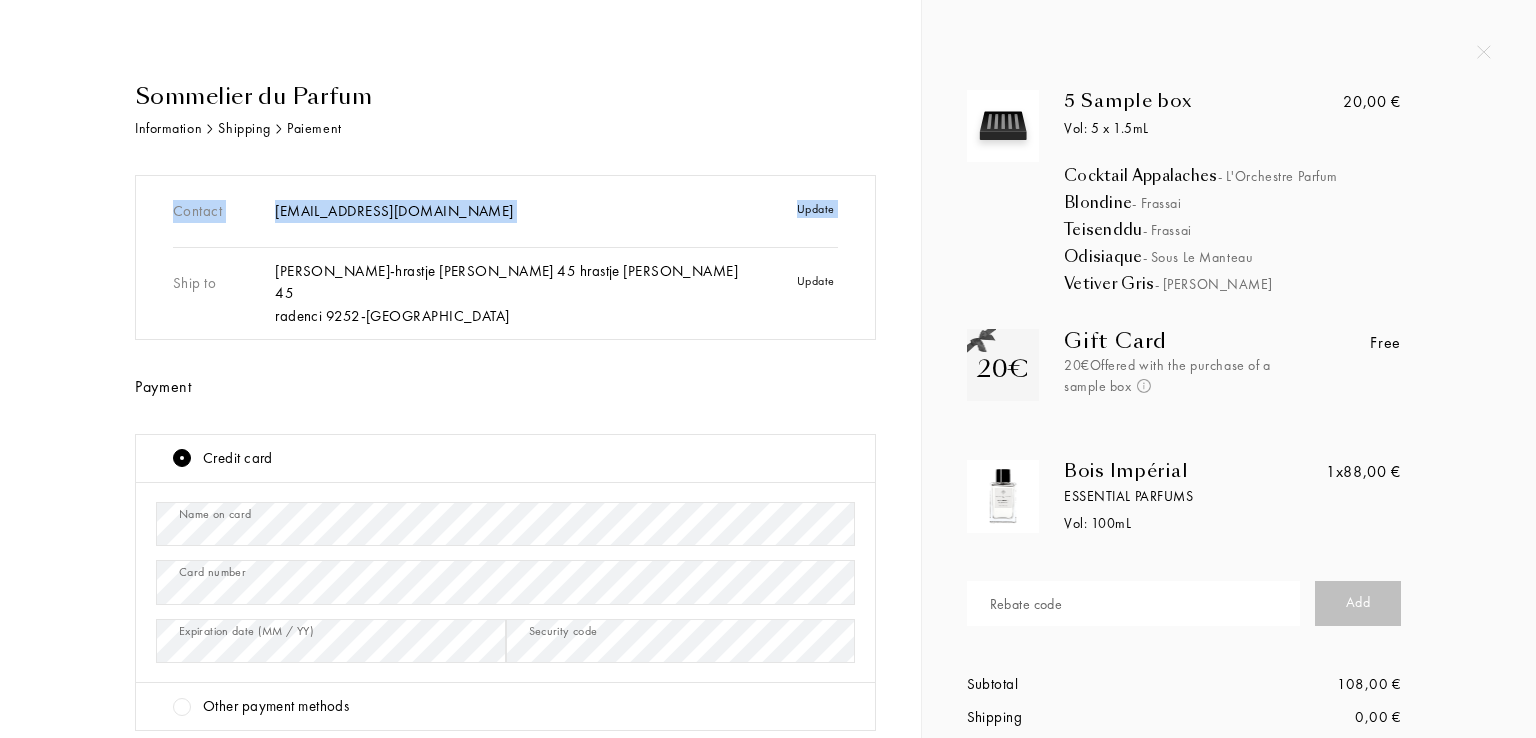 drag, startPoint x: 0, startPoint y: 239, endPoint x: 11, endPoint y: 297, distance: 59.03389 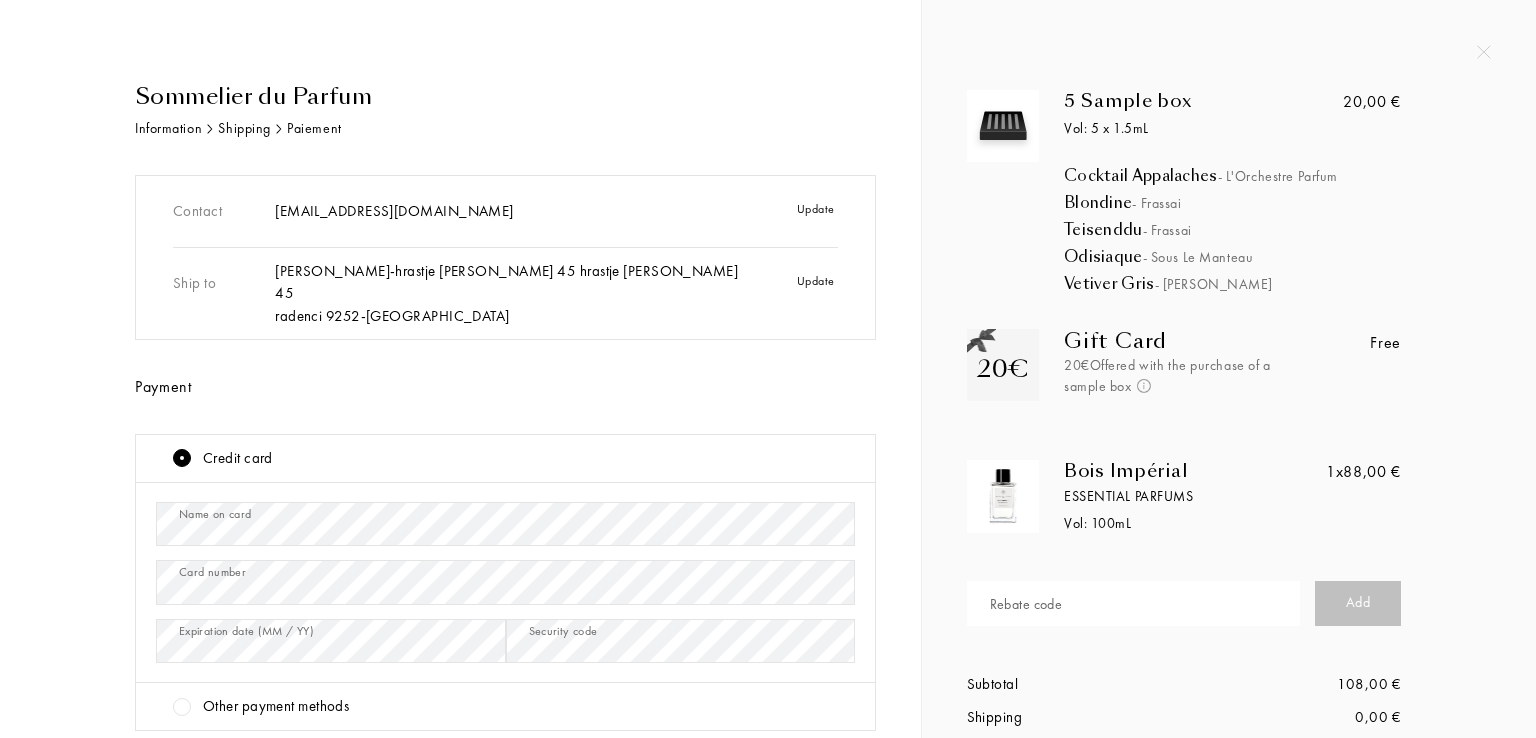 click on "Sommelier du Parfum" at bounding box center (505, 96) 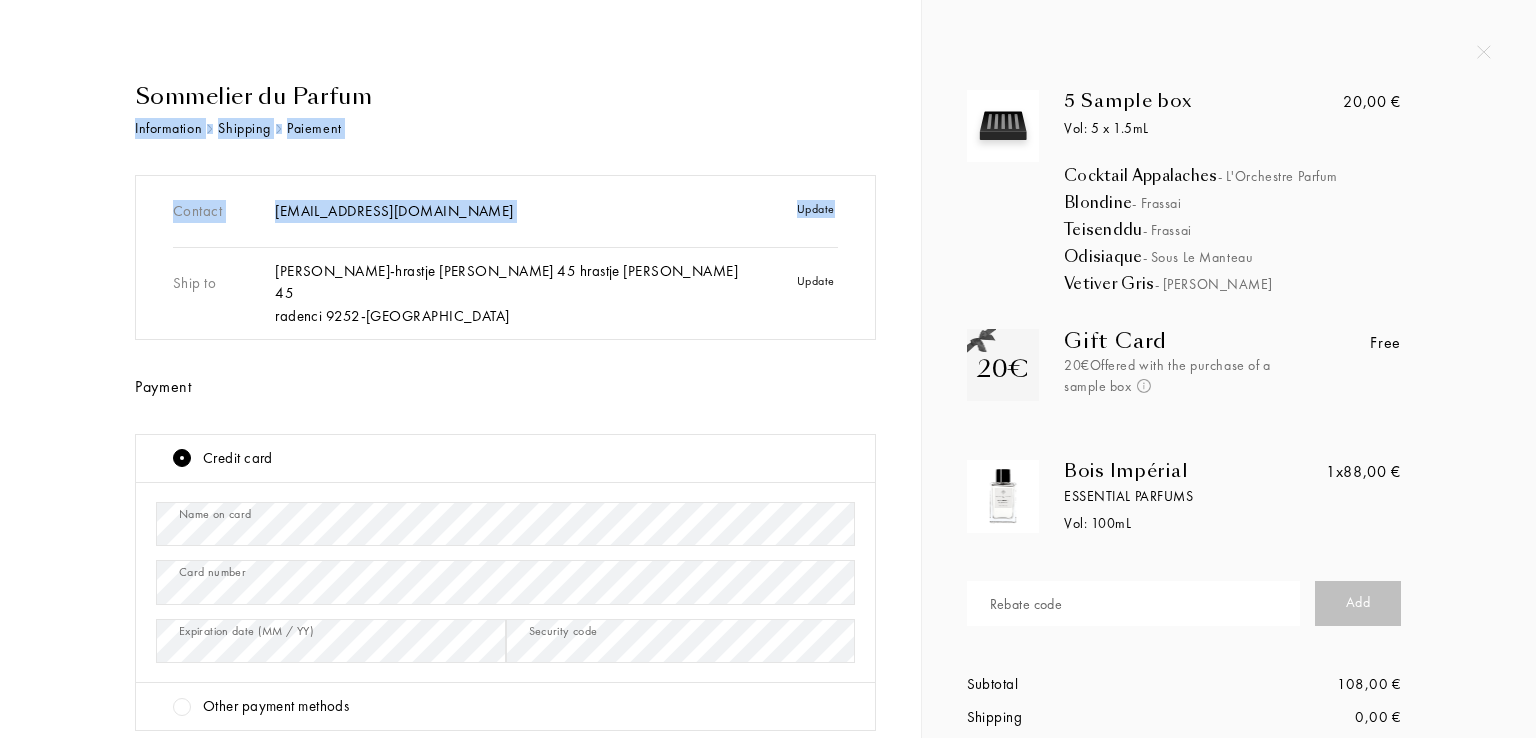 drag, startPoint x: 884, startPoint y: 90, endPoint x: 891, endPoint y: 152, distance: 62.39391 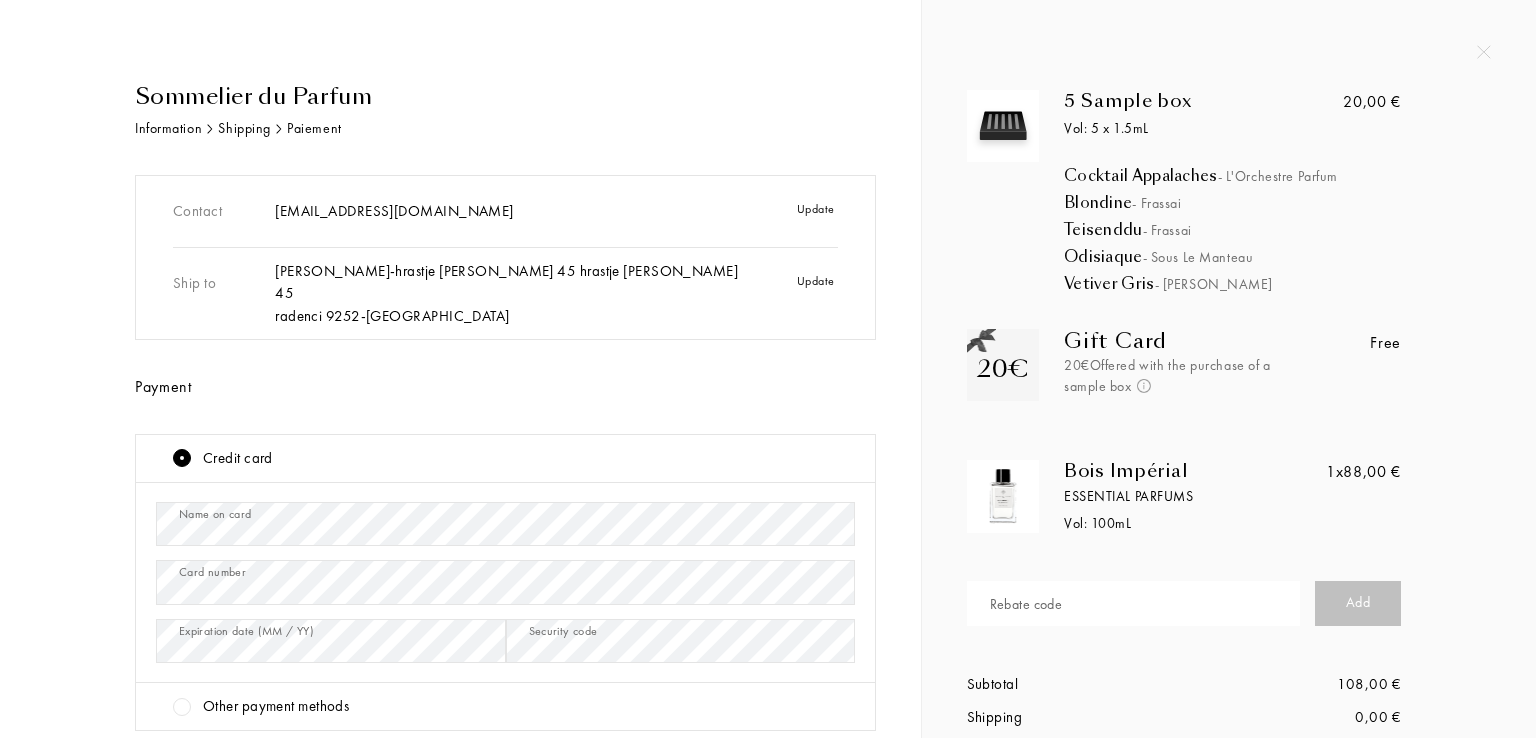 drag, startPoint x: 887, startPoint y: 398, endPoint x: 900, endPoint y: 385, distance: 18.384777 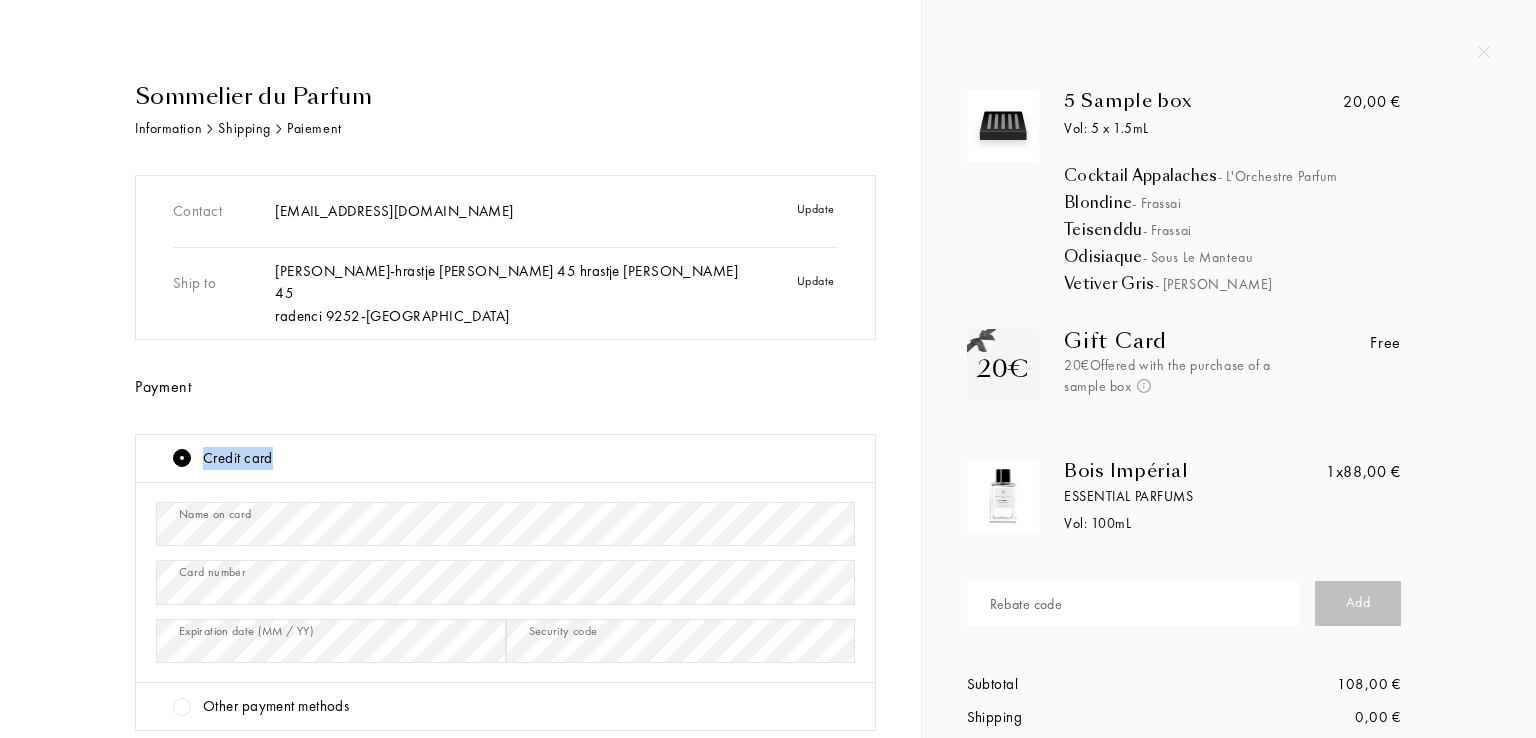 drag, startPoint x: 900, startPoint y: 385, endPoint x: 889, endPoint y: 405, distance: 22.825424 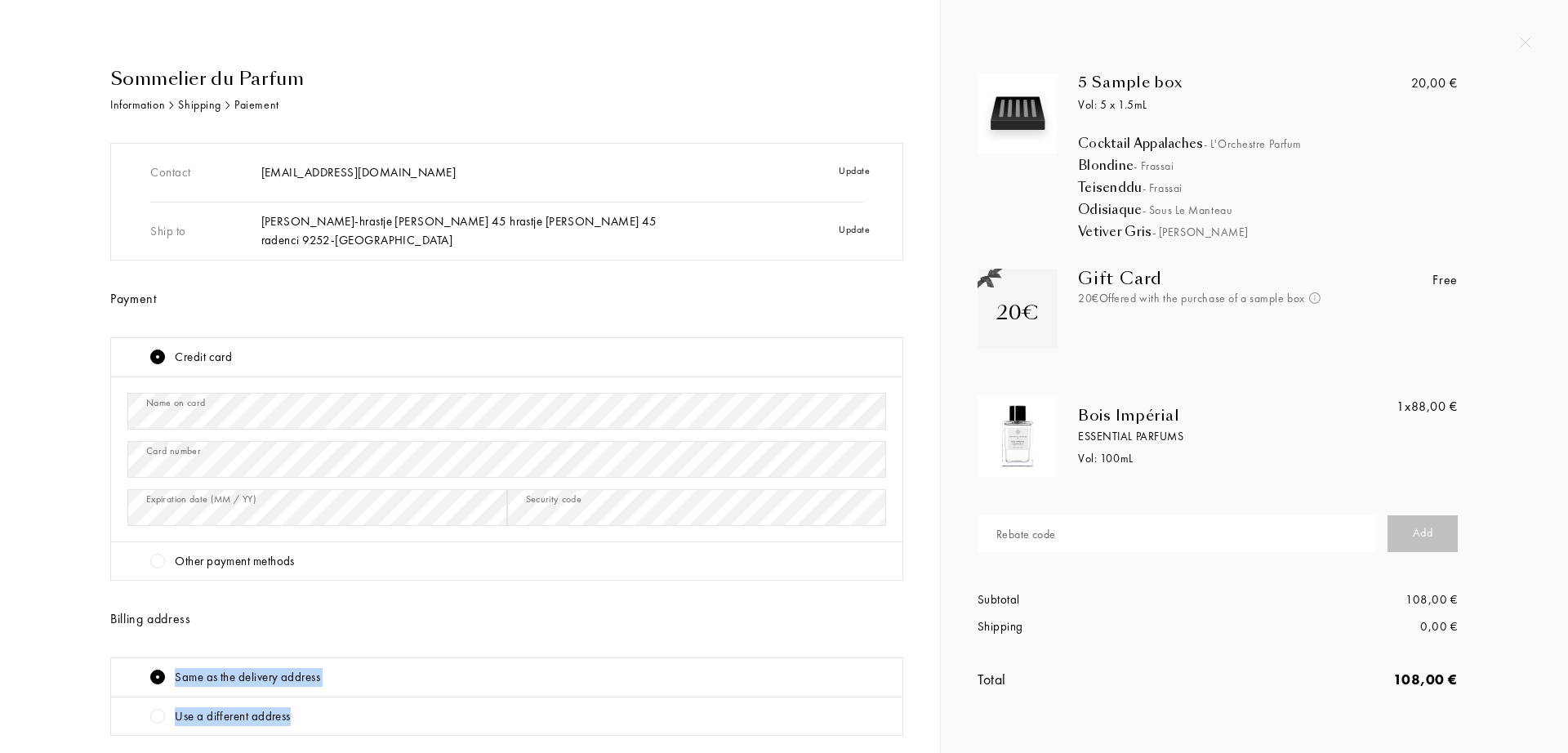 drag, startPoint x: 813, startPoint y: 596, endPoint x: 686, endPoint y: 733, distance: 186.8101 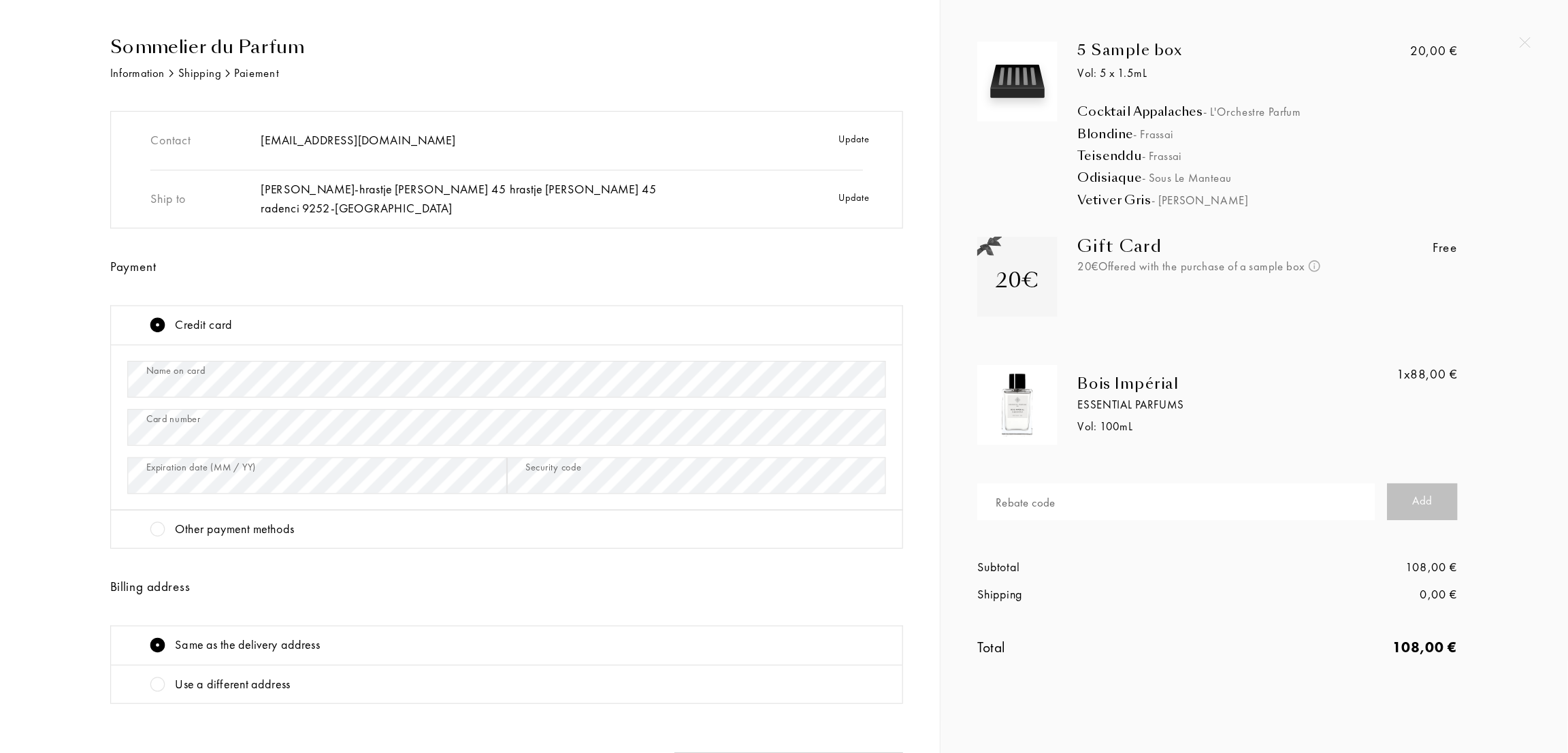 scroll, scrollTop: 2, scrollLeft: 0, axis: vertical 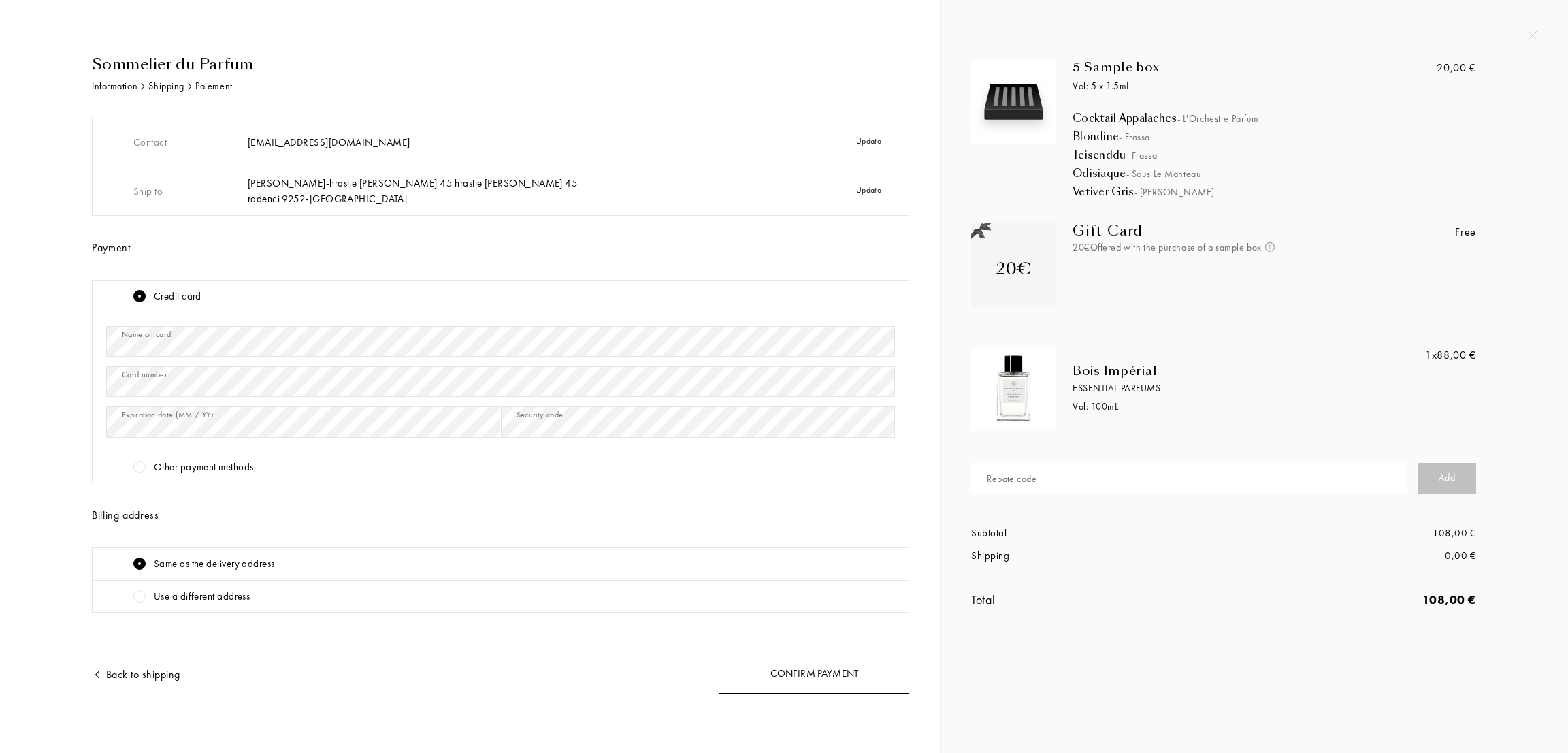 click on "Confirm payment" at bounding box center [814, 673] 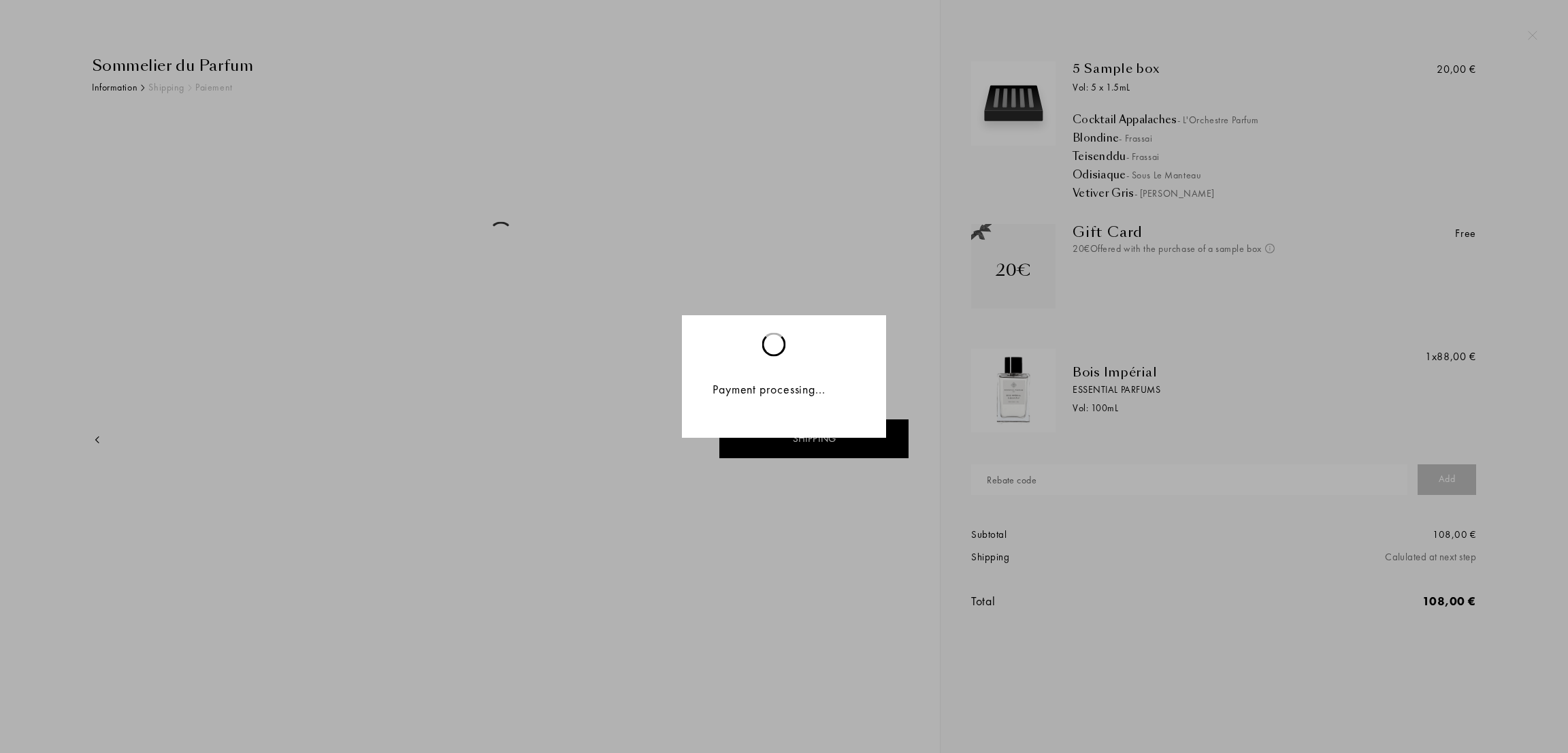 scroll, scrollTop: 0, scrollLeft: 0, axis: both 